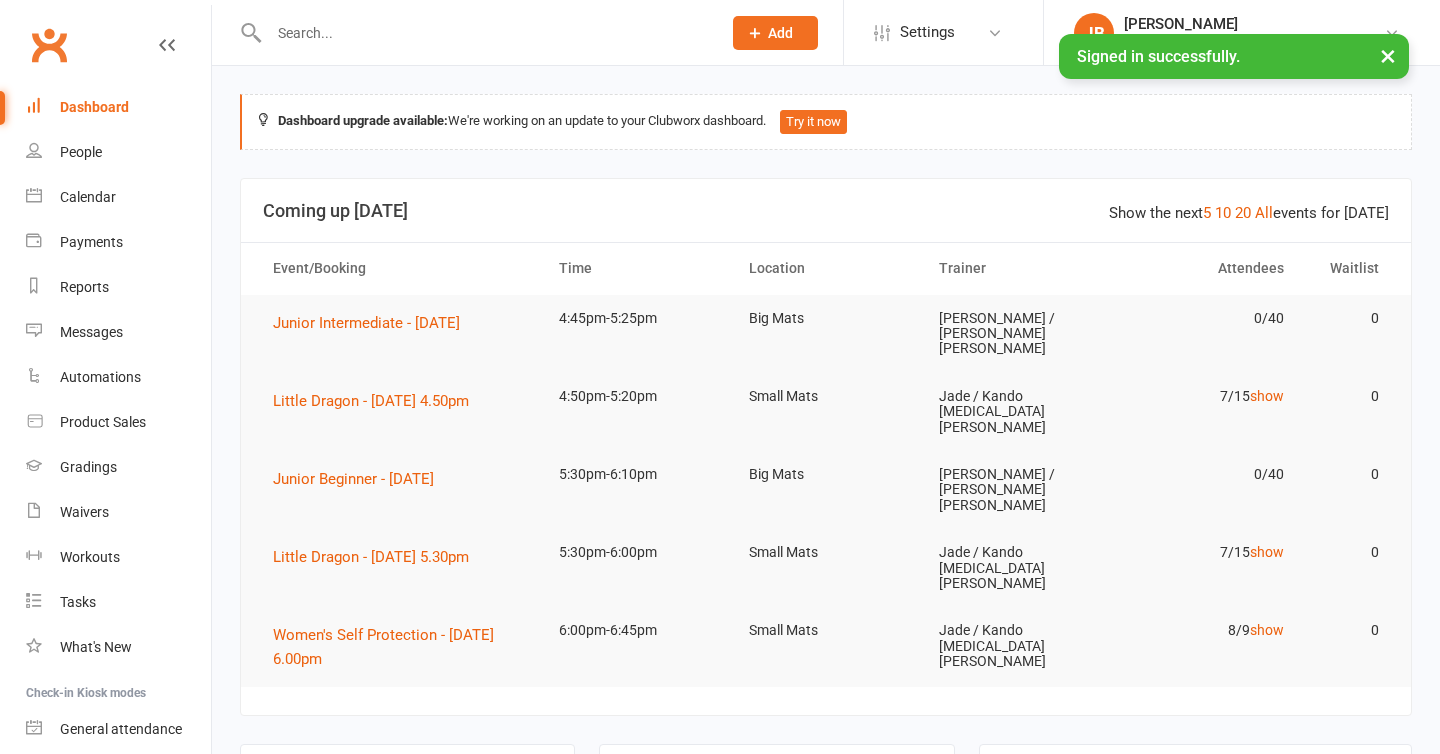 scroll, scrollTop: 0, scrollLeft: 0, axis: both 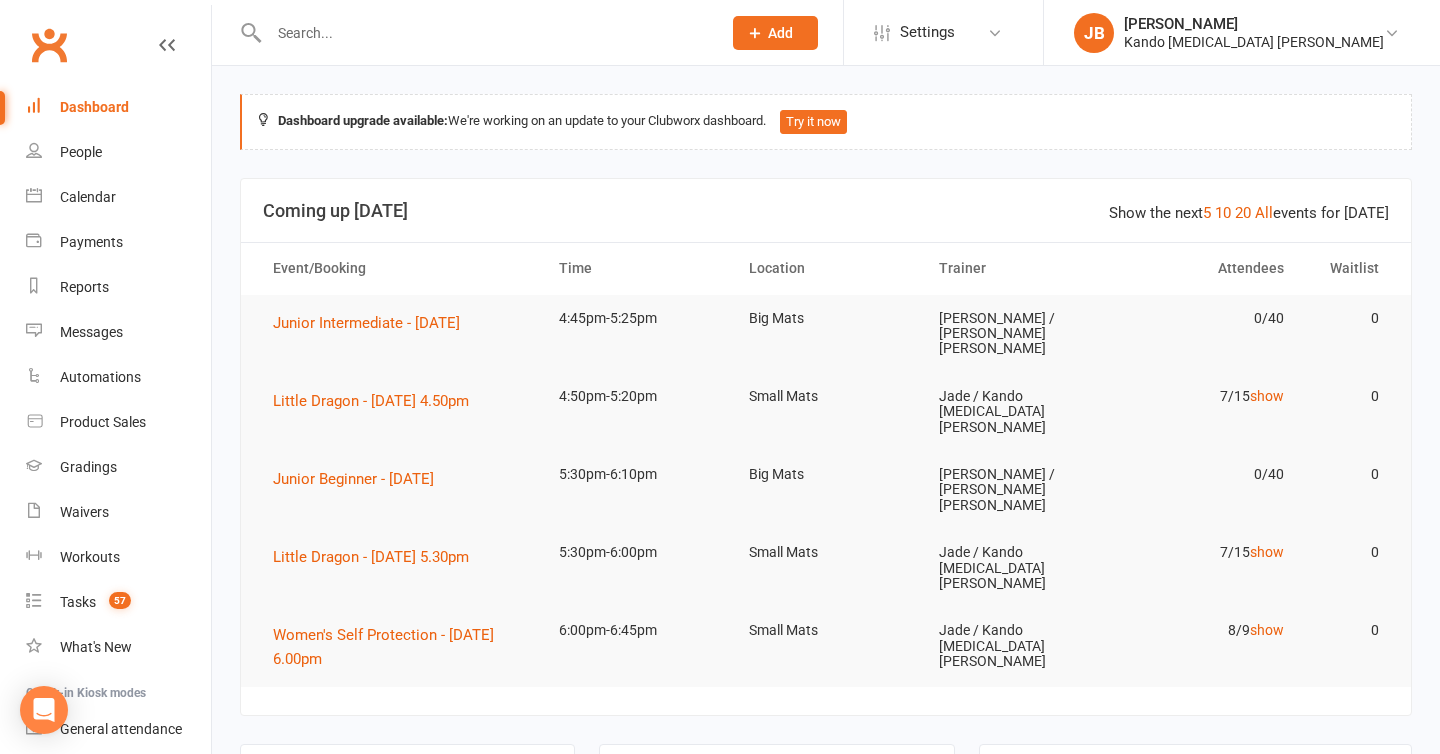 click at bounding box center (485, 33) 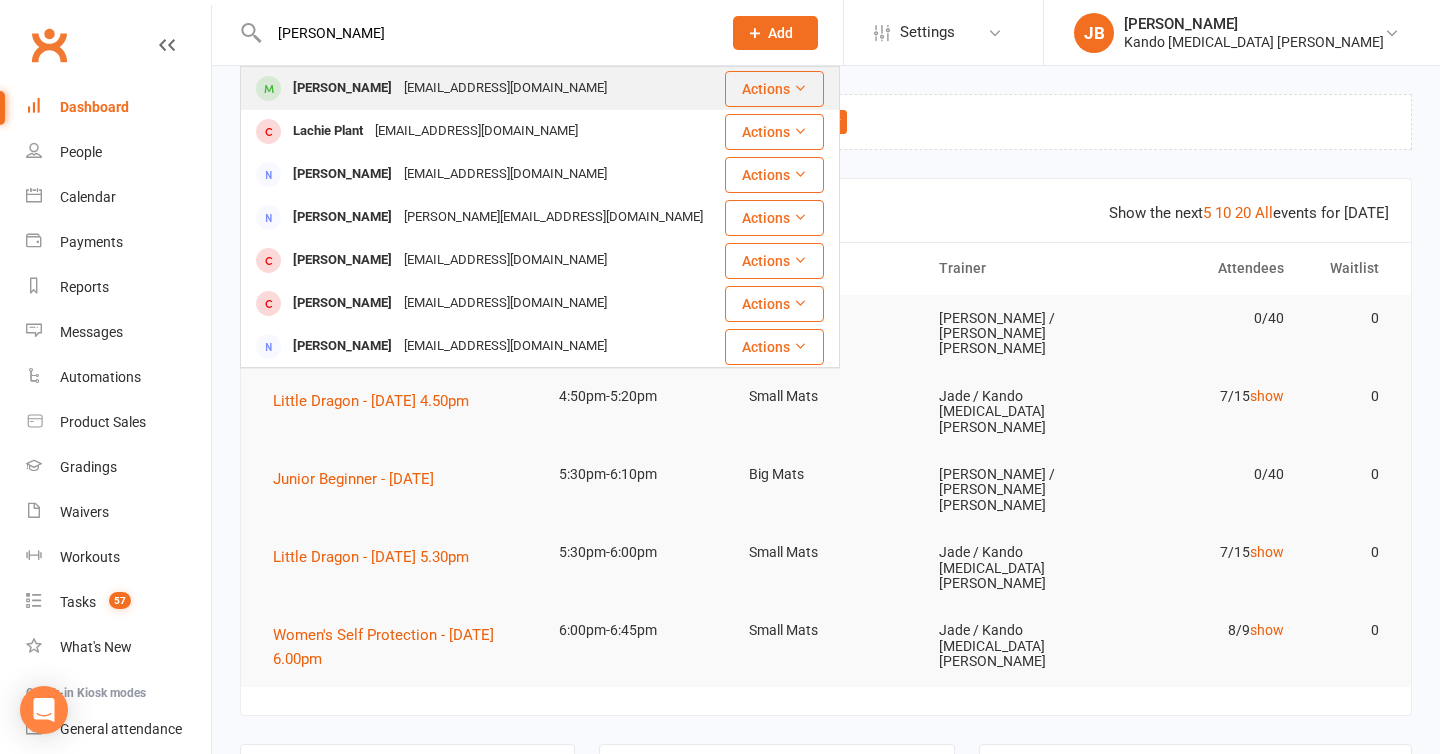 type on "lochie caplan" 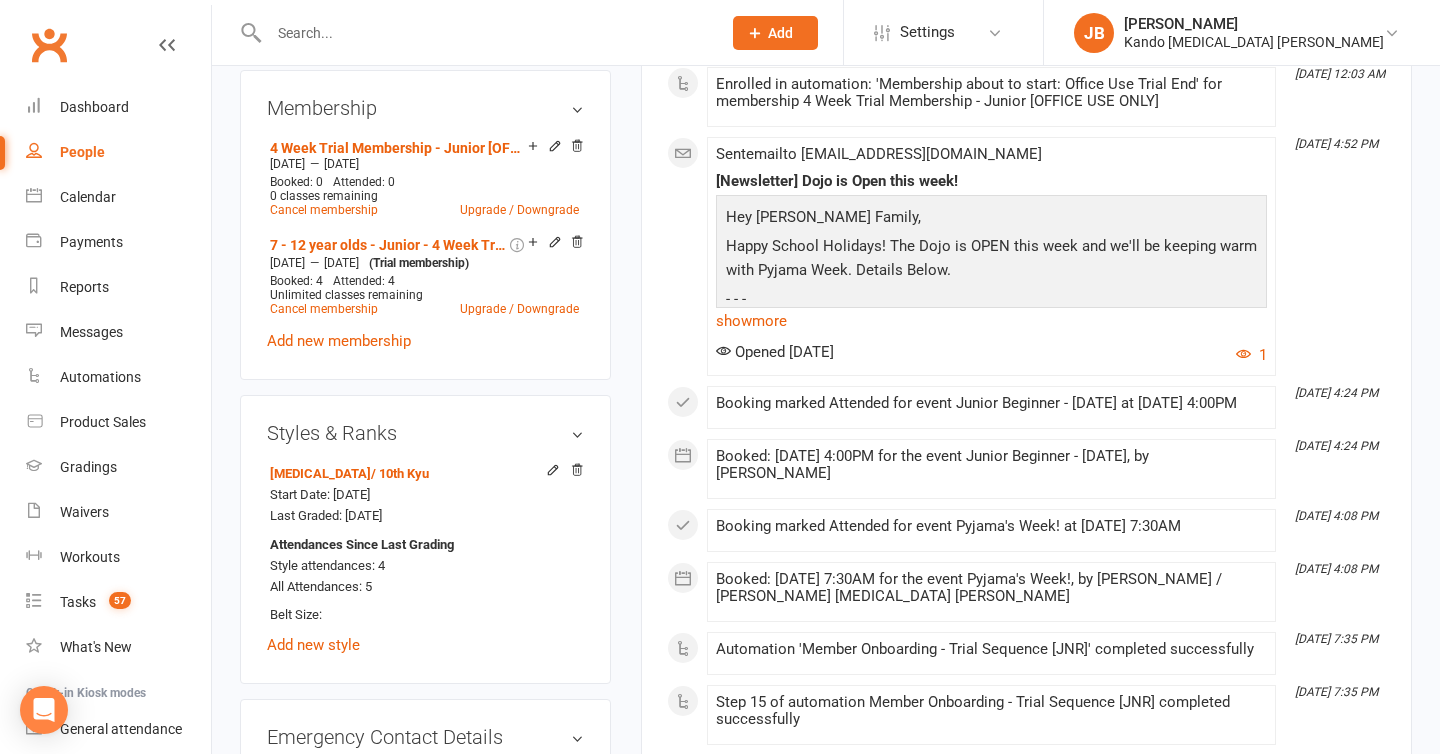 scroll, scrollTop: 1248, scrollLeft: 0, axis: vertical 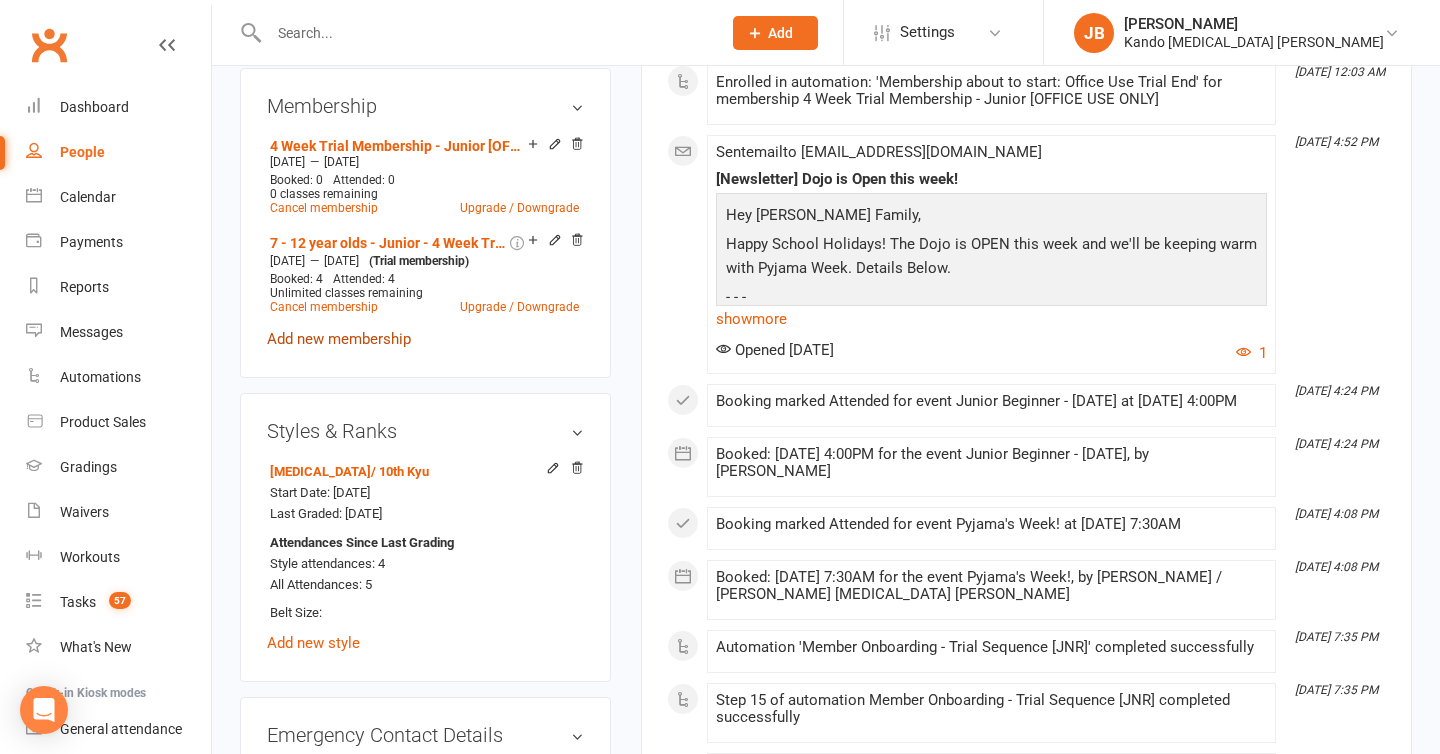 click on "Add new membership" at bounding box center [339, 339] 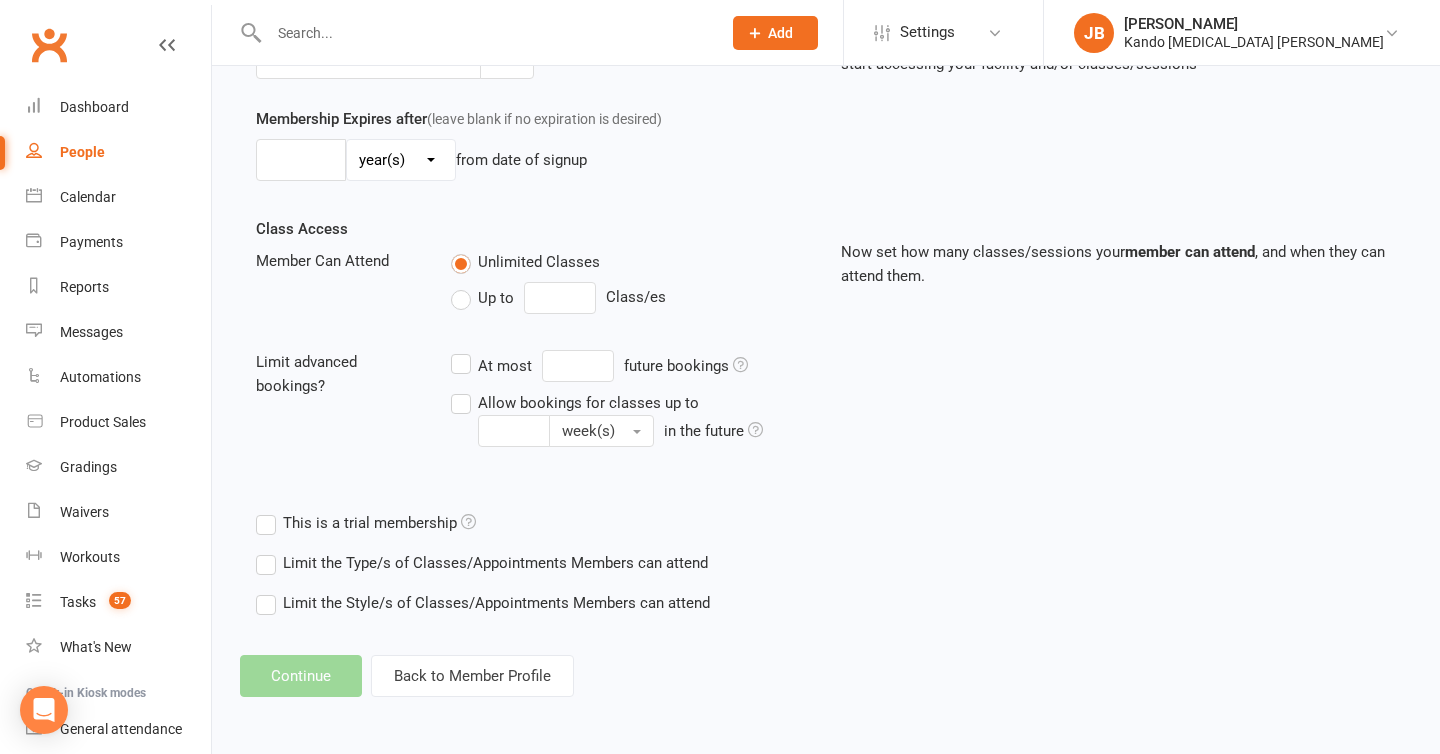 scroll, scrollTop: 0, scrollLeft: 0, axis: both 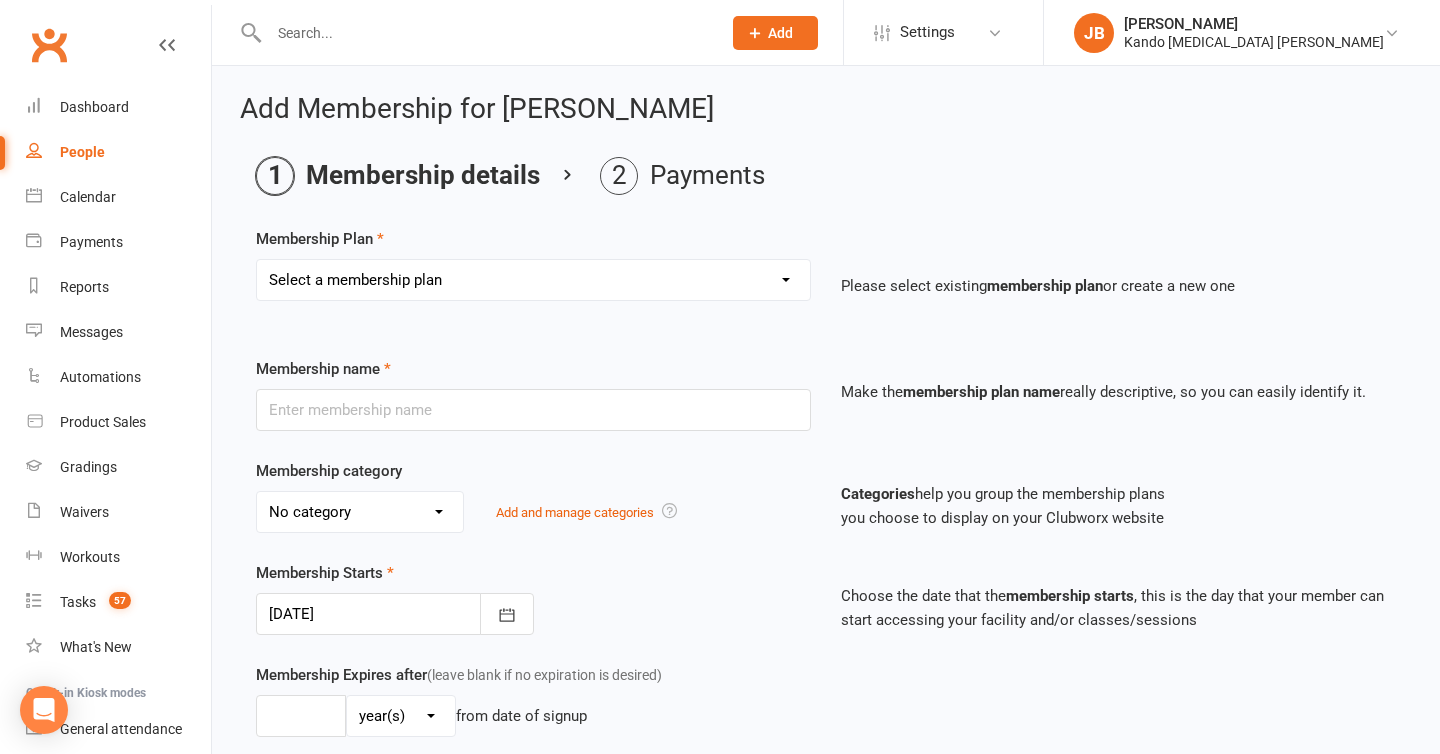 click on "Select a membership plan Create new Membership Plan 12 Months - Kinder Ninja inc. 1 month discount [3] 12 Months - Little Dragon inc. 1 month discount [3] 12 Months - Junior Basic inc. 1 month discount - 1 class per week [3] 12 Months - Junior Standard inc. 1 month discount - 2 classes per week [3] 12 Months - Junior Platinum inc. 1 month discount - Unlimited classes [3] 12 Months - Teen & Adult Basic inc. 1 month discount - 1 class per week [3] 12 Months - Teen & Adult Standard inc. 1 month discount - 2 classes per week [3] 12 Months - Teen & Adult Platinum inc. 1 month discount - Unlimited classes [3] 12 Months - Kinder Ninja inc. 1 month discount [2] 12 Months - Little Dragon inc. 1 month discount [2] 12 Months - Junior Basic inc. 1 month discount - 1 class per week [2] 12 Months - Junior Standard inc. 1 month discount - 2 classes per week [2] 12 Months - Junior Platinum inc. 1 month discount - Unlimited classes [2] 12 Months - Teen & Adult Basic inc. 1 month discount - 1 class per week [2] 3 Month Voucher" at bounding box center [533, 280] 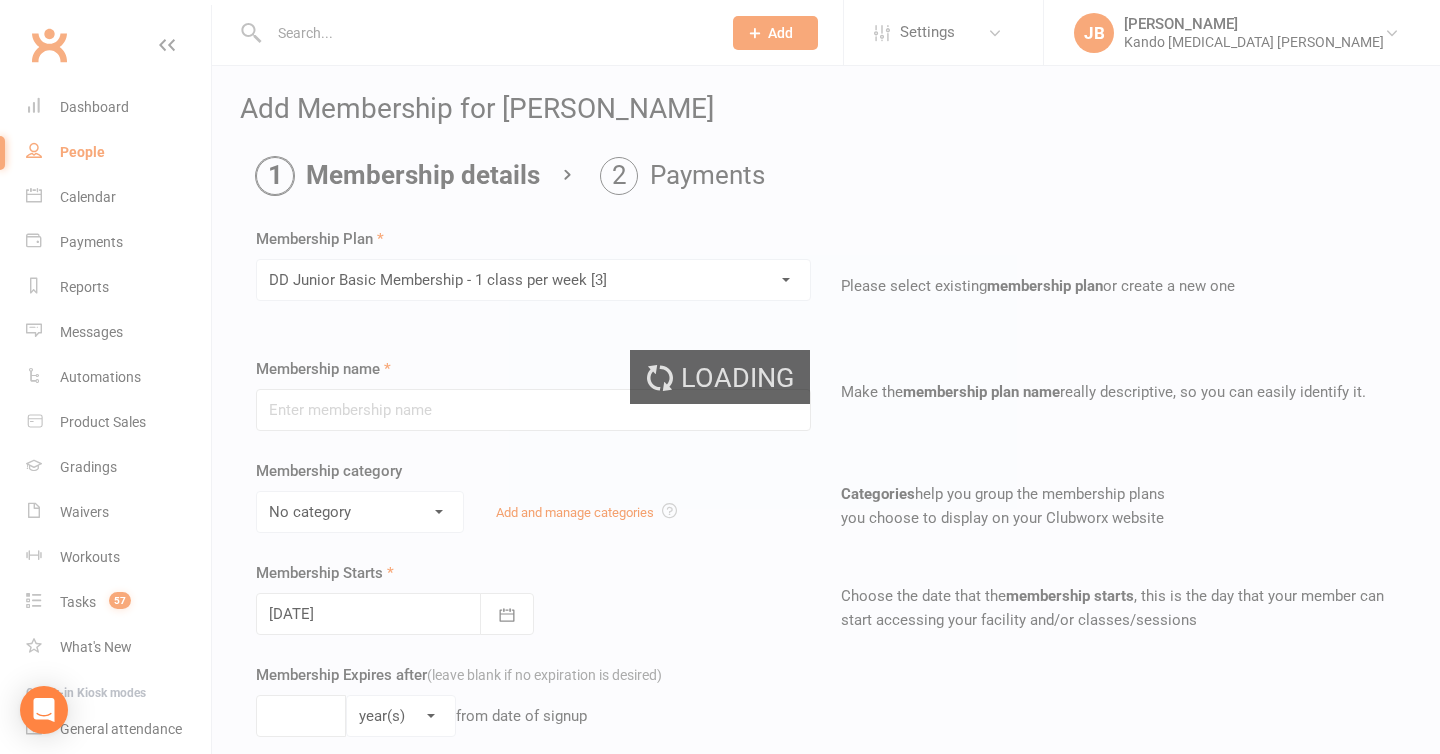 type on "DD Junior Basic Membership - 1 class per week [3]" 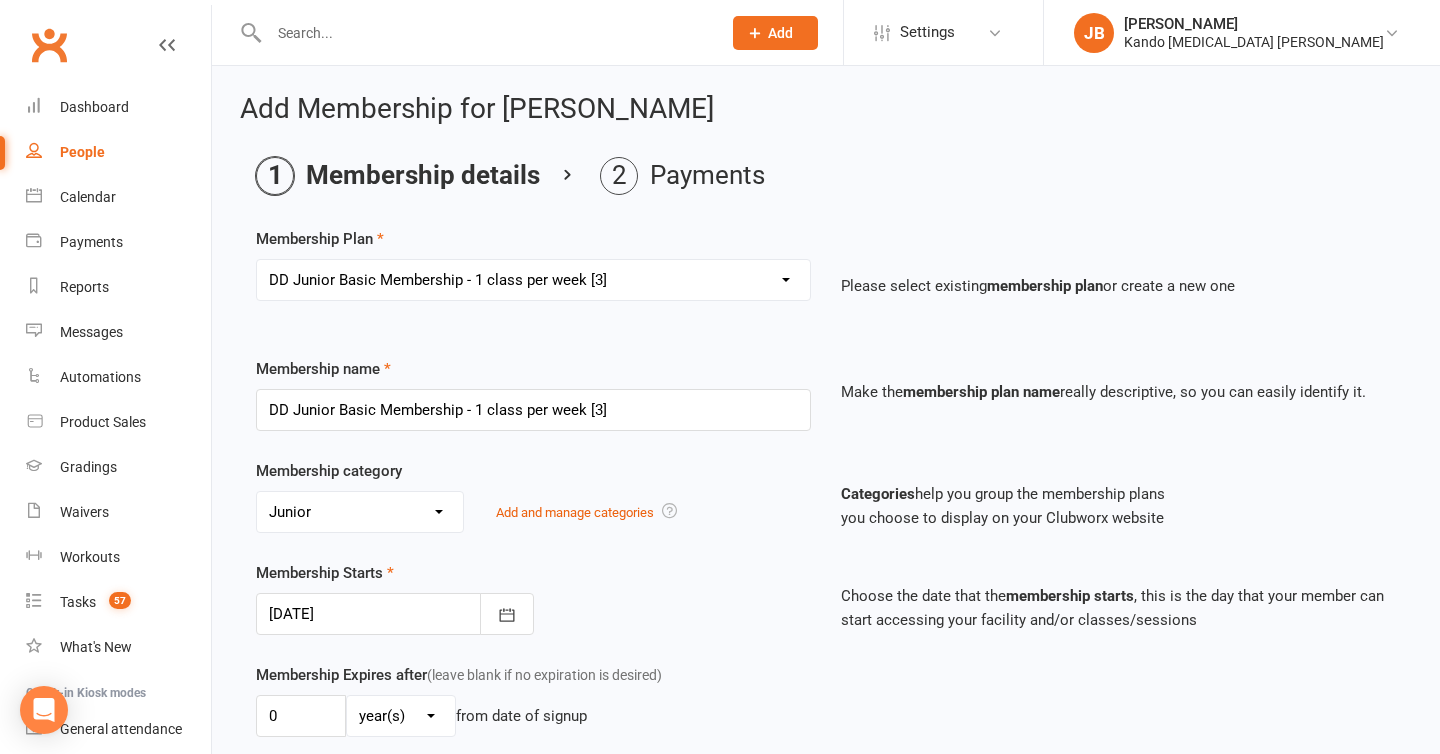 click at bounding box center (395, 614) 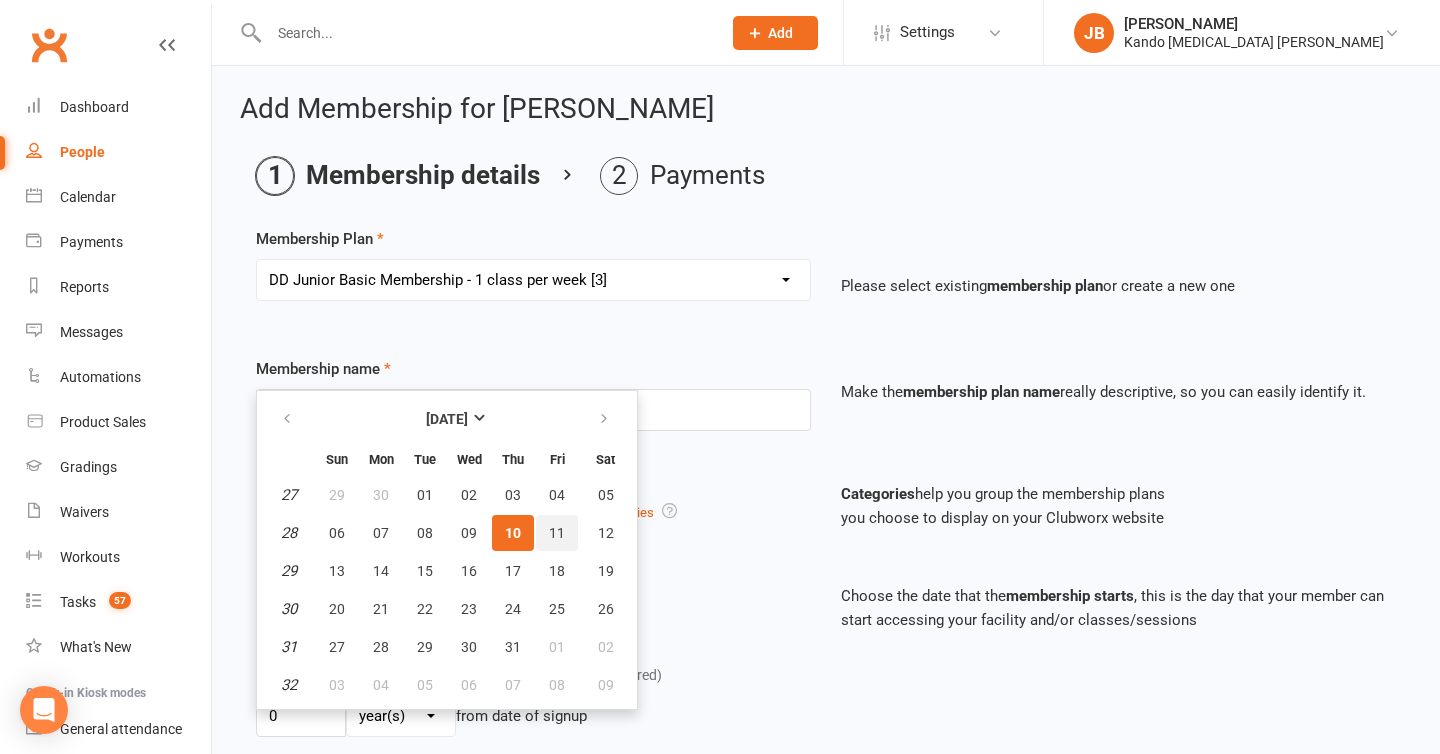 click on "11" at bounding box center [557, 533] 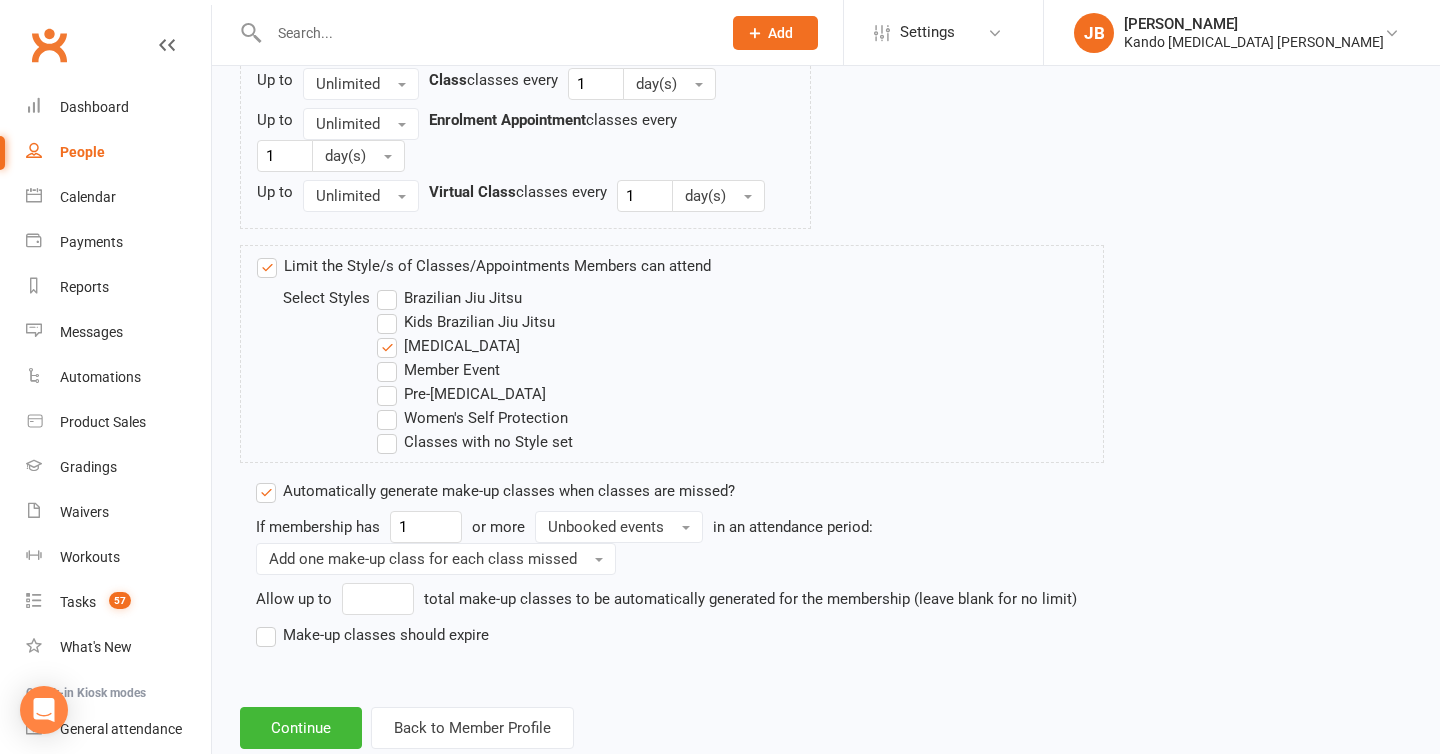 scroll, scrollTop: 1516, scrollLeft: 0, axis: vertical 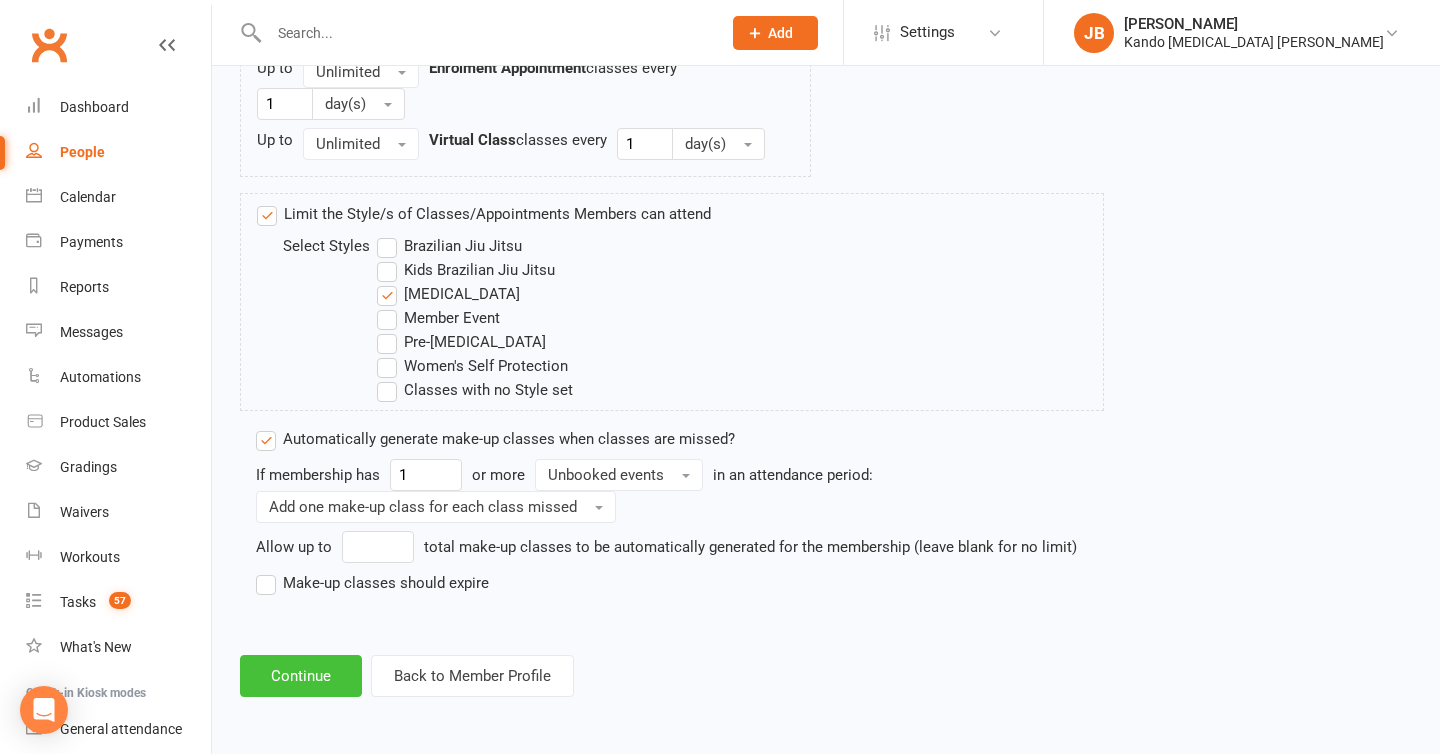 click on "Continue" at bounding box center (301, 676) 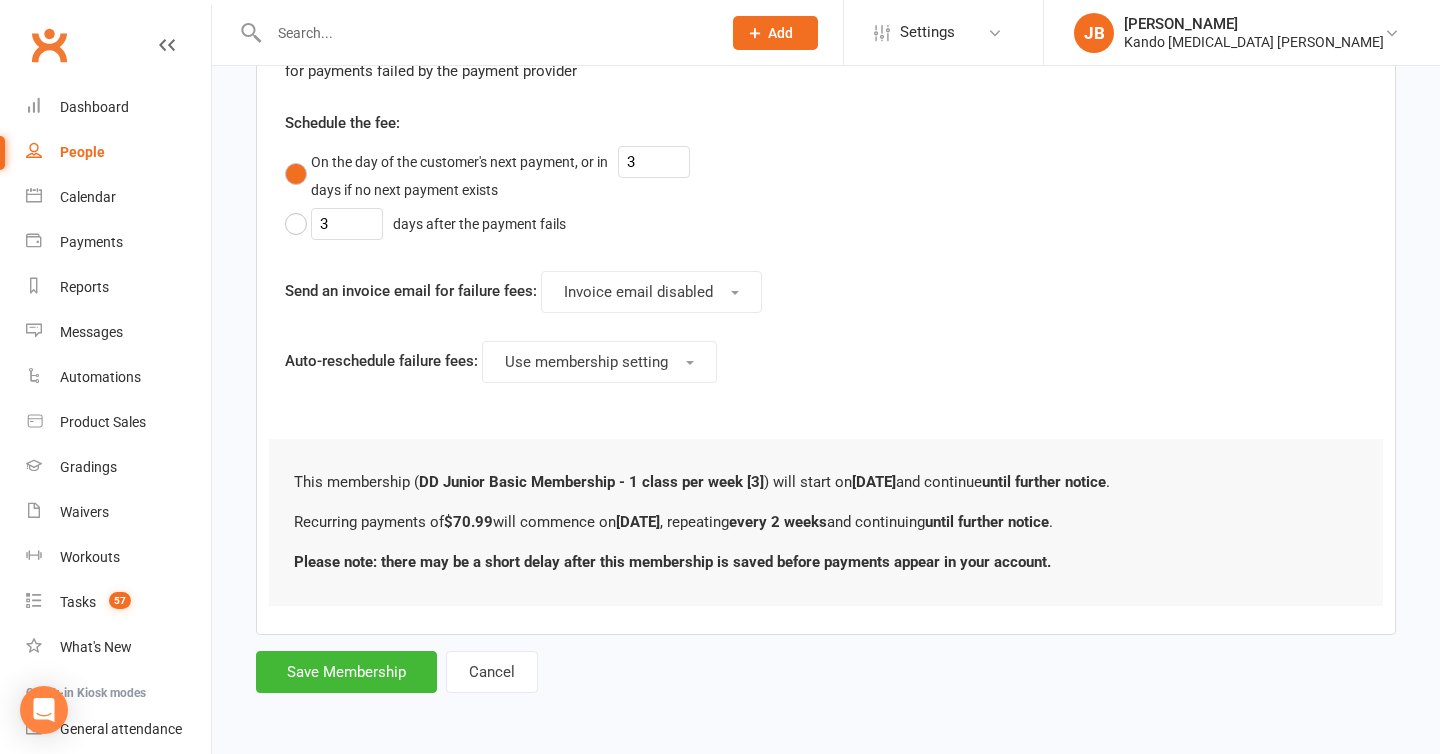 scroll, scrollTop: 0, scrollLeft: 0, axis: both 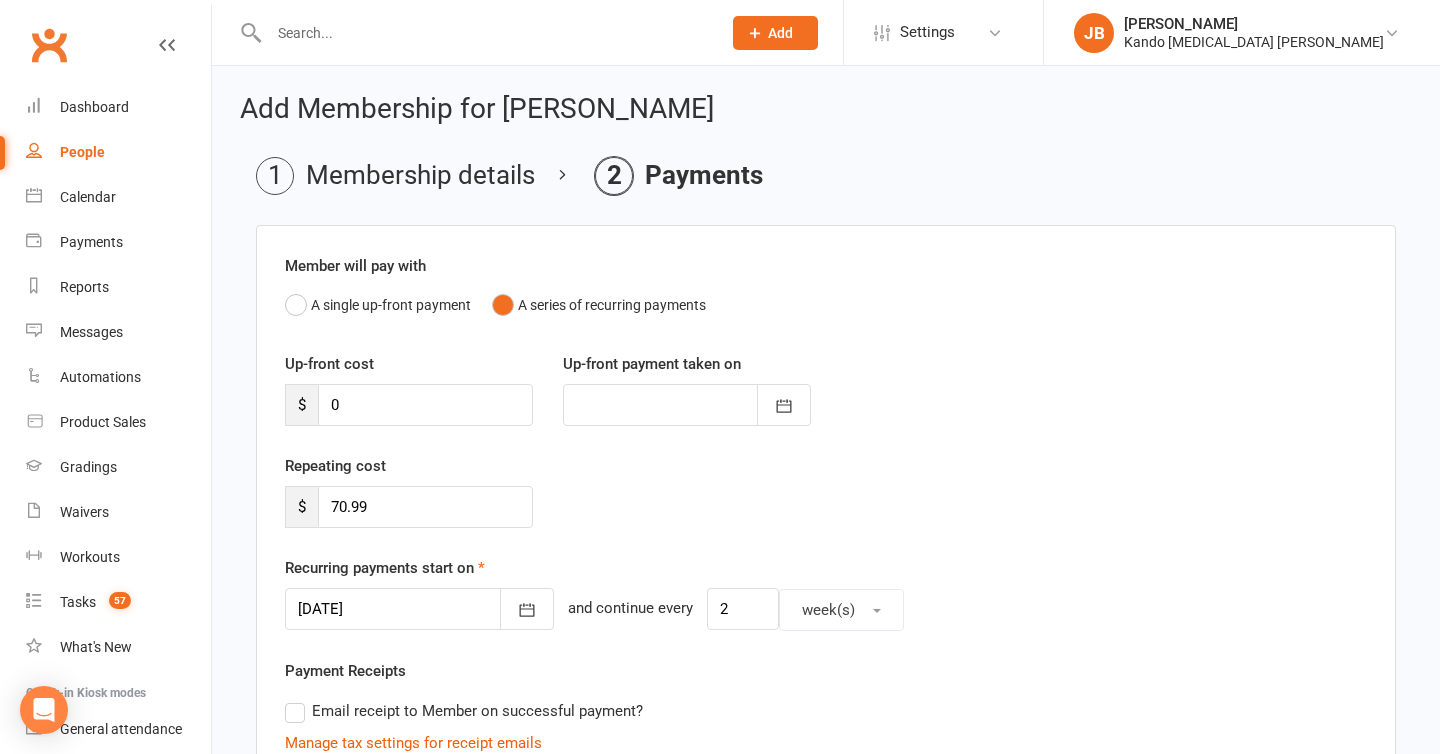 click on "Payment Receipts" at bounding box center (345, 671) 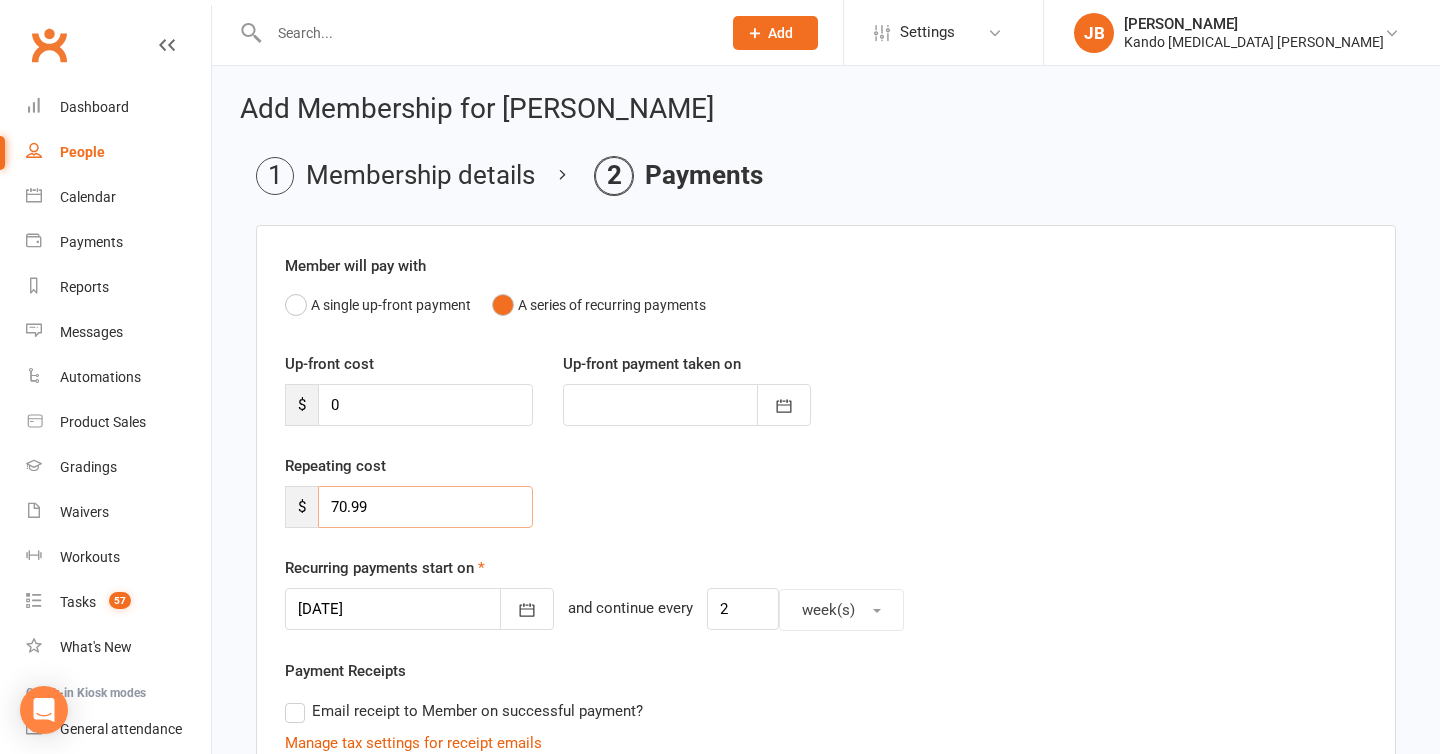 click on "70.99" at bounding box center [425, 507] 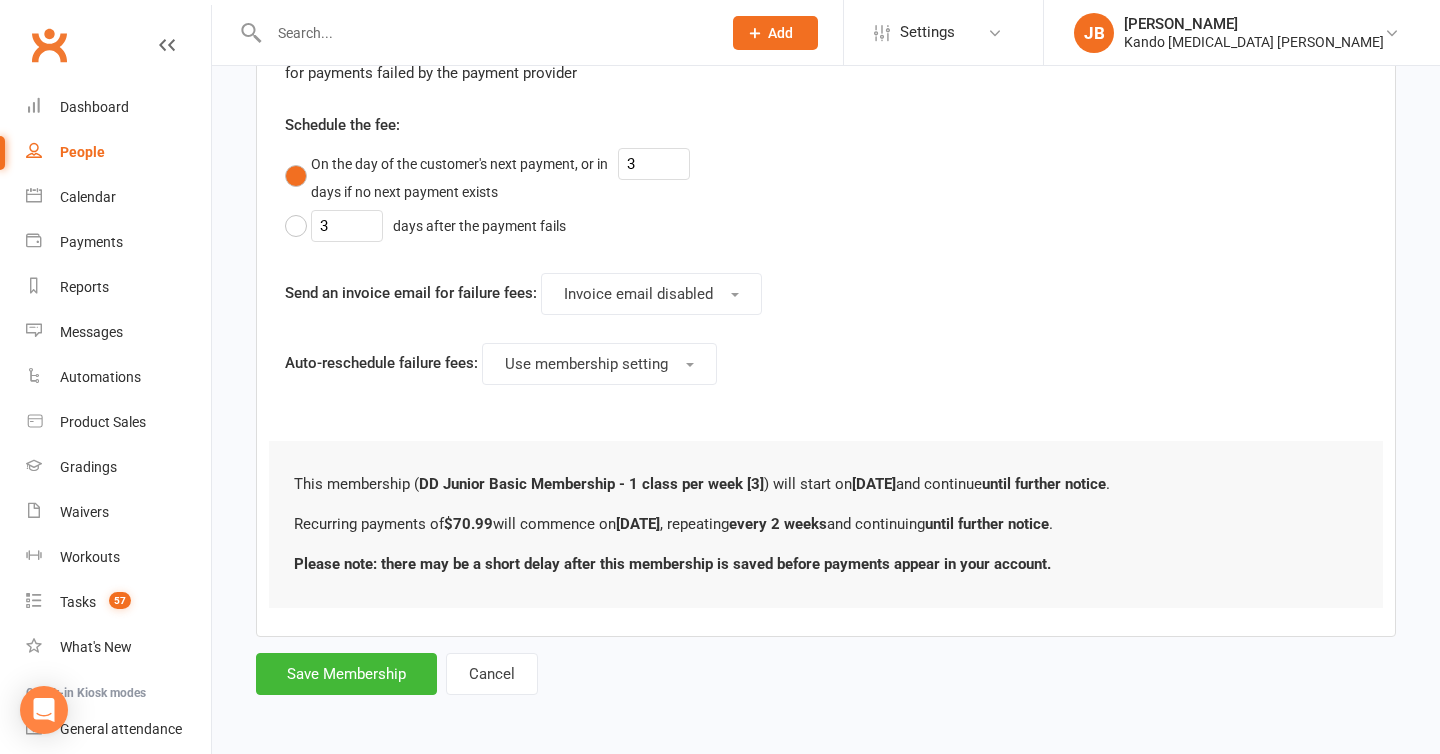 scroll, scrollTop: 1013, scrollLeft: 0, axis: vertical 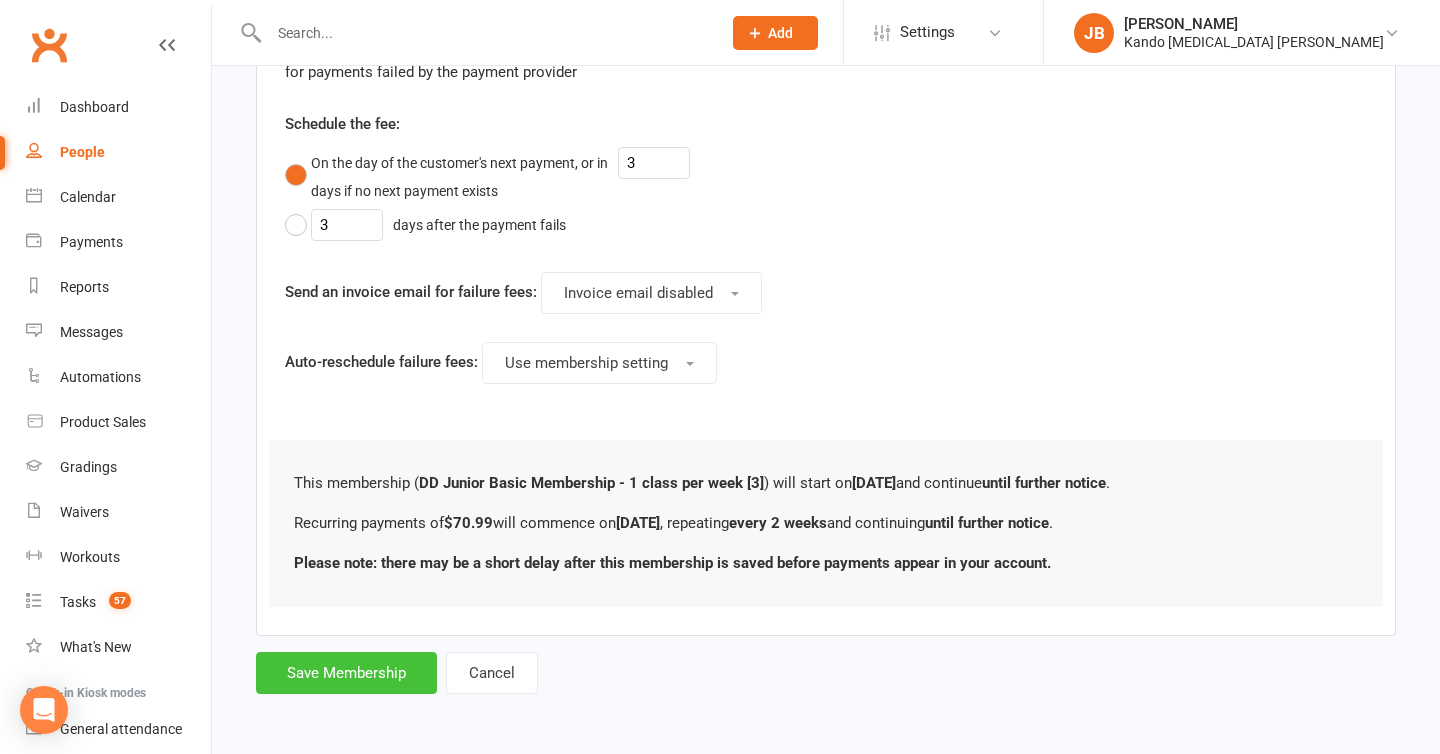 click on "Save Membership" at bounding box center (346, 673) 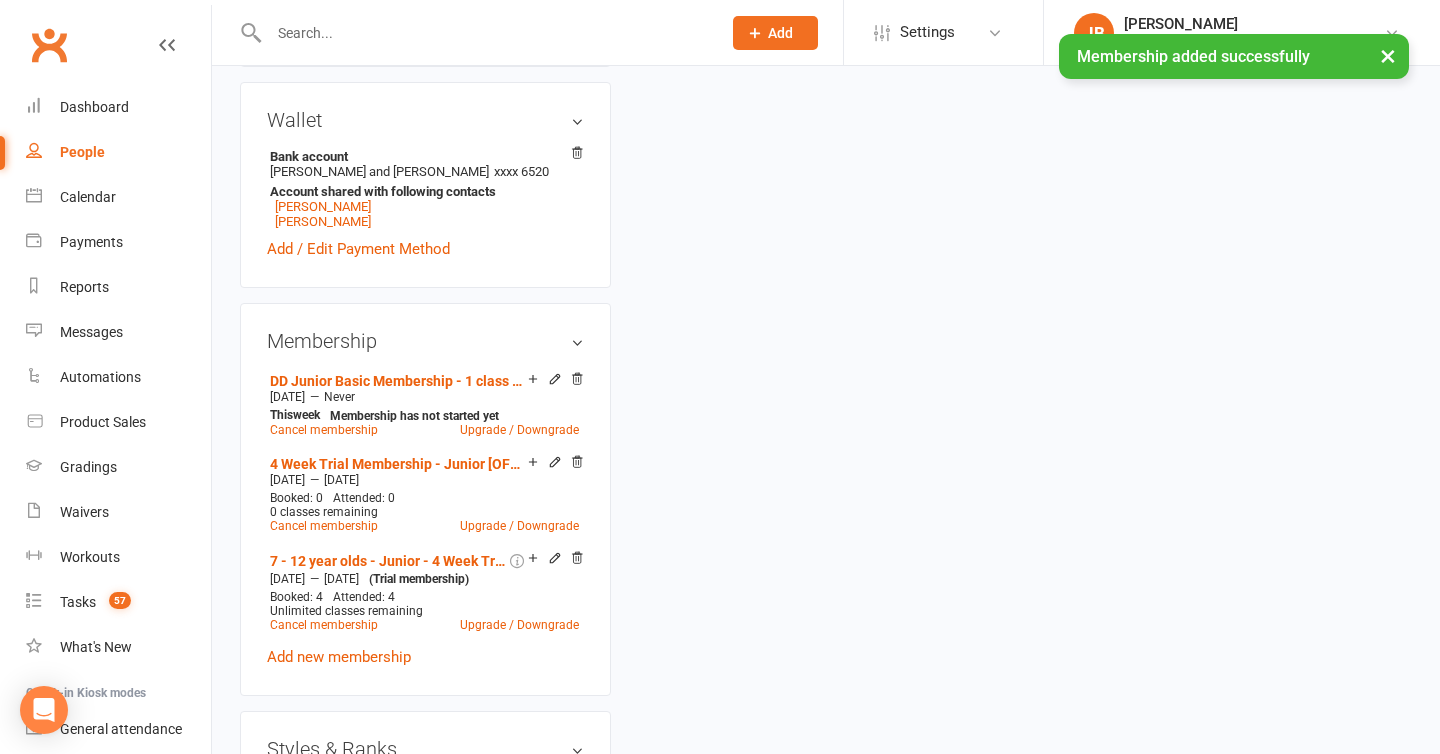 scroll, scrollTop: 0, scrollLeft: 0, axis: both 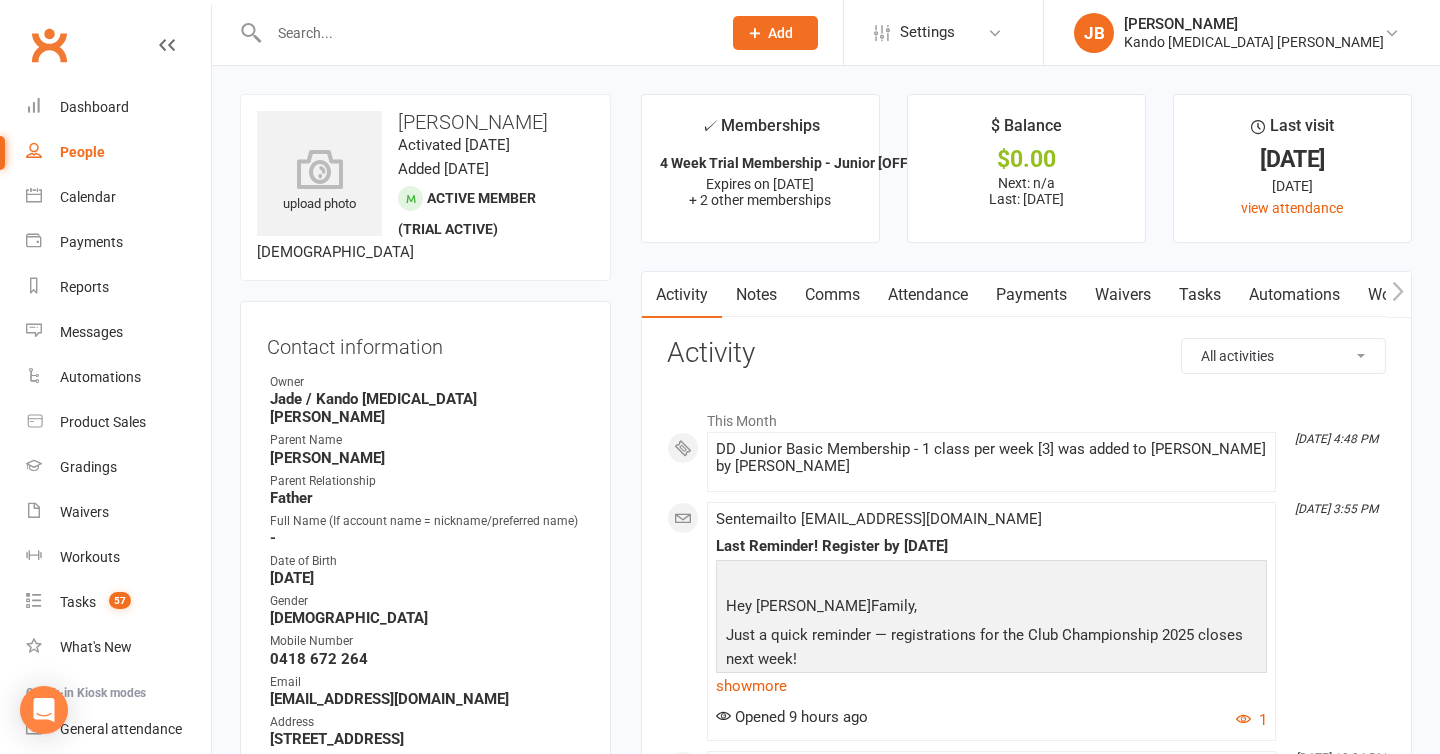 click on "Payments" at bounding box center (1031, 295) 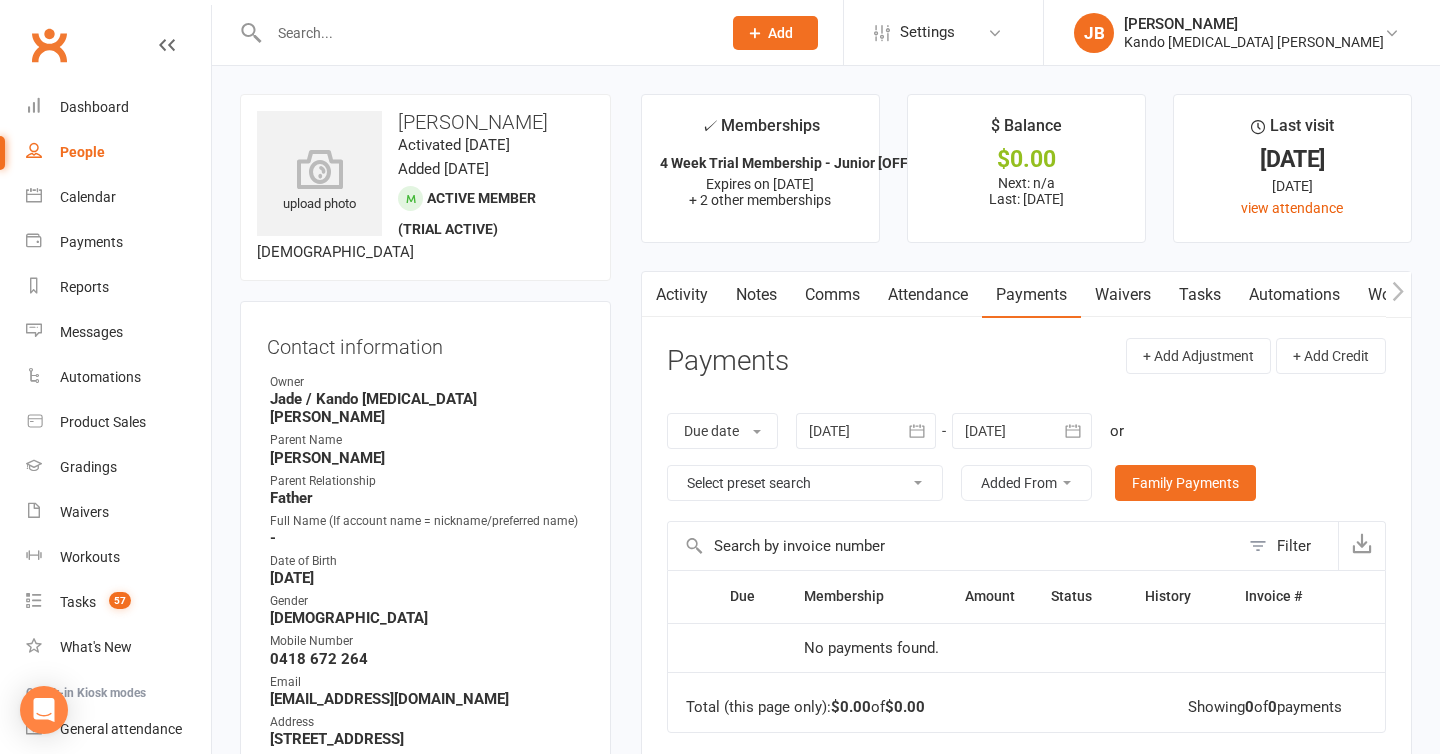 click on "Payments" at bounding box center [1031, 295] 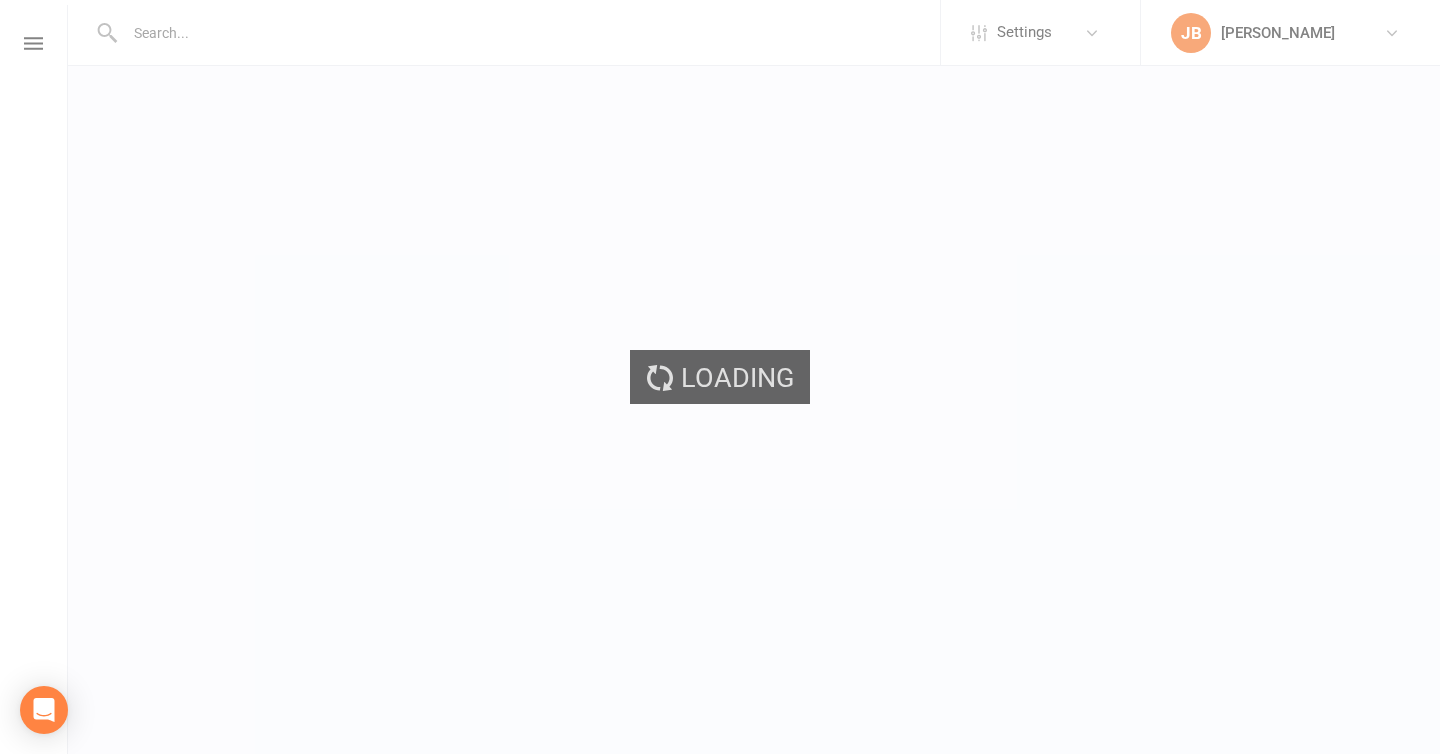 scroll, scrollTop: 0, scrollLeft: 0, axis: both 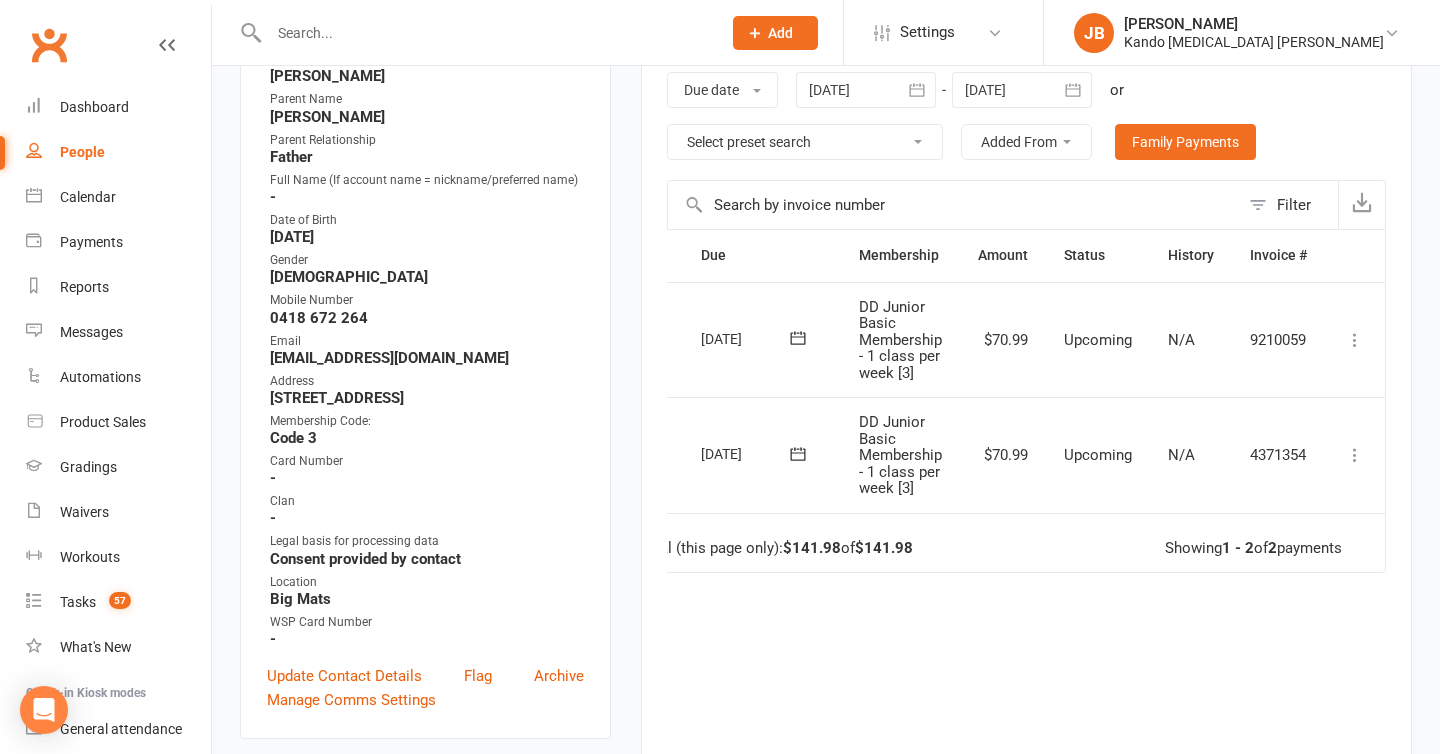 click at bounding box center (1355, 455) 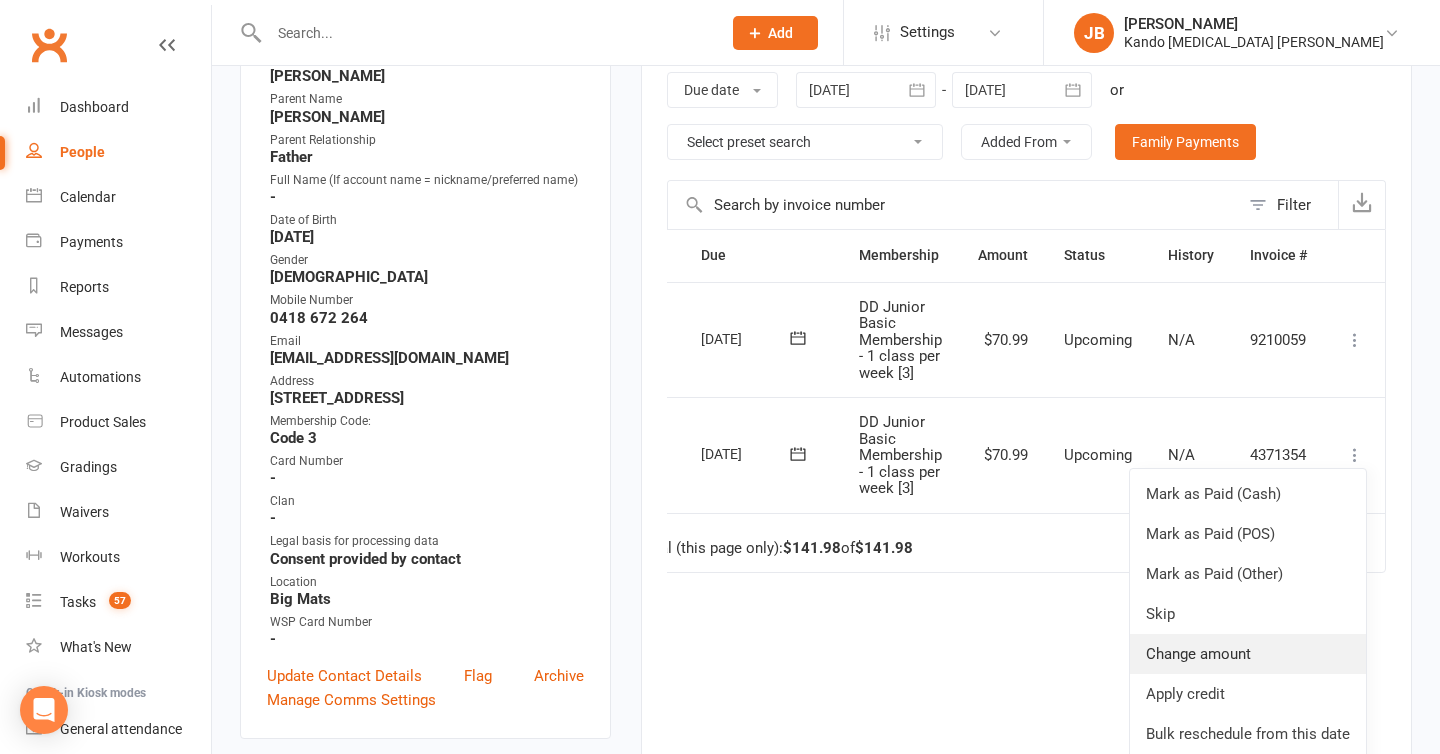 click on "Change amount" at bounding box center [1248, 654] 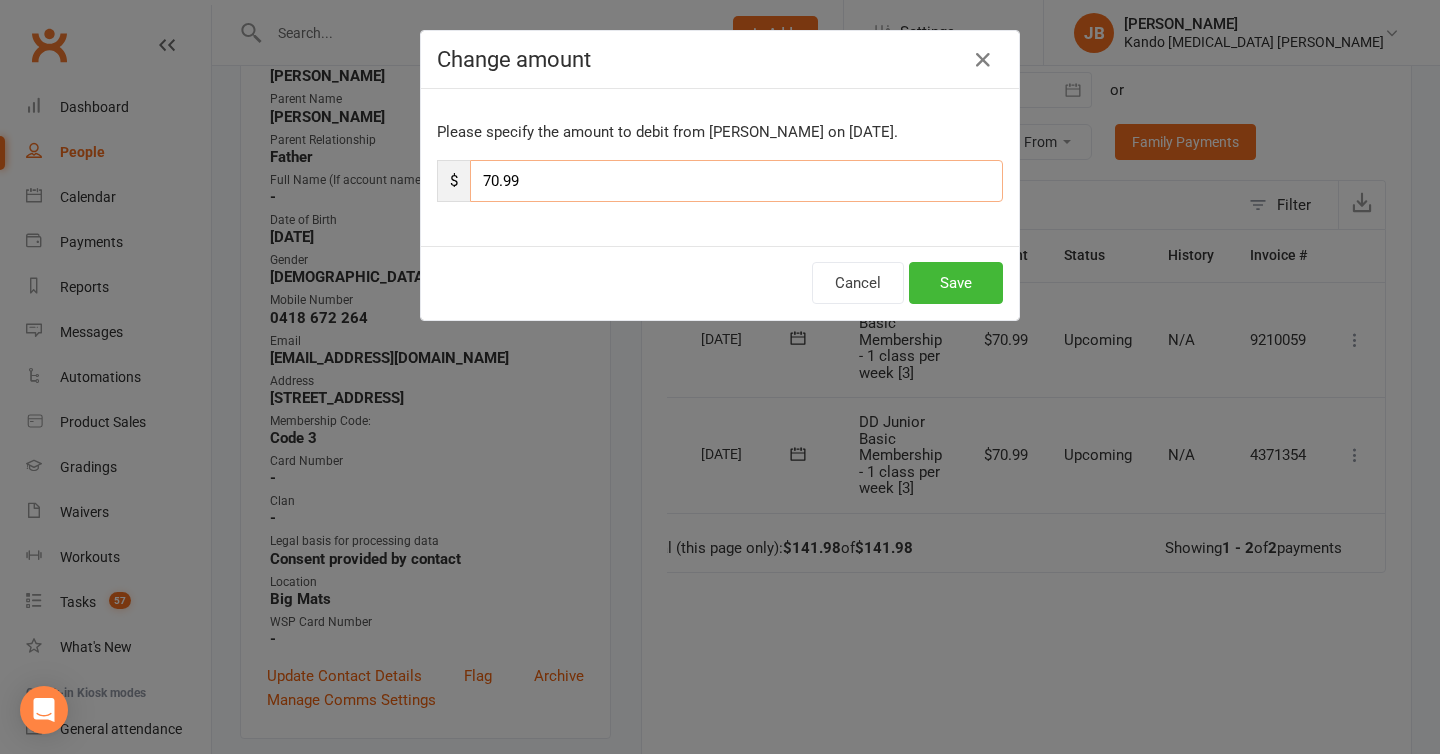 click on "70.99" at bounding box center [736, 181] 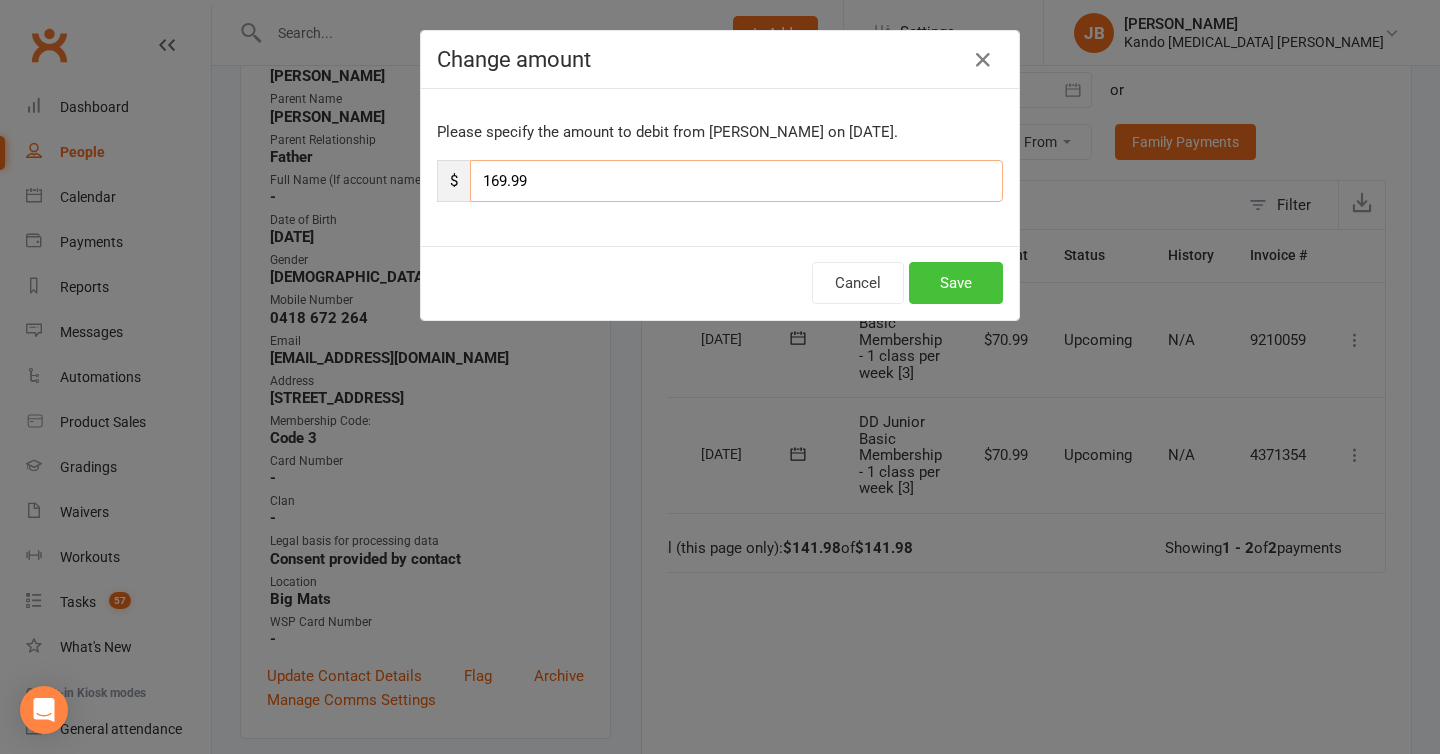 type on "169.99" 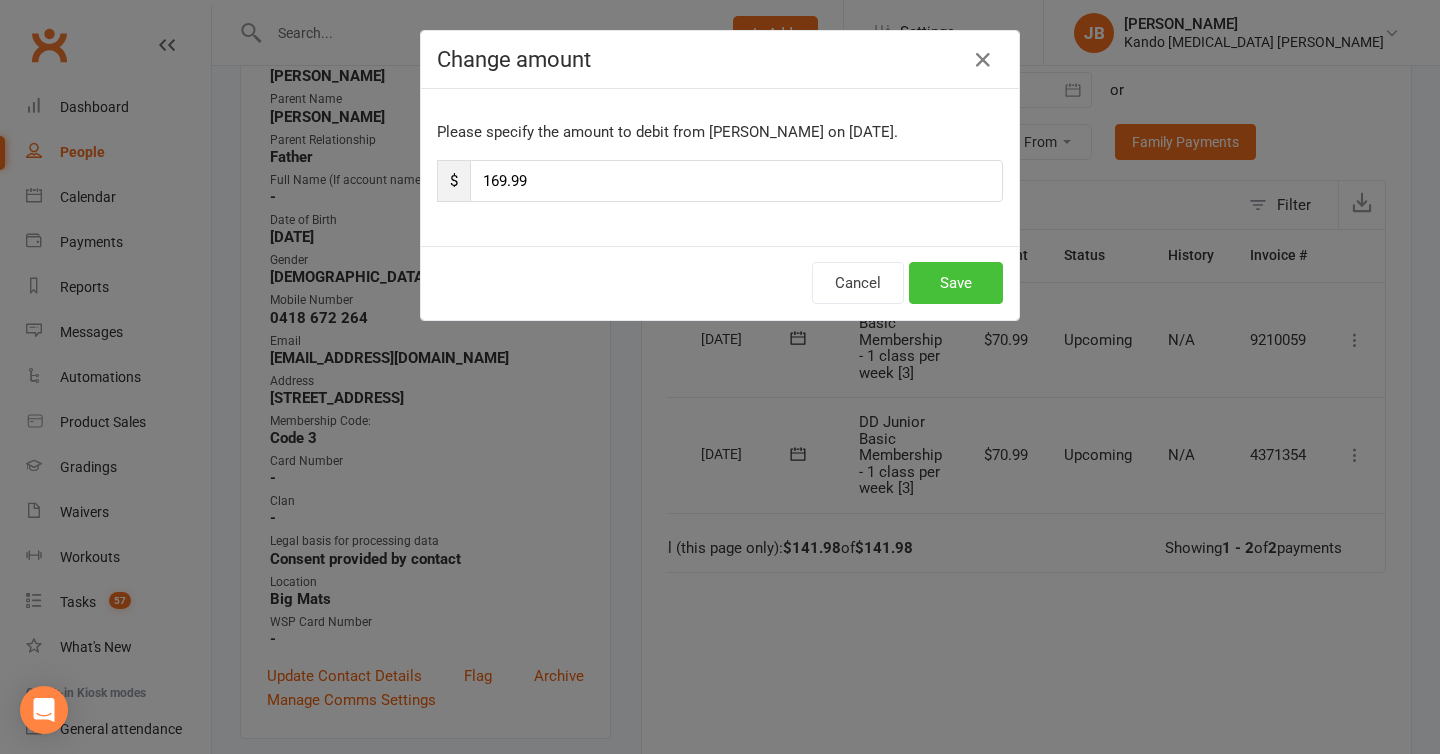 click on "Save" at bounding box center [956, 283] 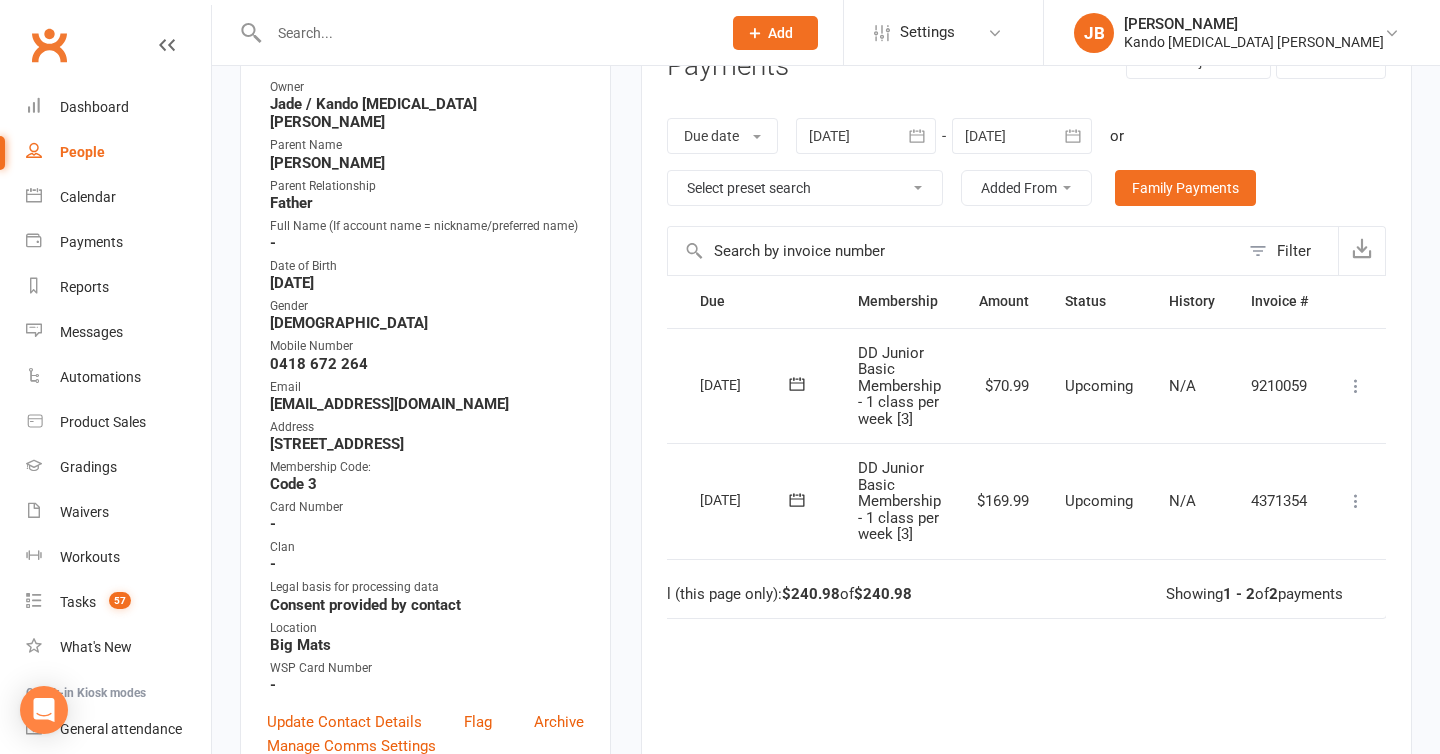 scroll, scrollTop: 0, scrollLeft: 0, axis: both 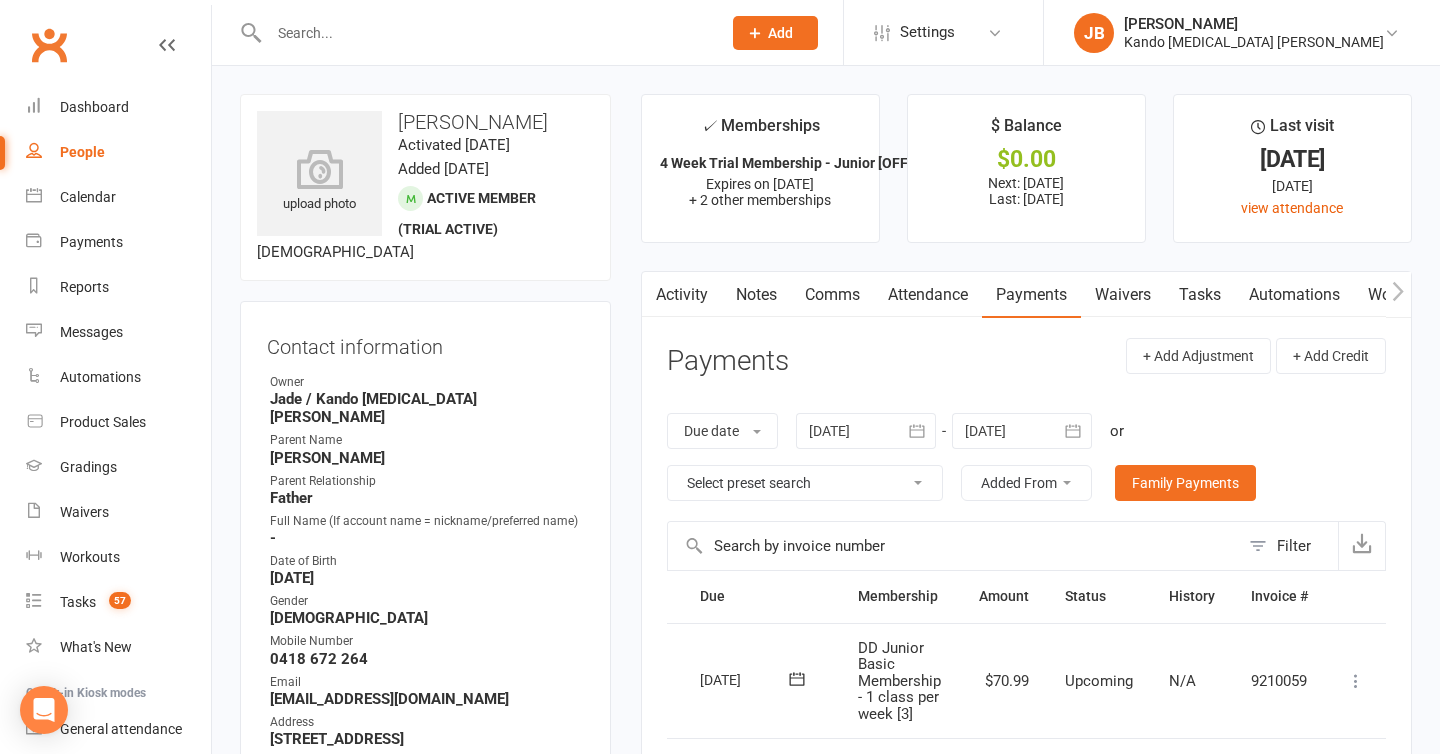click on "Tasks" at bounding box center (1200, 295) 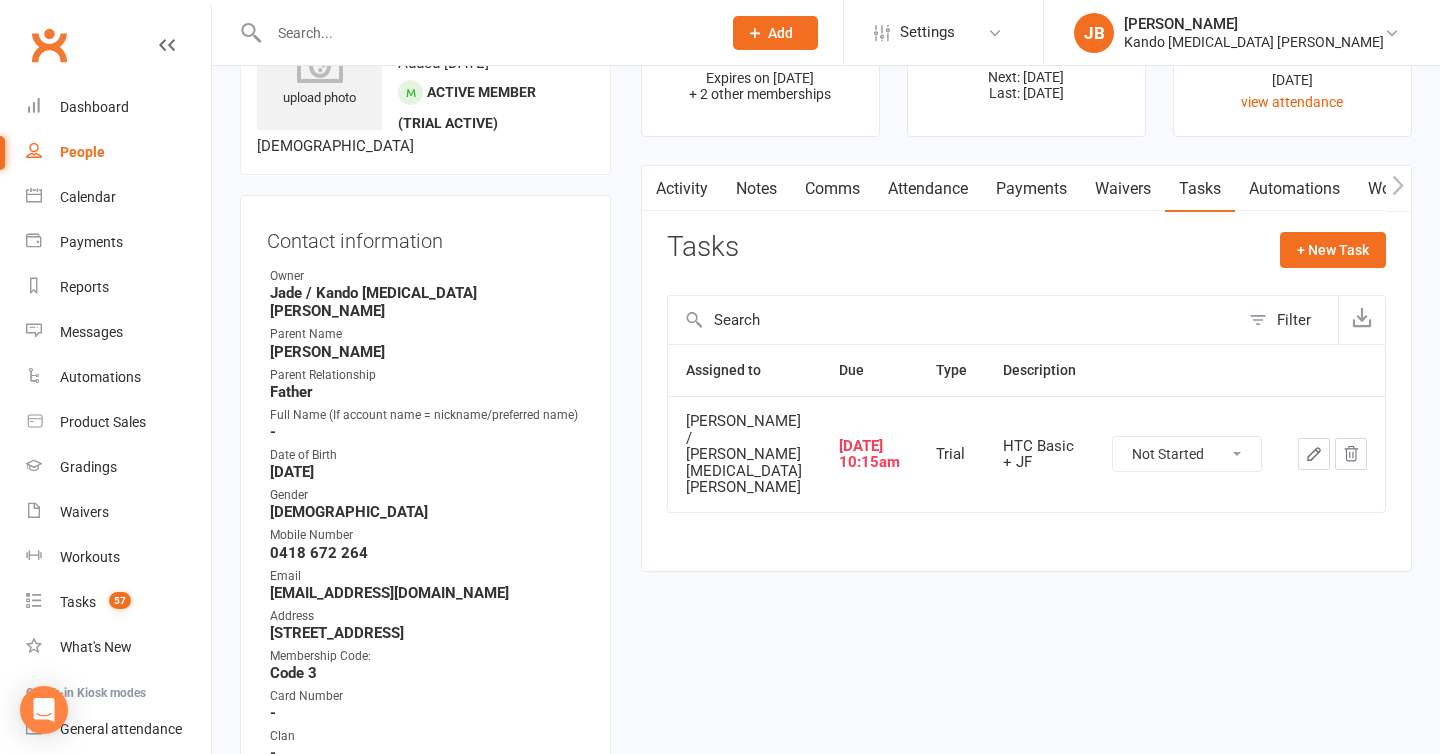 scroll, scrollTop: 107, scrollLeft: 0, axis: vertical 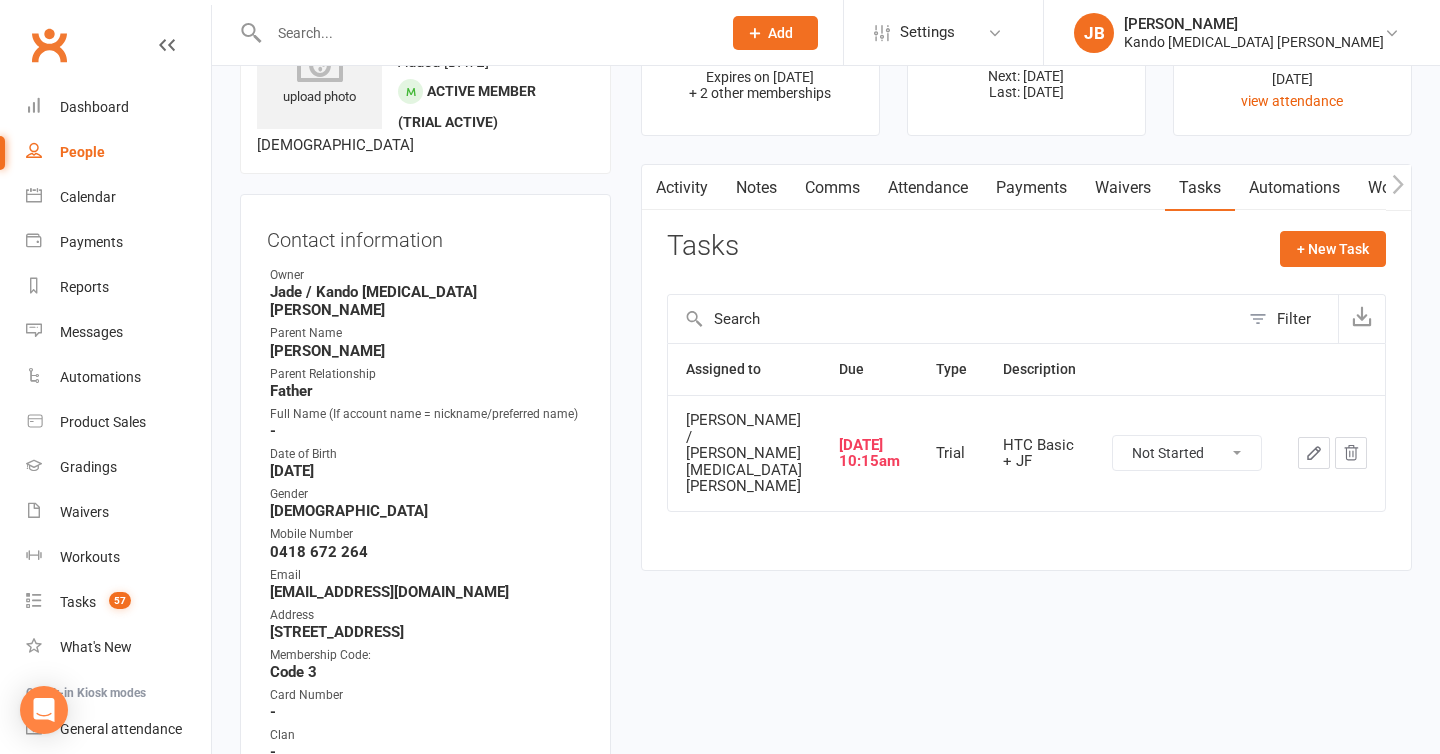 click on "Not Started In Progress Waiting Complete" 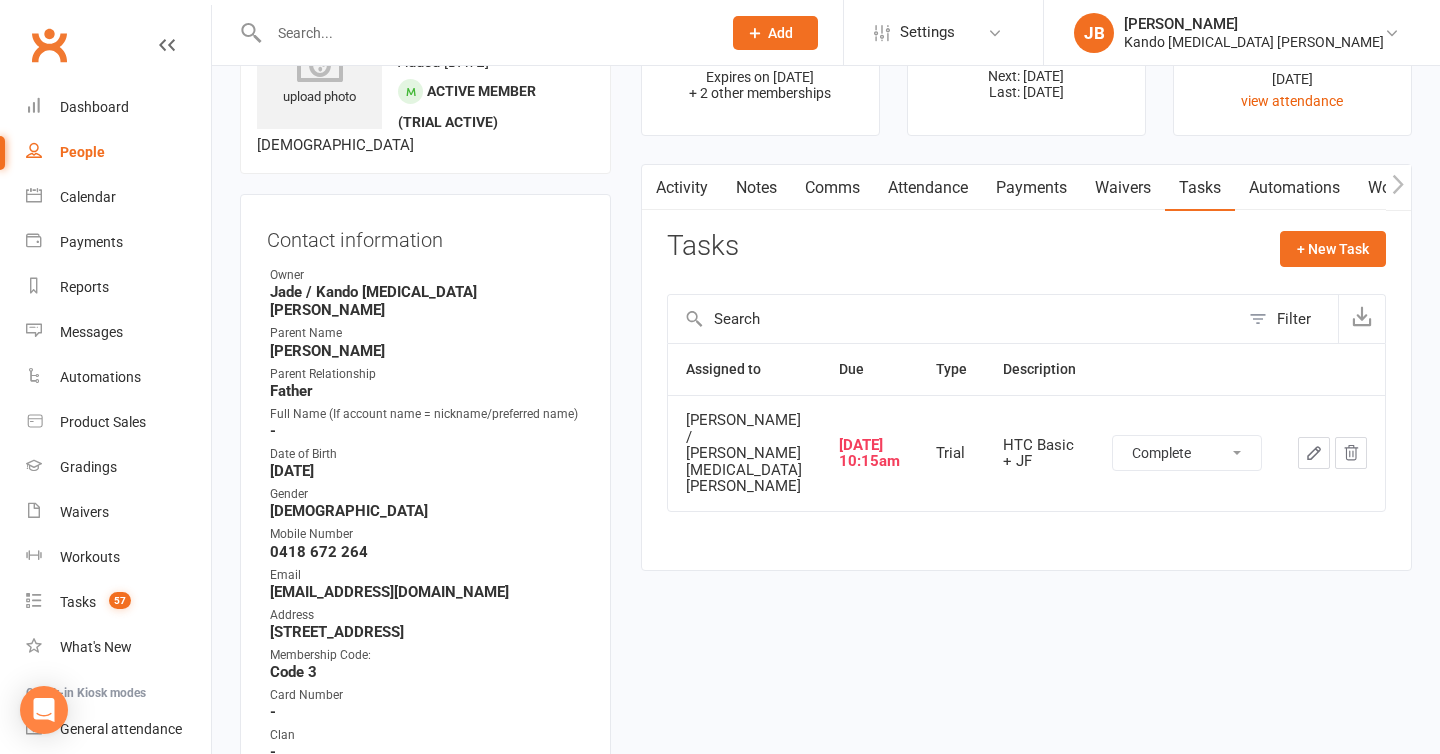select on "unstarted" 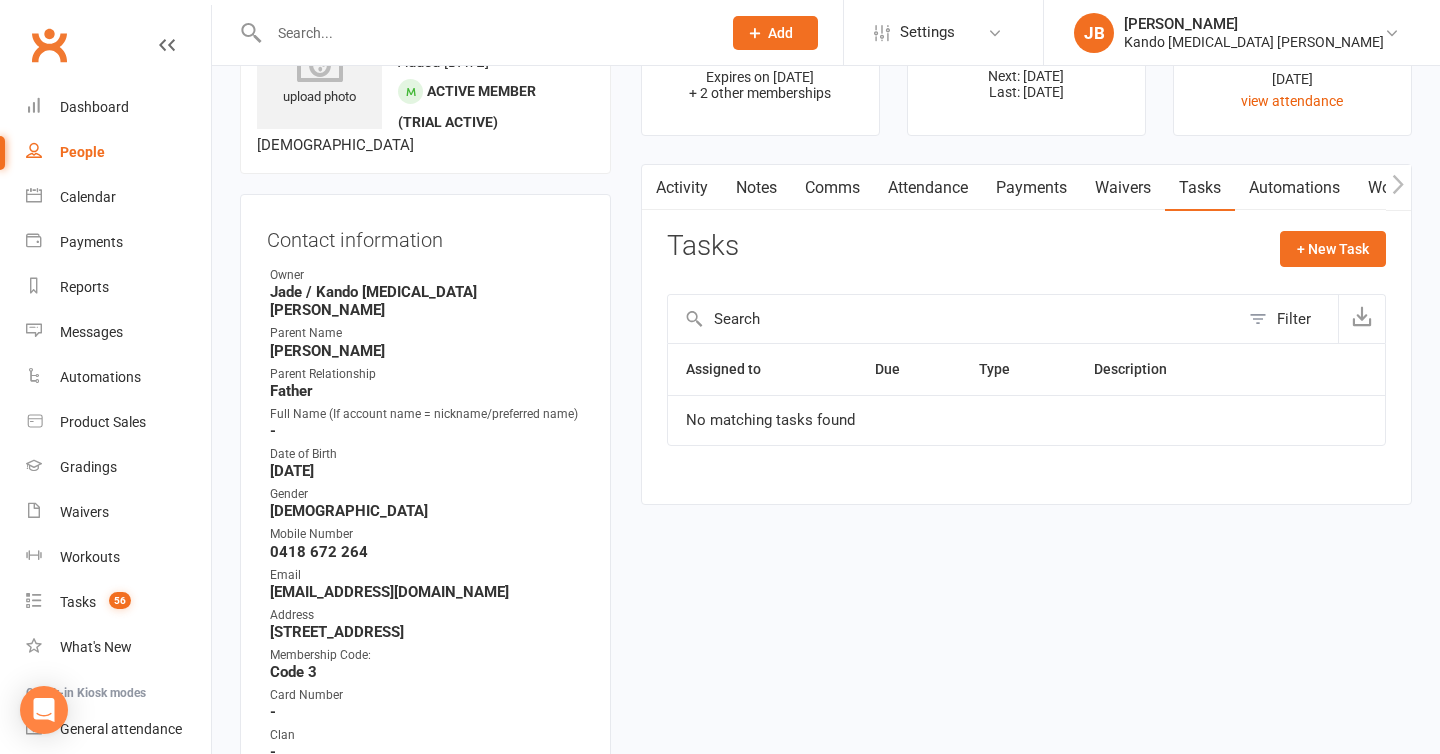 scroll, scrollTop: 0, scrollLeft: 0, axis: both 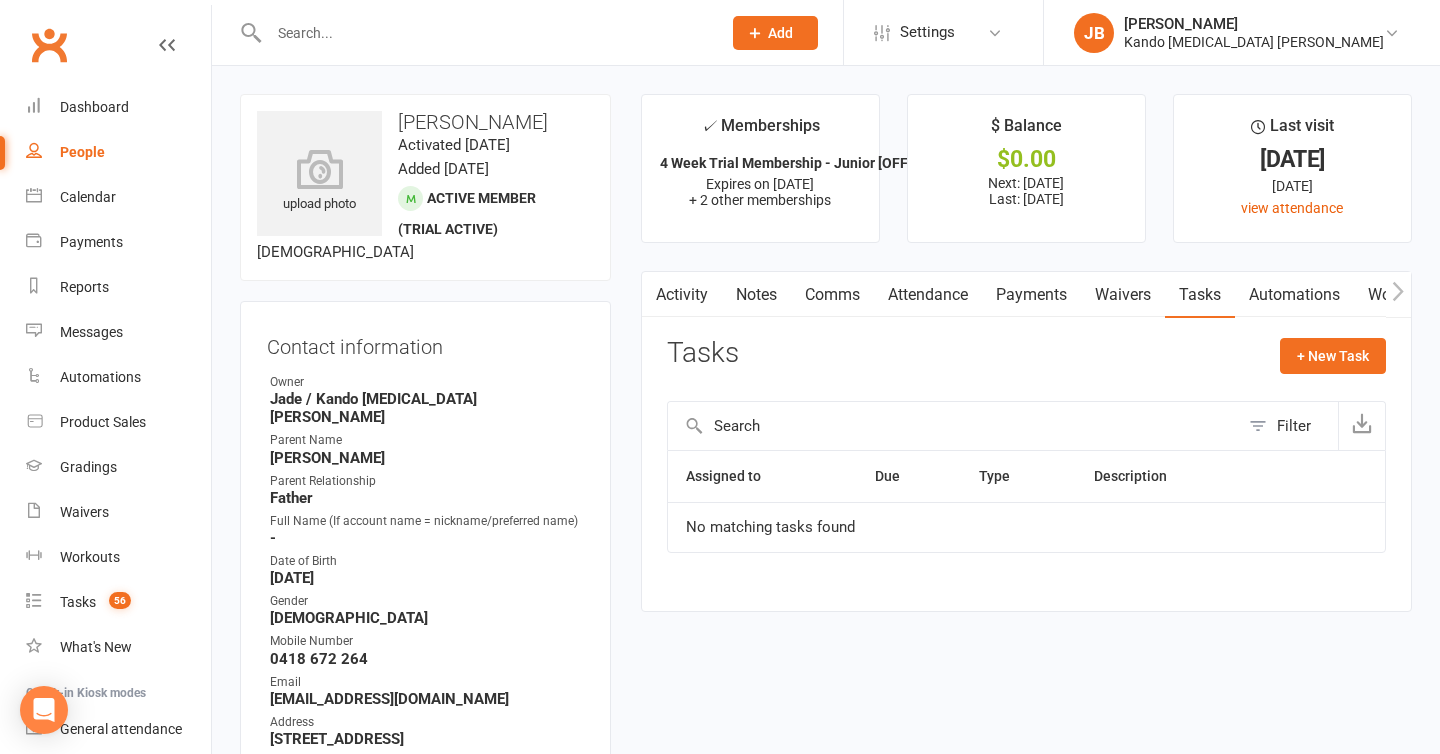 click at bounding box center (485, 33) 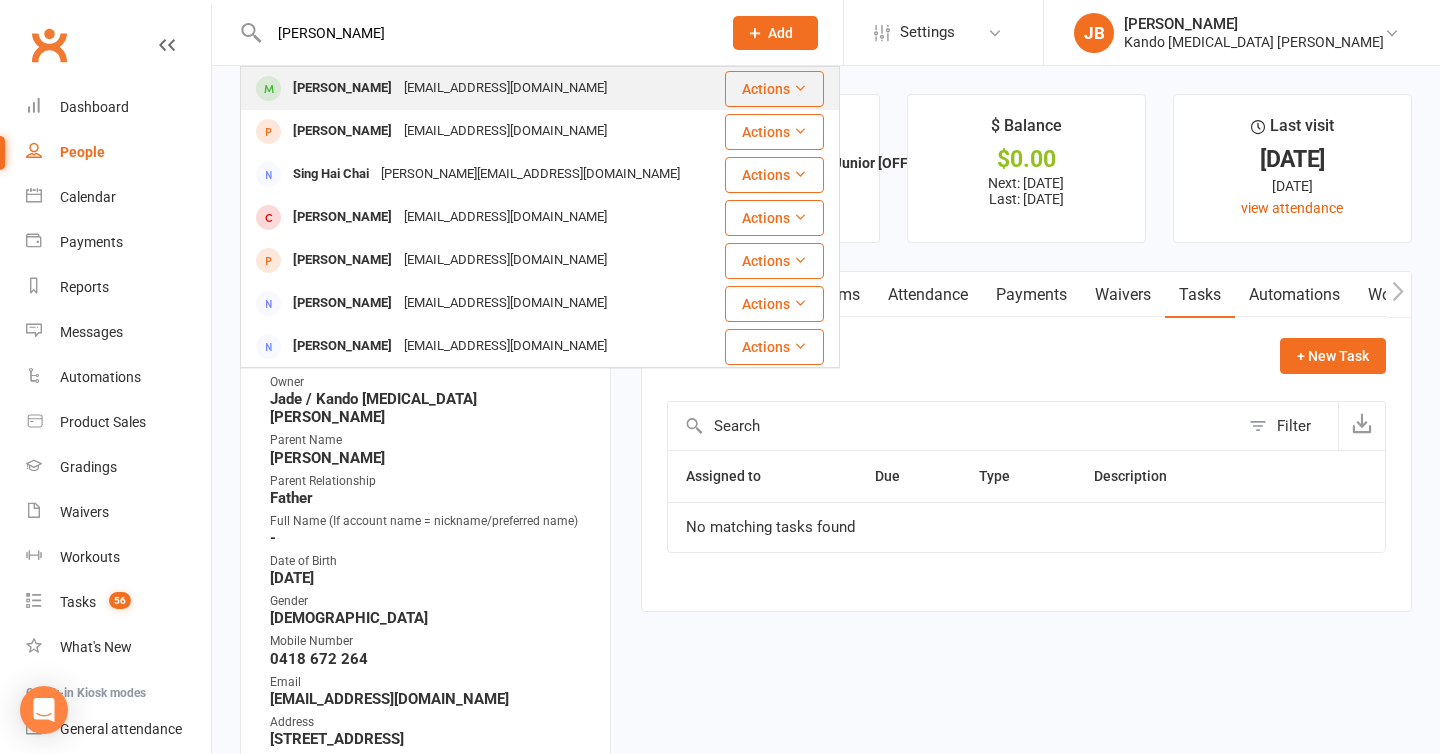 type on "alex Shen" 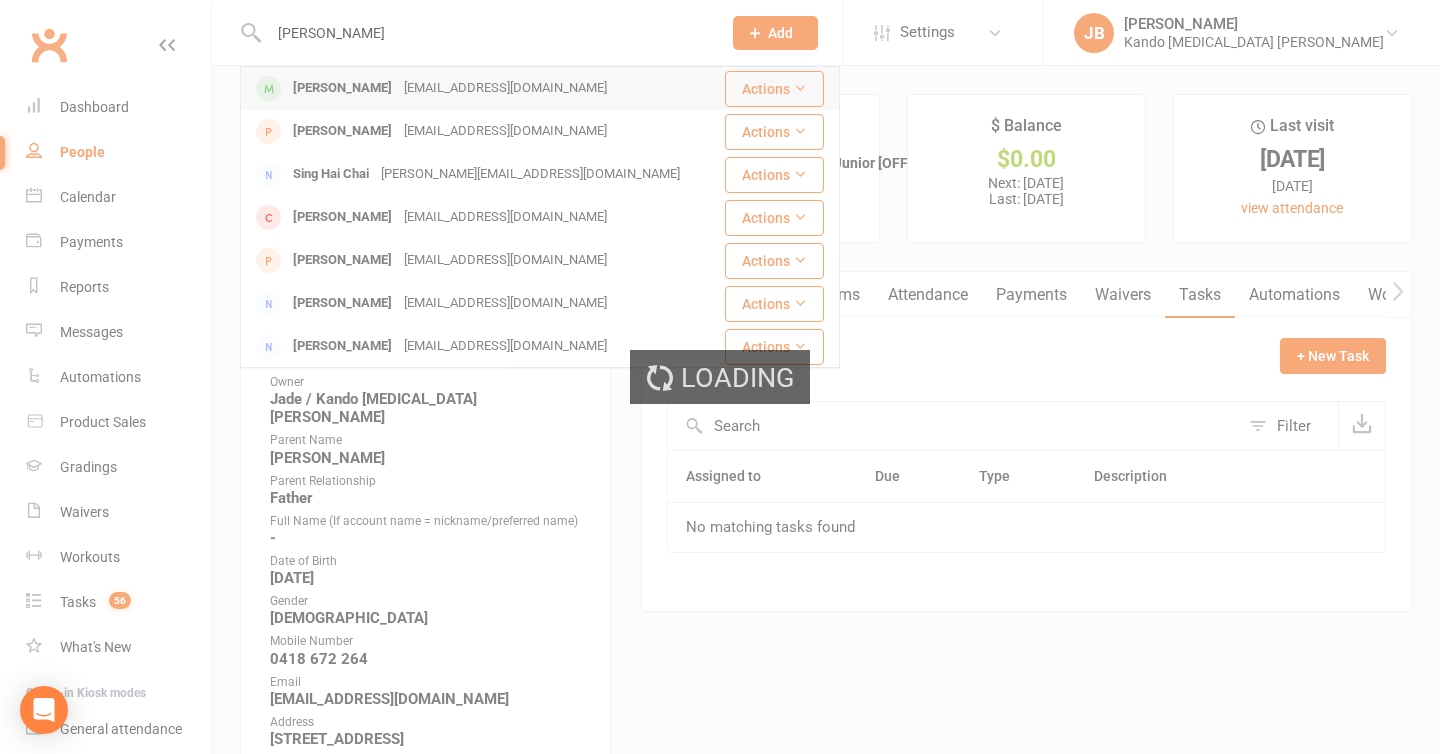 type 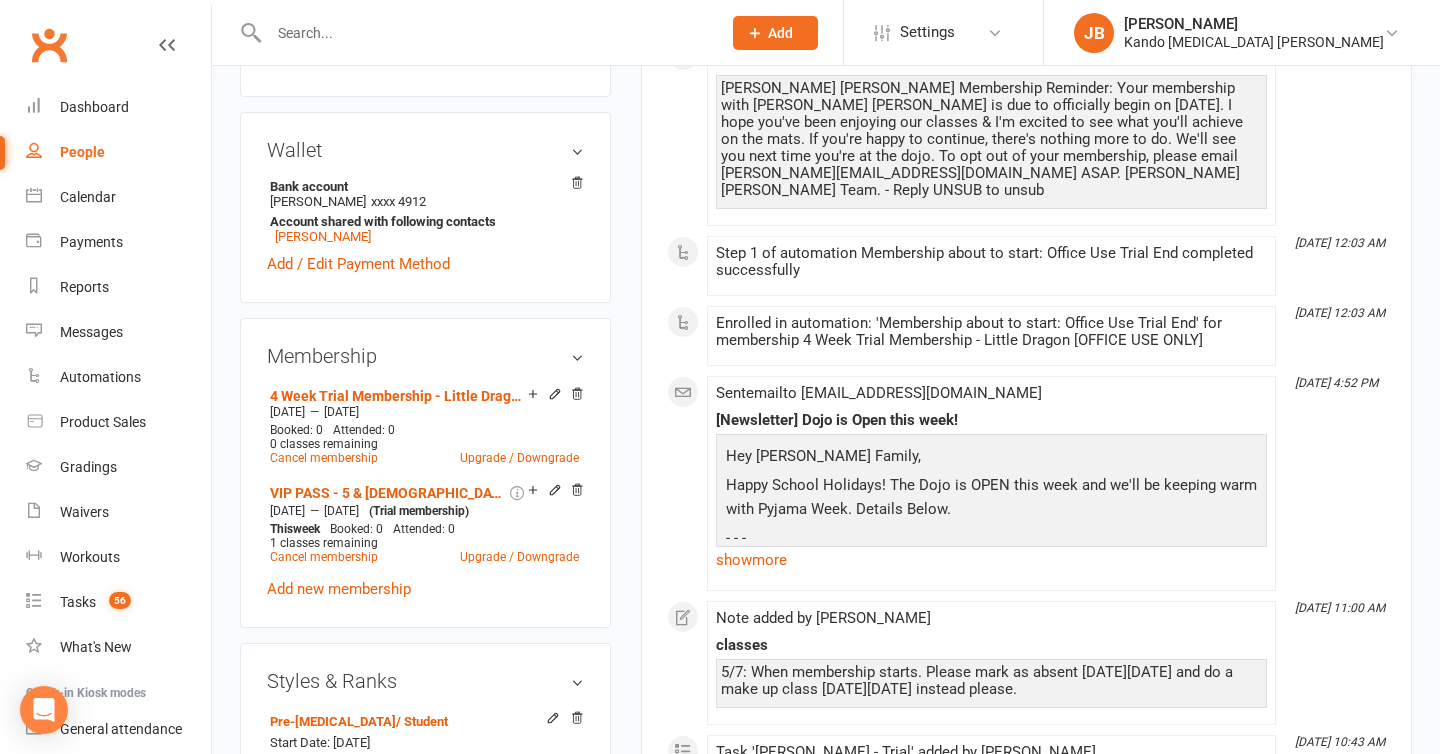 scroll, scrollTop: 996, scrollLeft: 0, axis: vertical 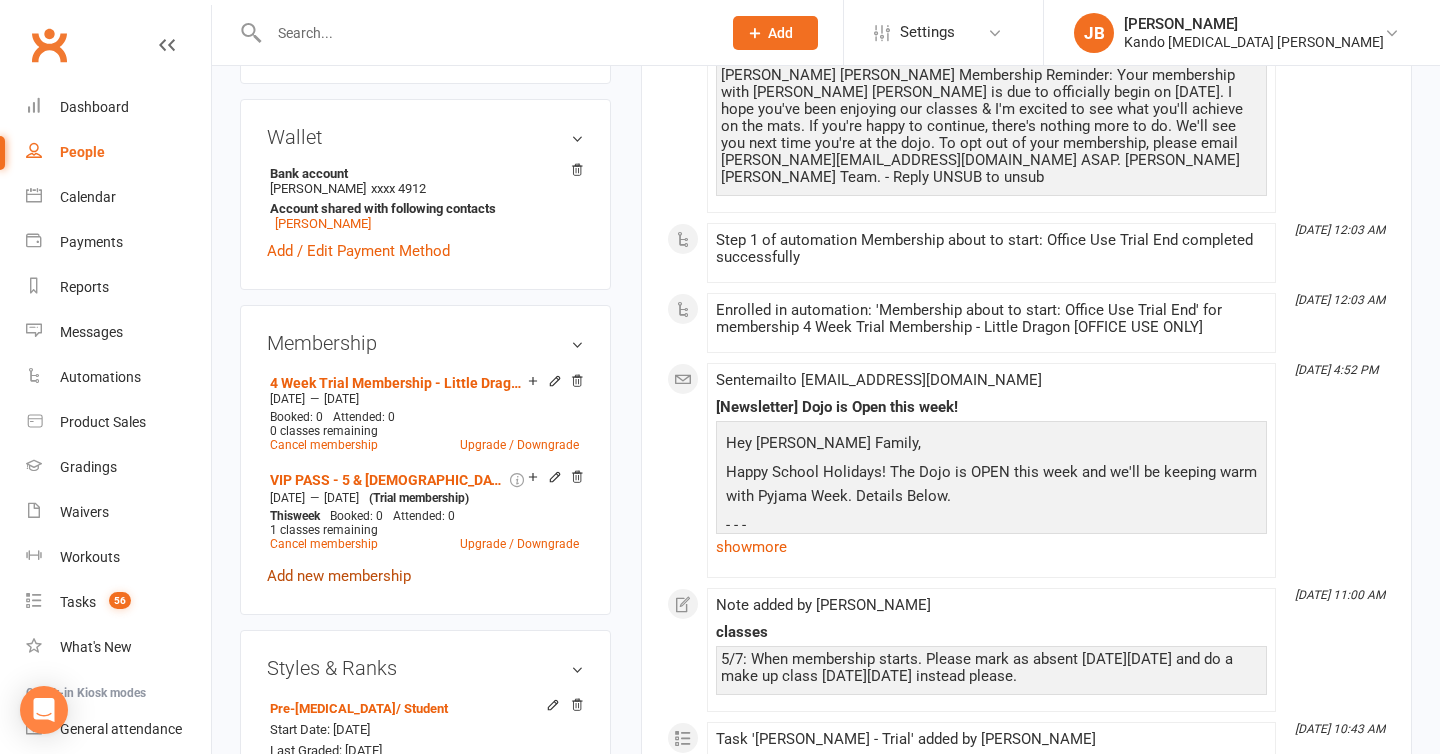 click on "Add new membership" at bounding box center [339, 576] 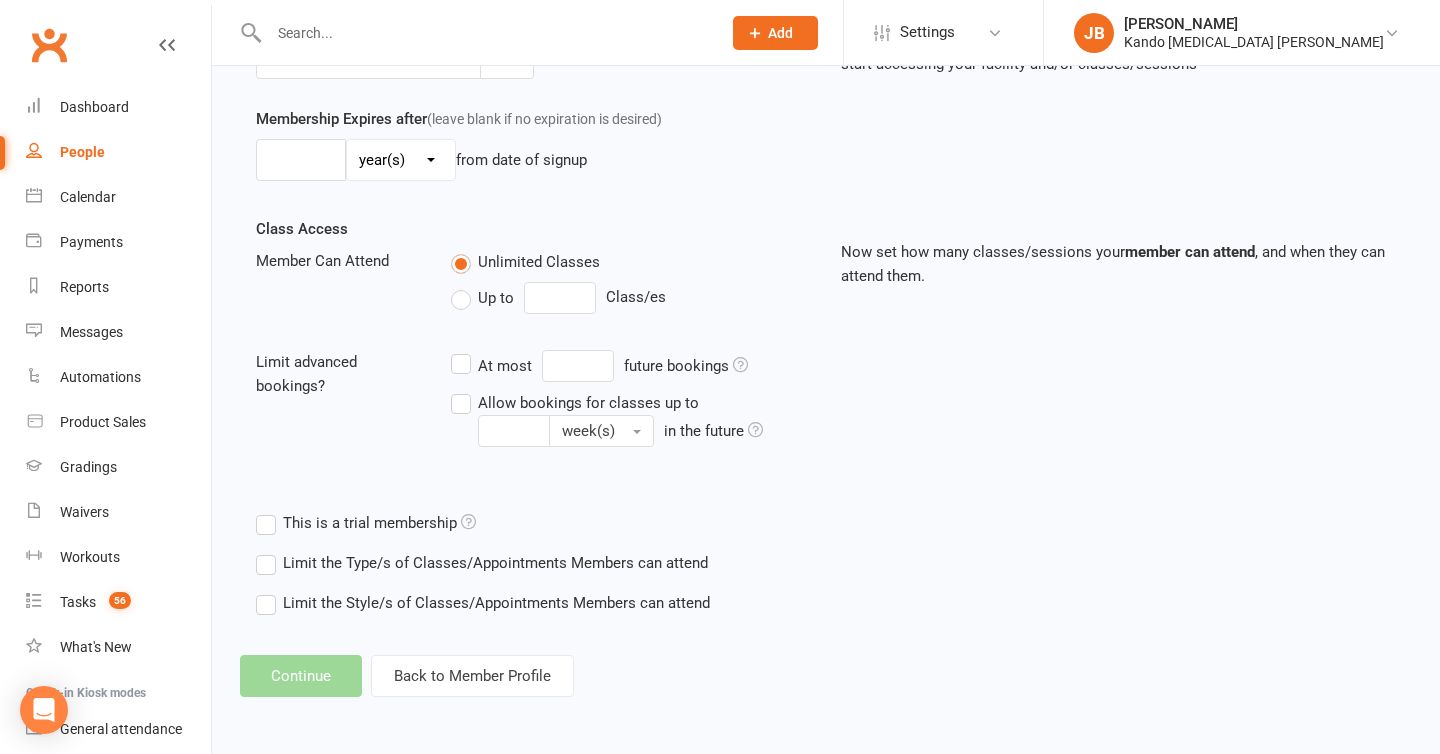 scroll, scrollTop: 0, scrollLeft: 0, axis: both 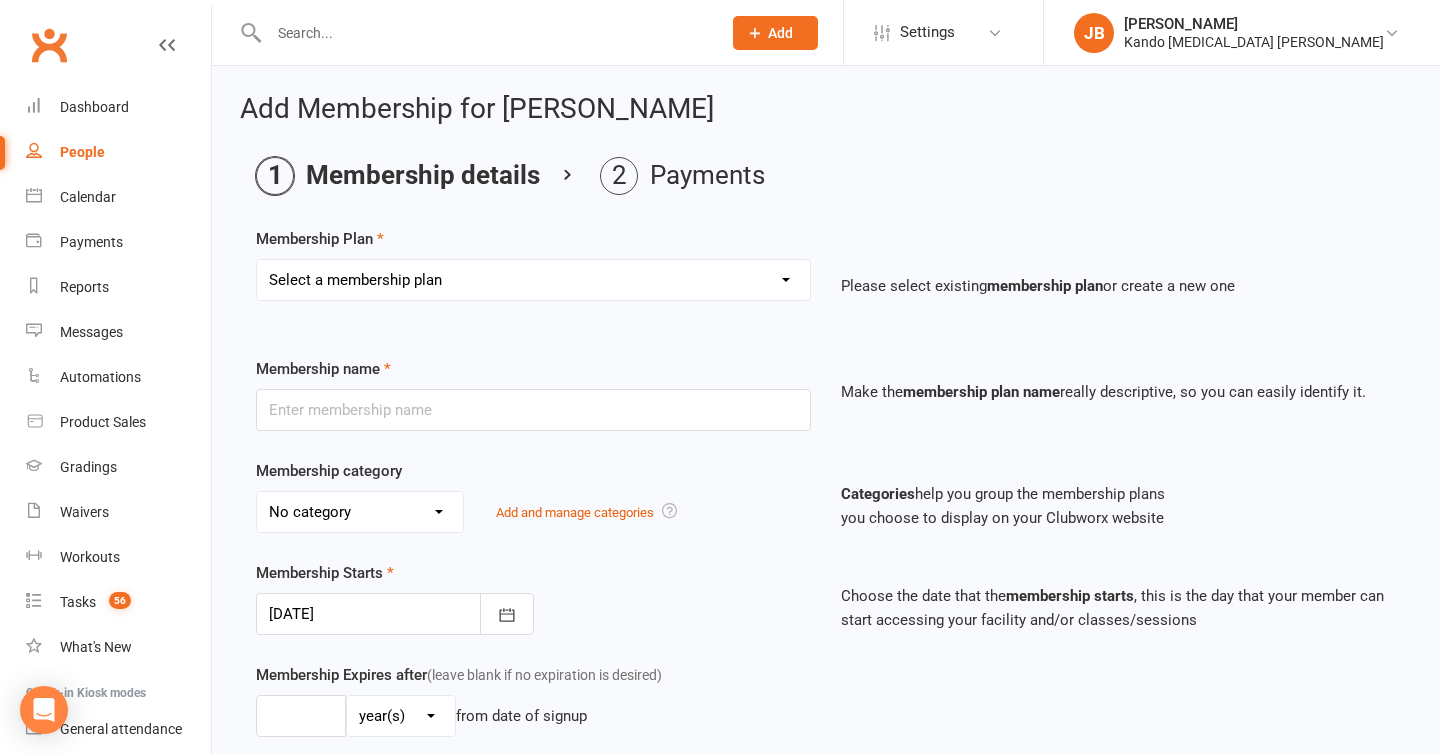 click on "Select a membership plan Create new Membership Plan 12 Months - Kinder Ninja inc. 1 month discount [3] 12 Months - Little Dragon inc. 1 month discount [3] 12 Months - Junior Basic inc. 1 month discount - 1 class per week [3] 12 Months - Junior Standard inc. 1 month discount - 2 classes per week [3] 12 Months - Junior Platinum inc. 1 month discount - Unlimited classes [3] 12 Months - Teen & Adult Basic inc. 1 month discount - 1 class per week [3] 12 Months - Teen & Adult Standard inc. 1 month discount - 2 classes per week [3] 12 Months - Teen & Adult Platinum inc. 1 month discount - Unlimited classes [3] 12 Months - Kinder Ninja inc. 1 month discount [2] 12 Months - Little Dragon inc. 1 month discount [2] 12 Months - Junior Basic inc. 1 month discount - 1 class per week [2] 12 Months - Junior Standard inc. 1 month discount - 2 classes per week [2] 12 Months - Junior Platinum inc. 1 month discount - Unlimited classes [2] 12 Months - Teen & Adult Basic inc. 1 month discount - 1 class per week [2] 3 Month Voucher" at bounding box center (533, 280) 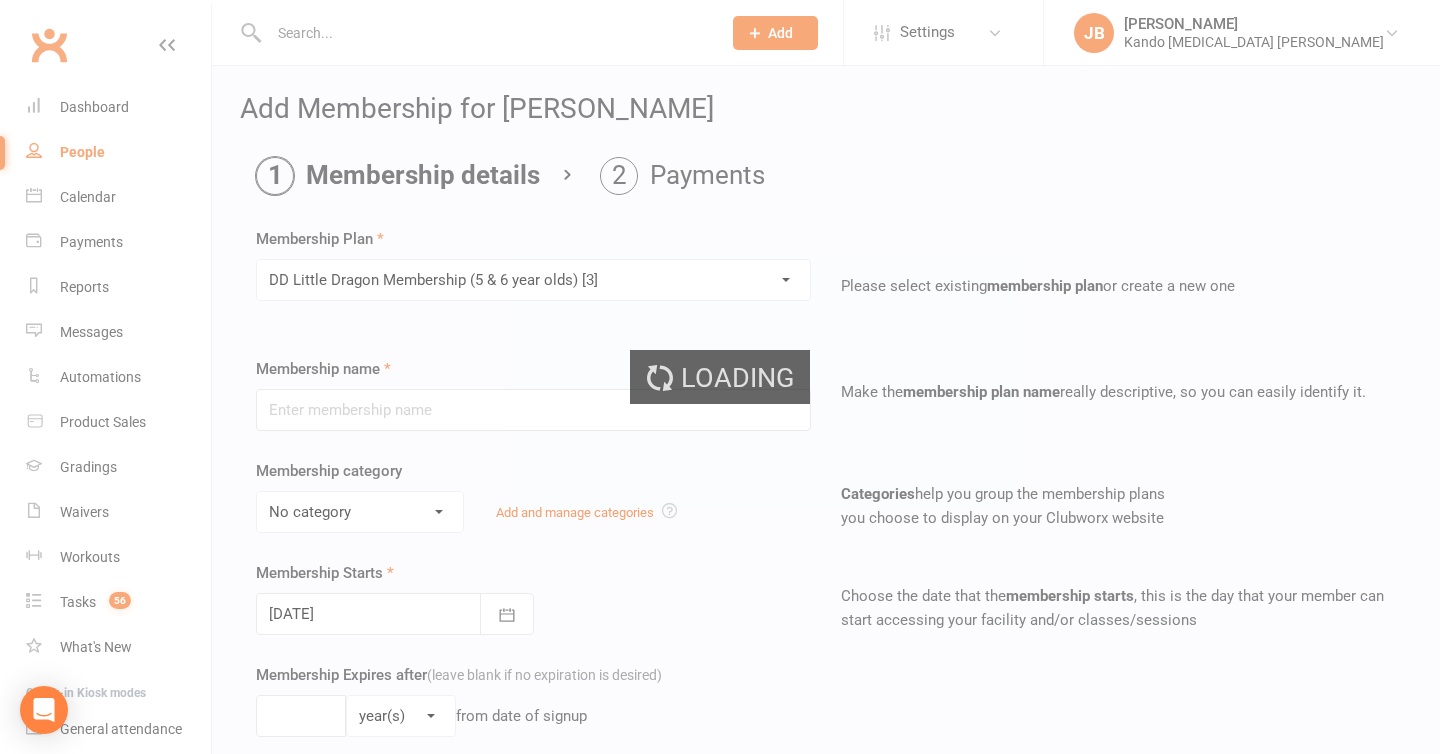 type on "DD Little Dragon Membership (5 & 6 year olds) [3]" 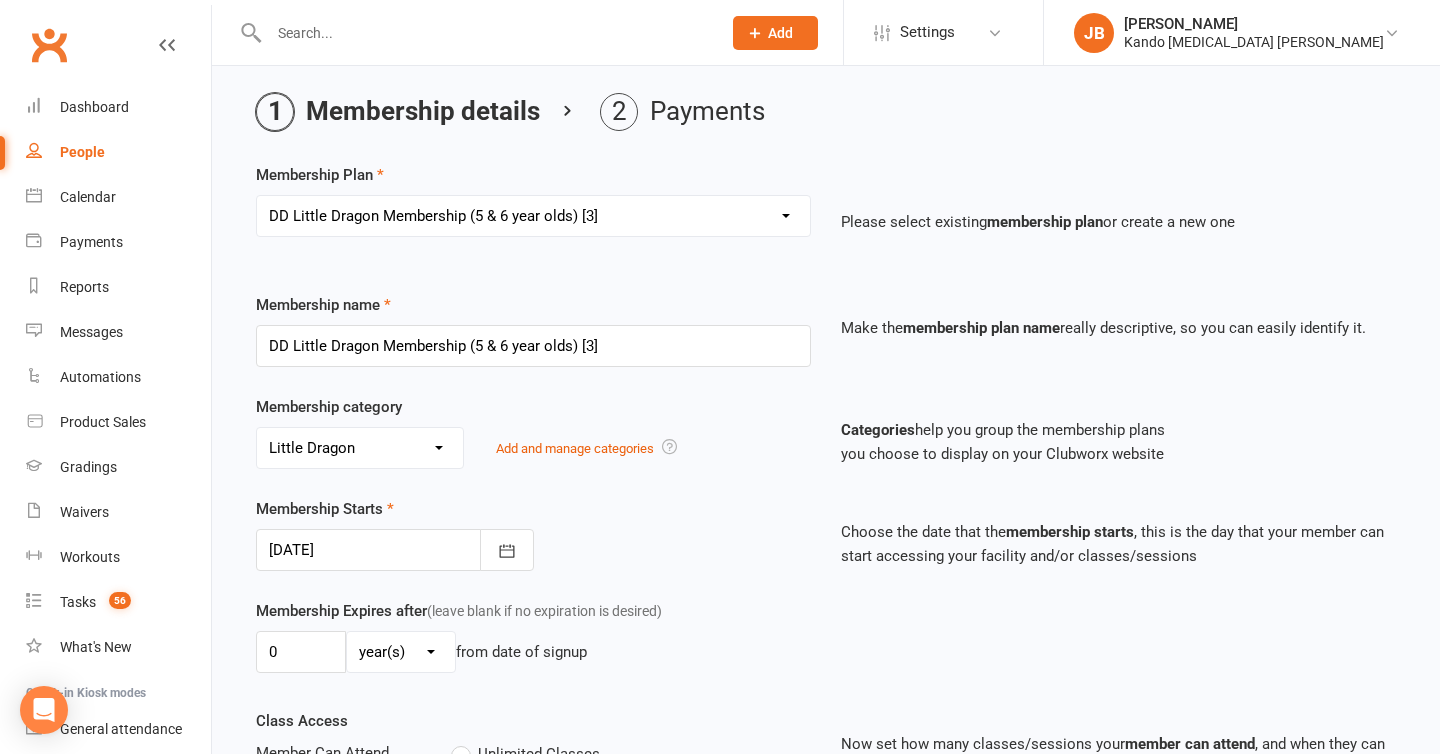 scroll, scrollTop: 75, scrollLeft: 0, axis: vertical 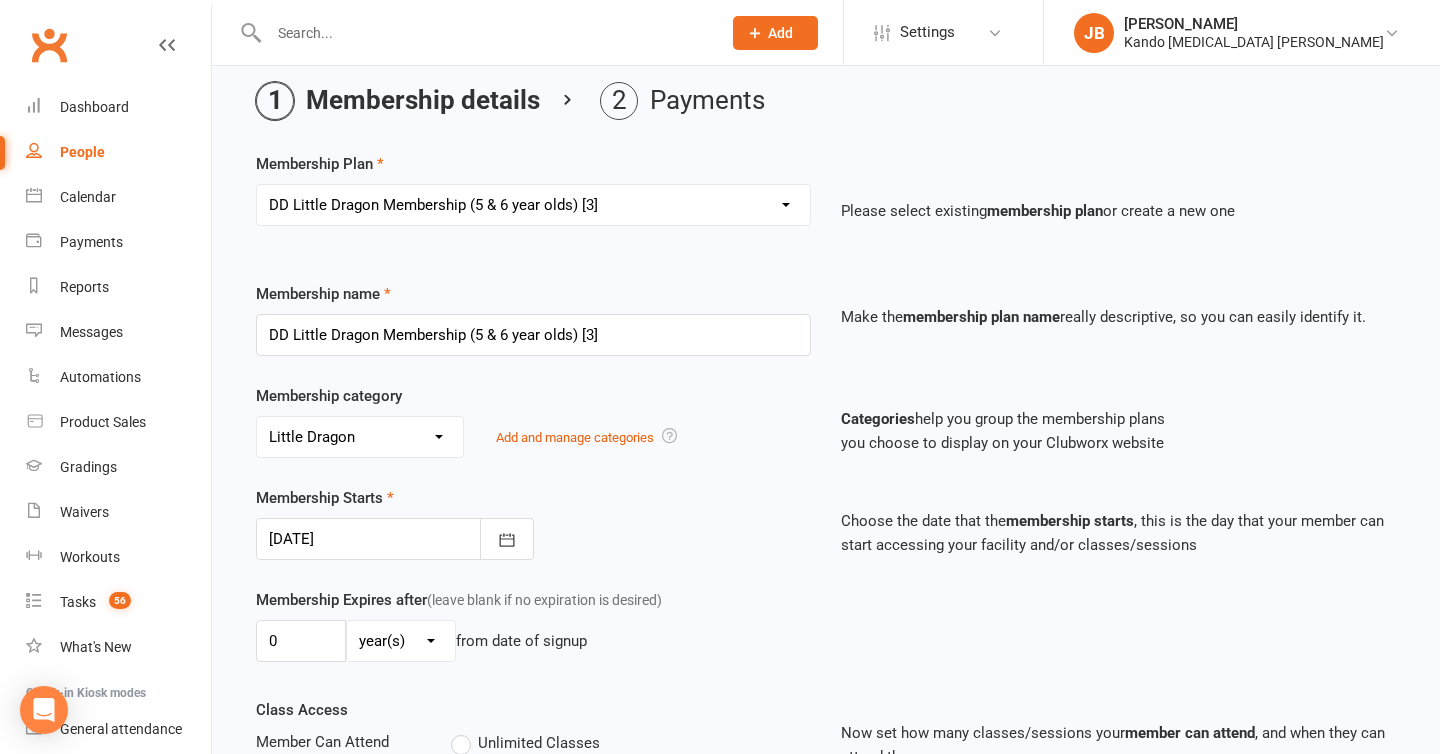 click at bounding box center (395, 539) 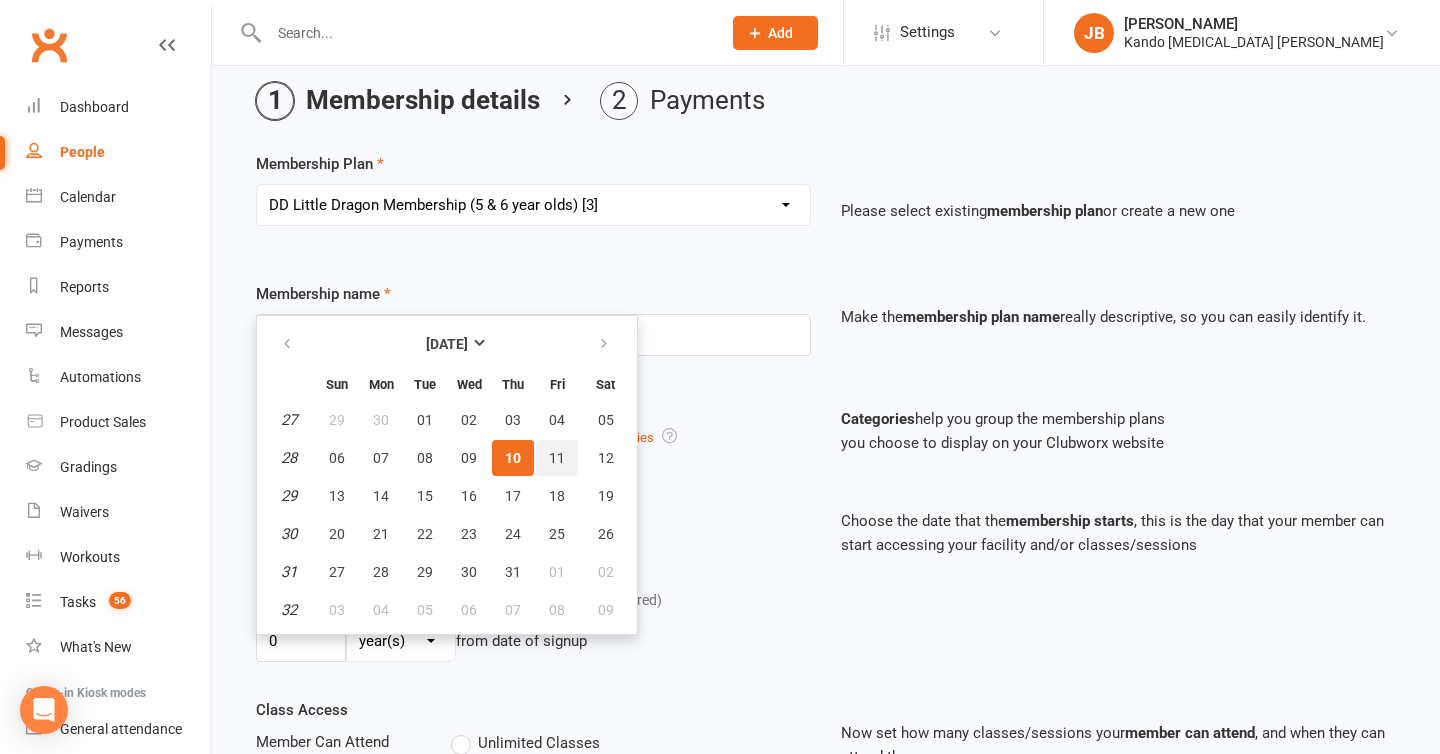 click on "11" at bounding box center (557, 458) 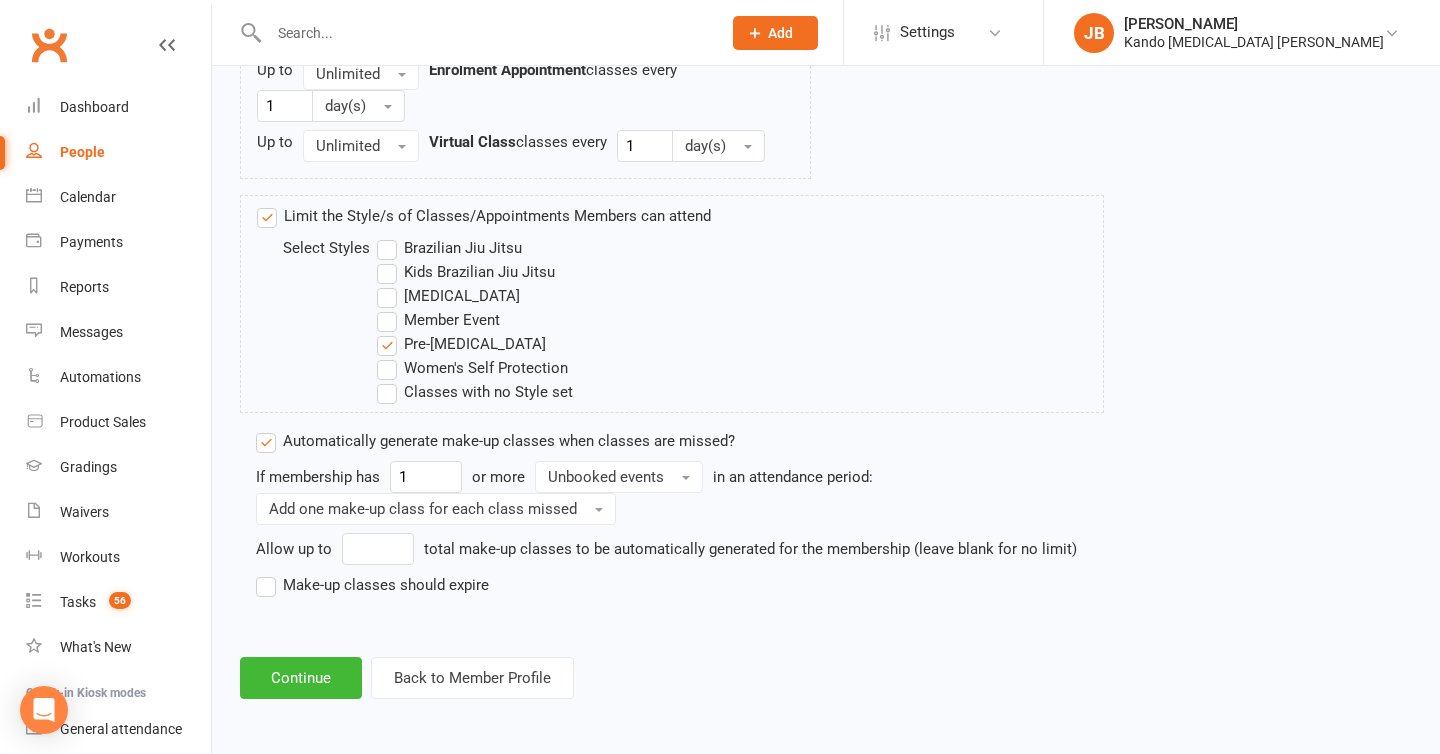 scroll, scrollTop: 1516, scrollLeft: 0, axis: vertical 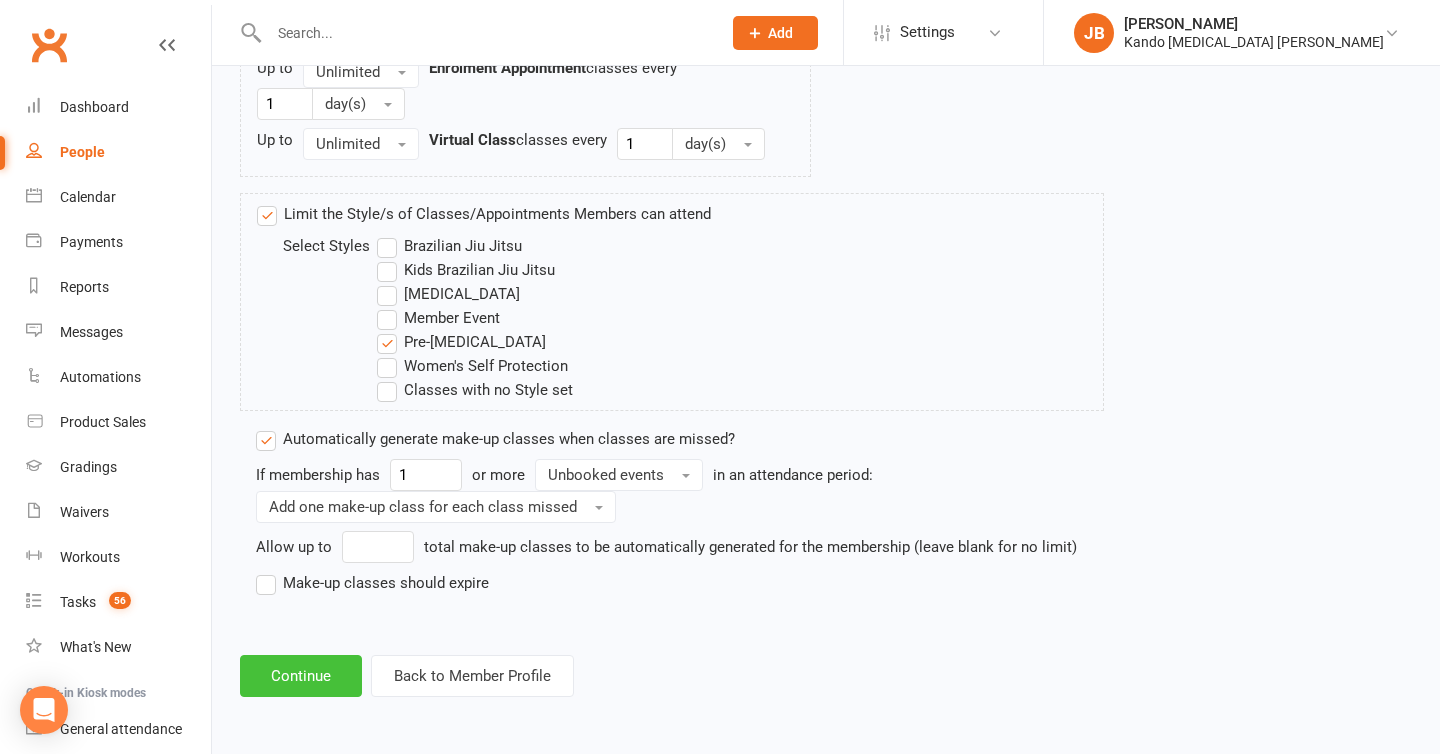 click on "Continue" at bounding box center [301, 676] 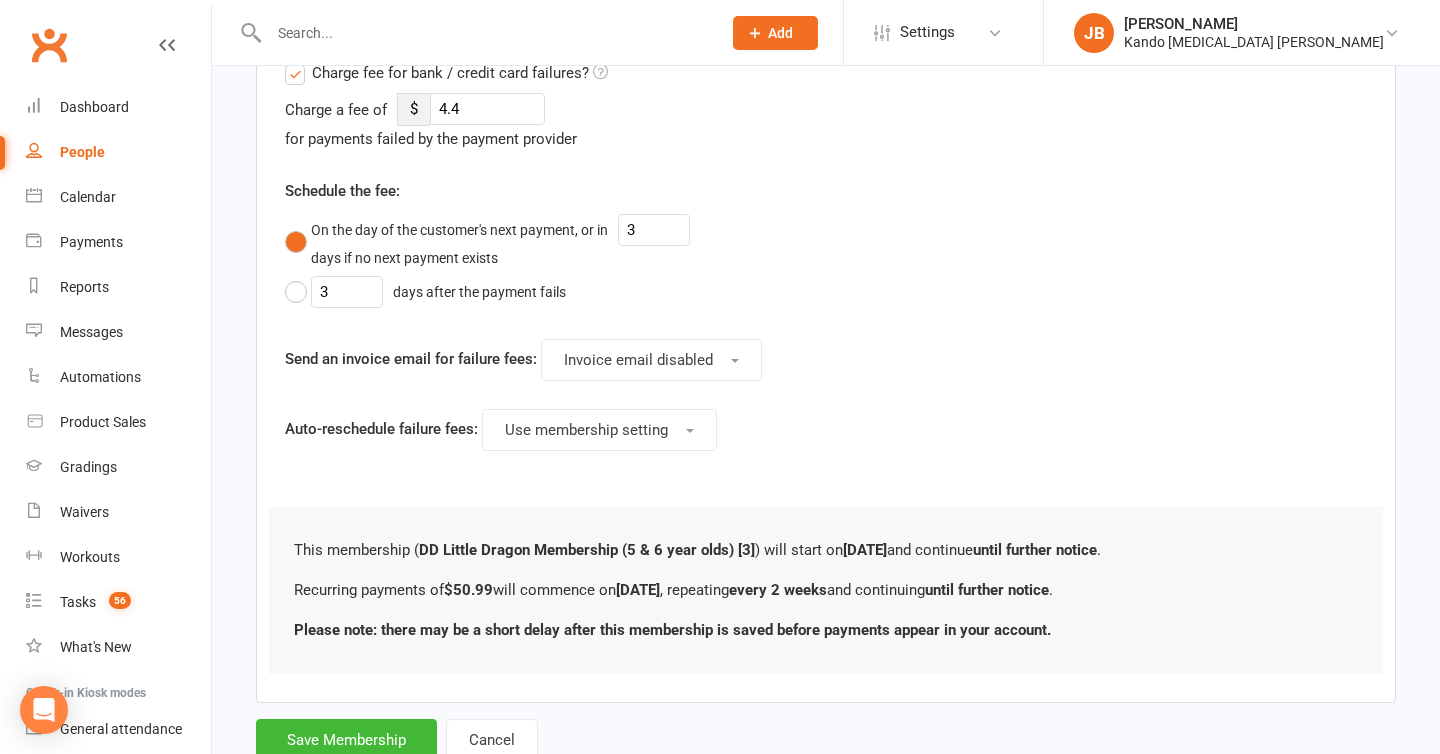 scroll, scrollTop: 1013, scrollLeft: 0, axis: vertical 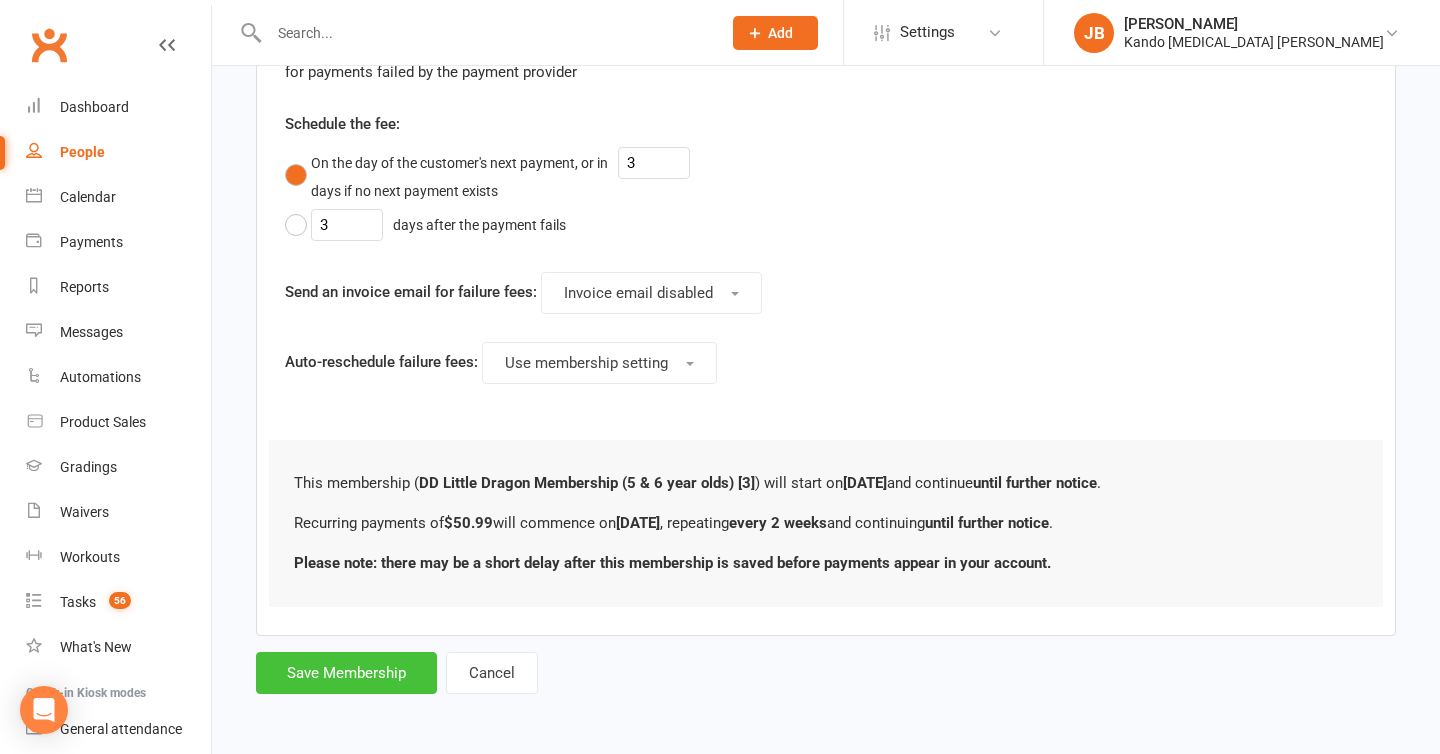click on "Save Membership" at bounding box center (346, 673) 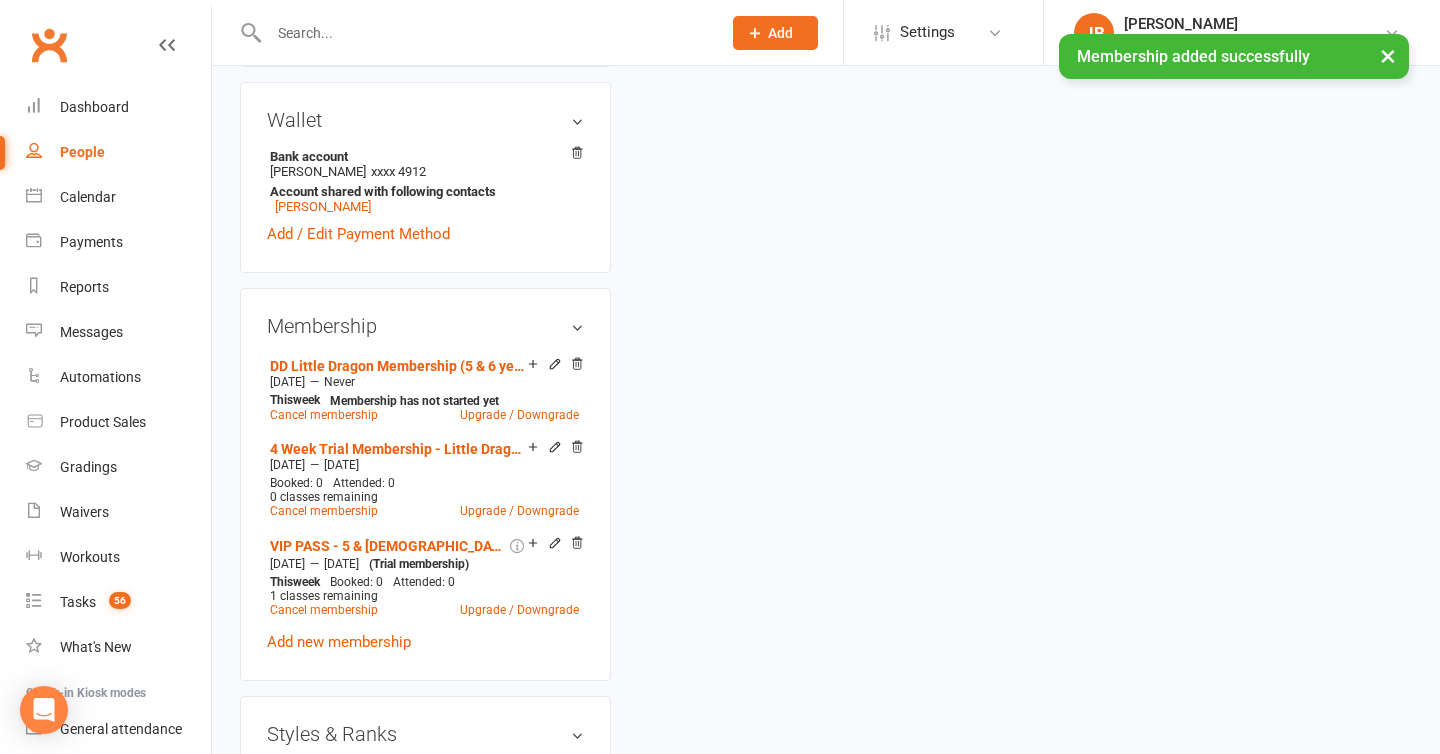scroll, scrollTop: 0, scrollLeft: 0, axis: both 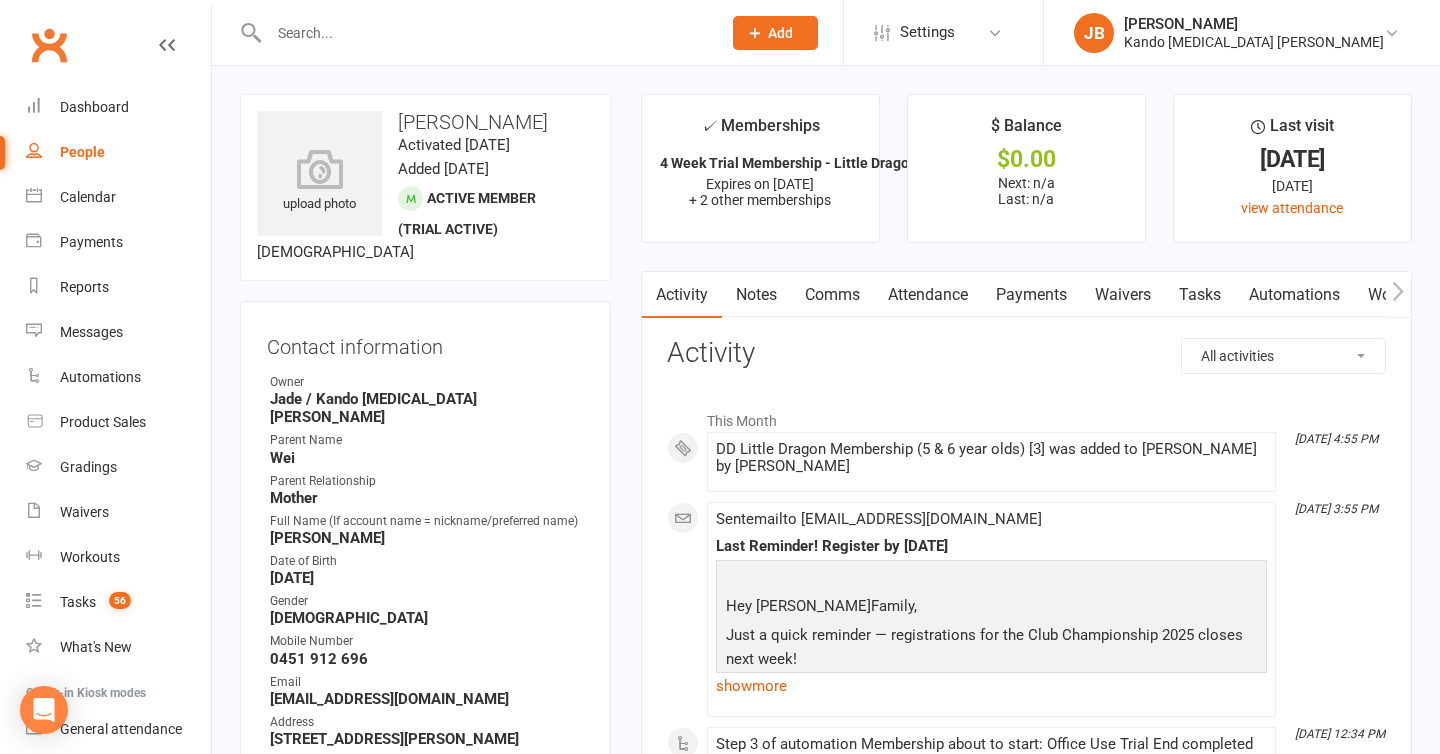 click on "Tasks" at bounding box center (1200, 295) 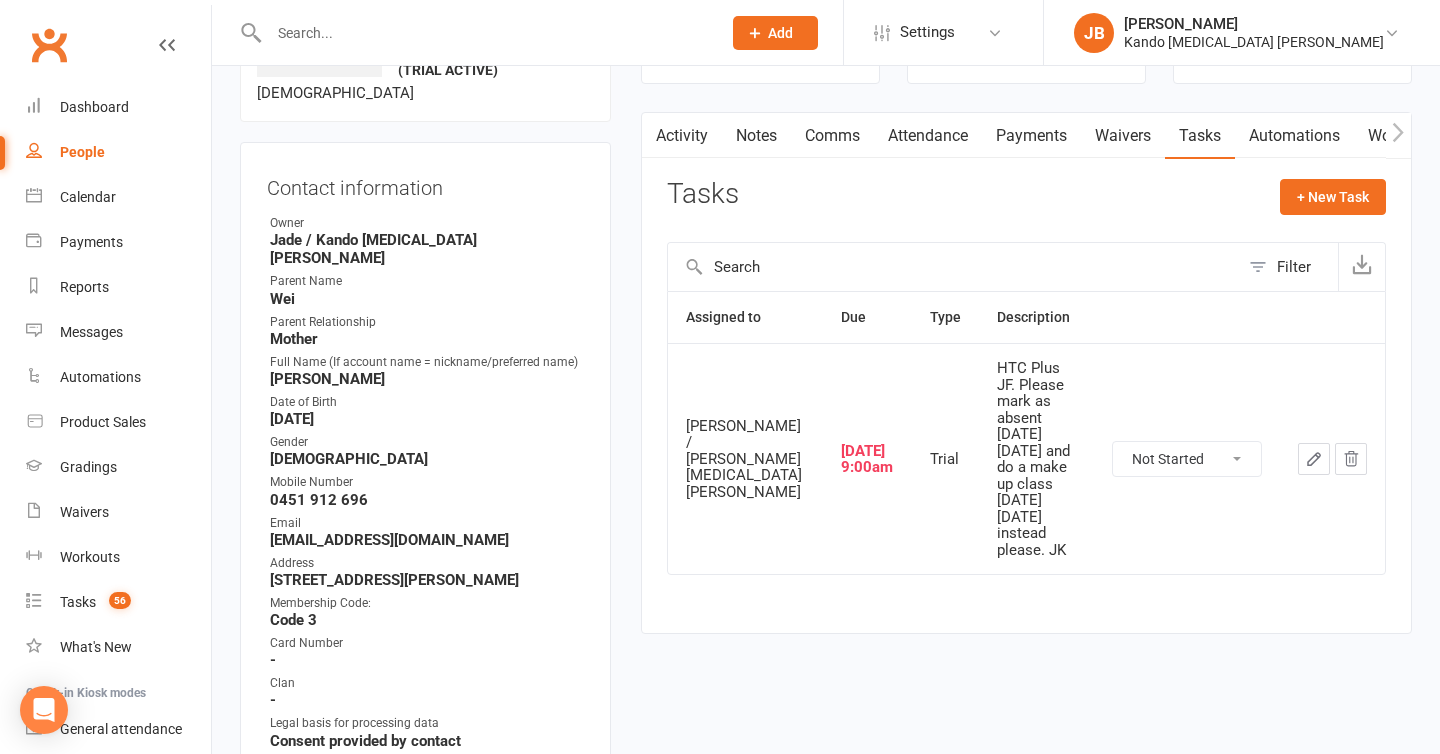 scroll, scrollTop: 161, scrollLeft: 0, axis: vertical 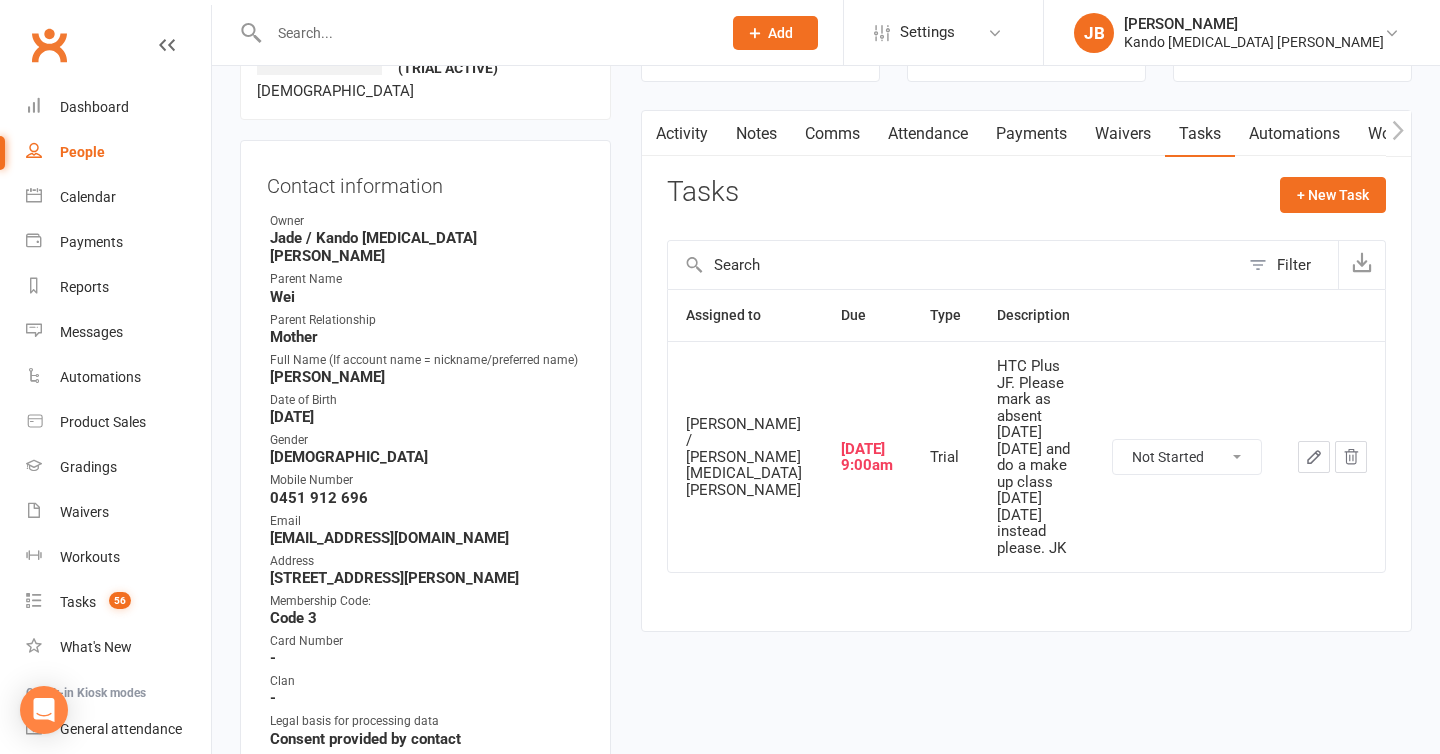 click on "Attendance" at bounding box center [928, 134] 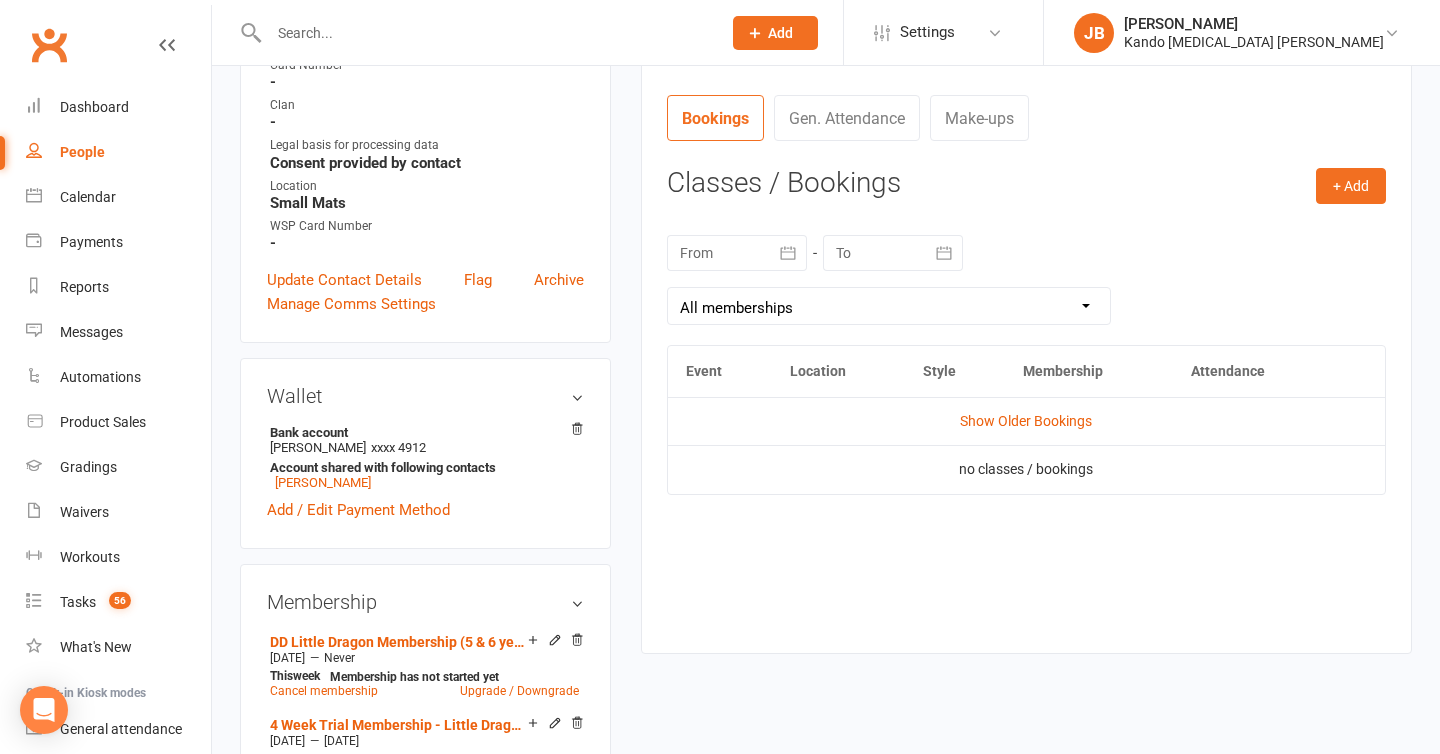 scroll, scrollTop: 739, scrollLeft: 0, axis: vertical 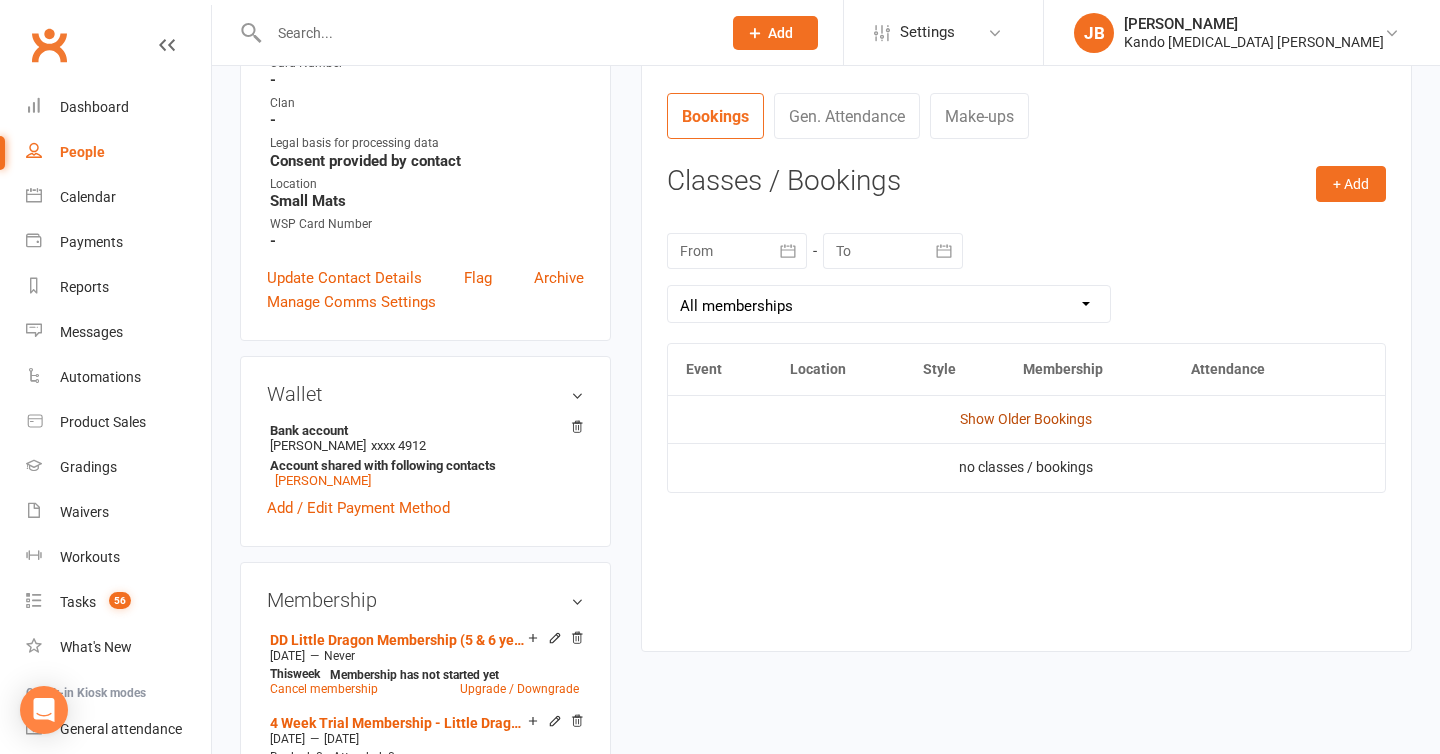 click on "Show Older Bookings" at bounding box center [1026, 419] 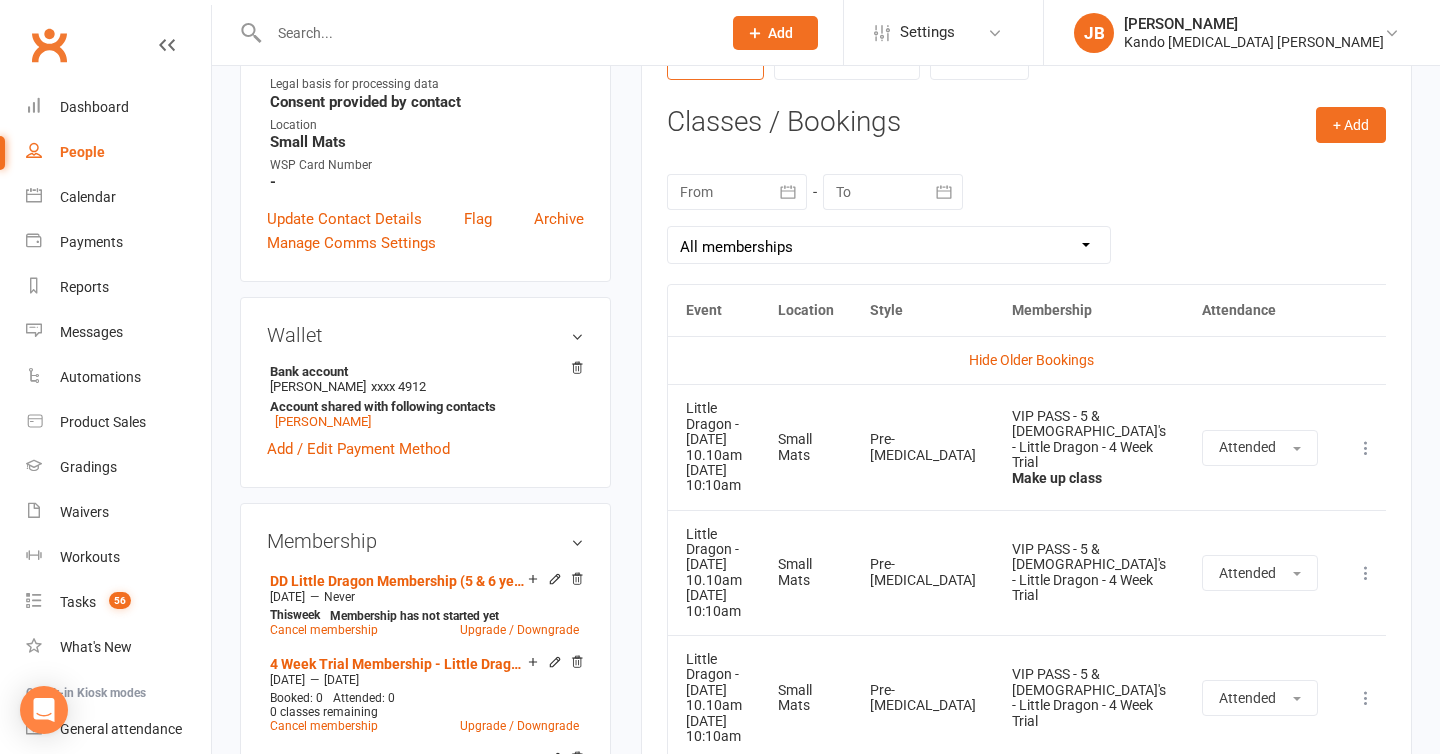 scroll, scrollTop: 726, scrollLeft: 0, axis: vertical 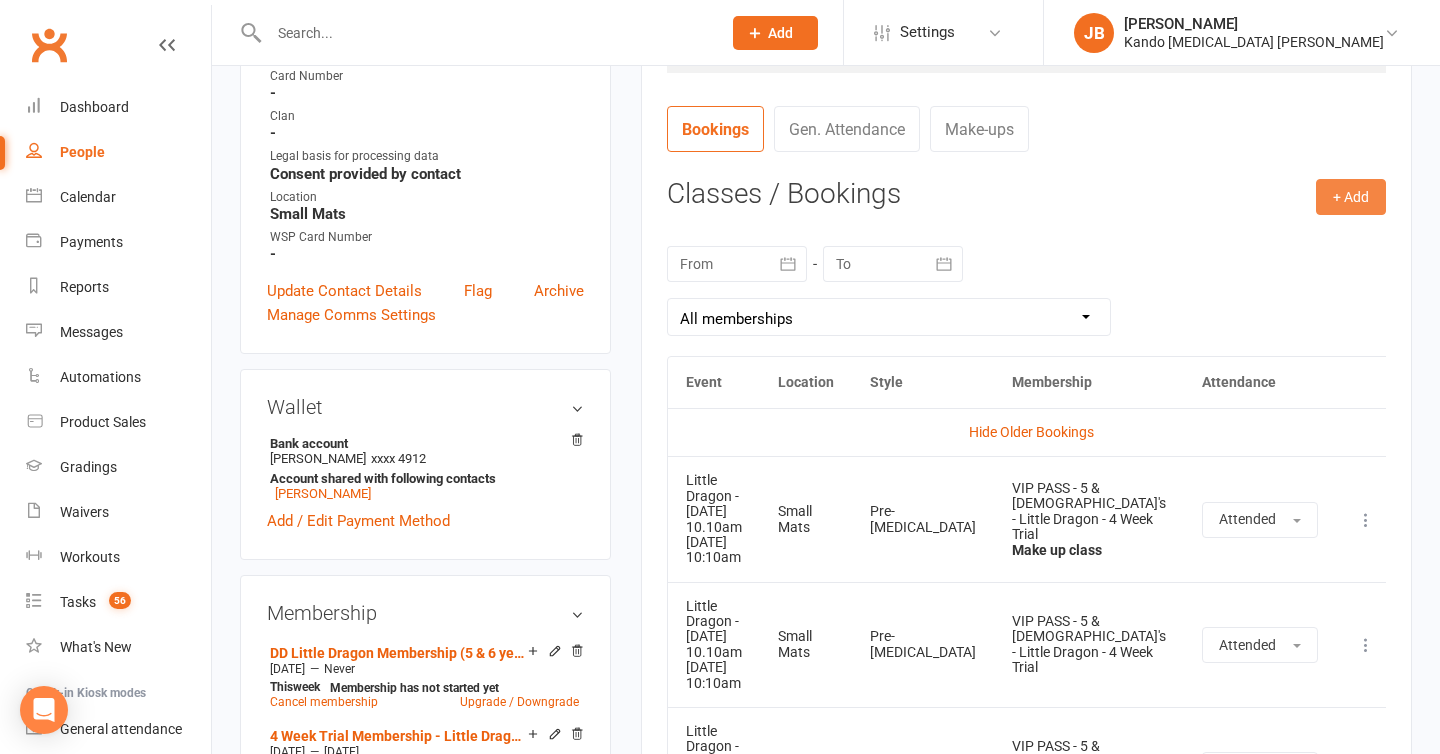 click on "+ Add" at bounding box center [1351, 197] 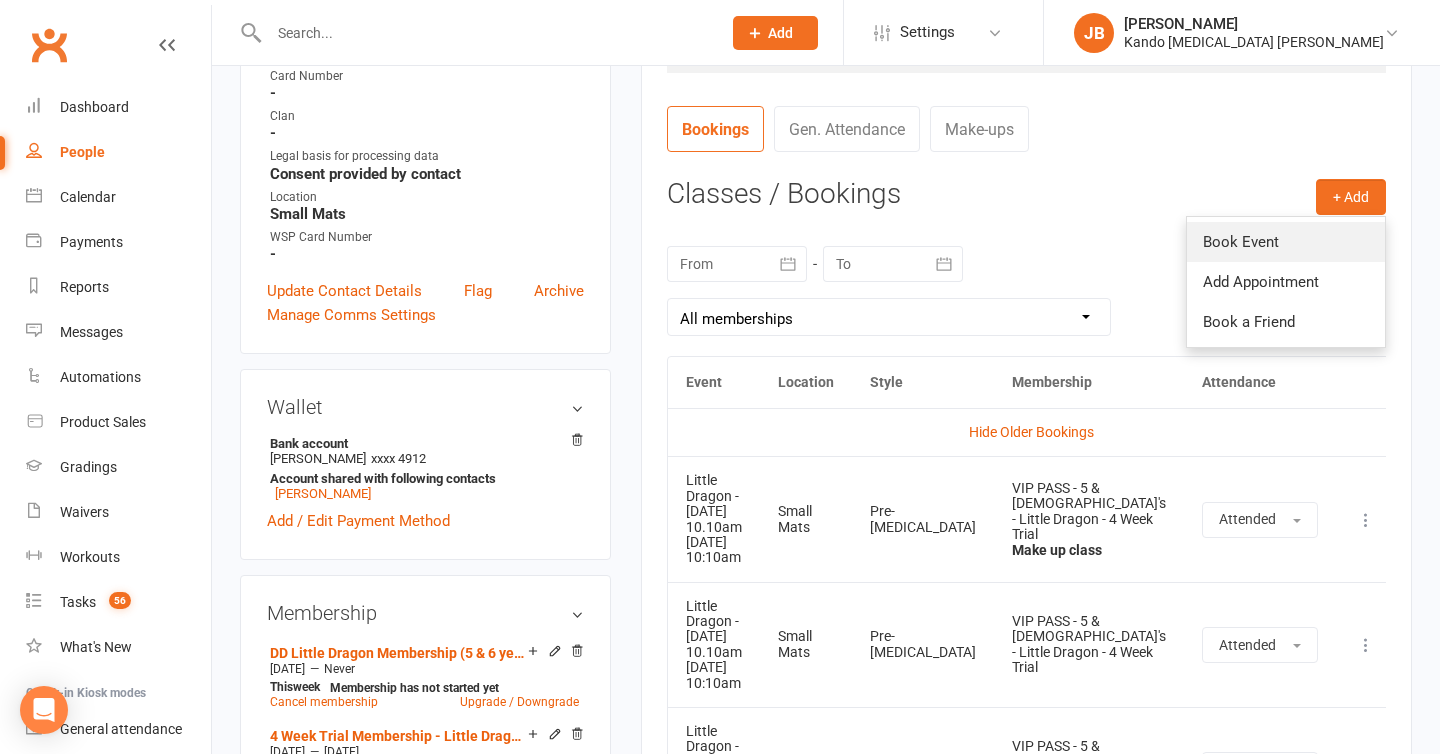 click on "Book Event" at bounding box center [1286, 242] 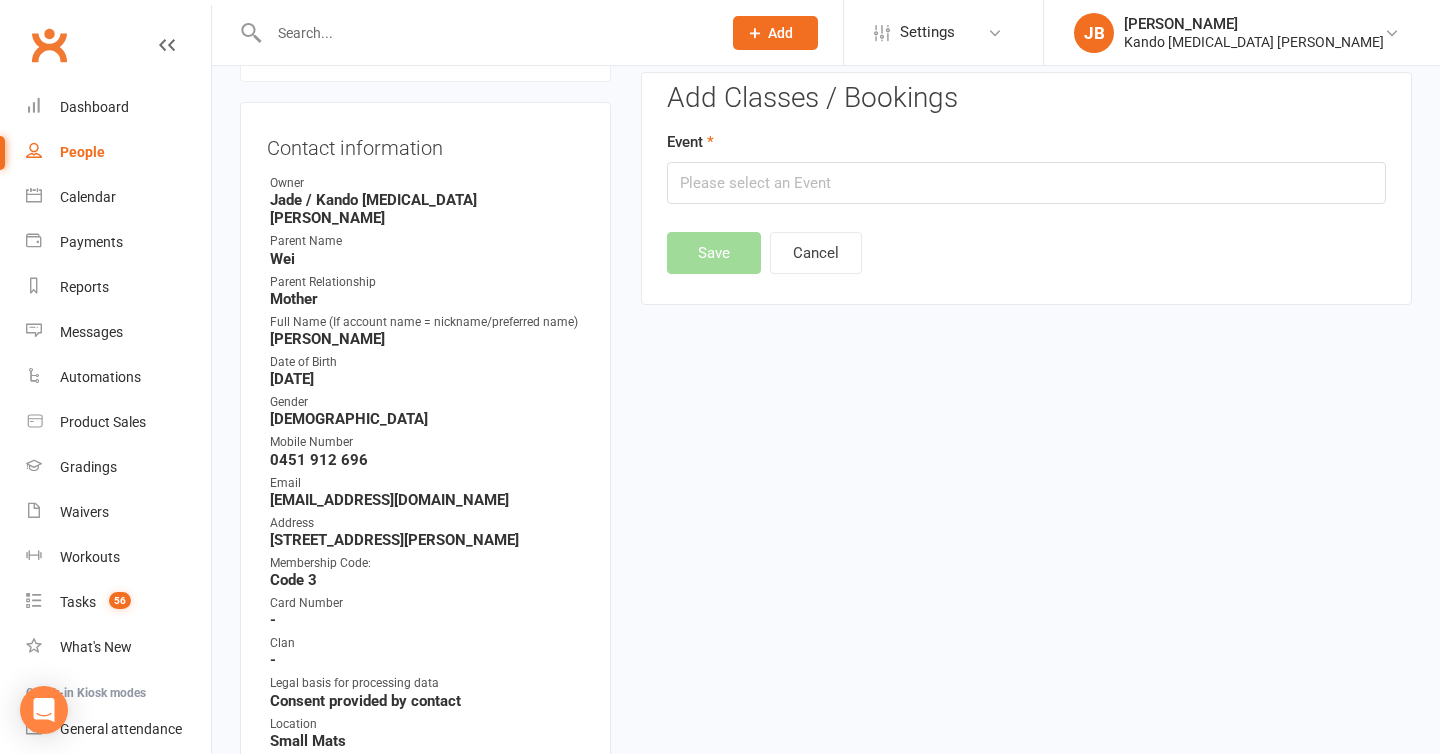 scroll, scrollTop: 171, scrollLeft: 0, axis: vertical 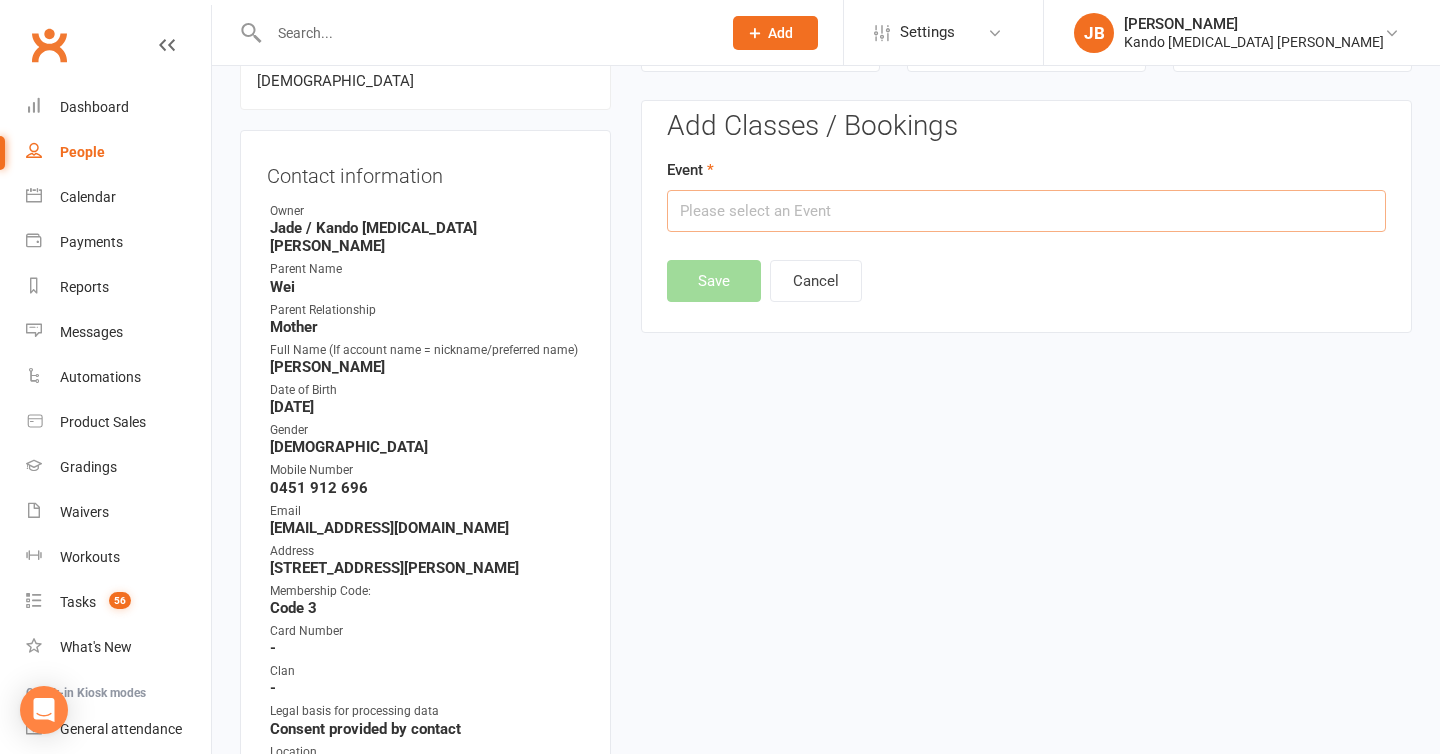 click at bounding box center (1026, 211) 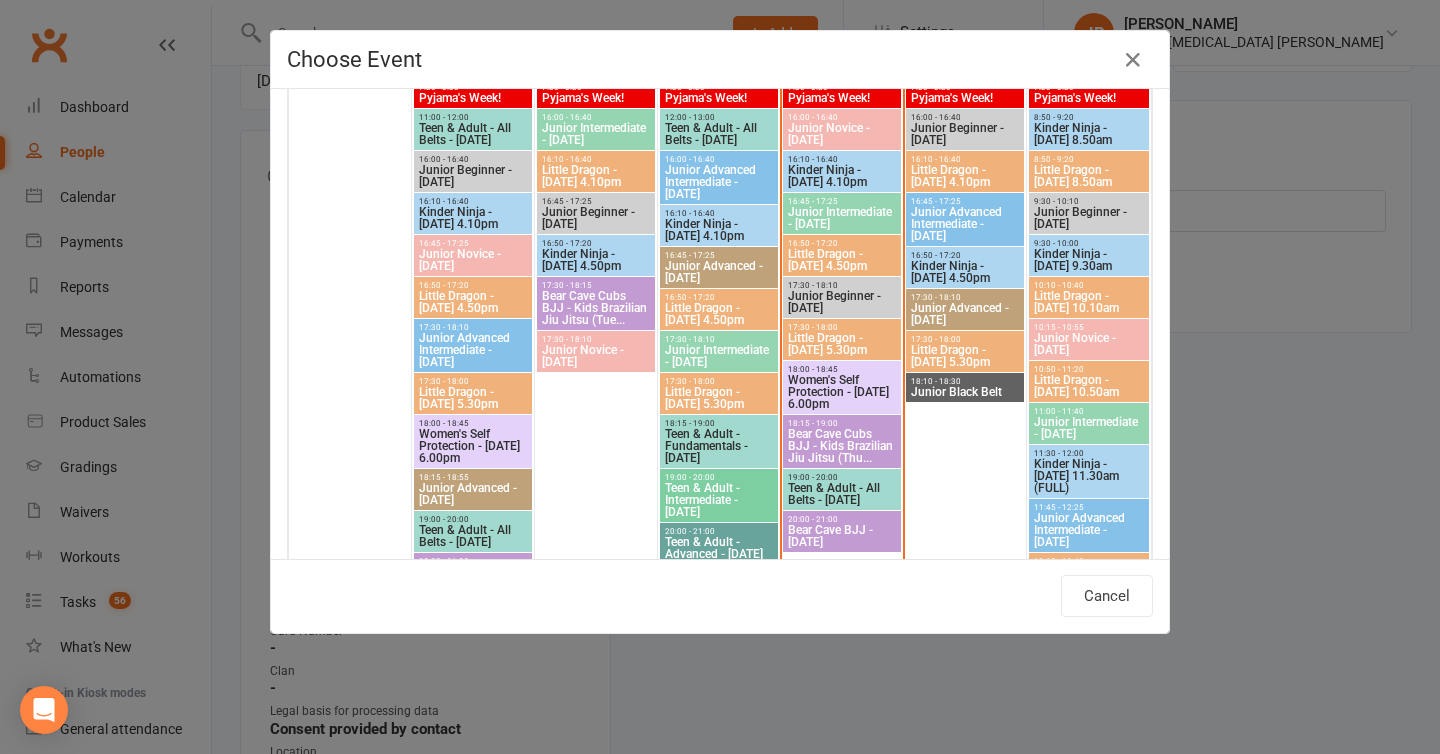 scroll, scrollTop: 876, scrollLeft: 0, axis: vertical 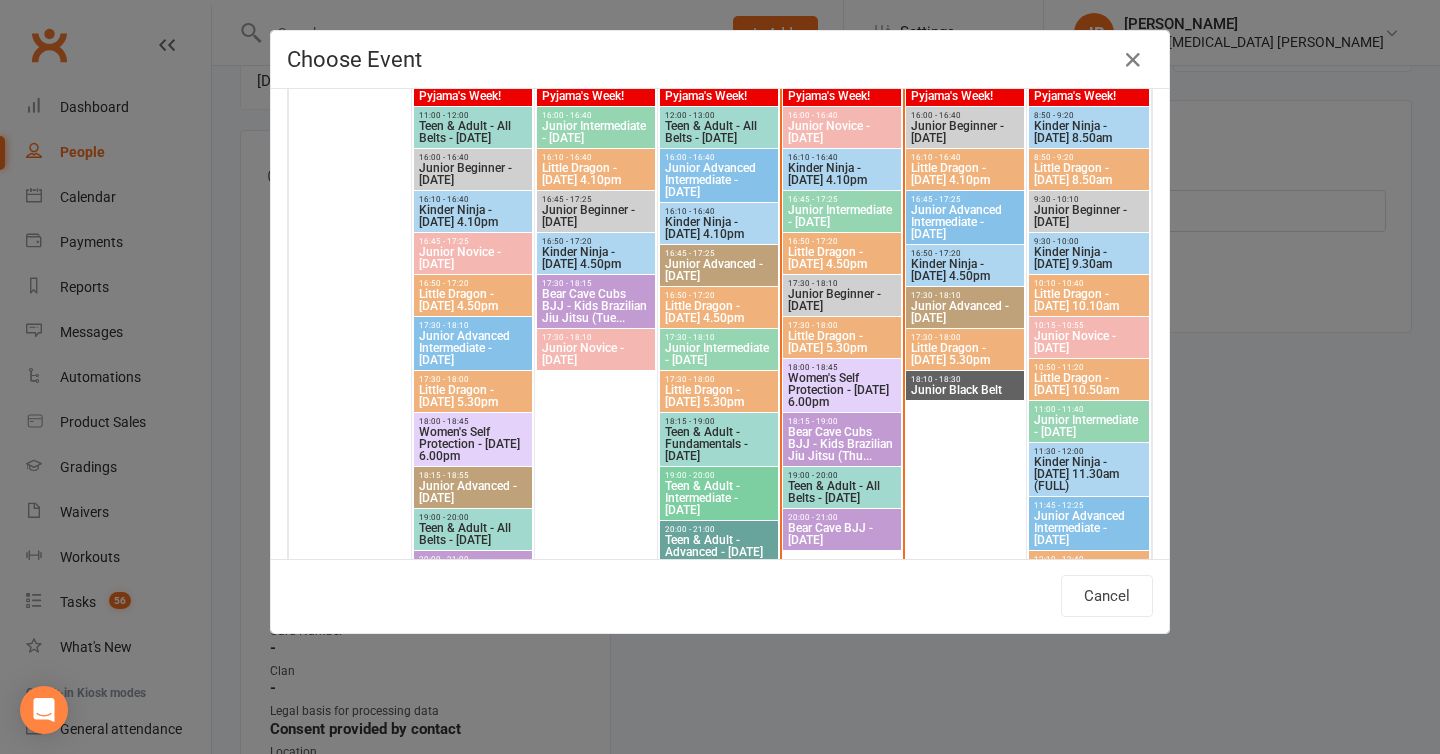 click on "Little Dragon - [DATE] 10.10am" at bounding box center (1089, 300) 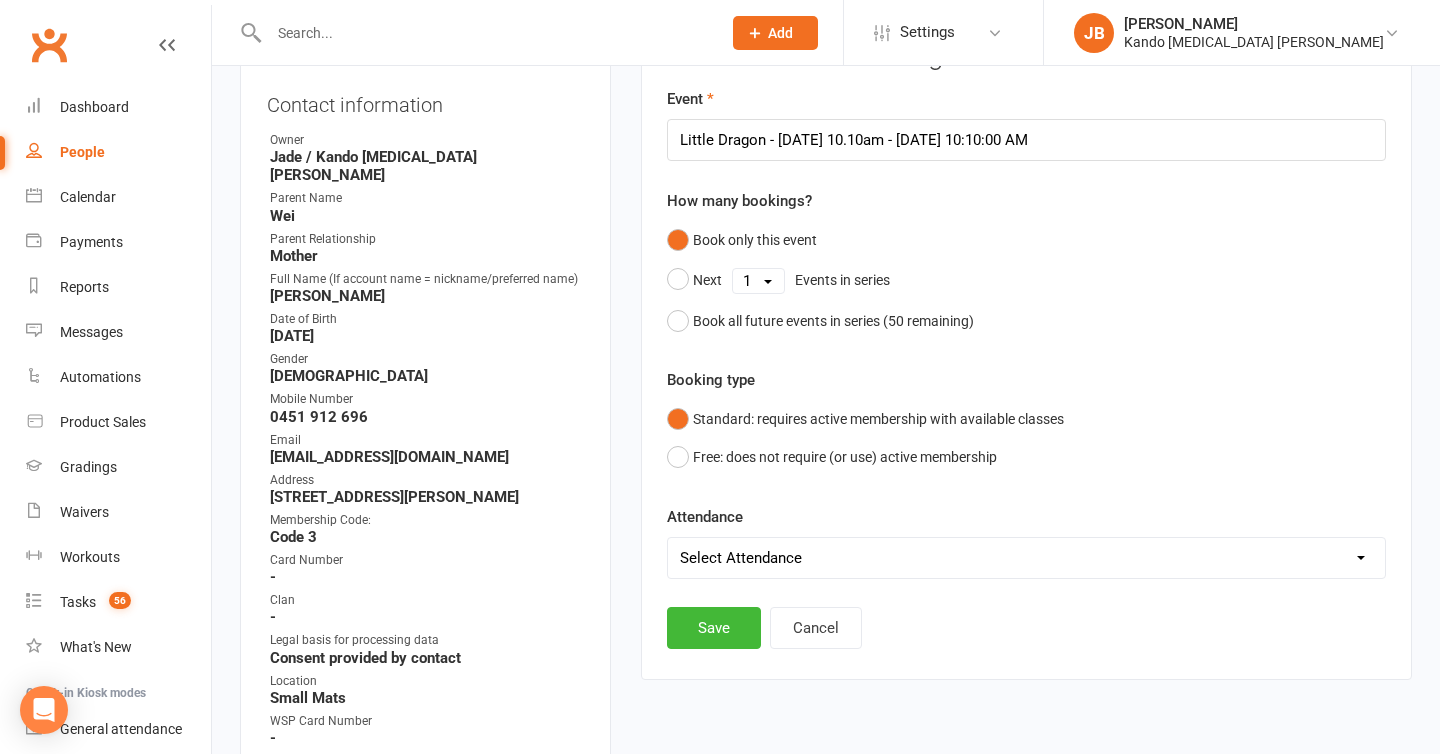 scroll, scrollTop: 265, scrollLeft: 0, axis: vertical 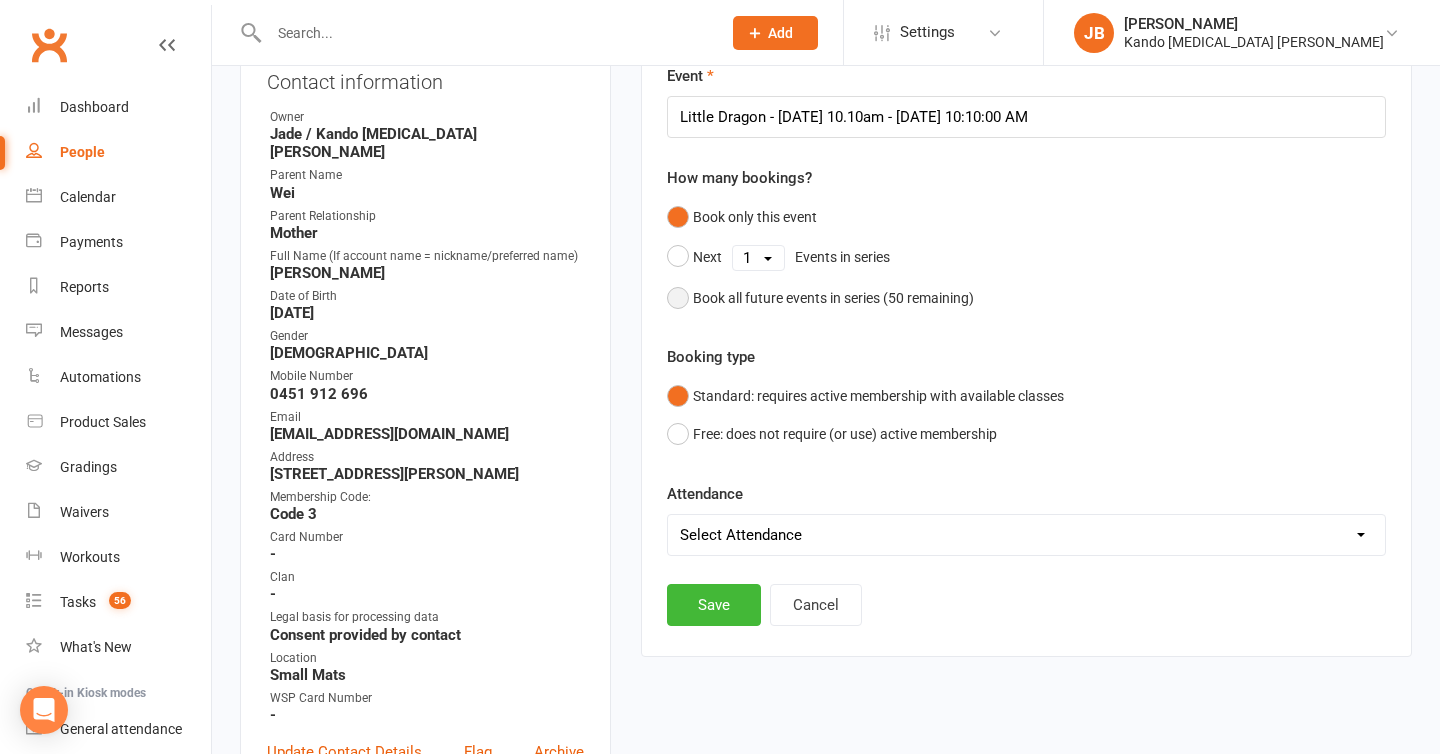 click on "Book all future events in series ( 50   remaining)" at bounding box center [833, 298] 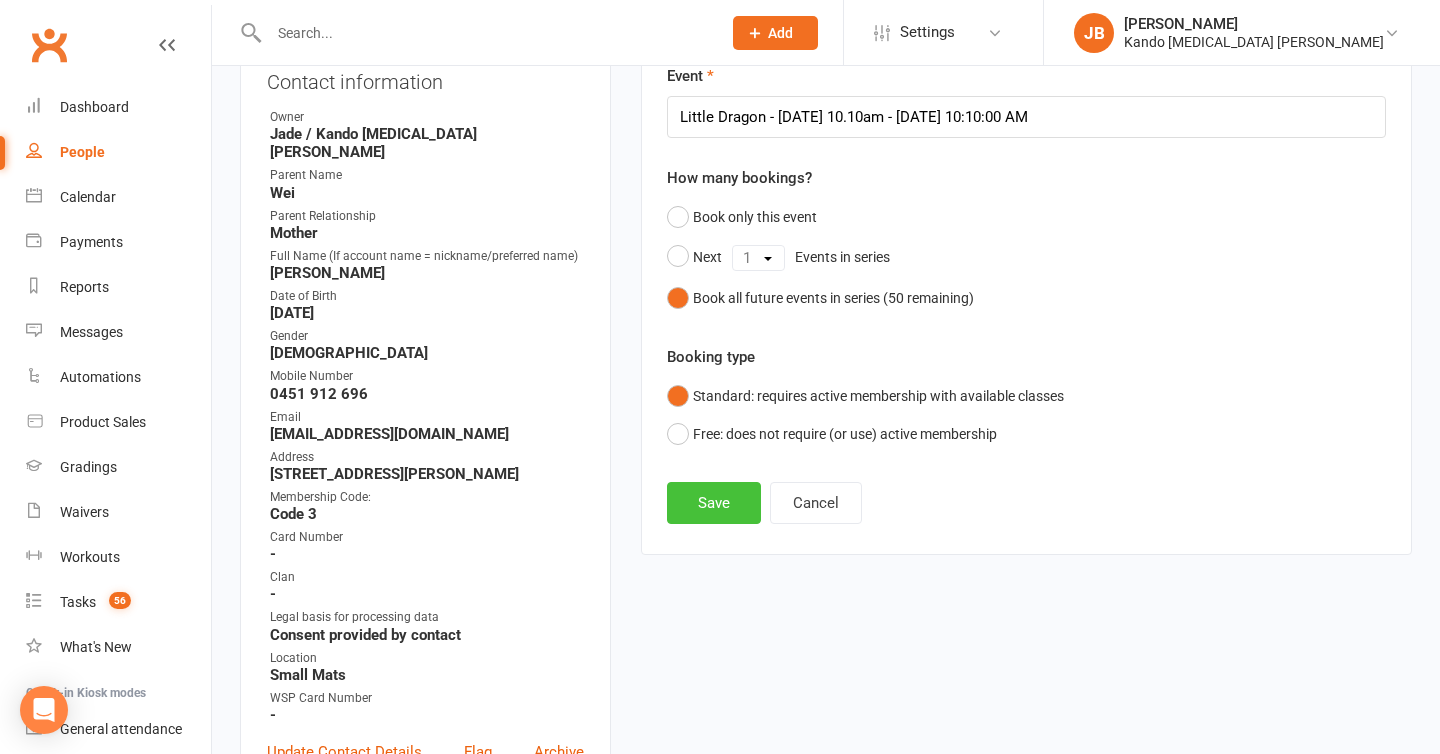 click on "Save" at bounding box center (714, 503) 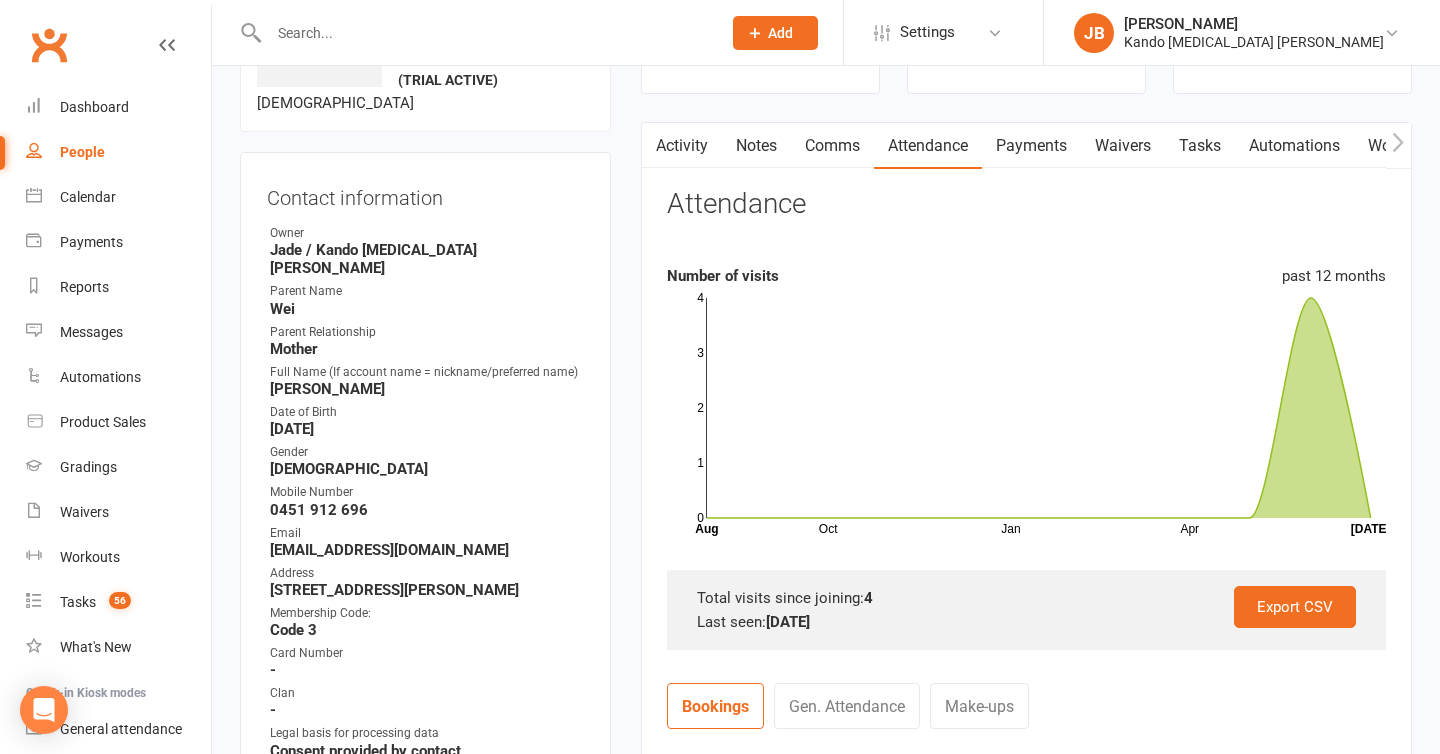 scroll, scrollTop: 0, scrollLeft: 0, axis: both 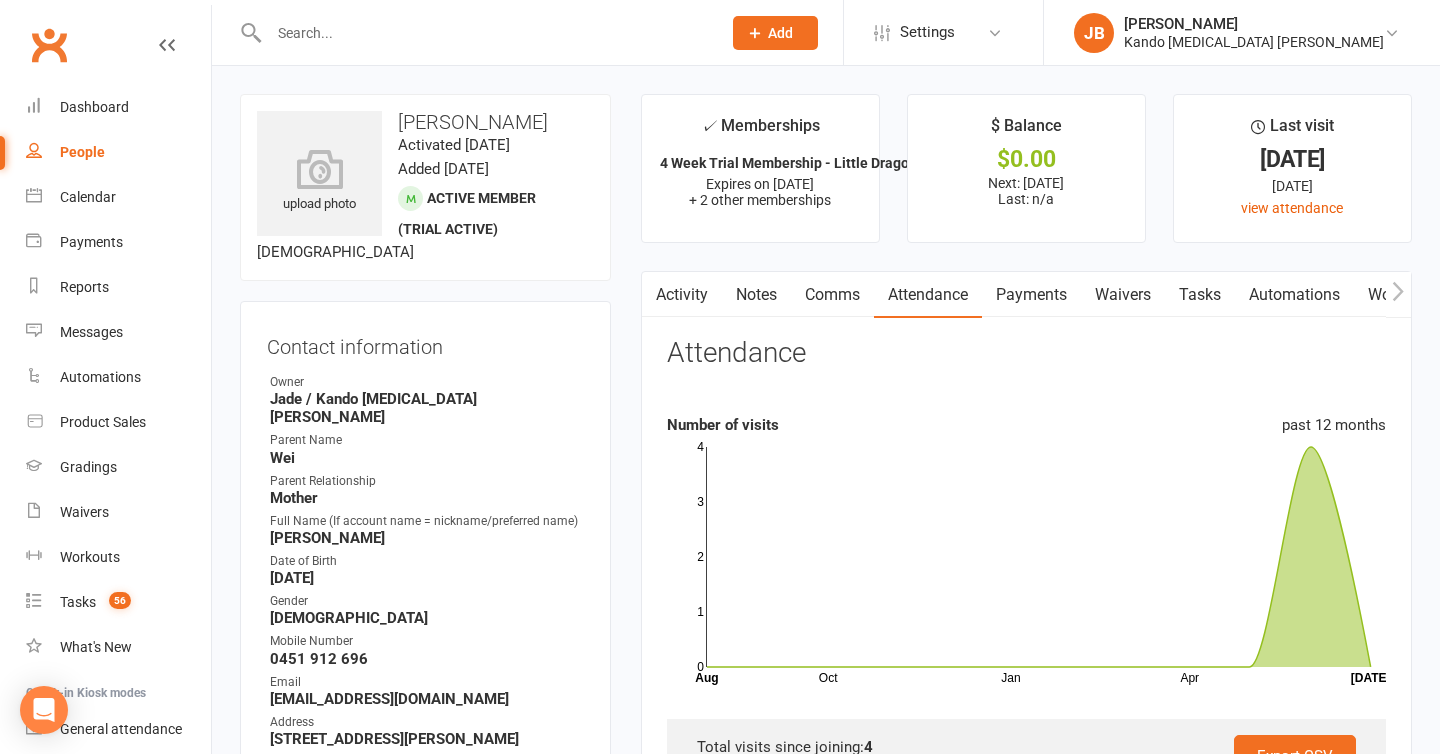 click on "Tasks" at bounding box center (1200, 295) 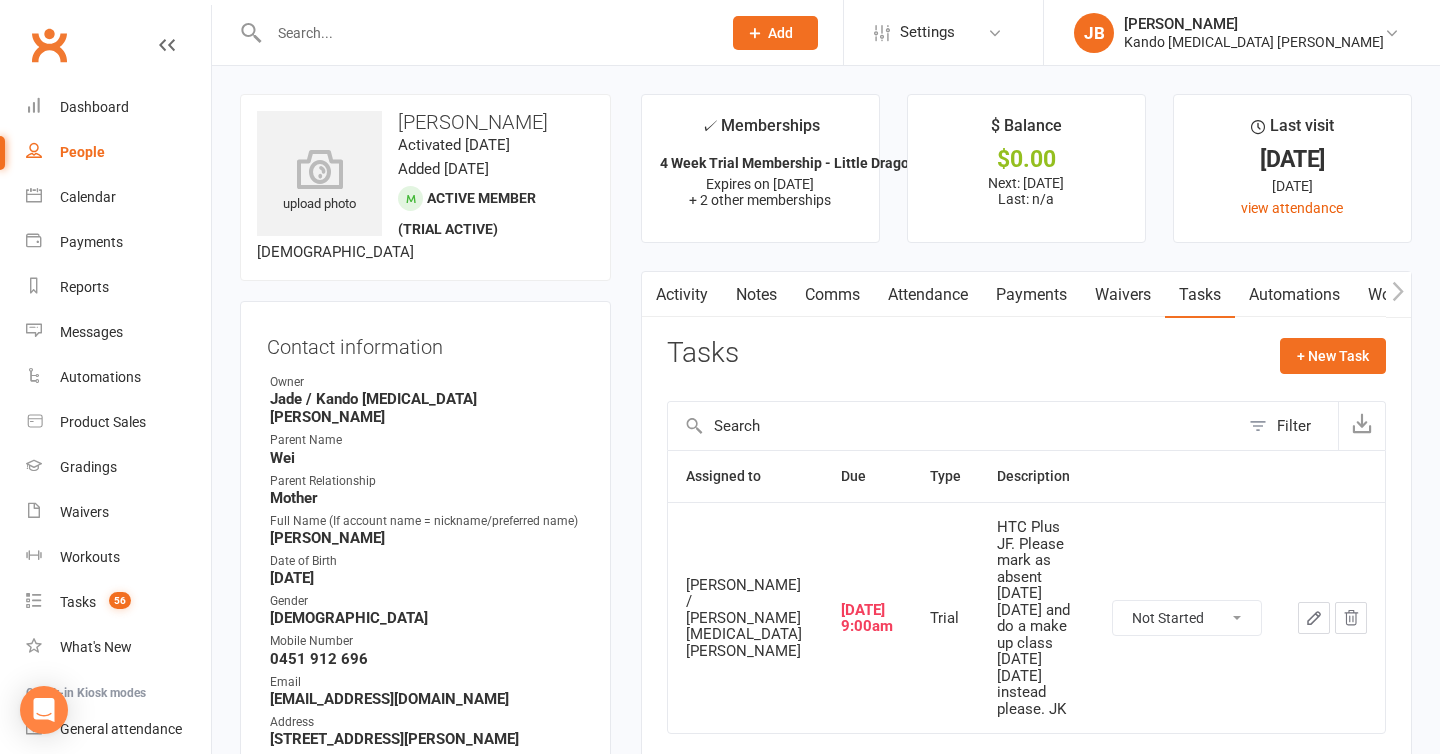 click on "Attendance" at bounding box center (928, 295) 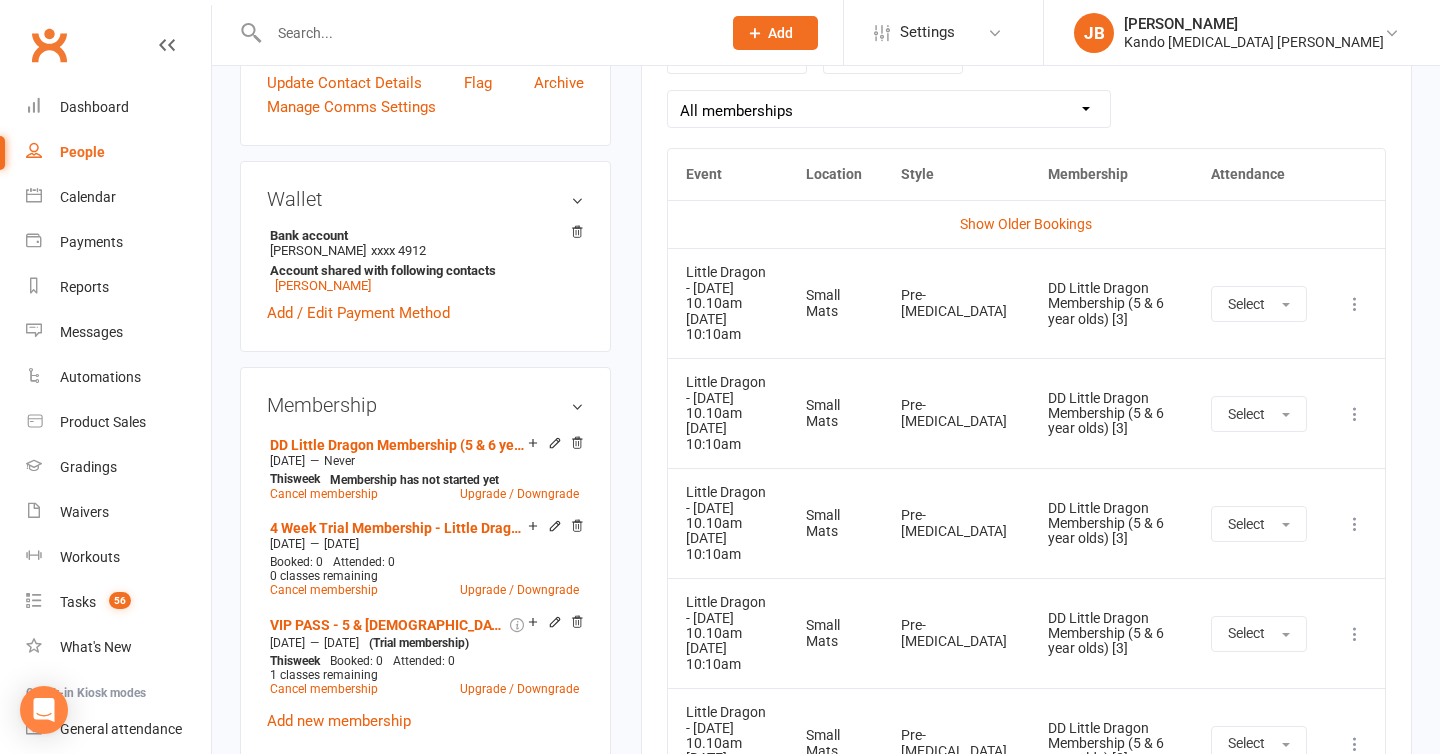 scroll, scrollTop: 953, scrollLeft: 0, axis: vertical 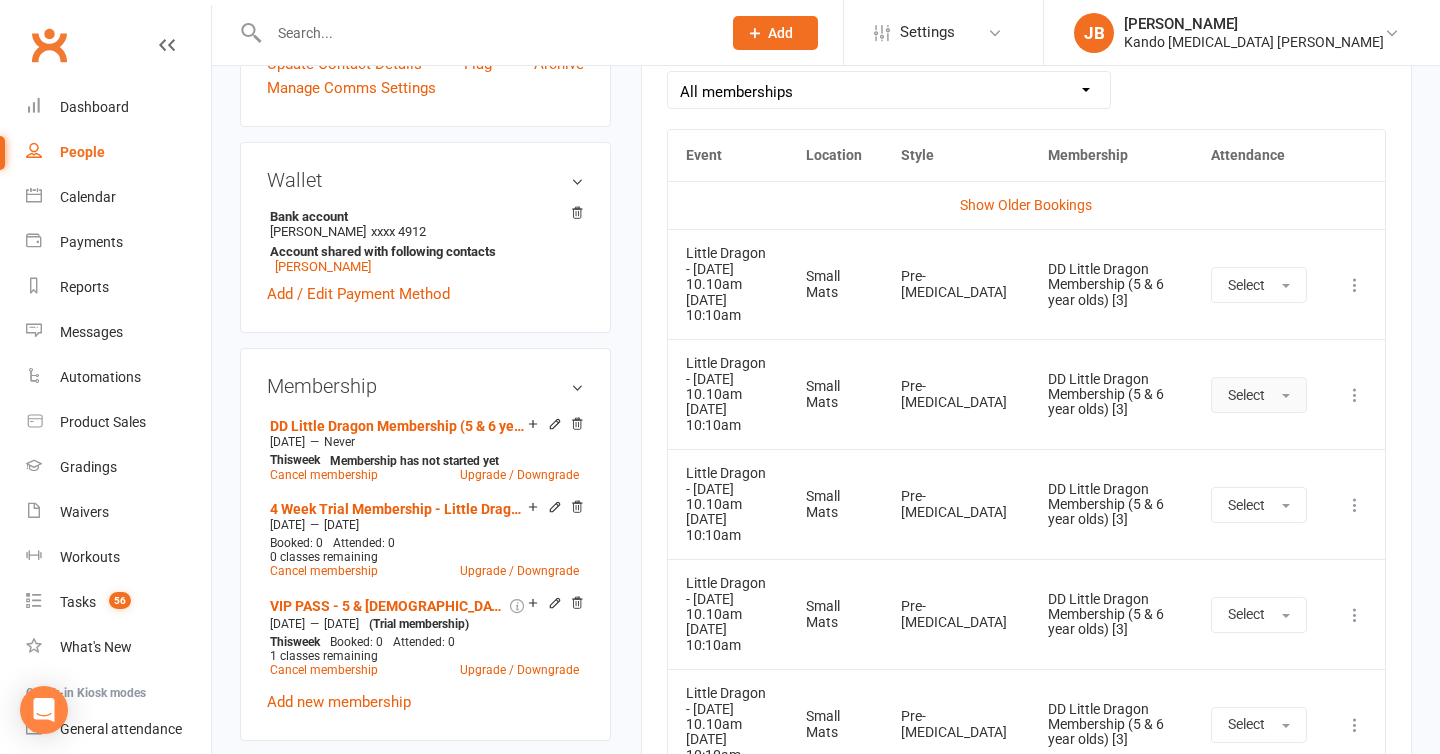click on "Select" at bounding box center (1259, 395) 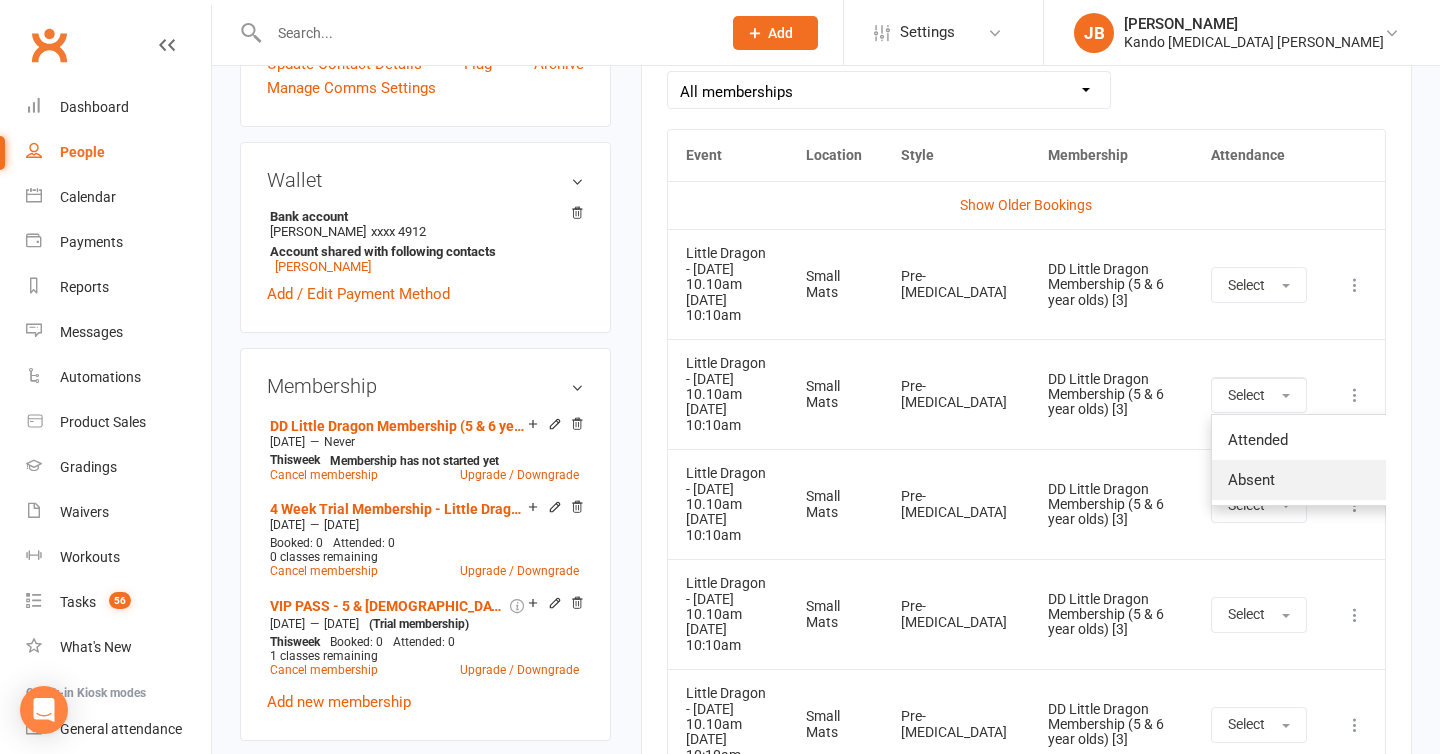 click on "Absent" at bounding box center (1311, 480) 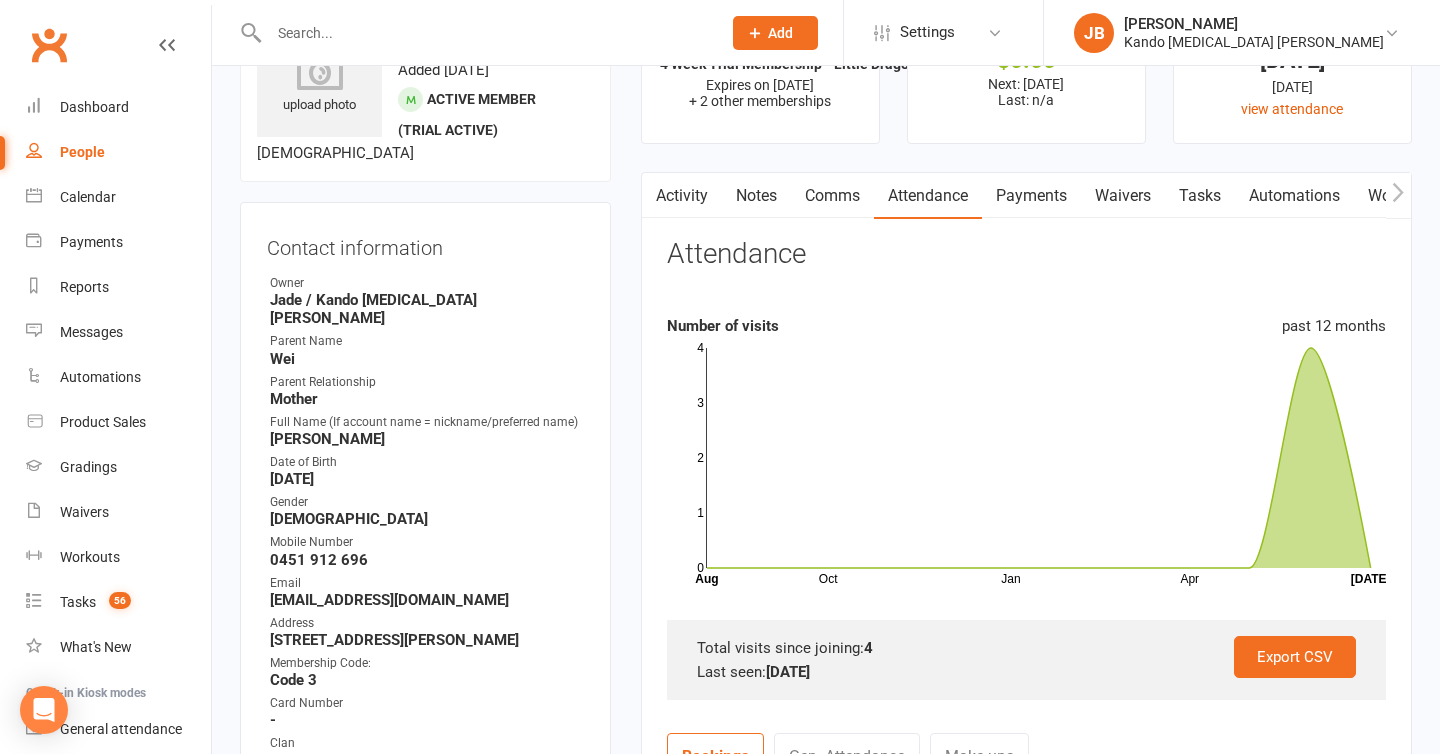 scroll, scrollTop: 98, scrollLeft: 0, axis: vertical 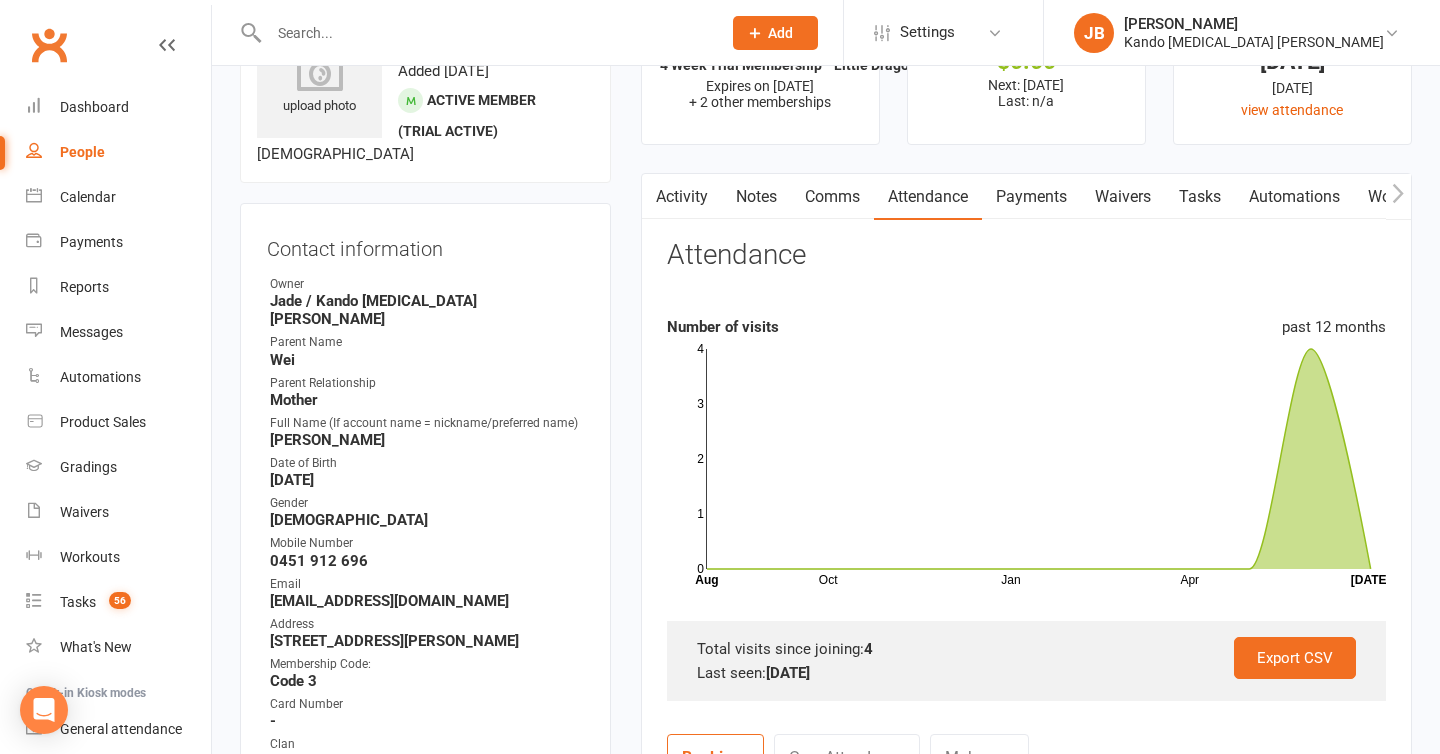 click on "Tasks" at bounding box center [1200, 197] 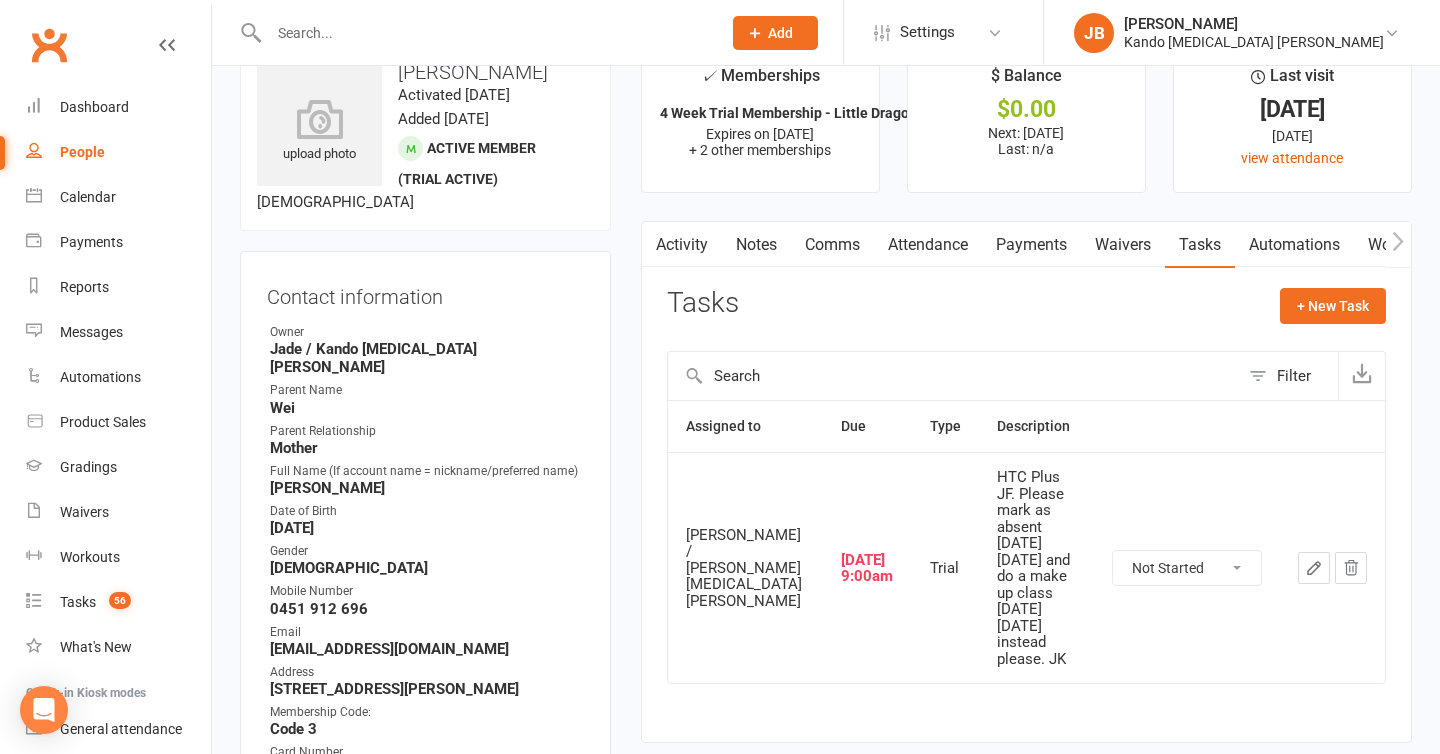 scroll, scrollTop: 53, scrollLeft: 0, axis: vertical 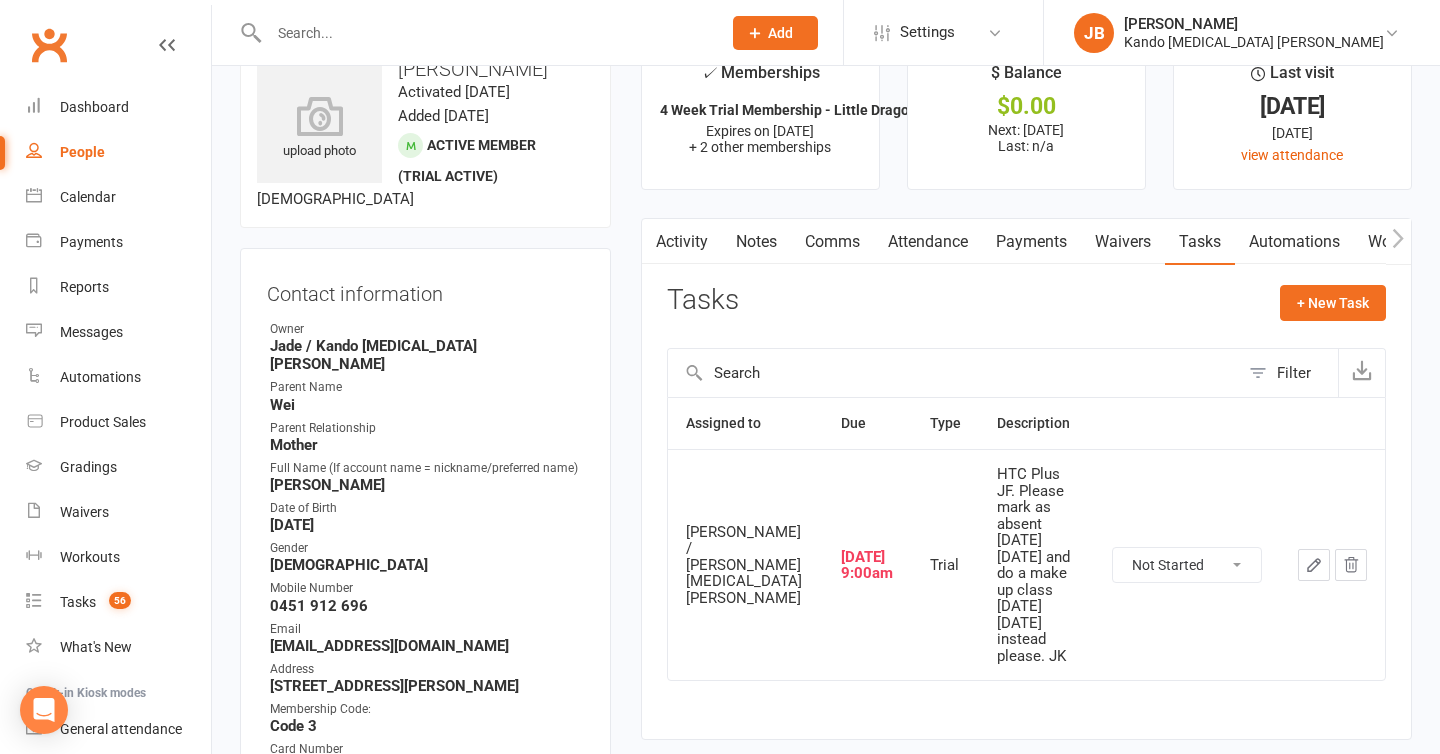 click on "Attendance" at bounding box center (928, 242) 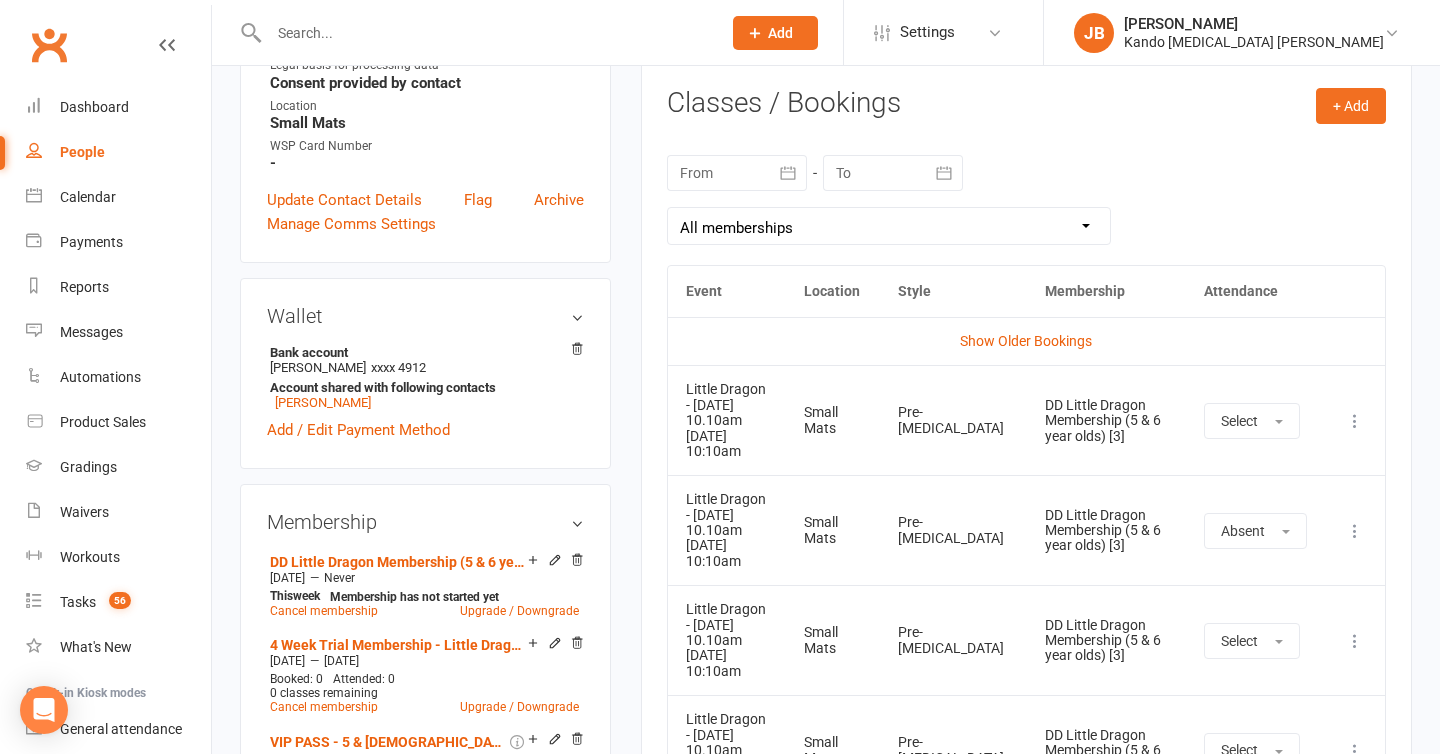 scroll, scrollTop: 825, scrollLeft: 0, axis: vertical 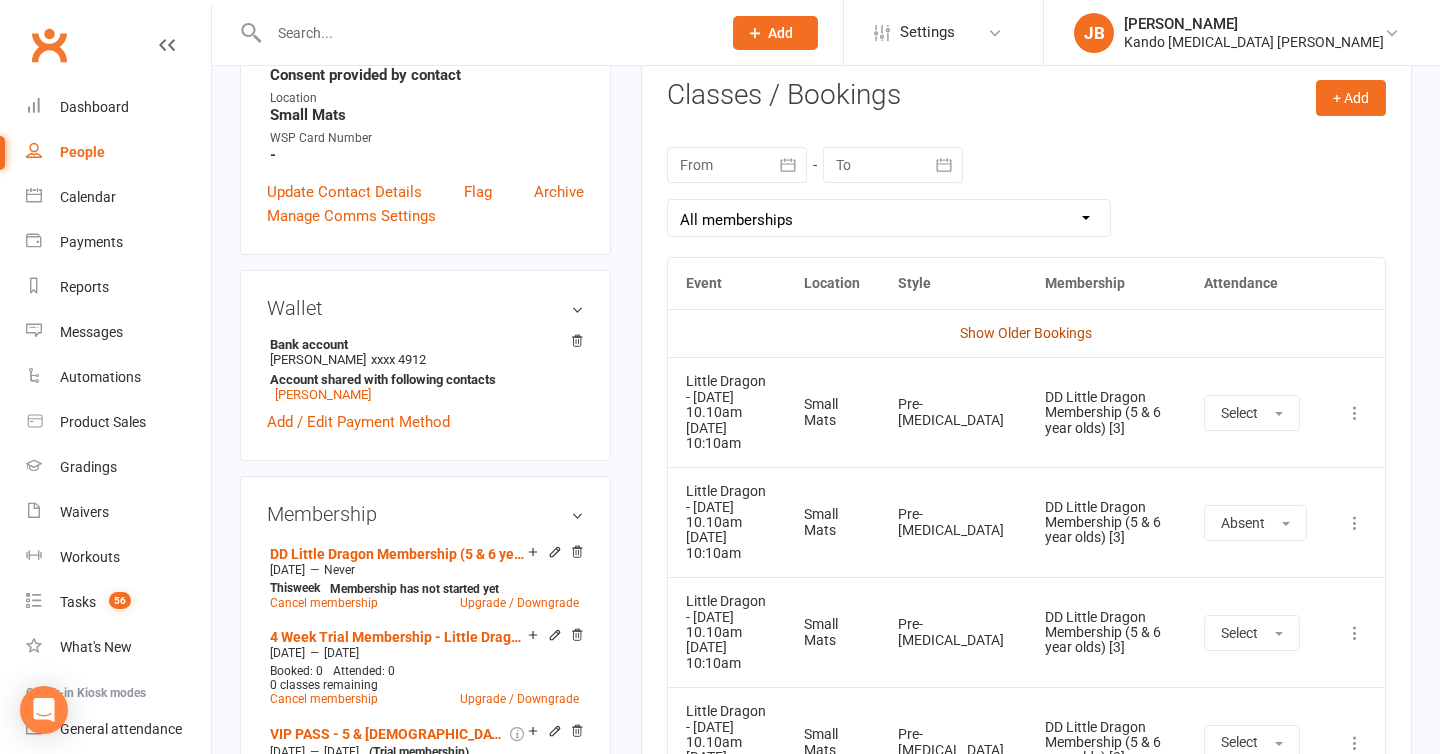 click on "Show Older Bookings" at bounding box center (1026, 333) 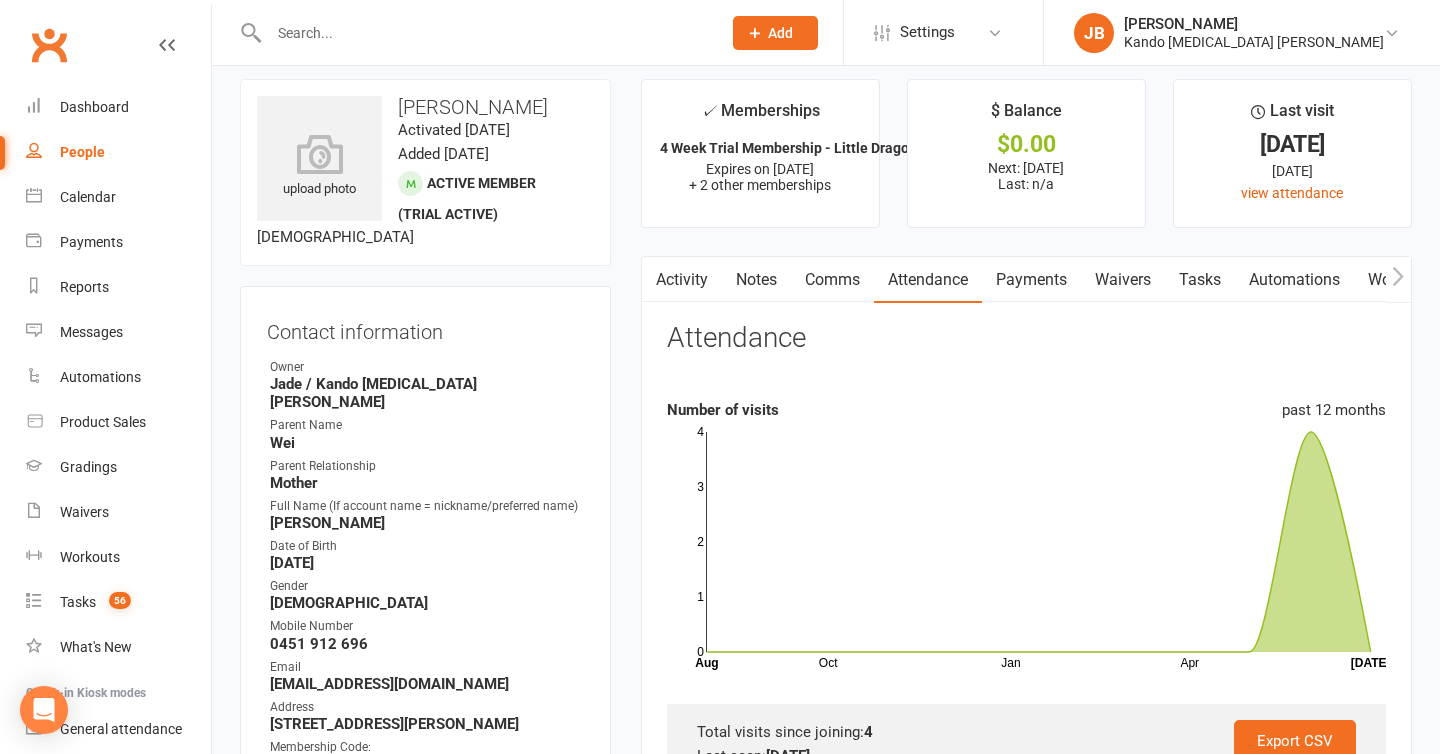 scroll, scrollTop: 0, scrollLeft: 0, axis: both 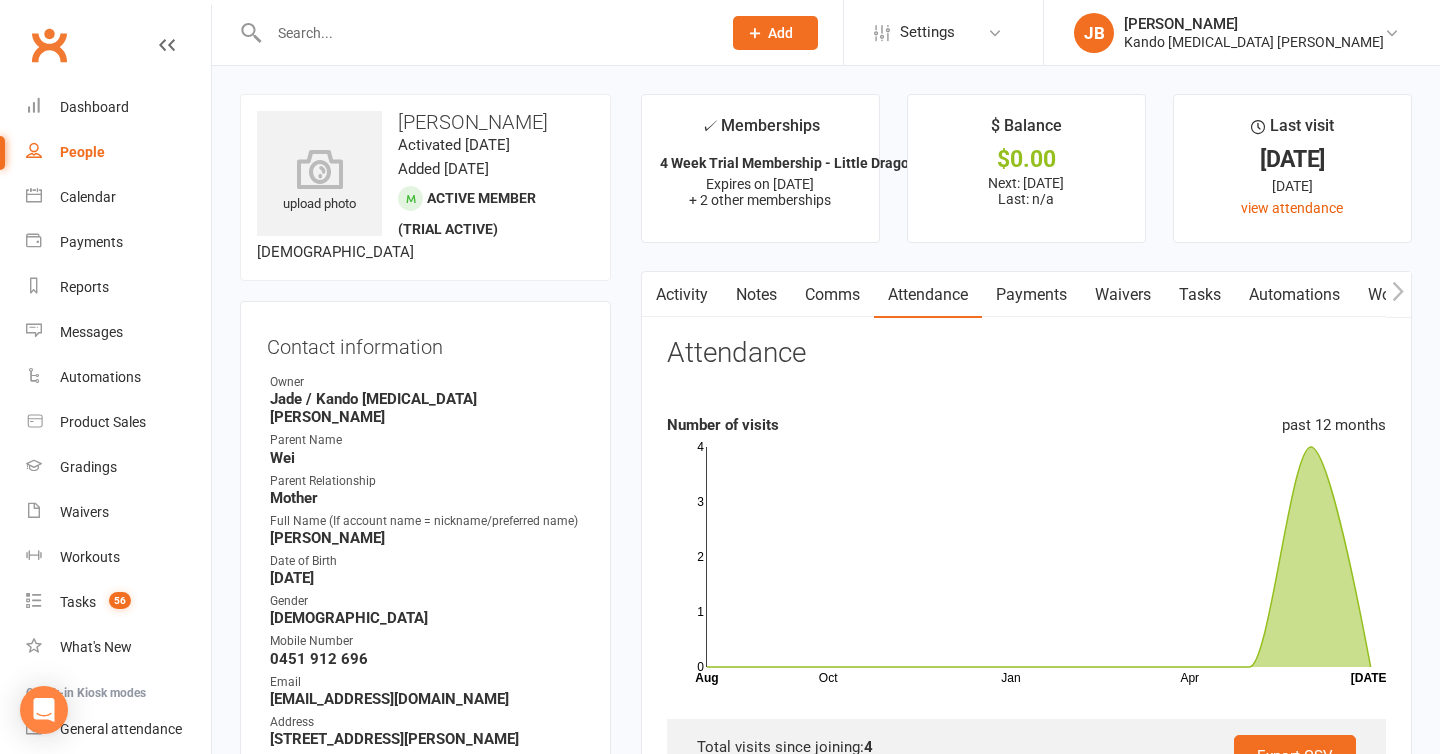 click on "✓ Memberships 4 Week Trial Membership - Little Dragon [O... Expires on 11th July, 2025 + 2 other memberships $ Balance $0.00 Next: 11 Jul 2025 Last: n/a Last visit 28 Jun 2025 12 days ago view attendance
Activity Notes Comms Attendance Payments Waivers Tasks Automations Workouts Gradings / Promotions Assessments Credit balance
Attendance Number of visits past 12 months Oct Jan Apr Month Aug Jul  0  1  2  3  4 Export CSV Total visits since joining:  4 Last seen:  28 Jun 2025 Bookings Gen. Attendance Make-ups + Add Book Event Add Appointment Book a Friend Classes / Bookings
July 2025
Sun Mon Tue Wed Thu Fri Sat
27
29
30
01
02
03
04
05
28
06
07
08
09
10
11 12" at bounding box center (1026, 1605) 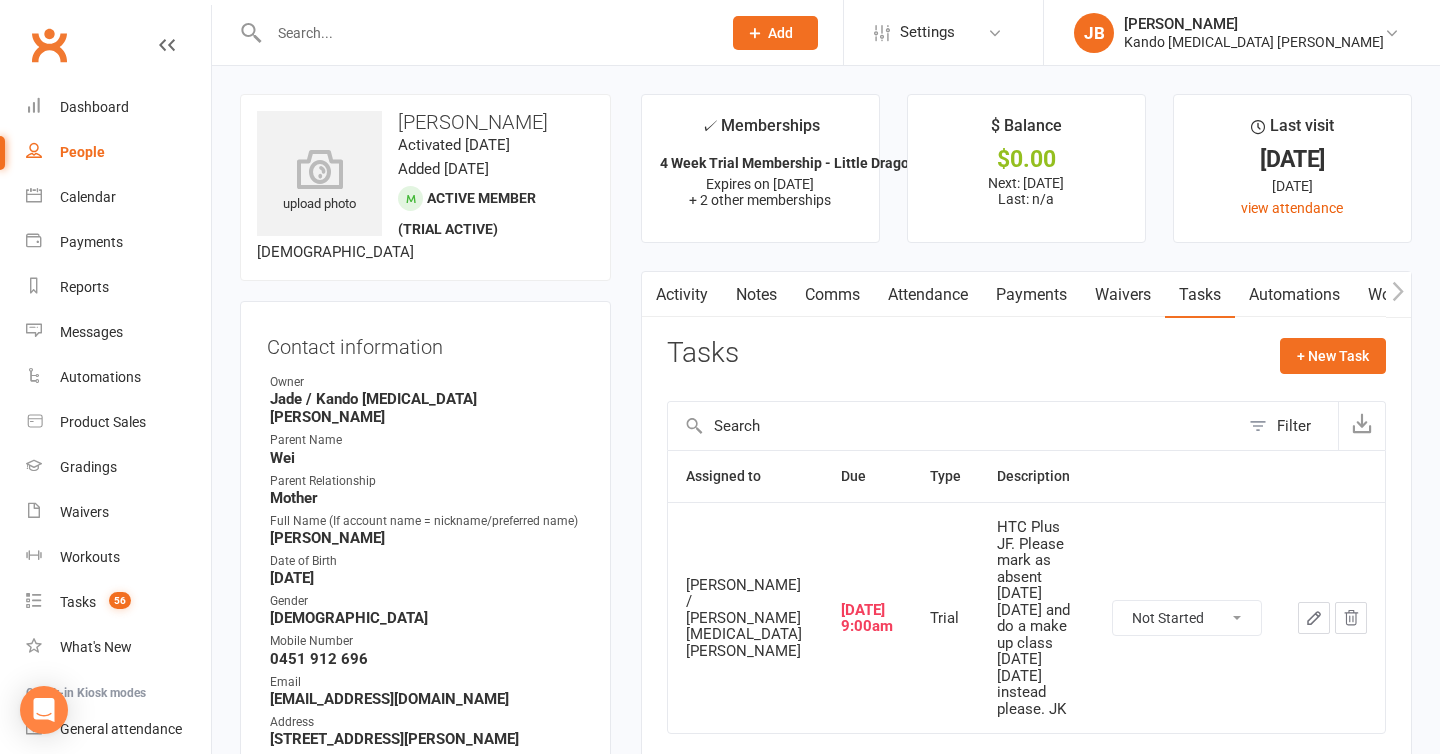 click on "Payments" at bounding box center (1031, 295) 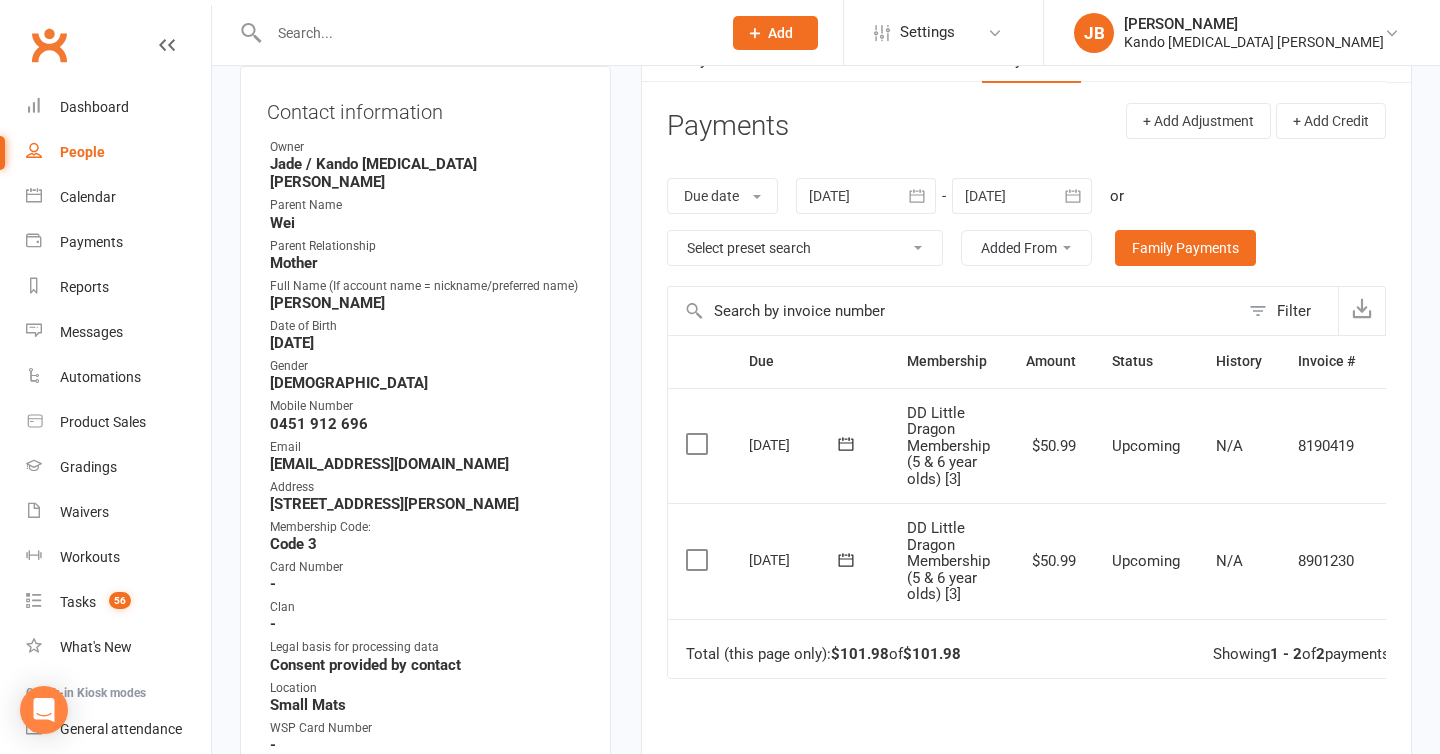 scroll, scrollTop: 246, scrollLeft: 0, axis: vertical 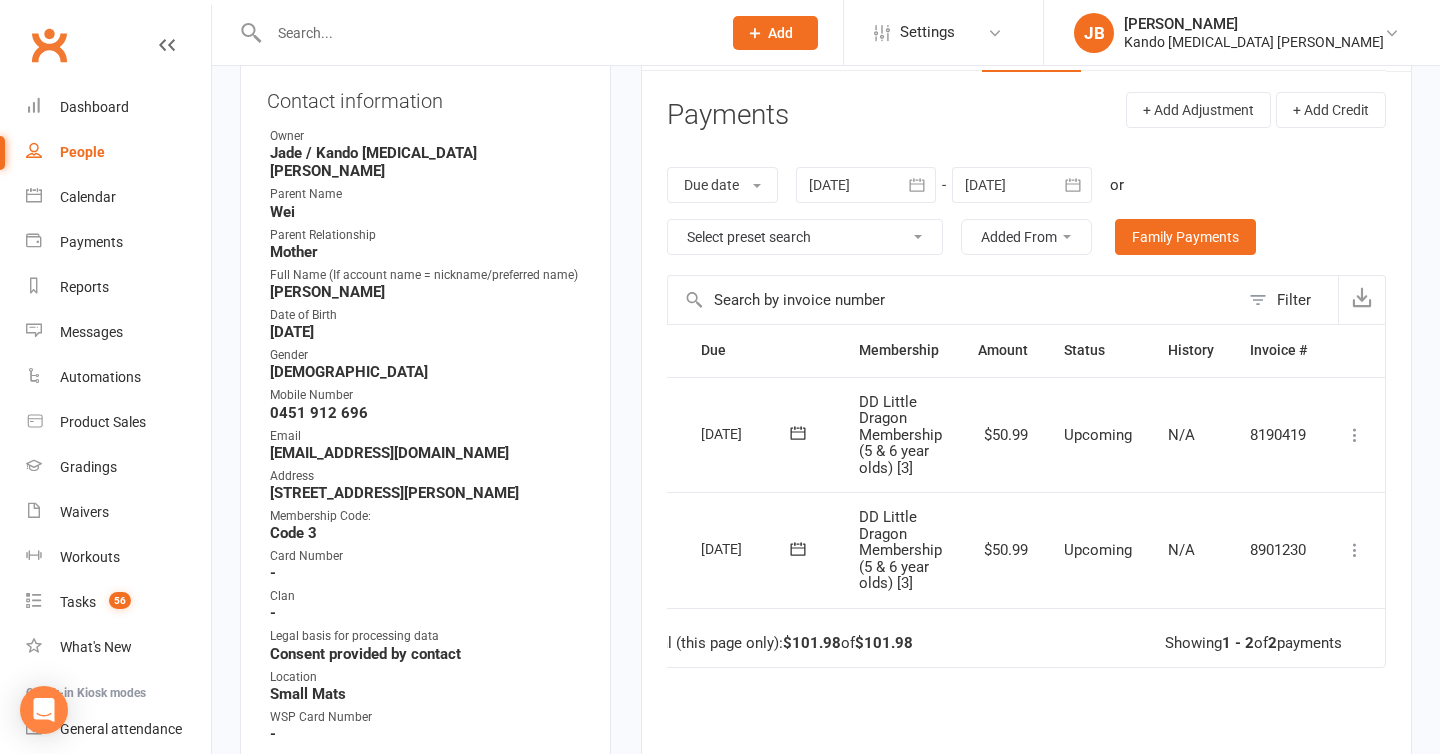 click at bounding box center (1355, 550) 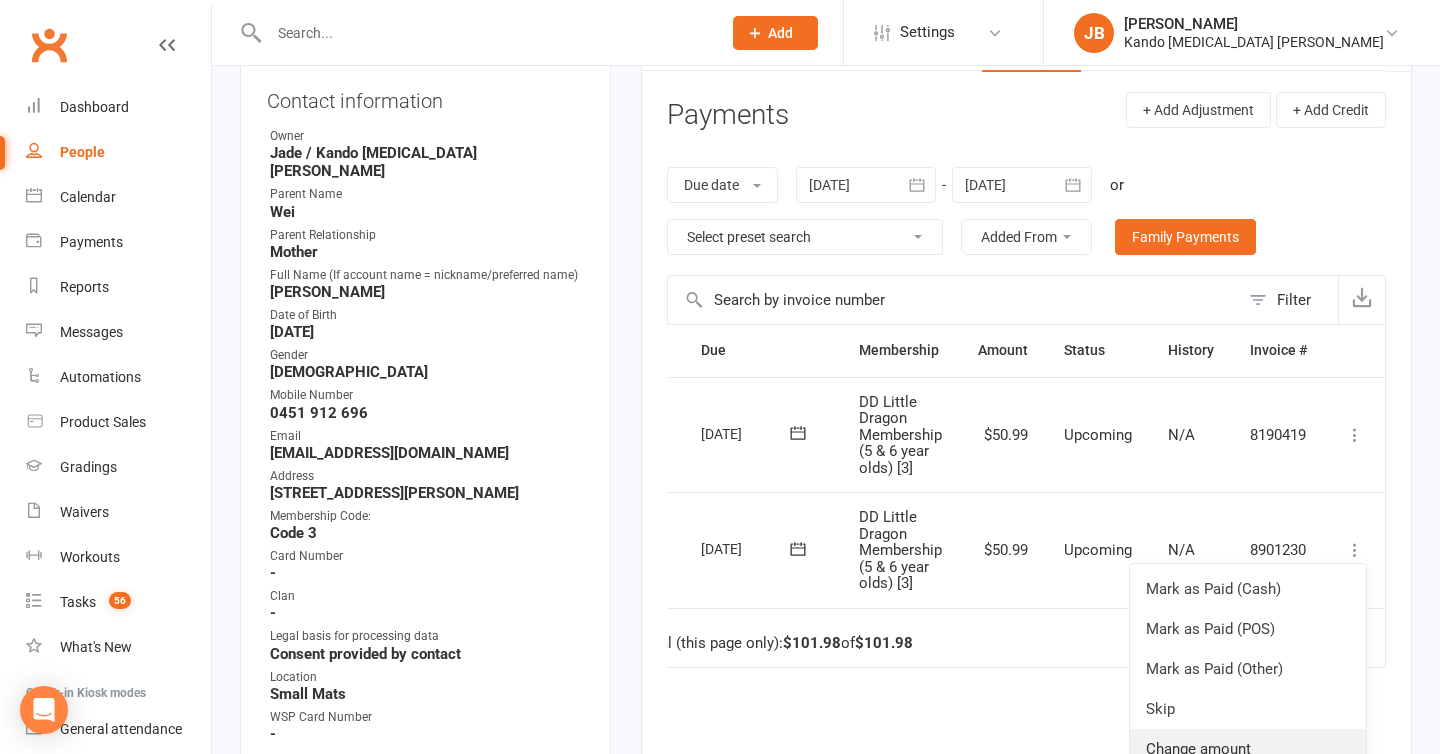 click on "Change amount" at bounding box center [1248, 749] 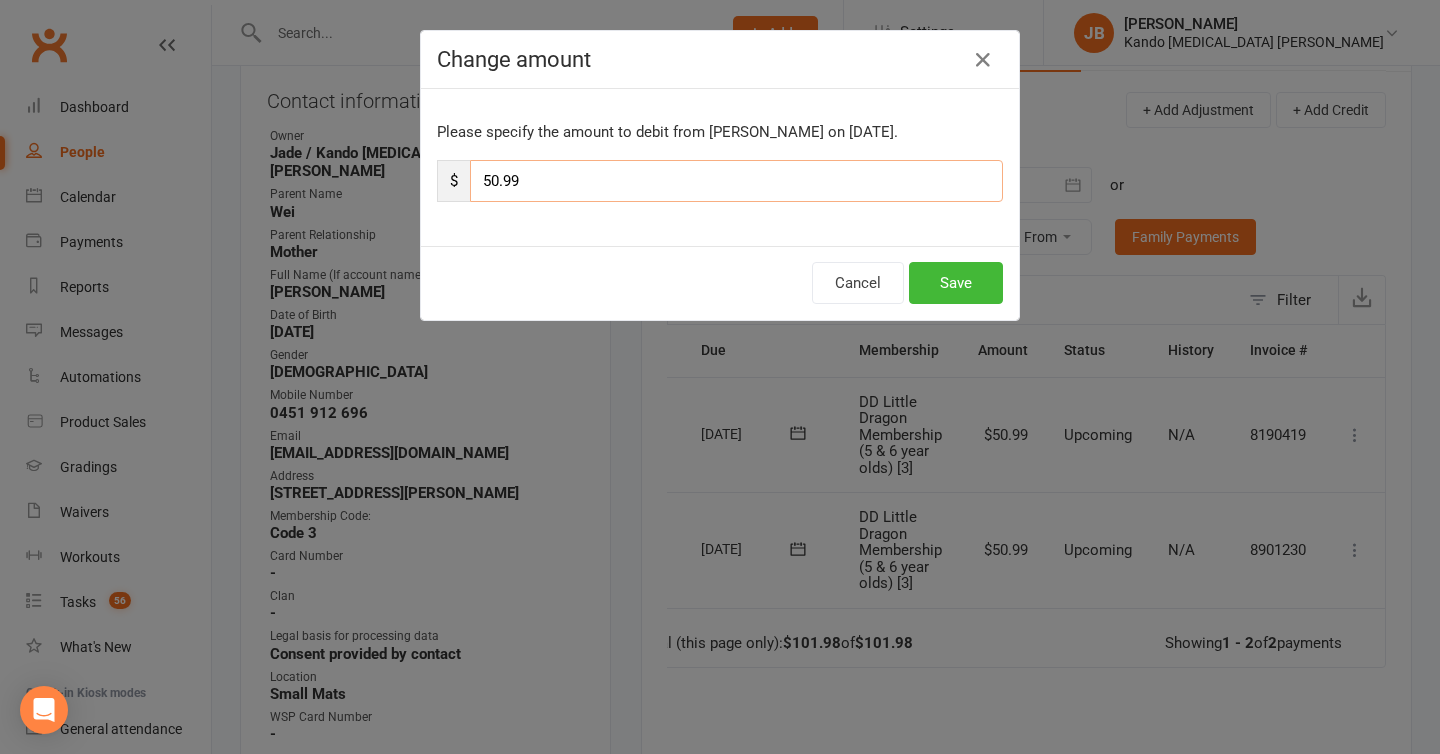 click on "50.99" at bounding box center (736, 181) 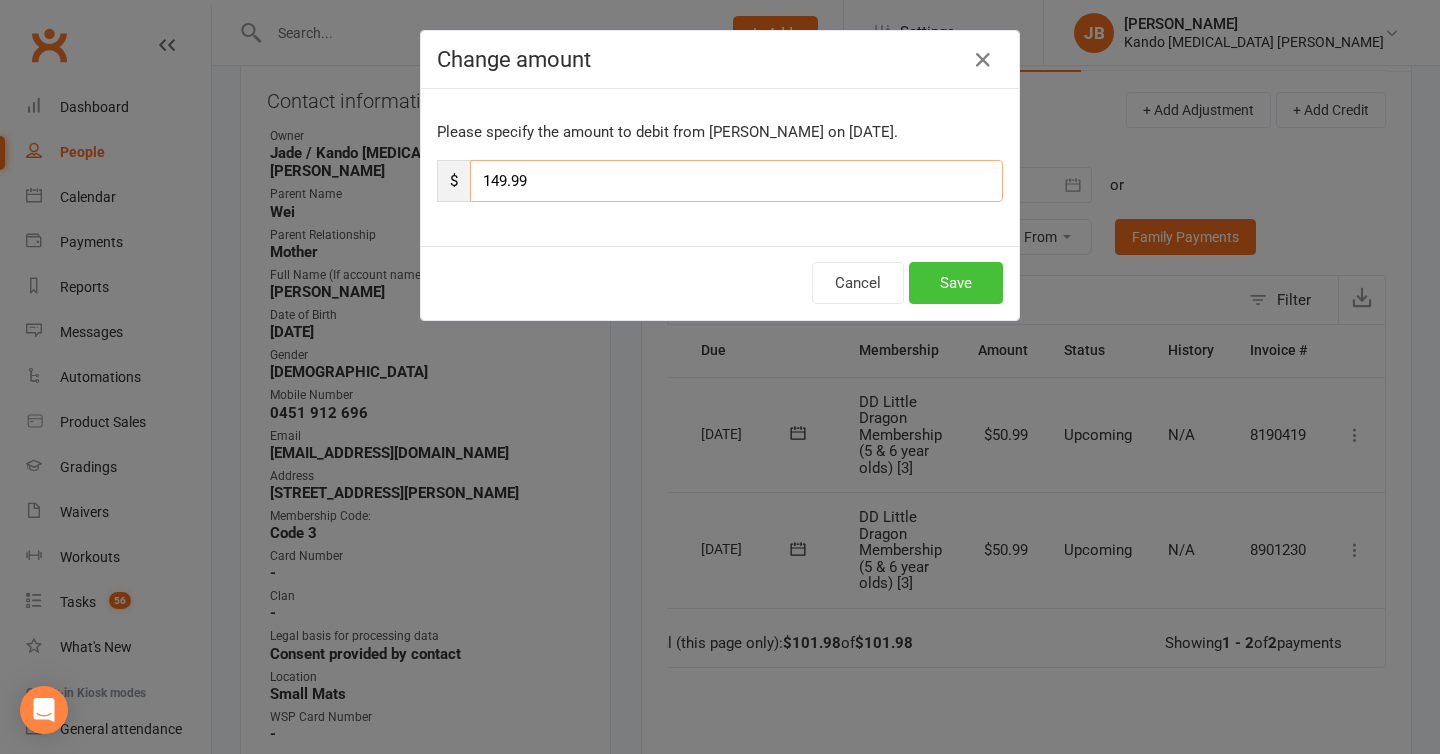 type on "149.99" 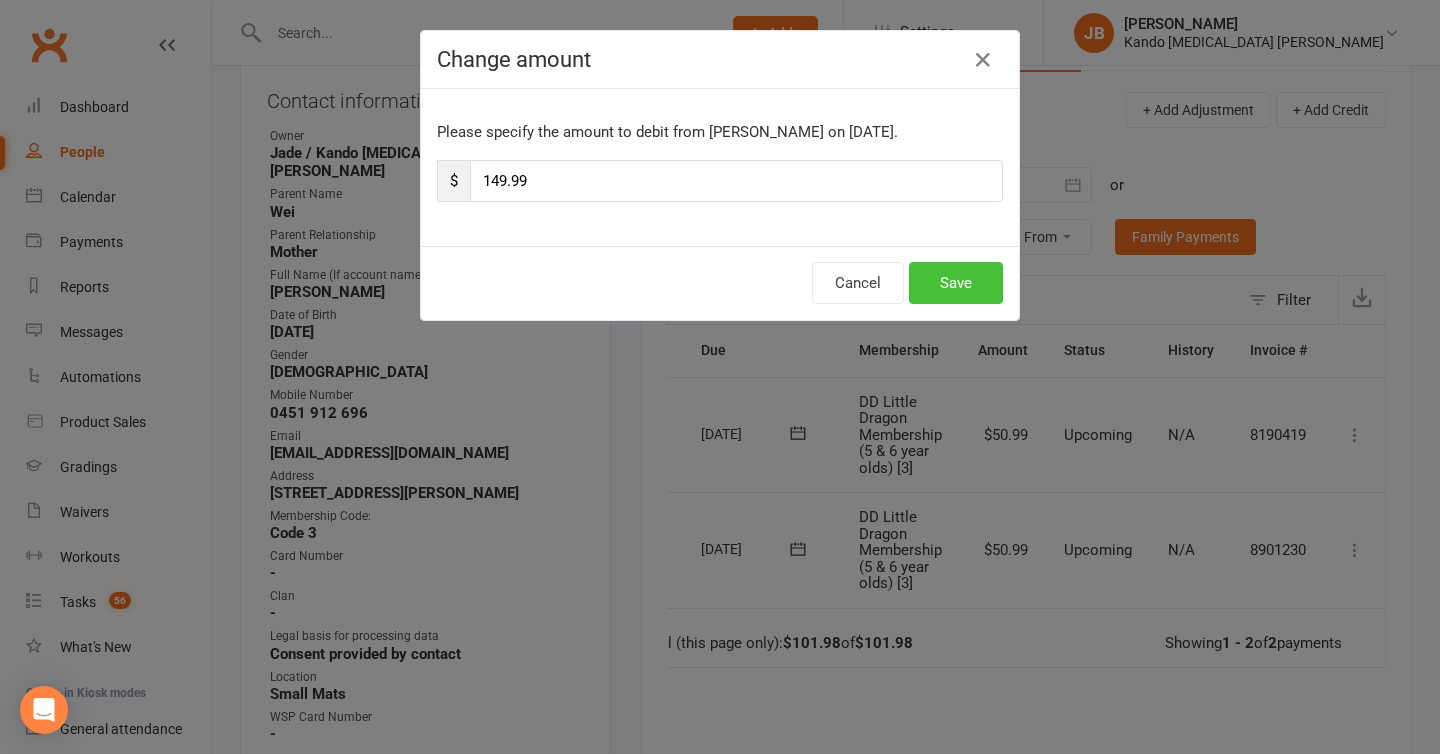 click on "Save" at bounding box center (956, 283) 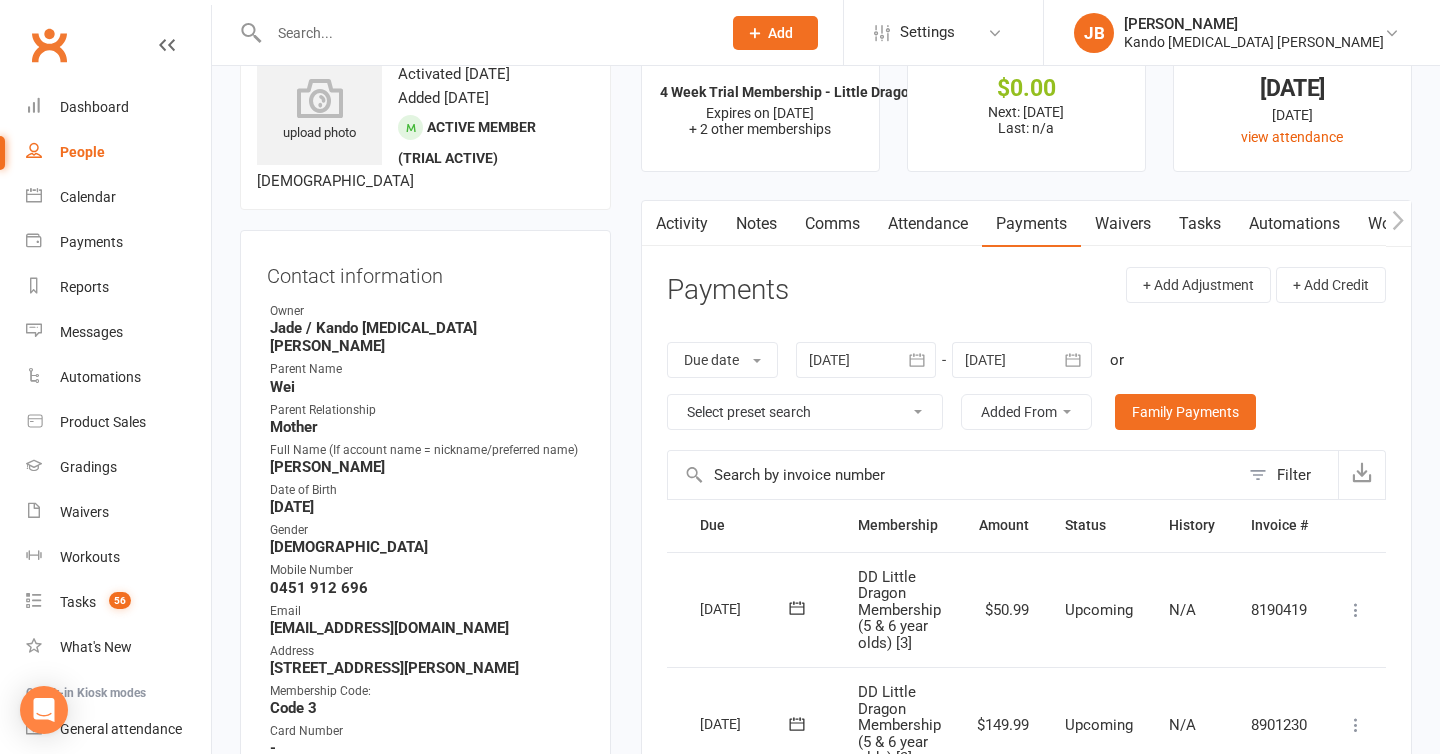 scroll, scrollTop: 0, scrollLeft: 0, axis: both 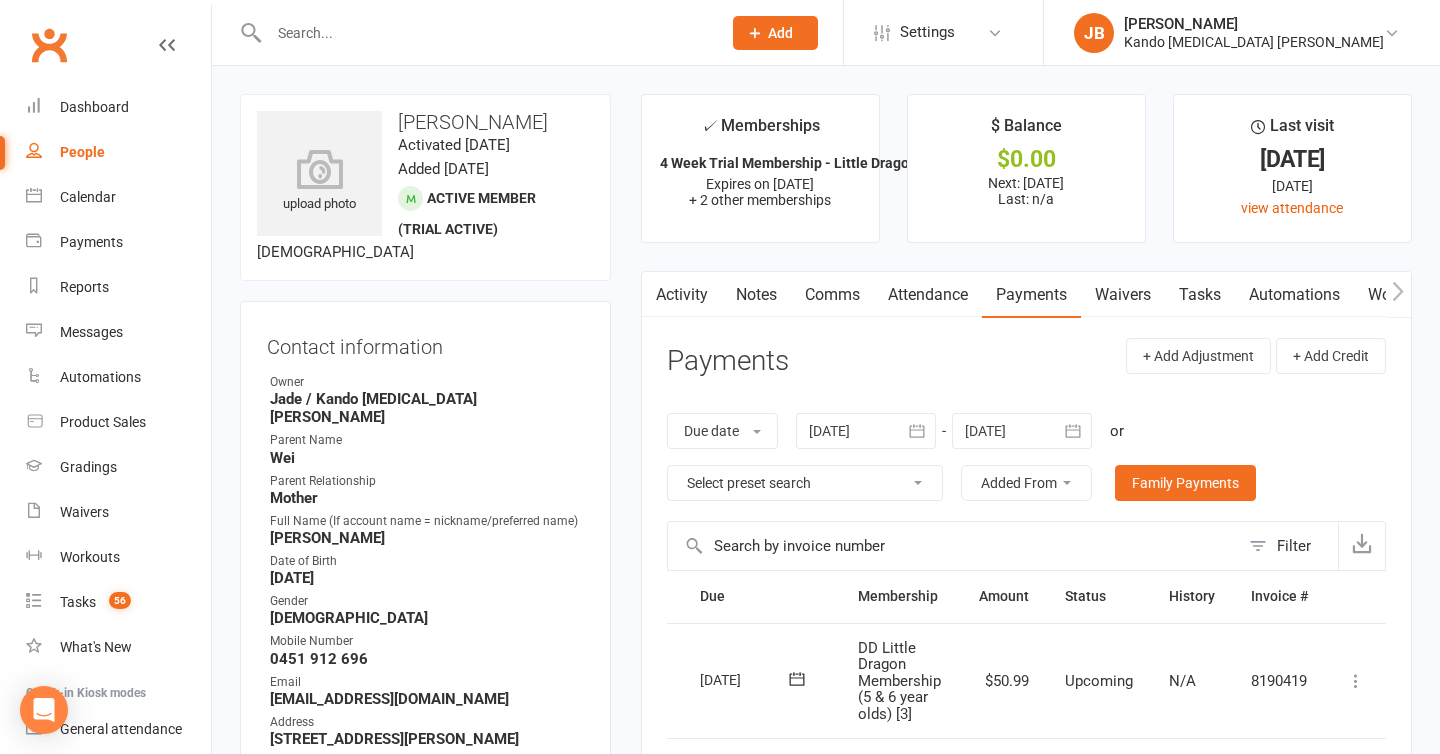 click on "Tasks" at bounding box center [1200, 295] 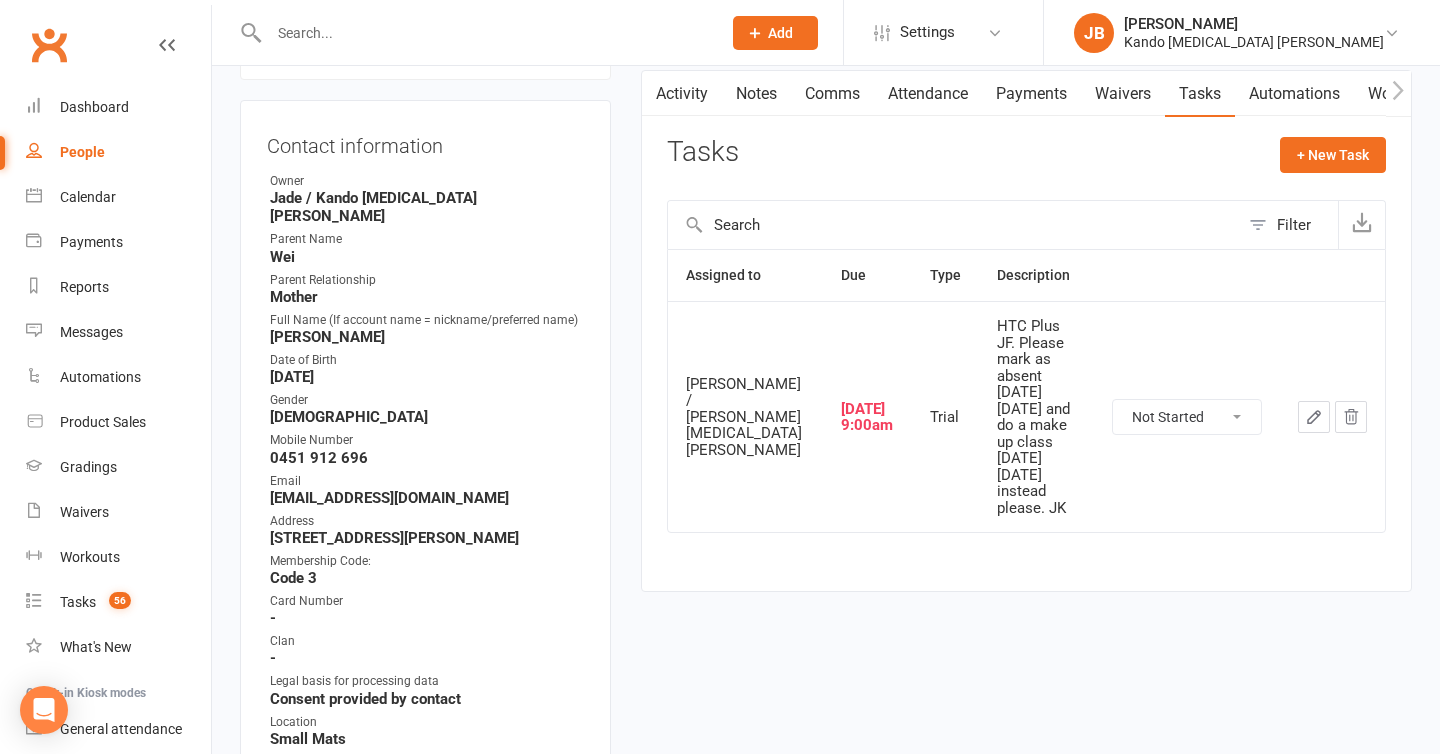scroll, scrollTop: 223, scrollLeft: 0, axis: vertical 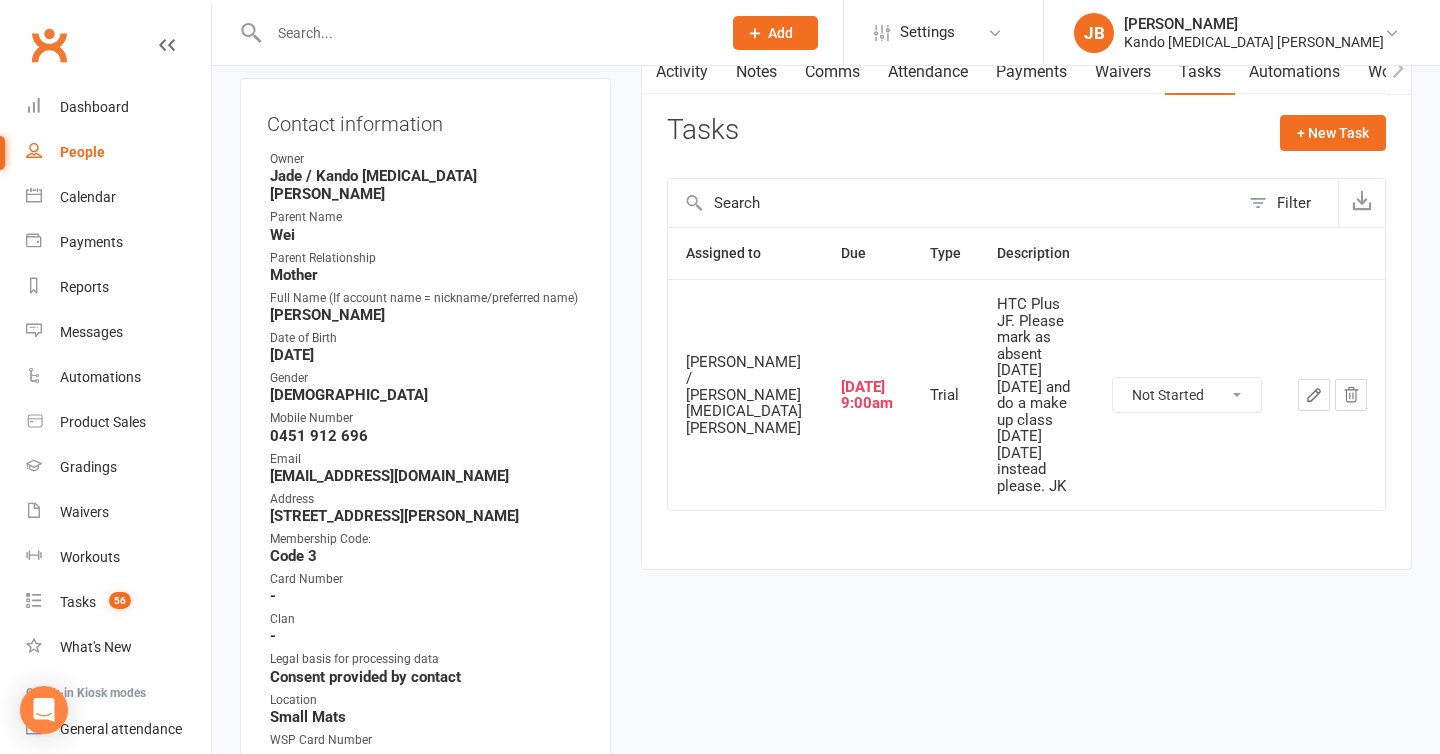 click on "Not Started In Progress Waiting Complete" 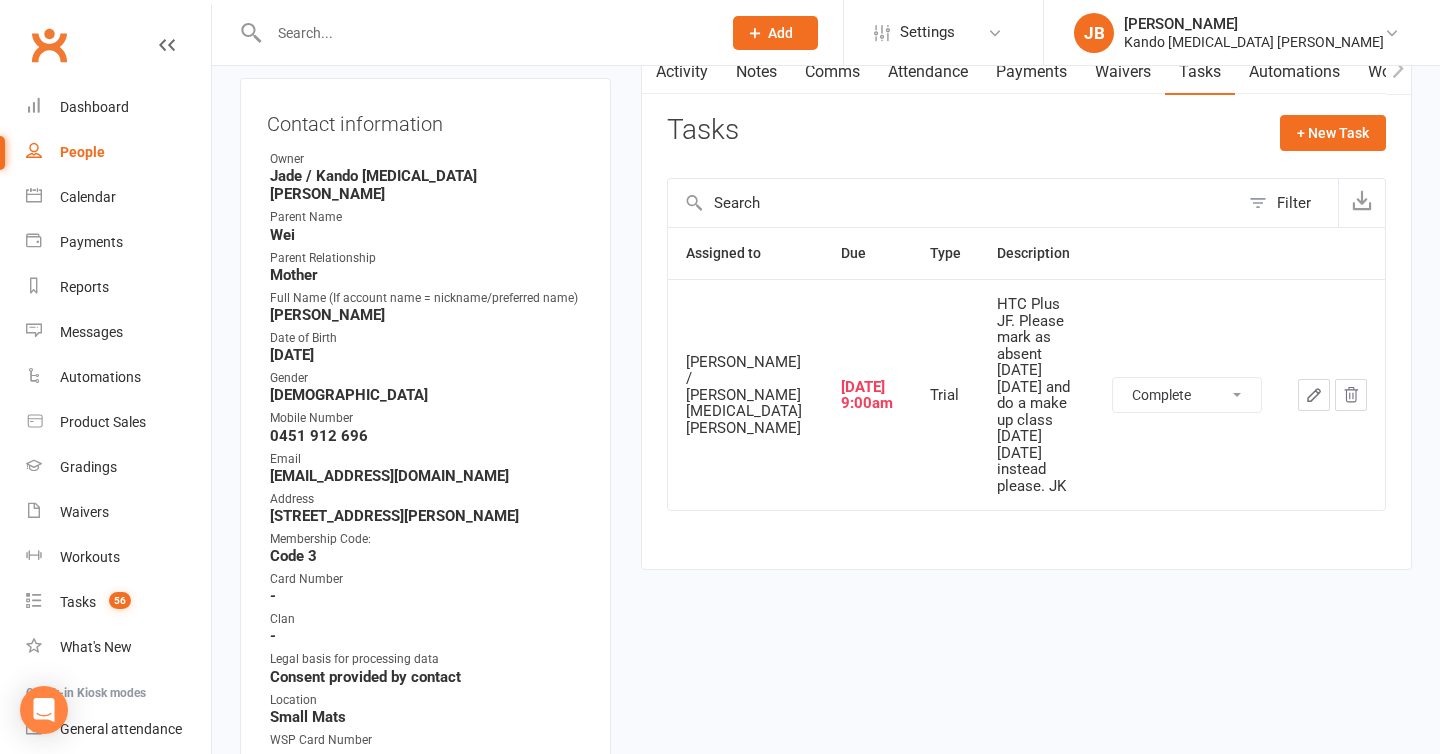 select on "unstarted" 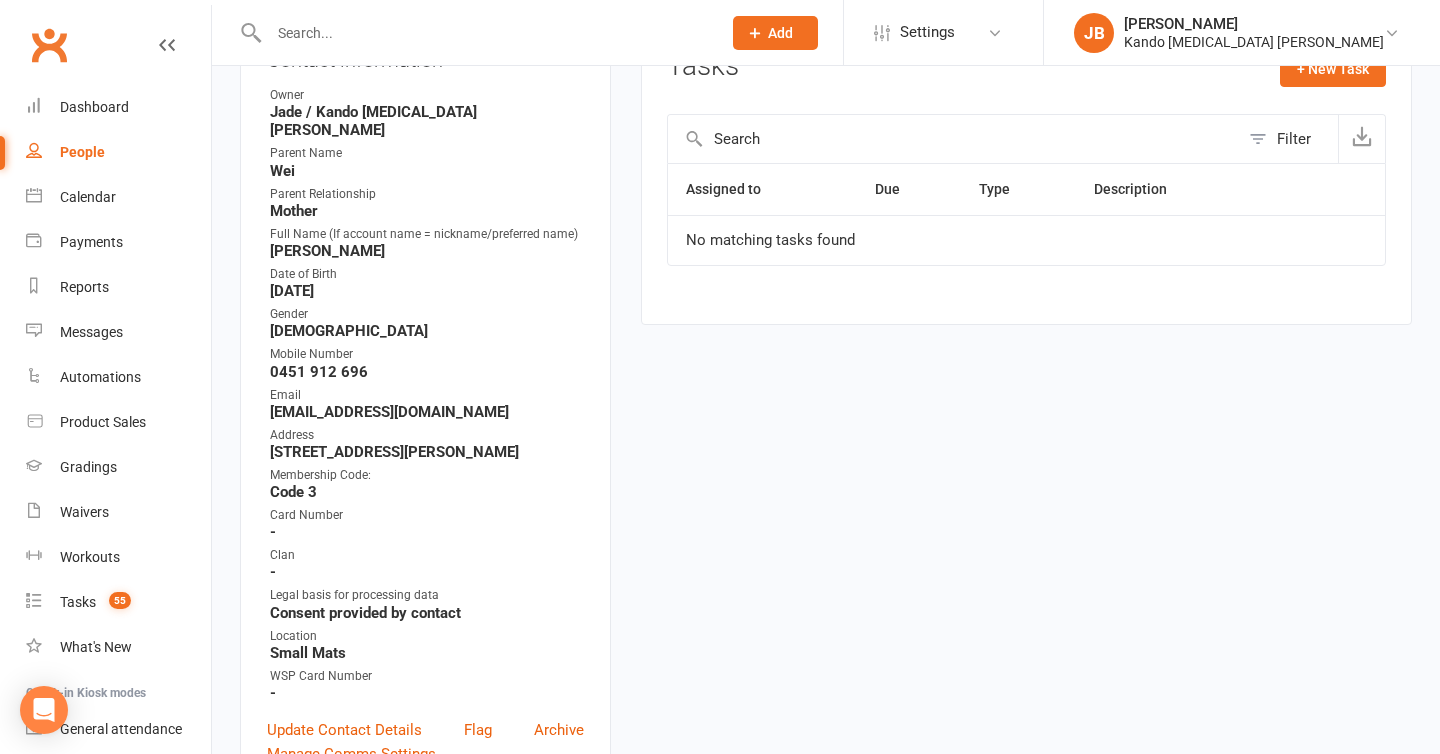 scroll, scrollTop: 0, scrollLeft: 0, axis: both 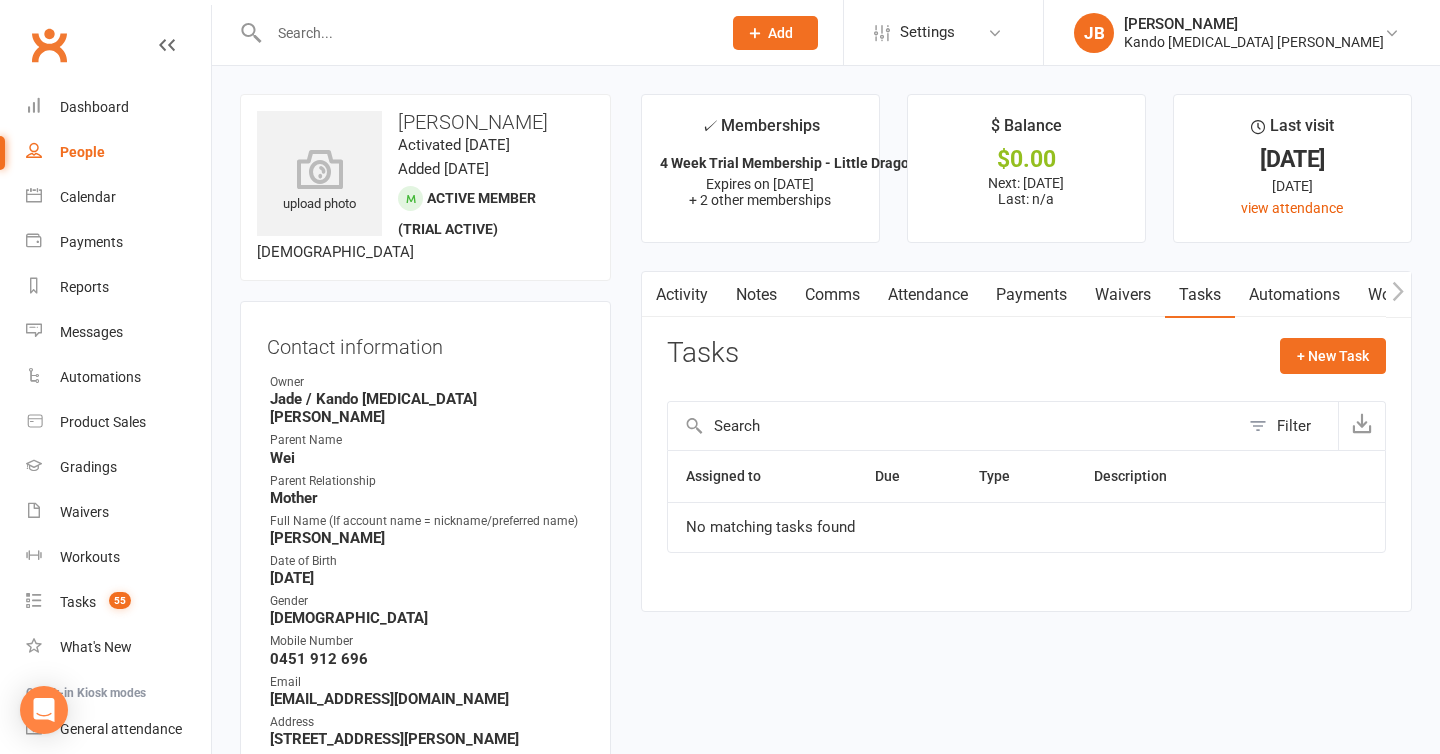 click at bounding box center [485, 33] 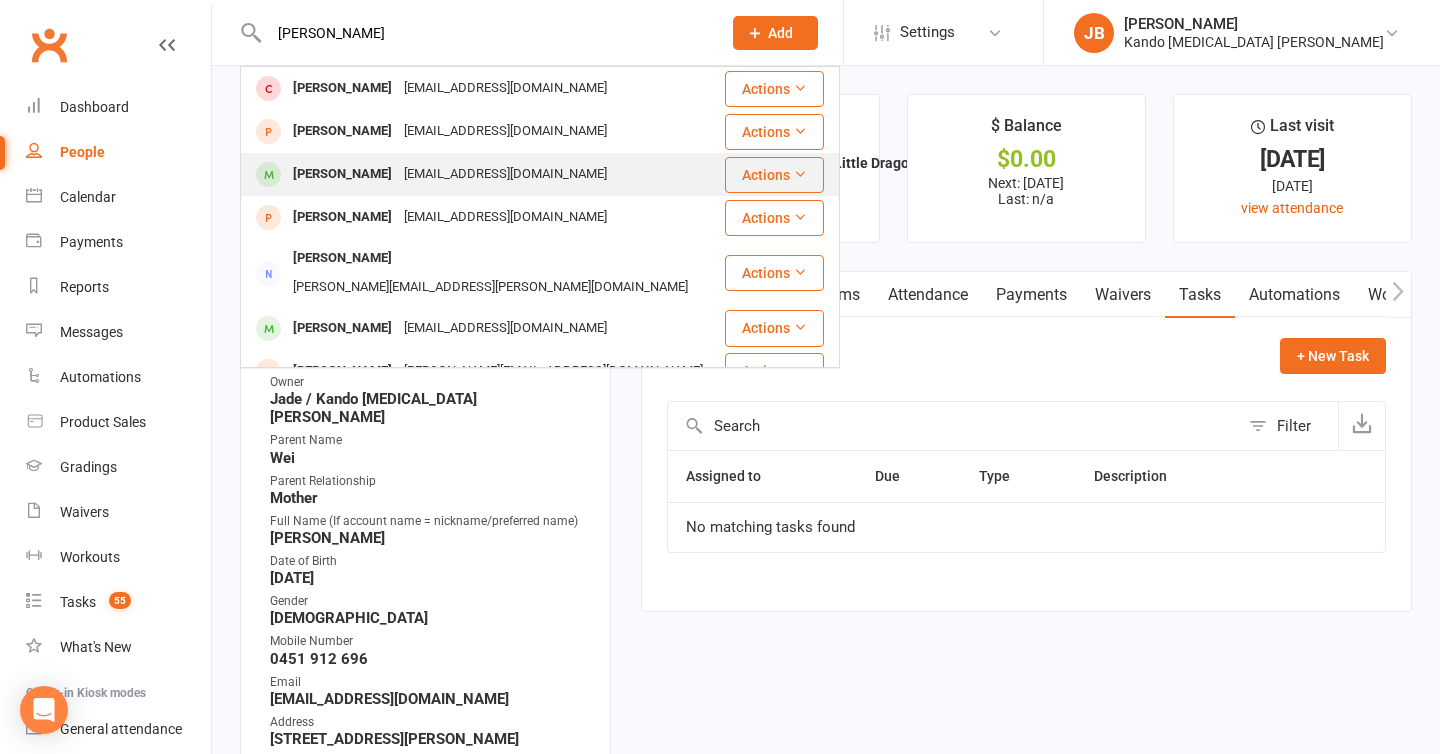 type on "audrey" 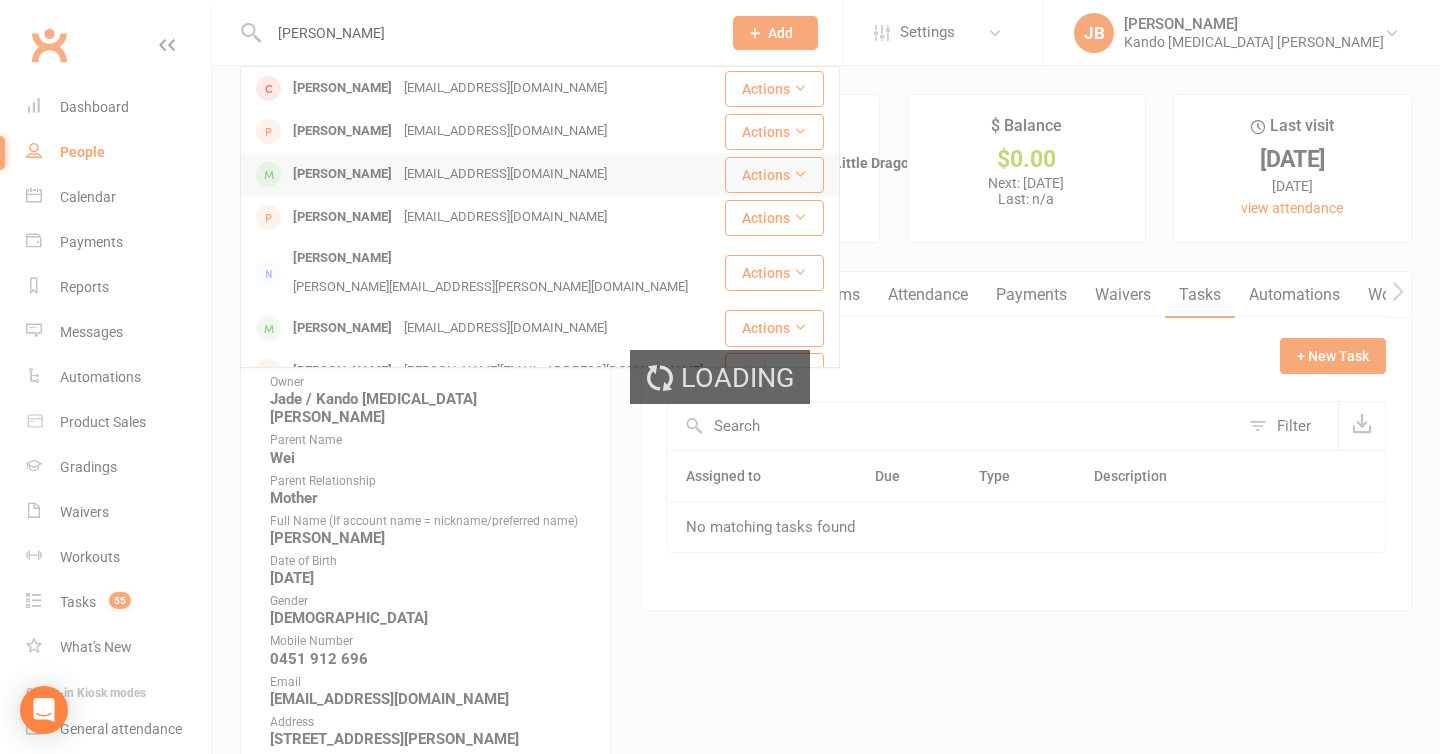 type 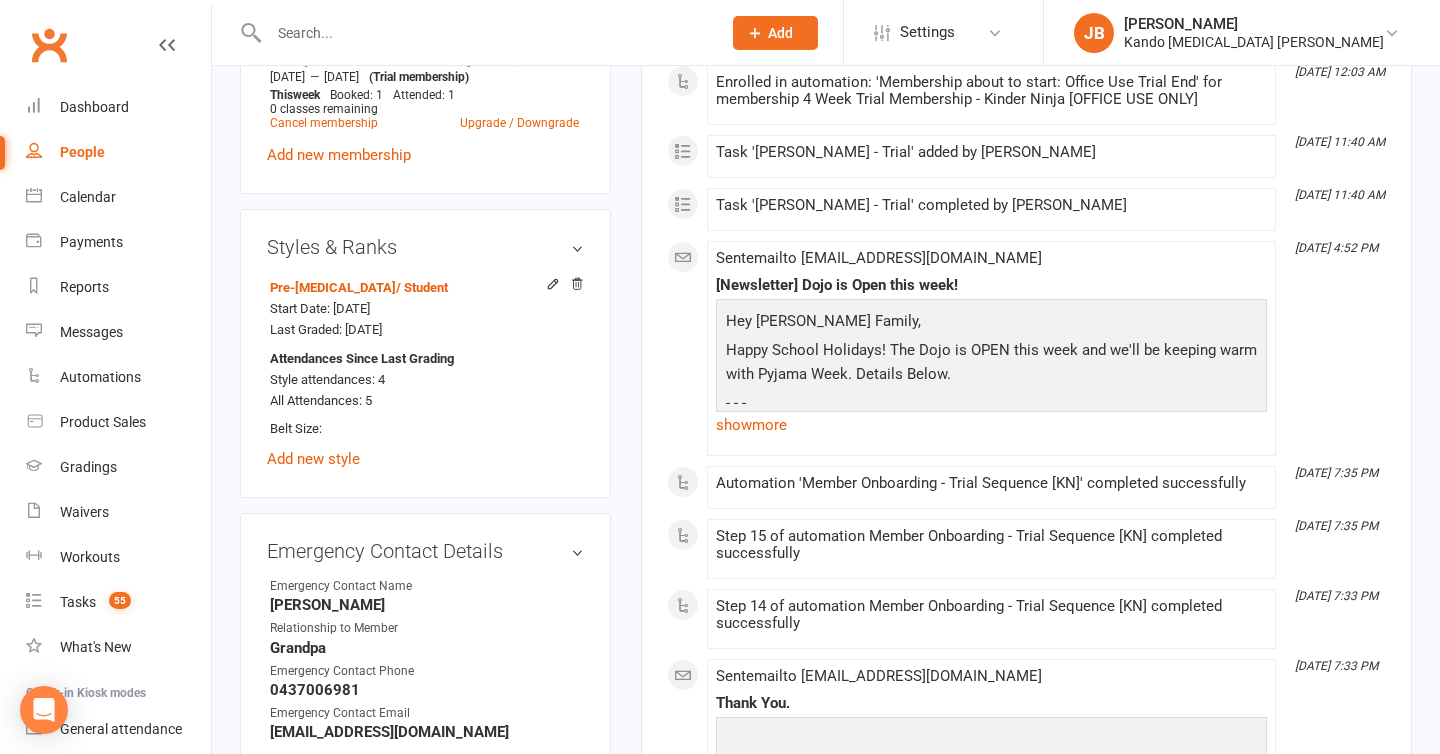 scroll, scrollTop: 1416, scrollLeft: 0, axis: vertical 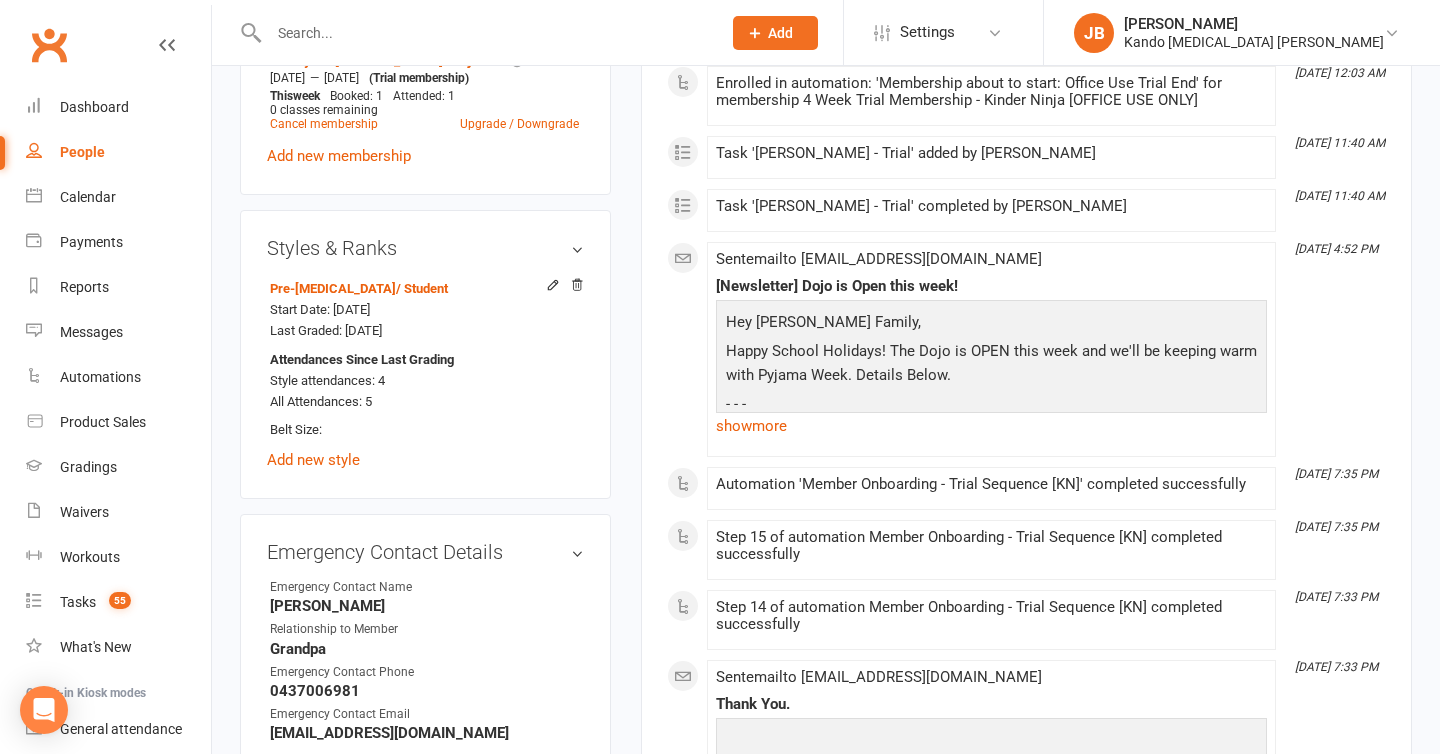 click on "Membership      4 Week Trial Membership - Kinder Ninja [OFFICE USE ONLY] Jun 11 2025 — Jul 11 2025 Booked: 0 Attended: 0 0 classes remaining    Cancel membership Upgrade / Downgrade     3 & 4 year olds - Kinder Ninja - 4 Week Trial Jun 11 2025 — Jul 11 2025 (Trial membership) This  week Booked: 1 Attended: 1 0 classes remaining    Cancel membership Upgrade / Downgrade Add new membership" at bounding box center [425, 40] 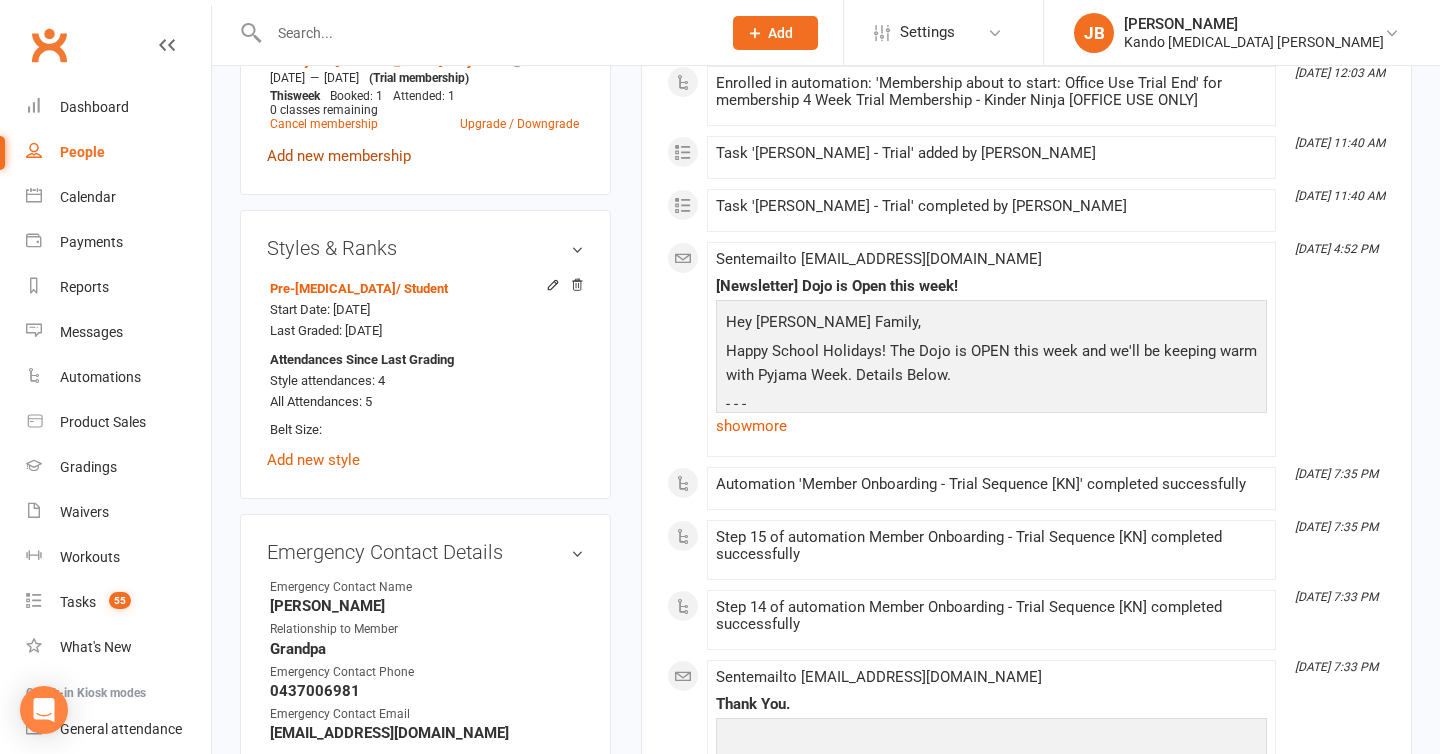 click on "Add new membership" at bounding box center [339, 156] 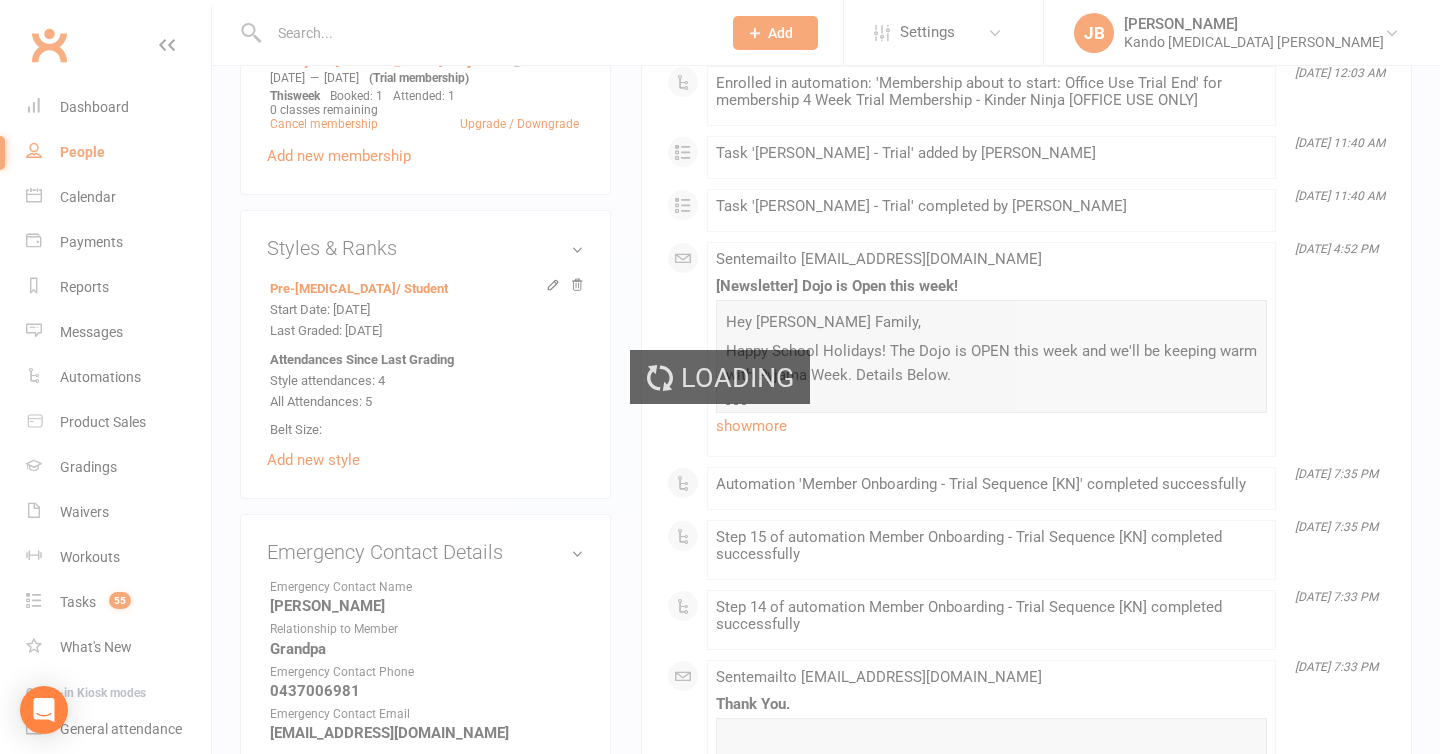scroll, scrollTop: 0, scrollLeft: 0, axis: both 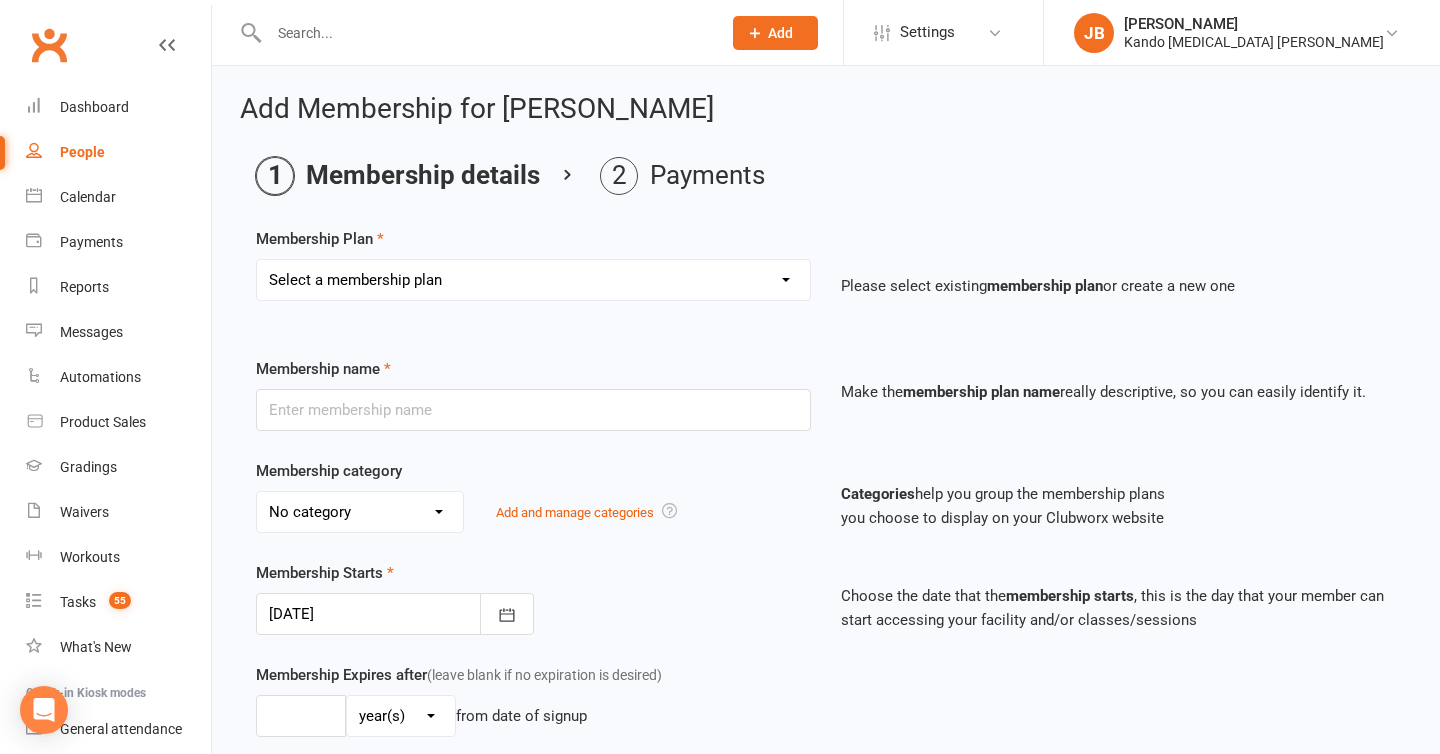 click on "Select a membership plan Create new Membership Plan 12 Months - Kinder Ninja inc. 1 month discount [3] 12 Months - Little Dragon inc. 1 month discount [3] 12 Months - Junior Basic inc. 1 month discount - 1 class per week [3] 12 Months - Junior Standard inc. 1 month discount - 2 classes per week [3] 12 Months - Junior Platinum inc. 1 month discount - Unlimited classes [3] 12 Months - Teen & Adult Basic inc. 1 month discount - 1 class per week [3] 12 Months - Teen & Adult Standard inc. 1 month discount - 2 classes per week [3] 12 Months - Teen & Adult Platinum inc. 1 month discount - Unlimited classes [3] 12 Months - Kinder Ninja inc. 1 month discount [2] 12 Months - Little Dragon inc. 1 month discount [2] 12 Months - Junior Basic inc. 1 month discount - 1 class per week [2] 12 Months - Junior Standard inc. 1 month discount - 2 classes per week [2] 12 Months - Junior Platinum inc. 1 month discount - Unlimited classes [2] 12 Months - Teen & Adult Basic inc. 1 month discount - 1 class per week [2] 3 Month Voucher" at bounding box center (533, 280) 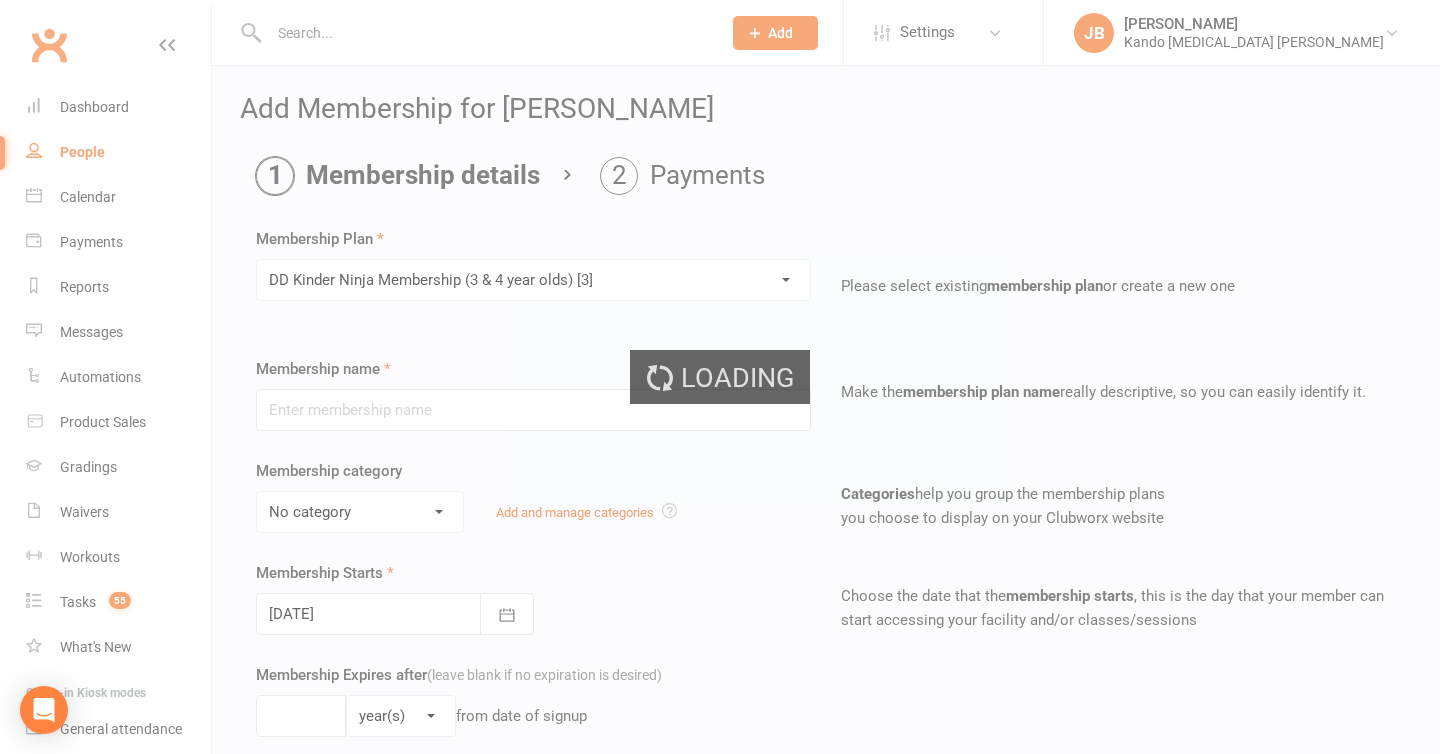 type on "DD Kinder Ninja Membership (3 & 4 year olds) [3]" 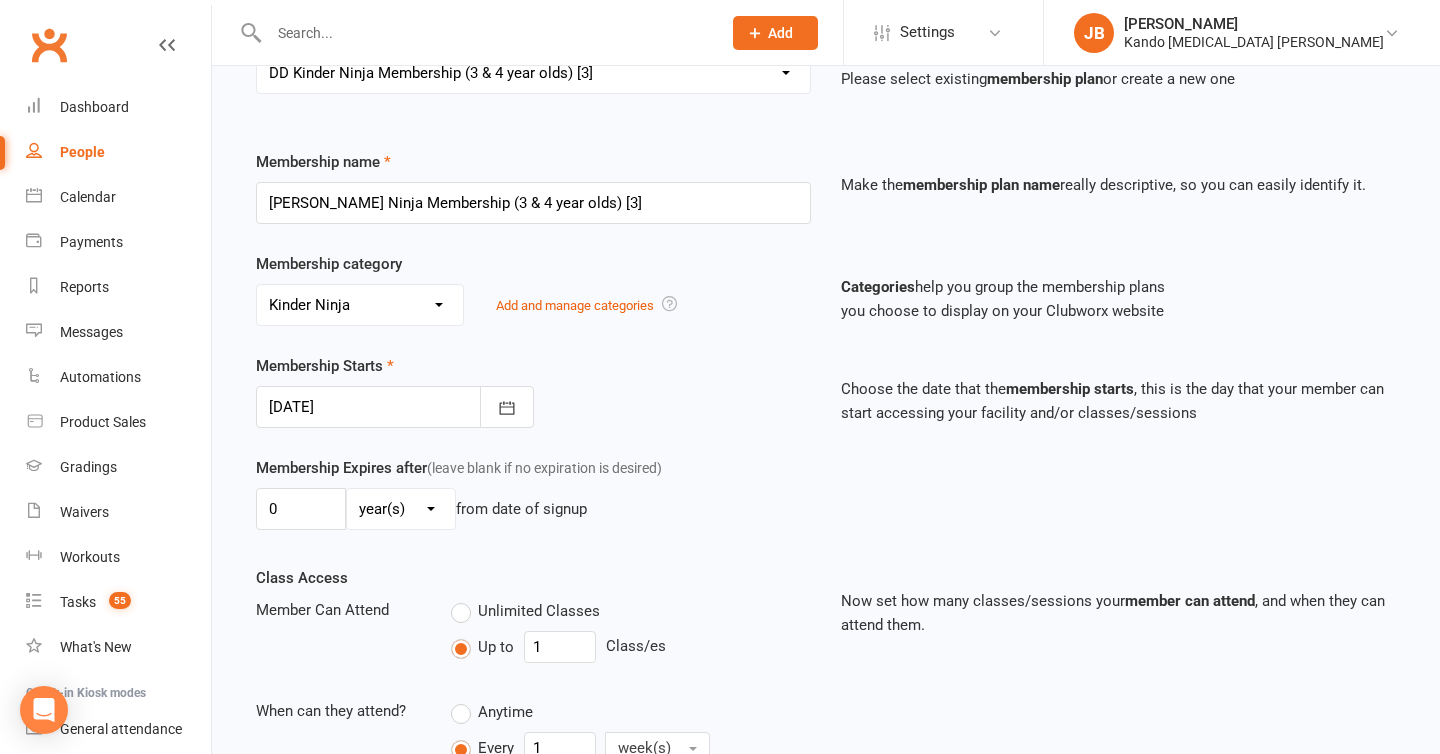 scroll, scrollTop: 215, scrollLeft: 0, axis: vertical 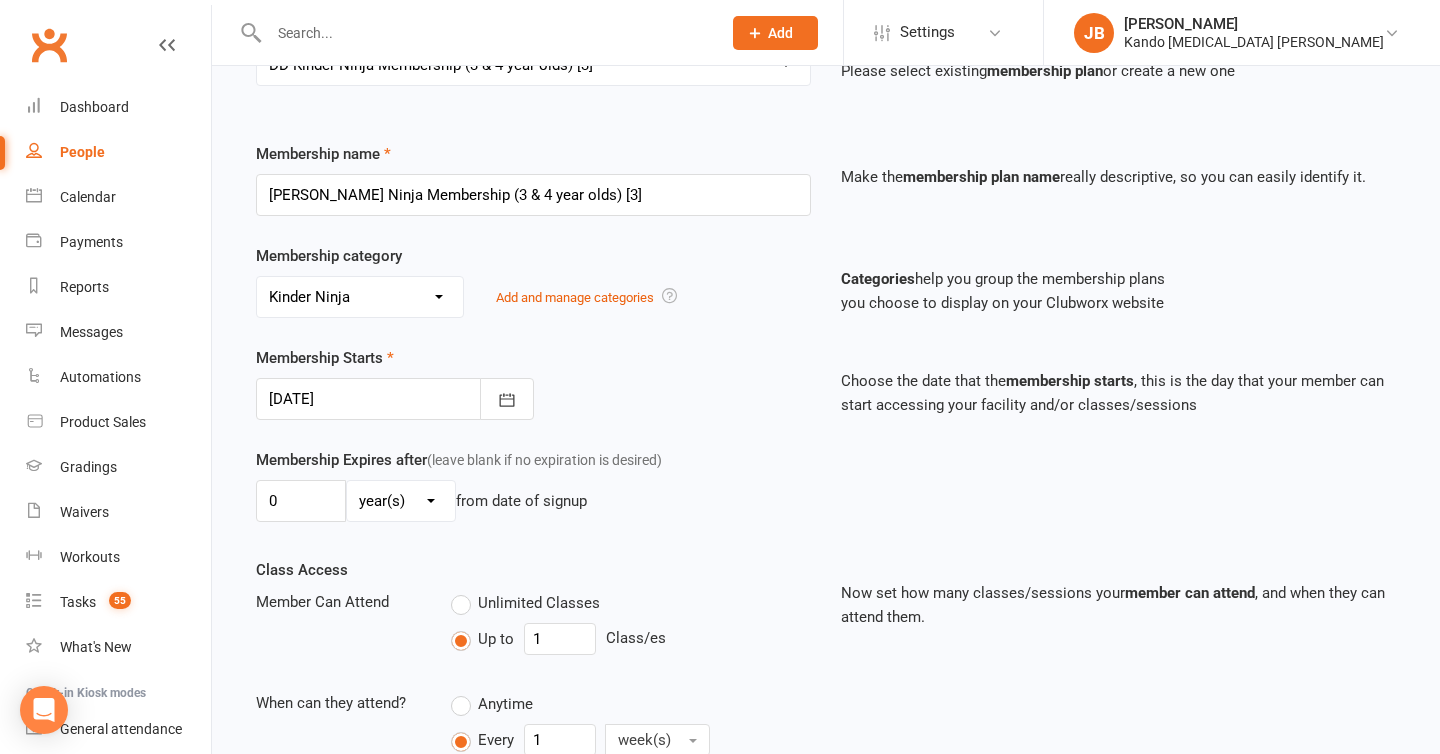 click at bounding box center (395, 399) 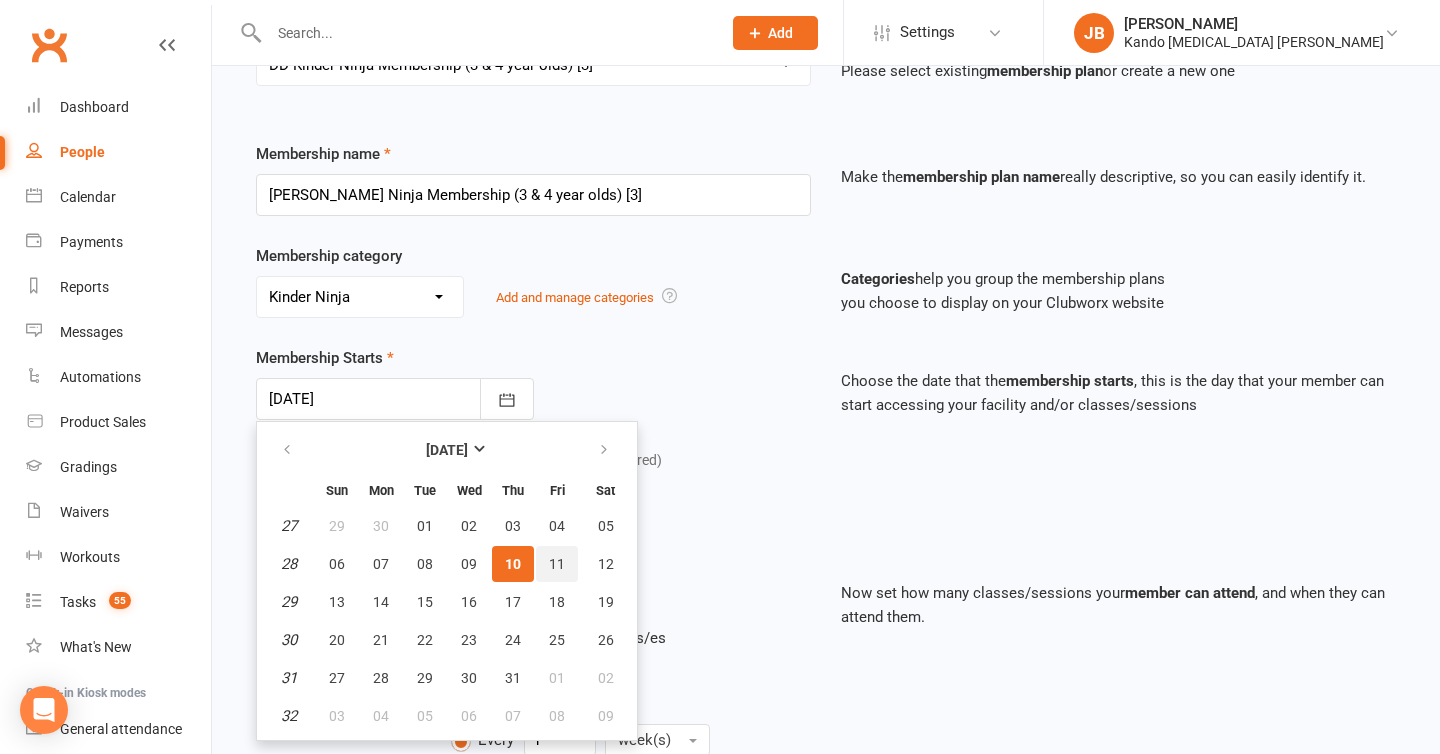 click on "11" at bounding box center (557, 564) 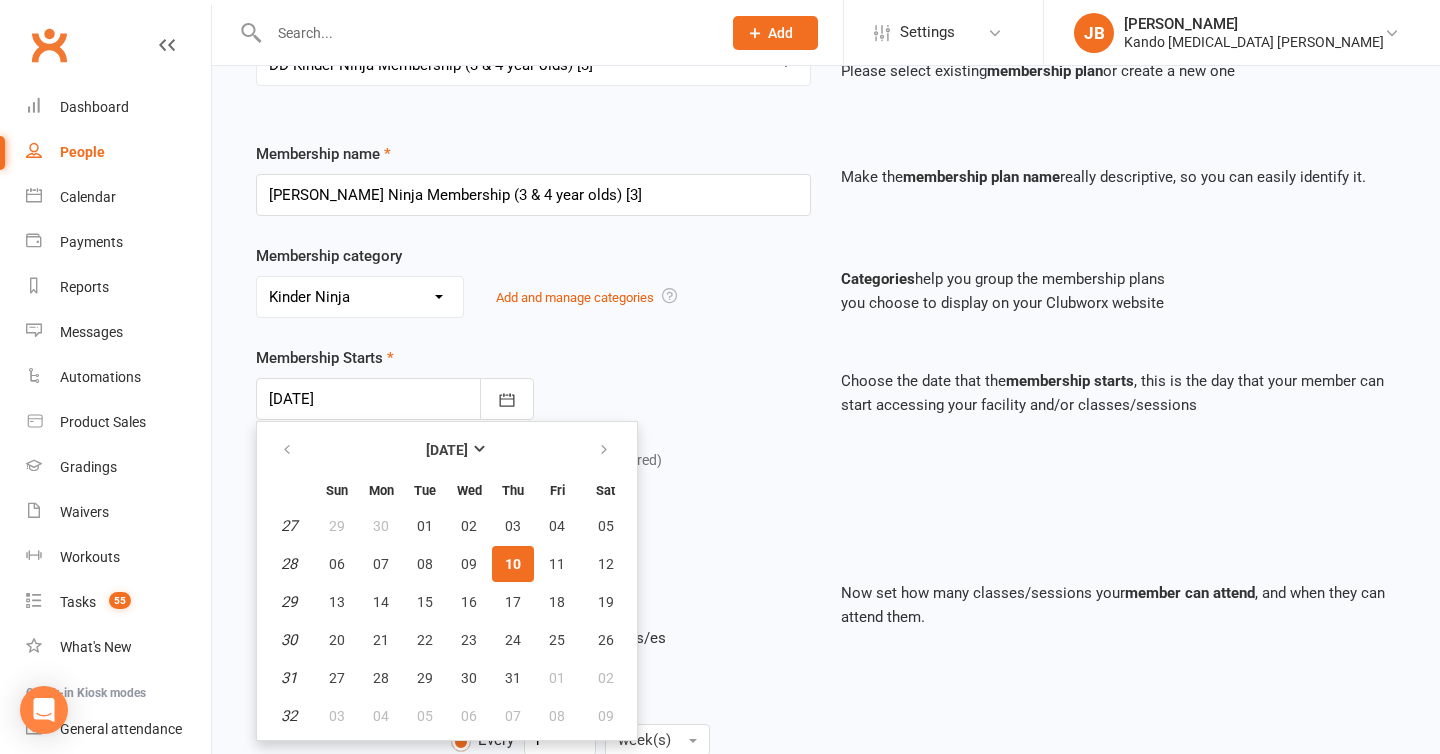 type on "11 Jul 2025" 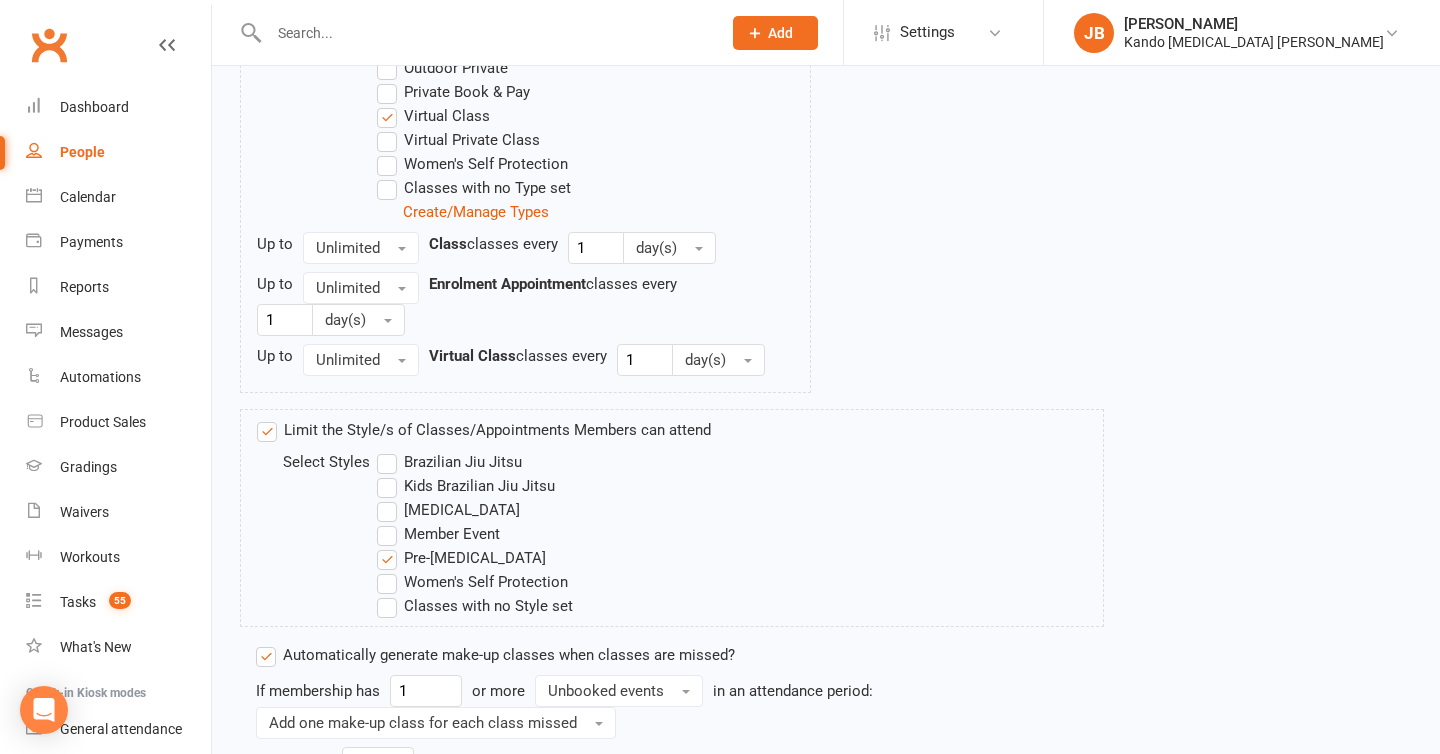 scroll, scrollTop: 1516, scrollLeft: 0, axis: vertical 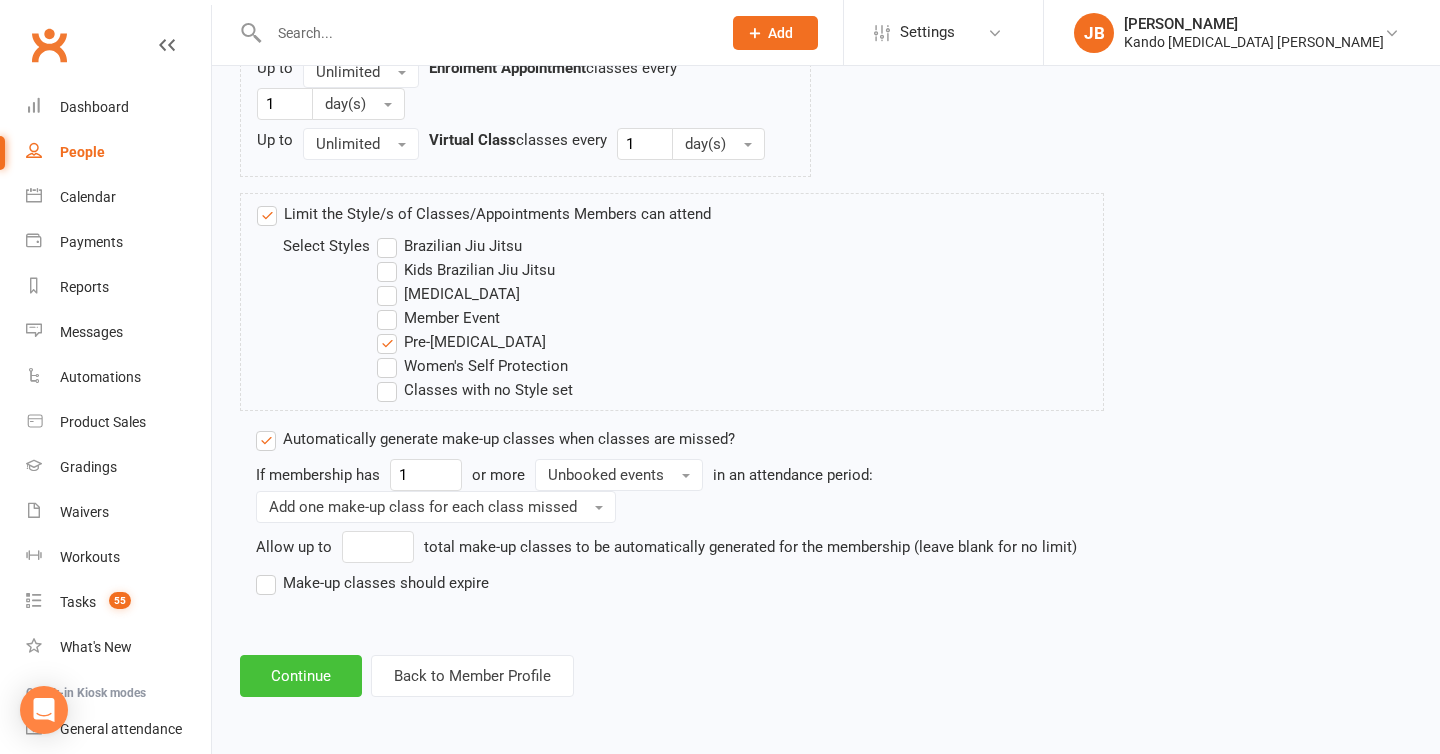 click on "Continue" at bounding box center [301, 676] 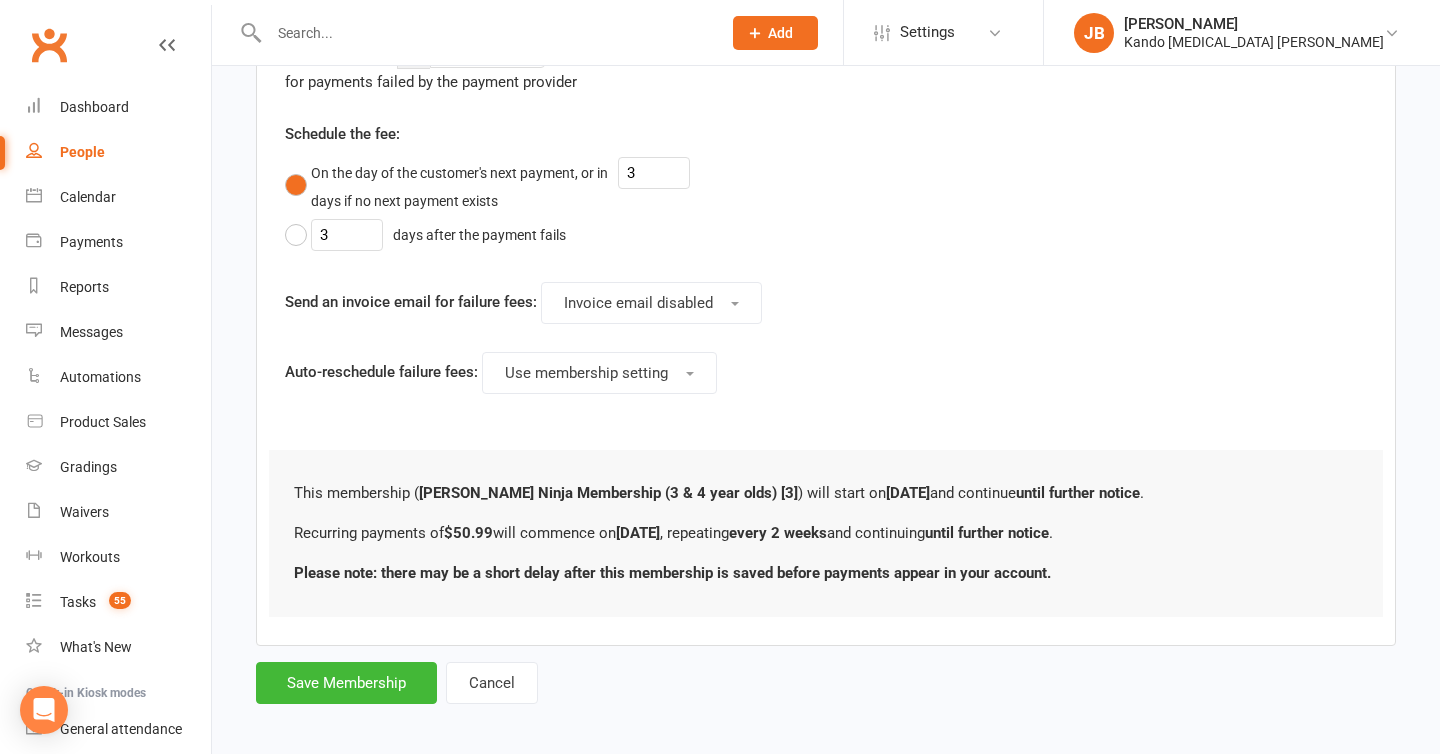 scroll, scrollTop: 1013, scrollLeft: 0, axis: vertical 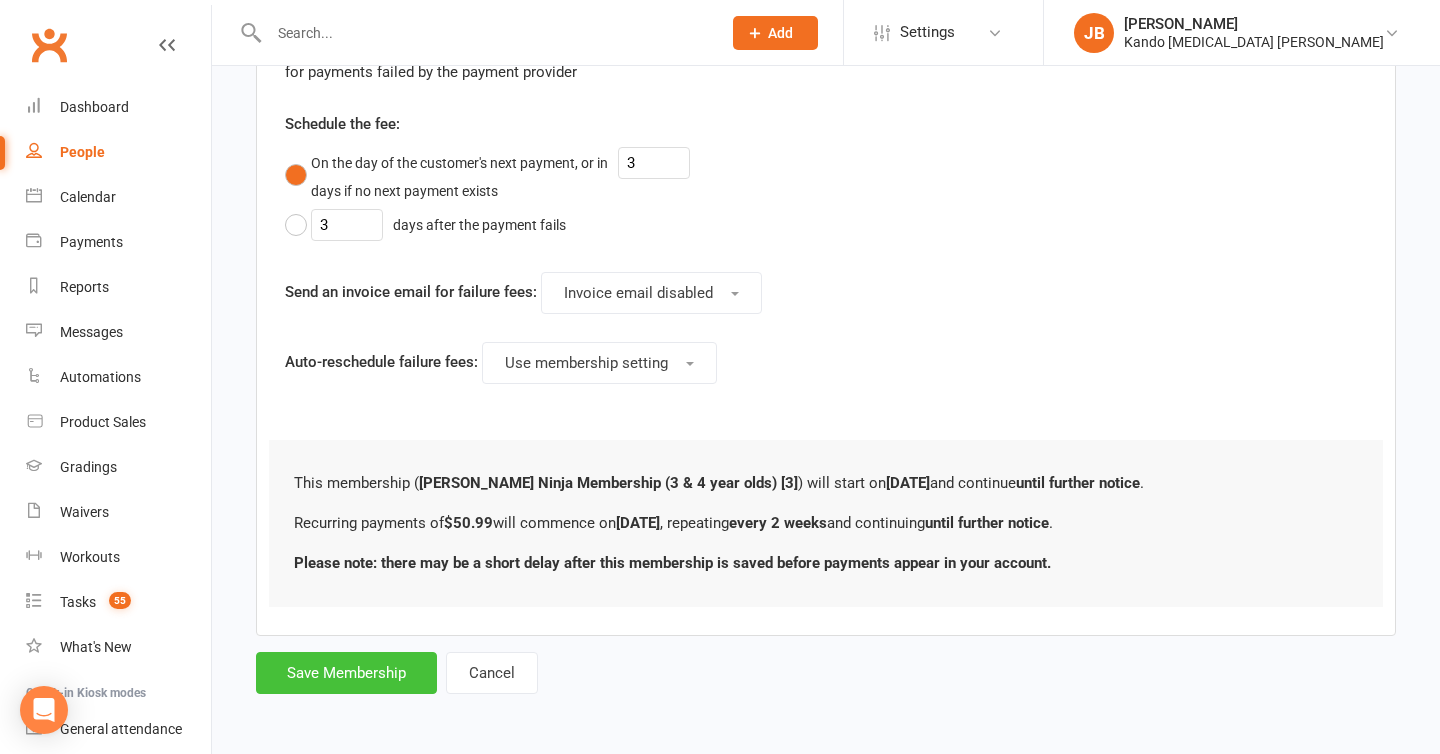 click on "Save Membership" at bounding box center [346, 673] 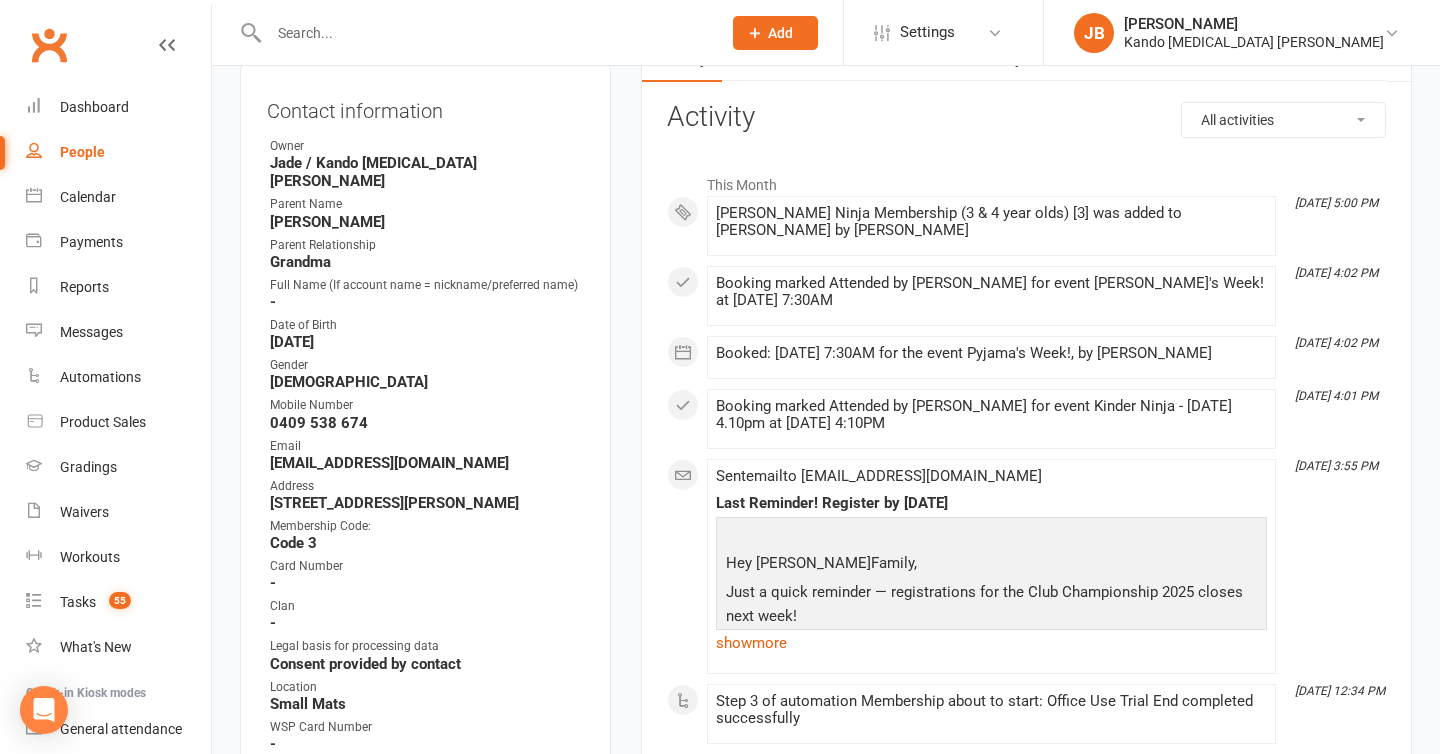 scroll, scrollTop: 0, scrollLeft: 0, axis: both 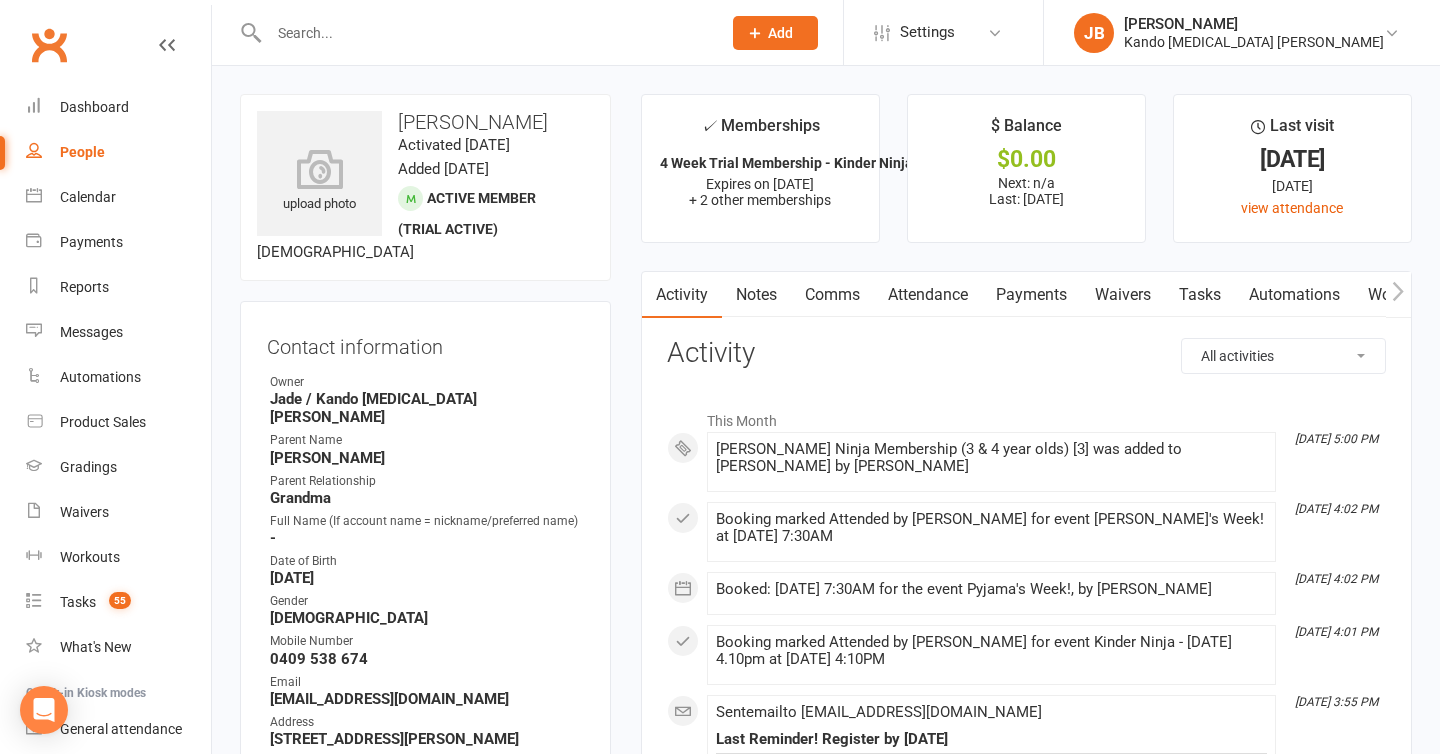 click on "Attendance" at bounding box center [928, 295] 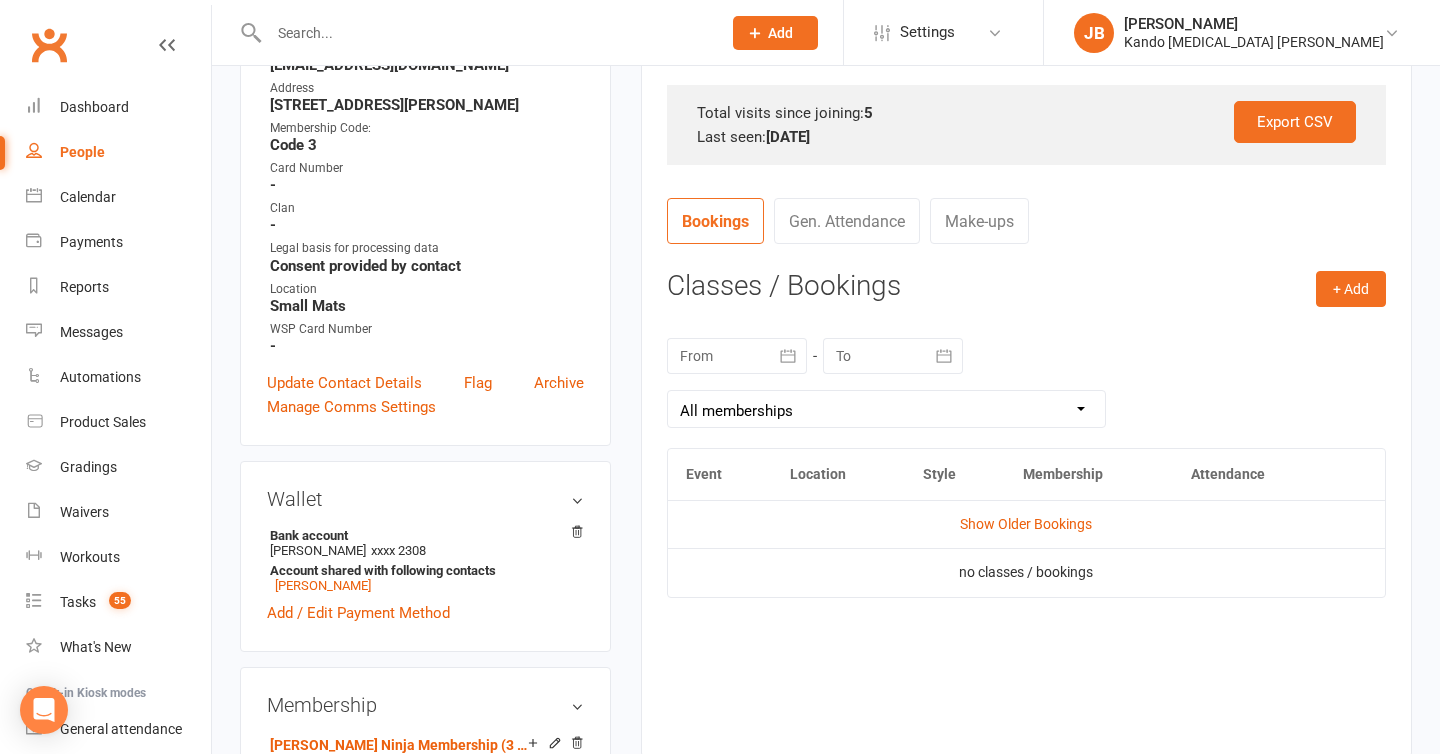 scroll, scrollTop: 675, scrollLeft: 0, axis: vertical 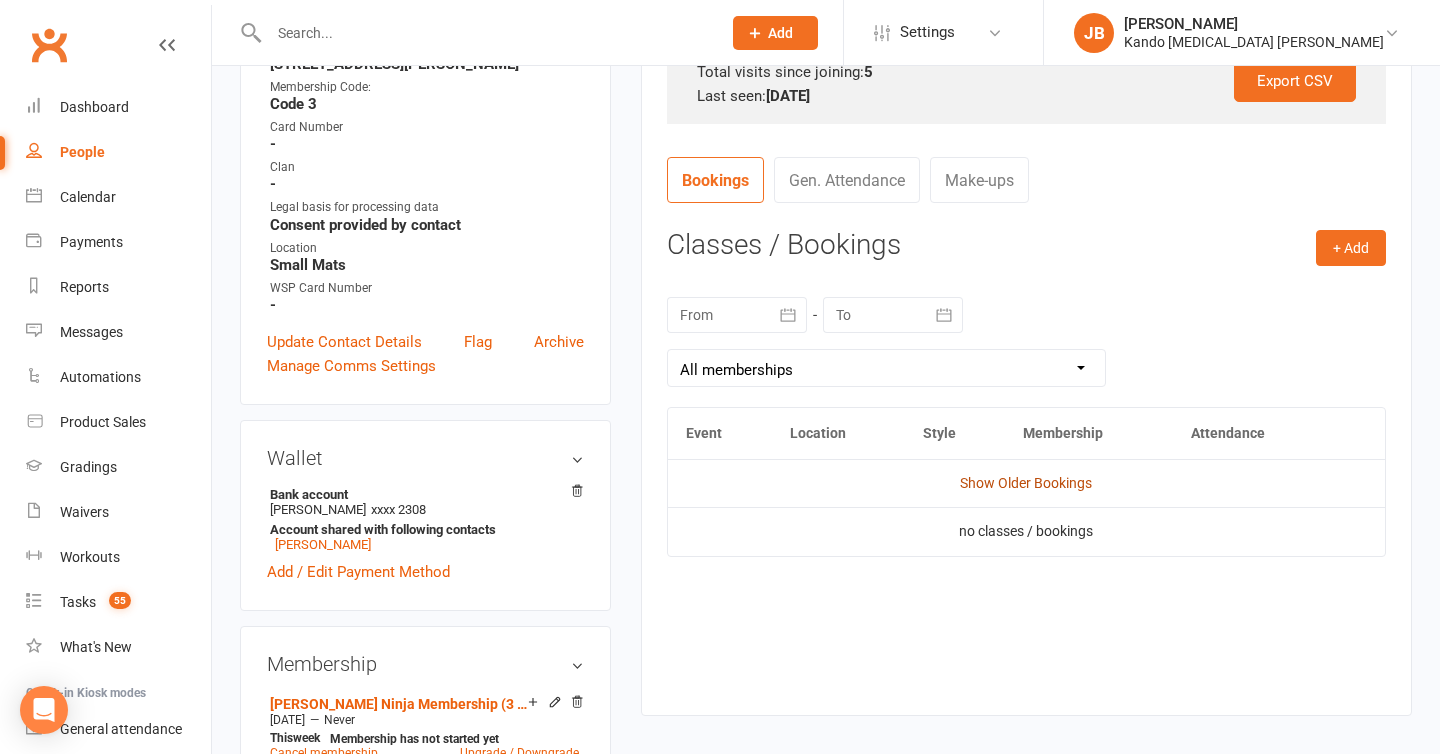 click on "Show Older Bookings" at bounding box center (1026, 483) 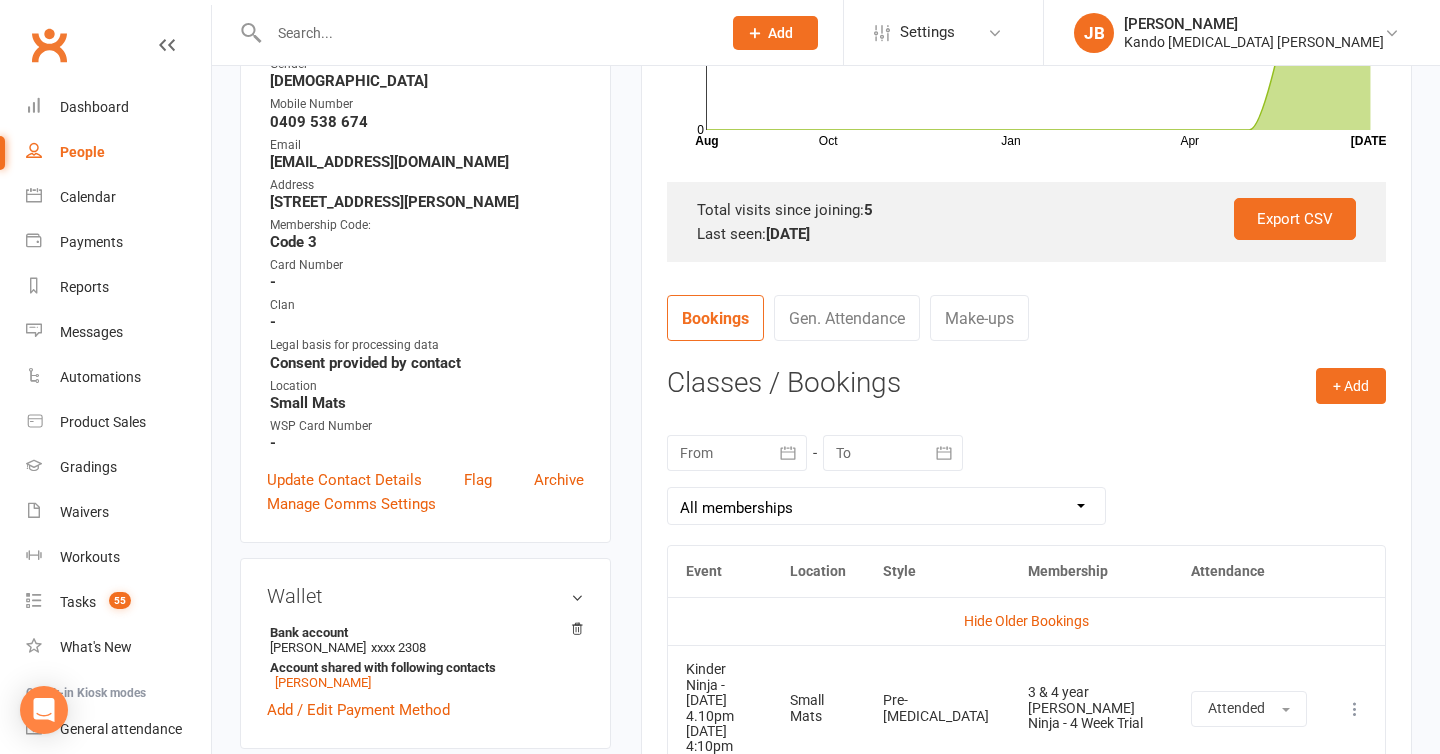 scroll, scrollTop: 488, scrollLeft: 0, axis: vertical 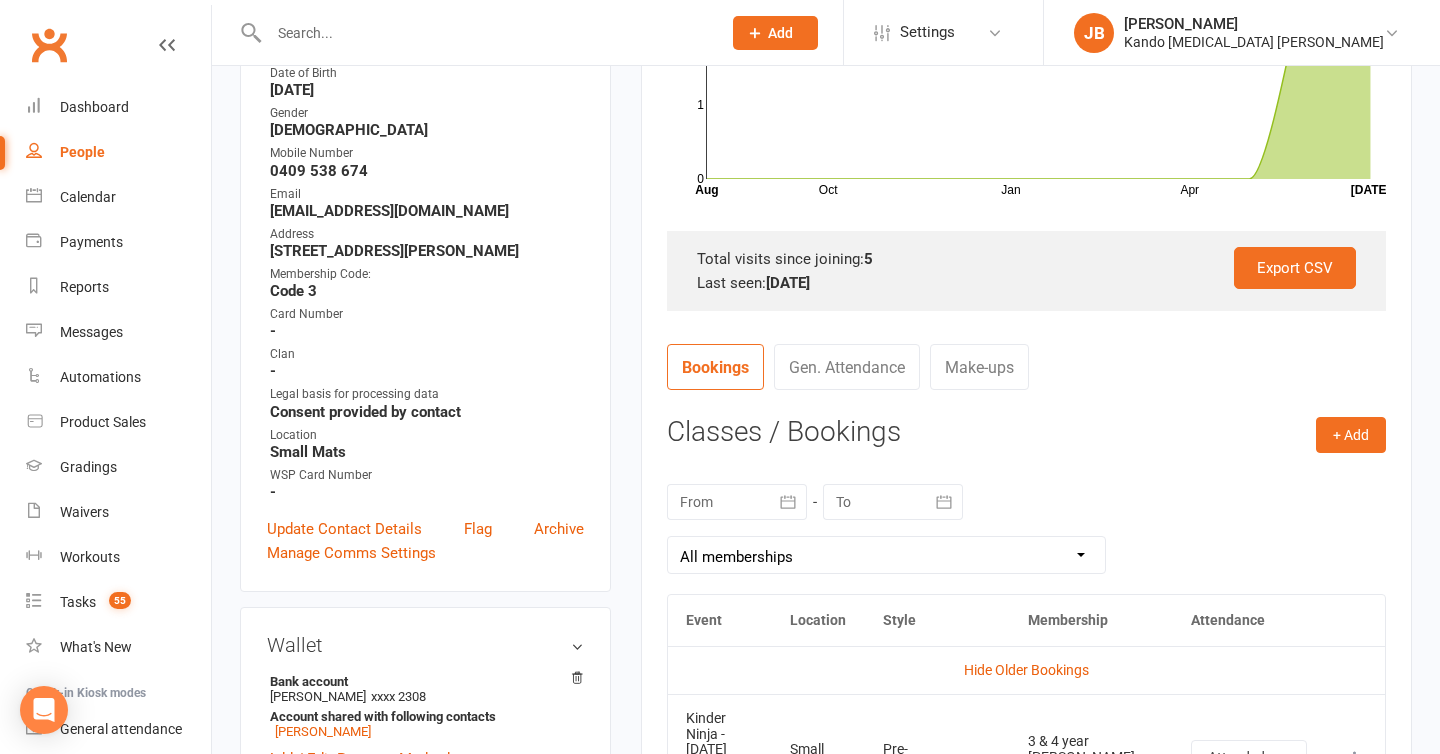 click on "Attendance Number of visits past 12 months Oct Jan Apr Month Aug Jul  0  1  2  3 Export CSV Total visits since joining:  5 Last seen:  9 Jul 2025 Bookings Gen. Attendance Make-ups + Add Book Event Add Appointment Book a Friend Classes / Bookings
July 2025
Sun Mon Tue Wed Thu Fri Sat
27
29
30
01
02
03
04
05
28
06
07
08
09
10
11
12
29
13
14
15
16
17
18
19
30
20
21
22
23
24" at bounding box center (1026, 697) 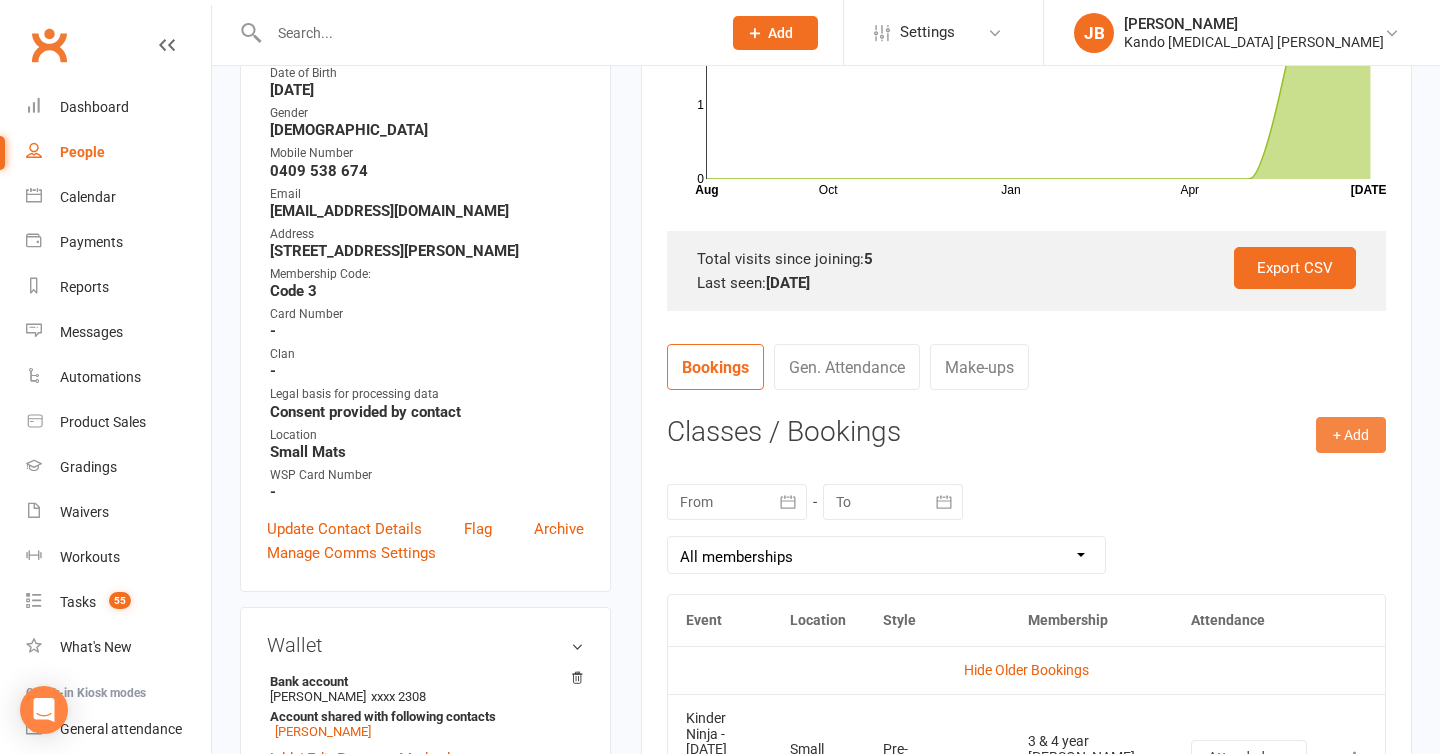 click on "+ Add" at bounding box center [1351, 435] 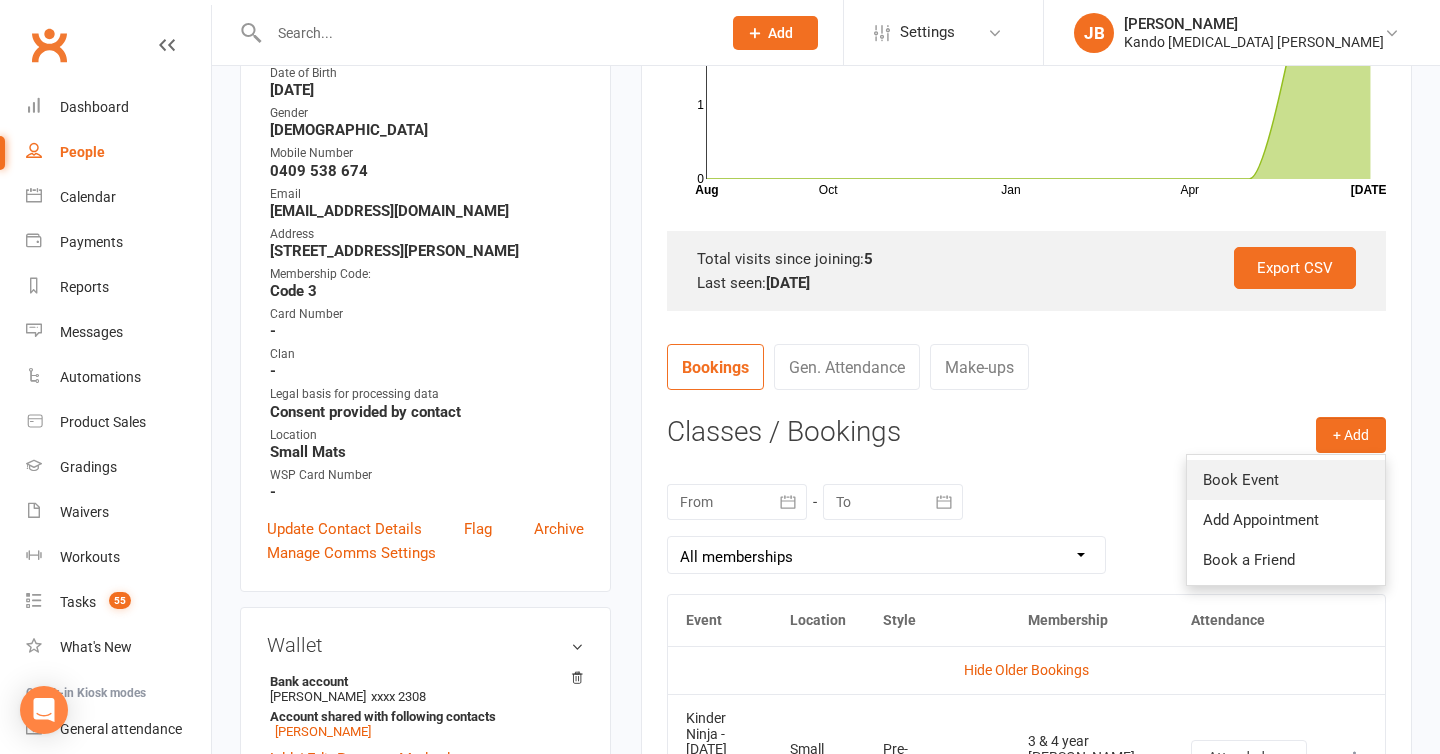click on "Book Event" at bounding box center [1286, 480] 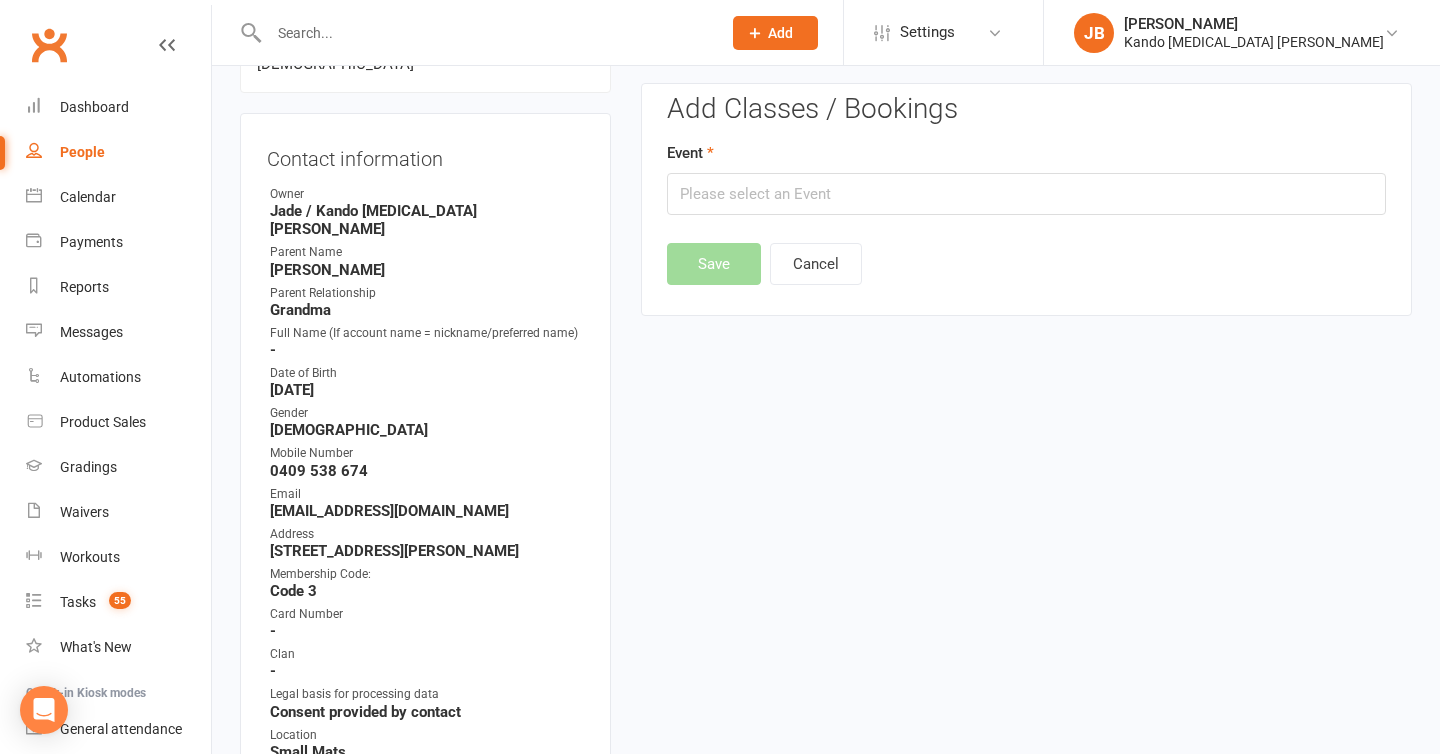 scroll, scrollTop: 171, scrollLeft: 0, axis: vertical 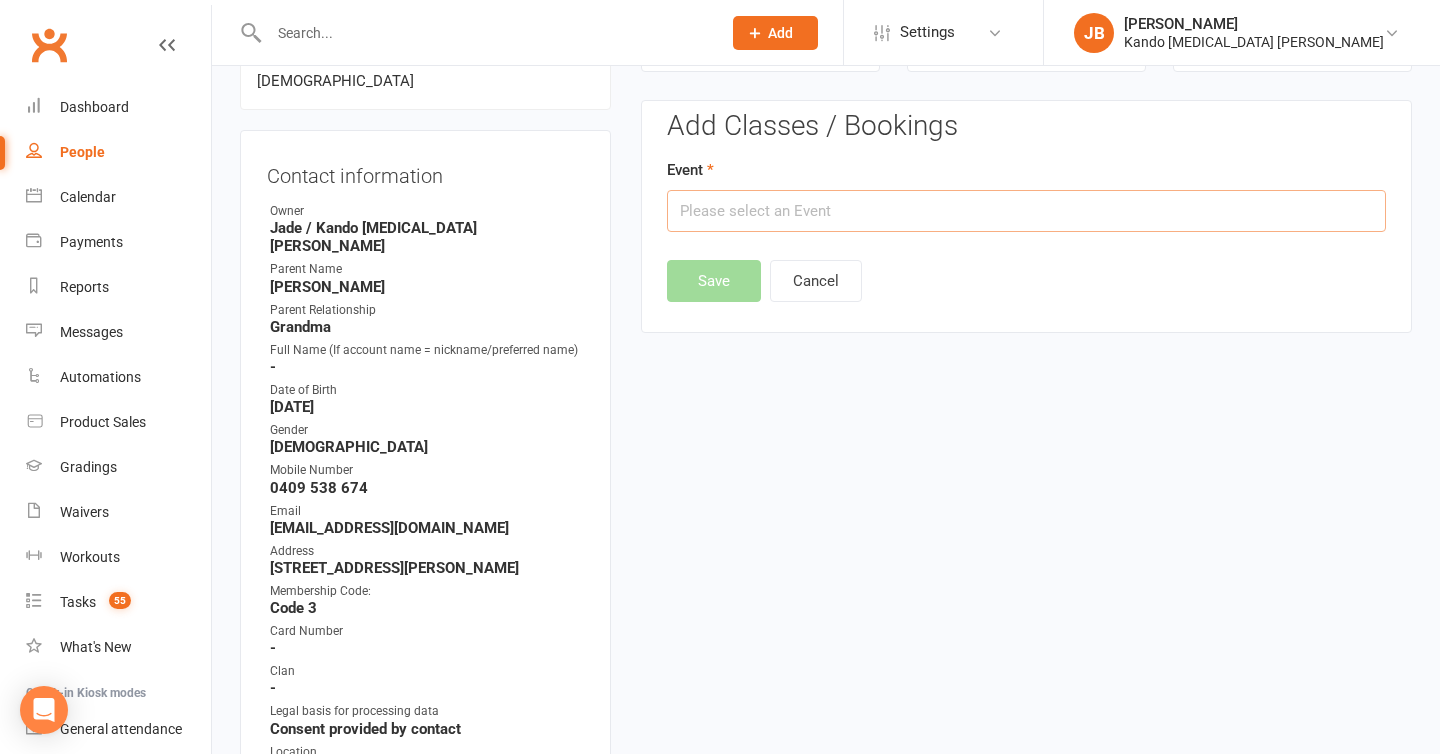 click at bounding box center (1026, 211) 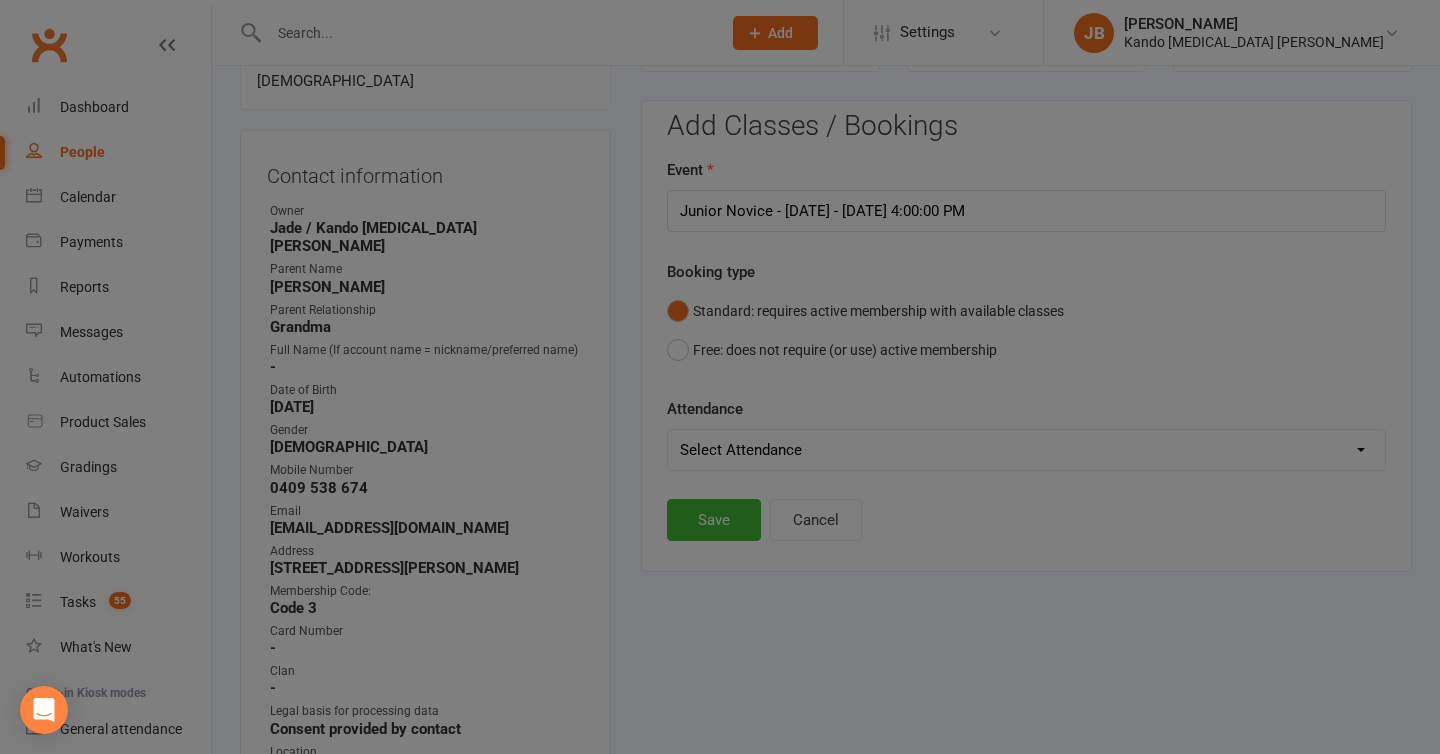 scroll, scrollTop: 0, scrollLeft: 0, axis: both 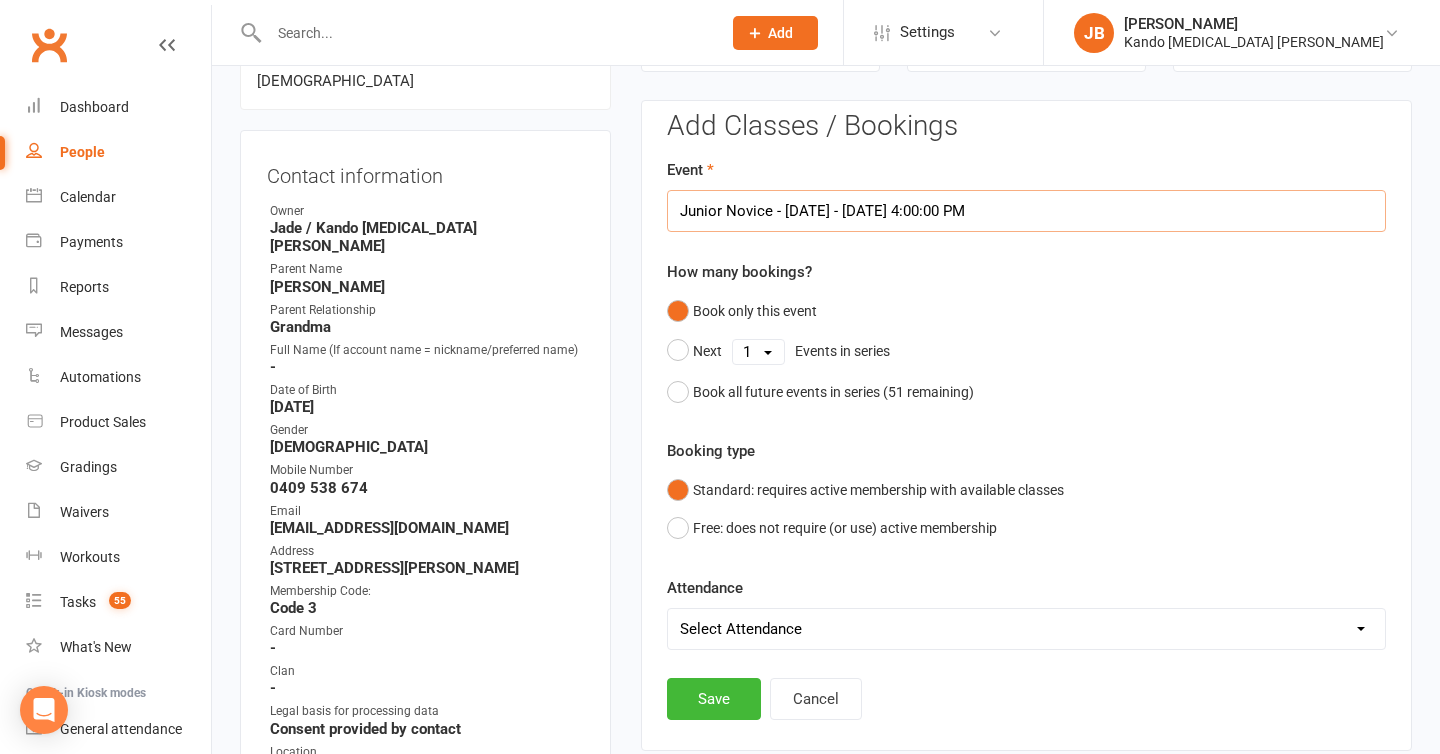 click on "Junior Novice - Thursday - Jul 3, 2025 4:00:00 PM" at bounding box center (1026, 211) 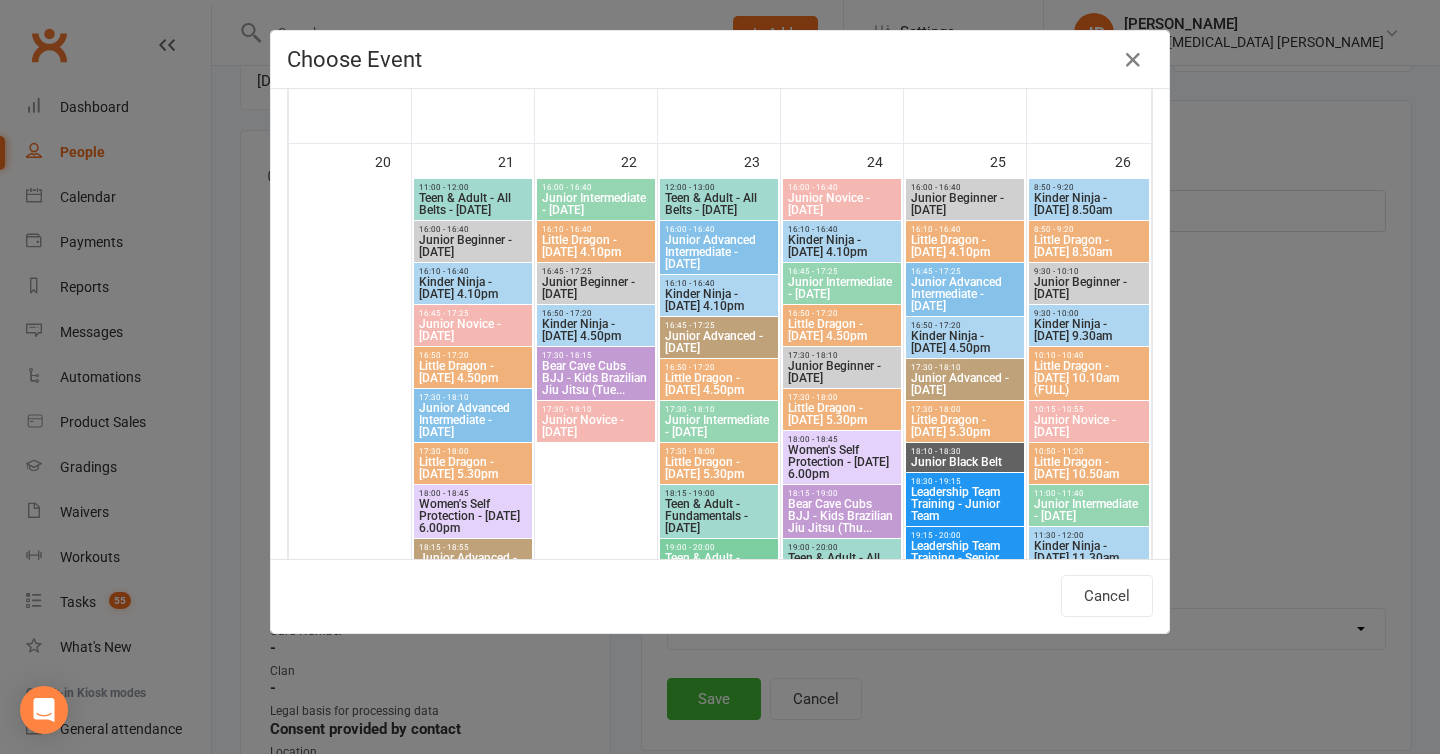scroll, scrollTop: 1703, scrollLeft: 0, axis: vertical 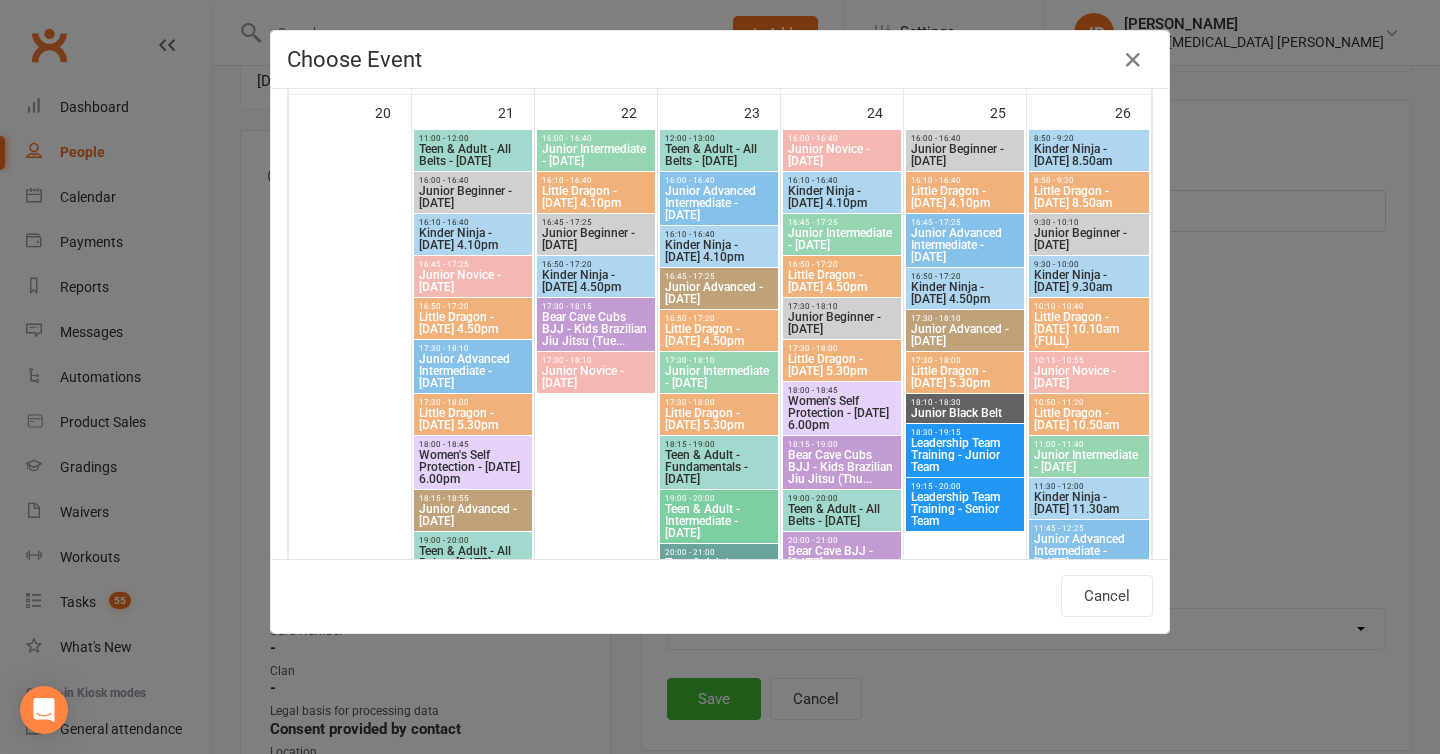 click on "Kinder Ninja - [DATE] 4.10pm" at bounding box center [719, 251] 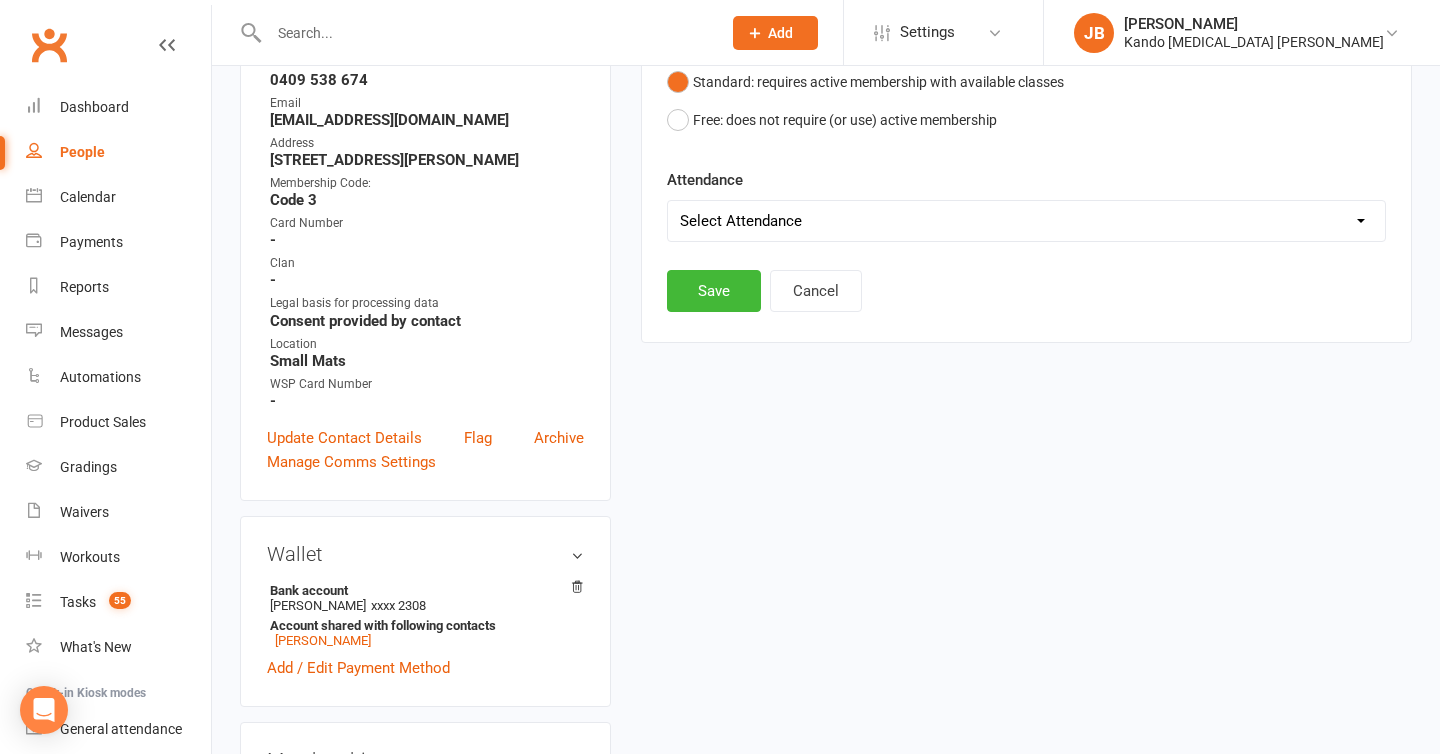 scroll, scrollTop: 657, scrollLeft: 0, axis: vertical 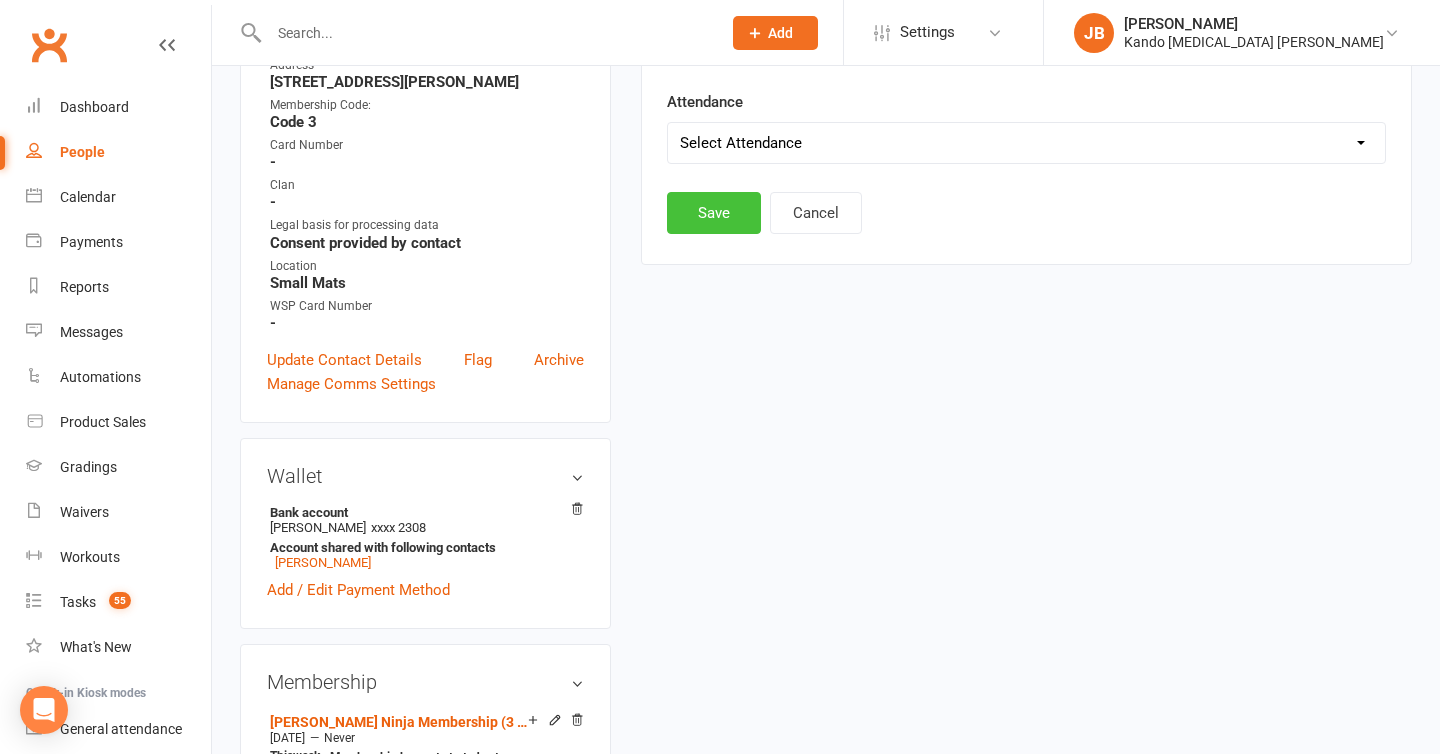click on "Save" at bounding box center [714, 213] 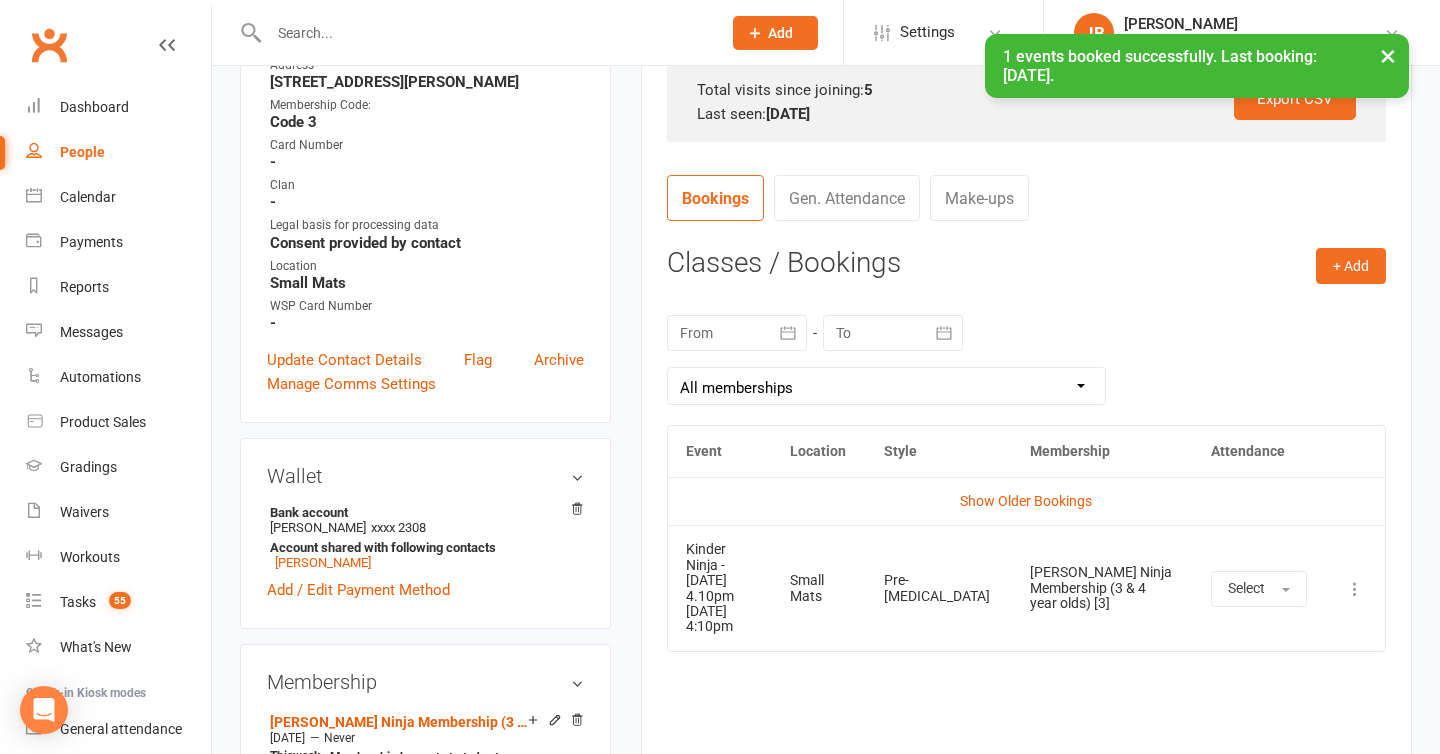click at bounding box center (1355, 589) 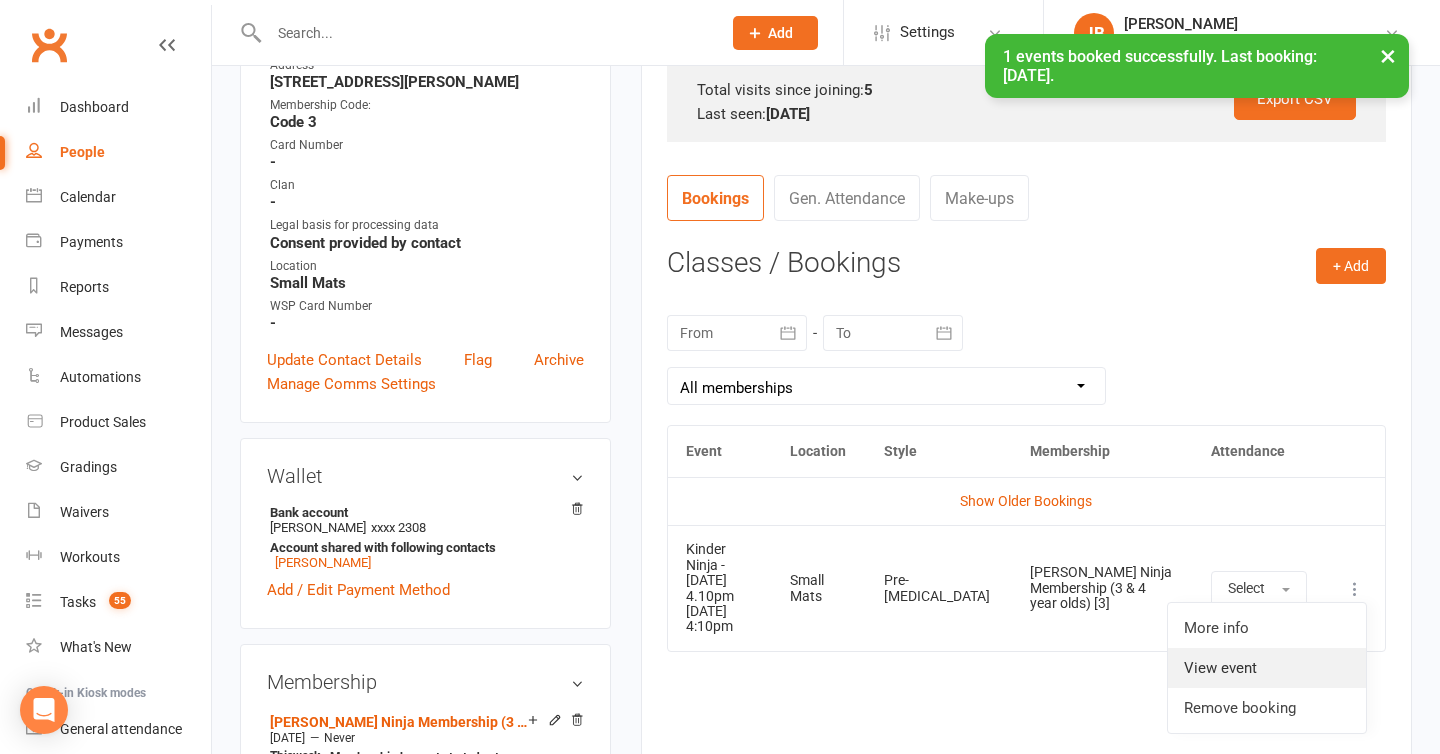 click on "View event" at bounding box center (1267, 668) 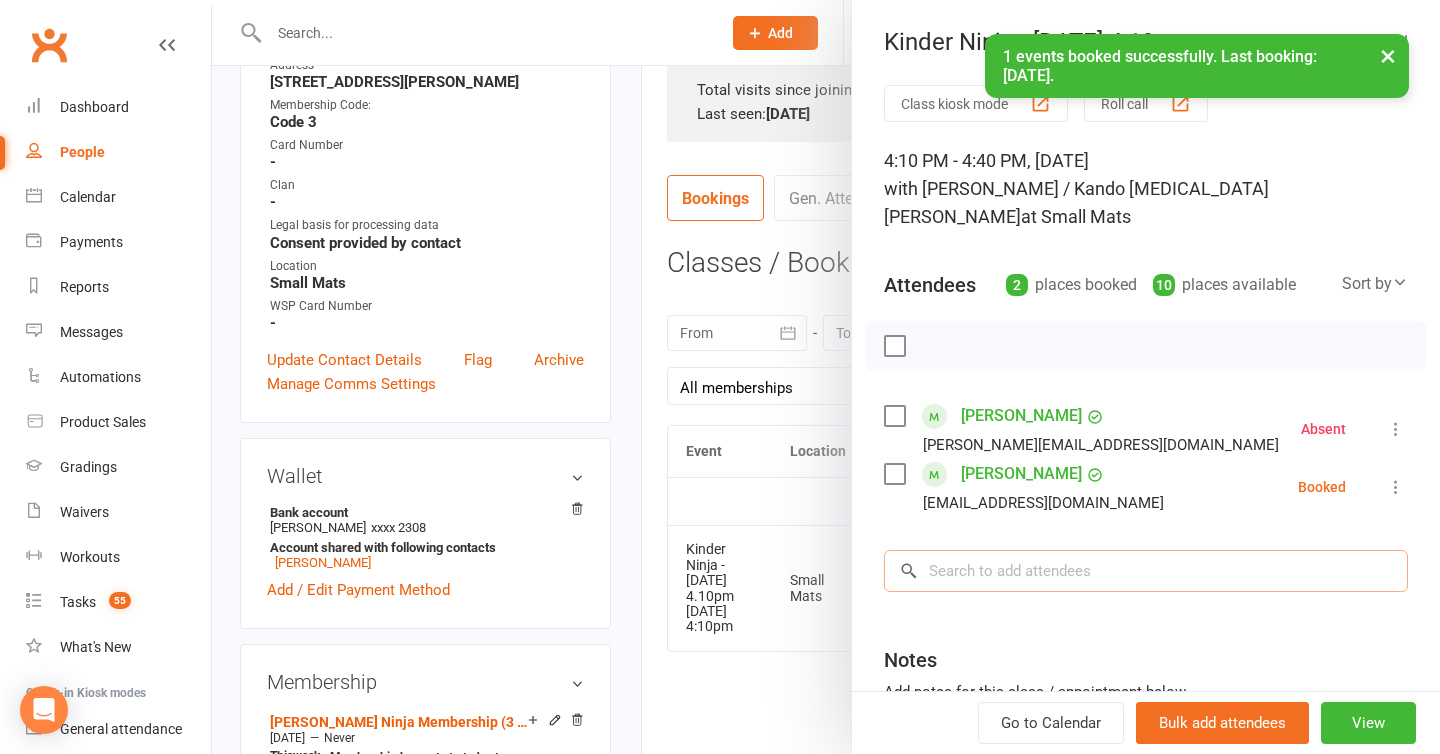 click at bounding box center (1146, 571) 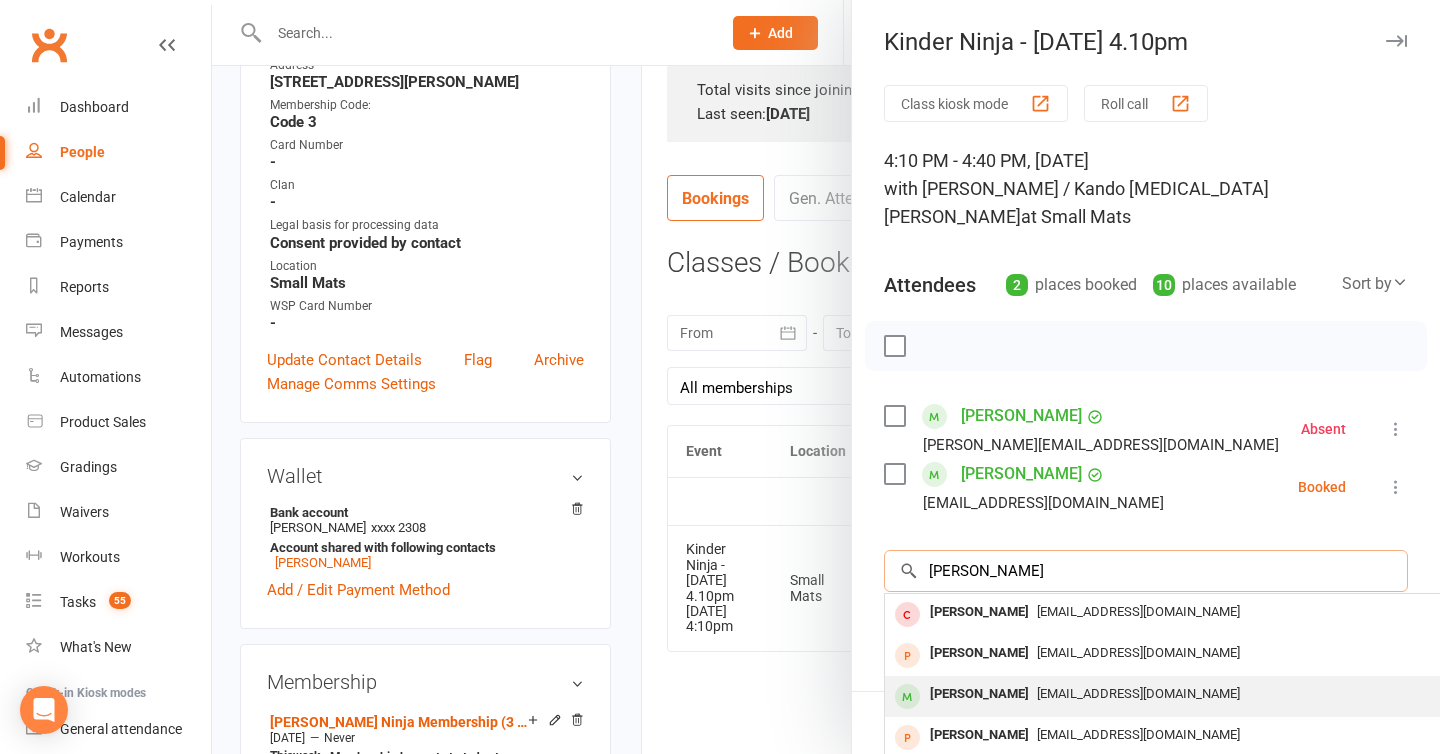 type on "audrey" 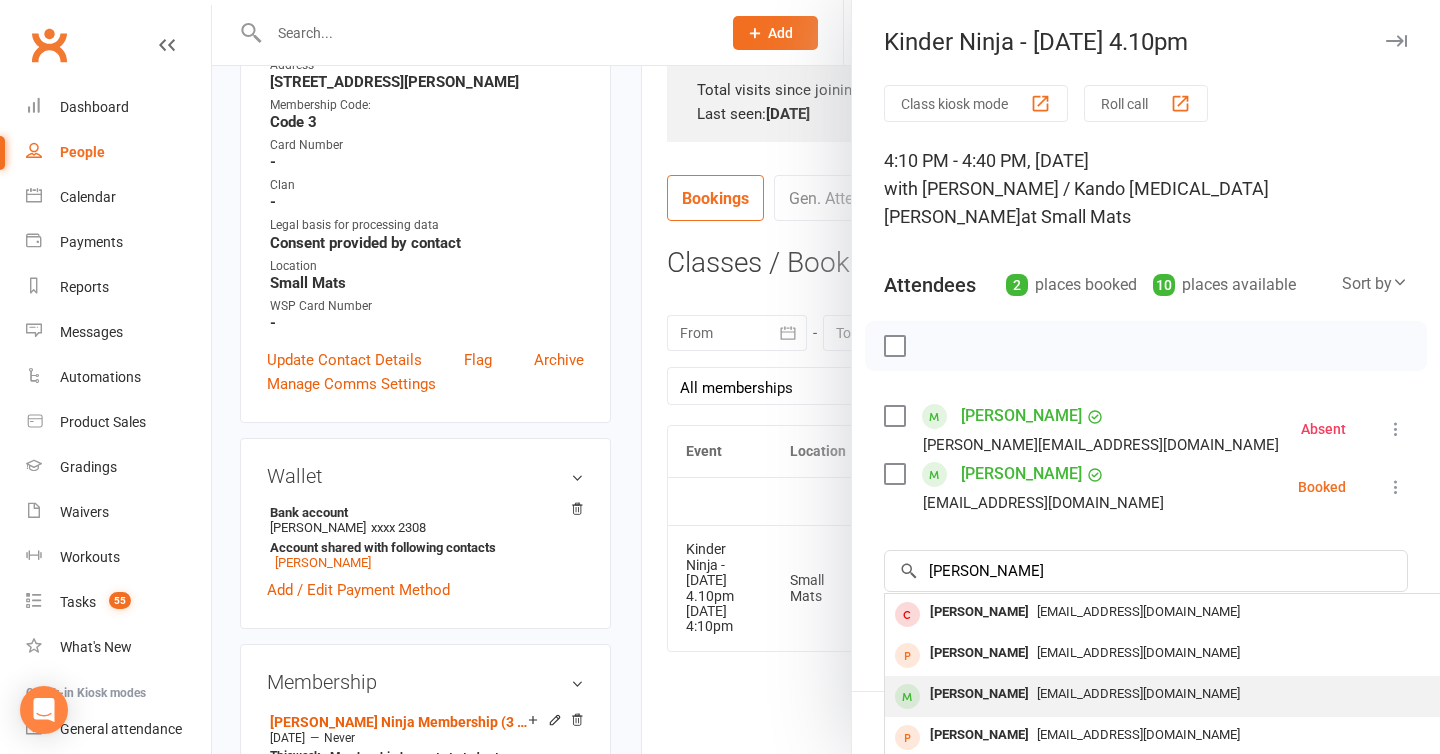 click on "Audrey Watson" at bounding box center [979, 694] 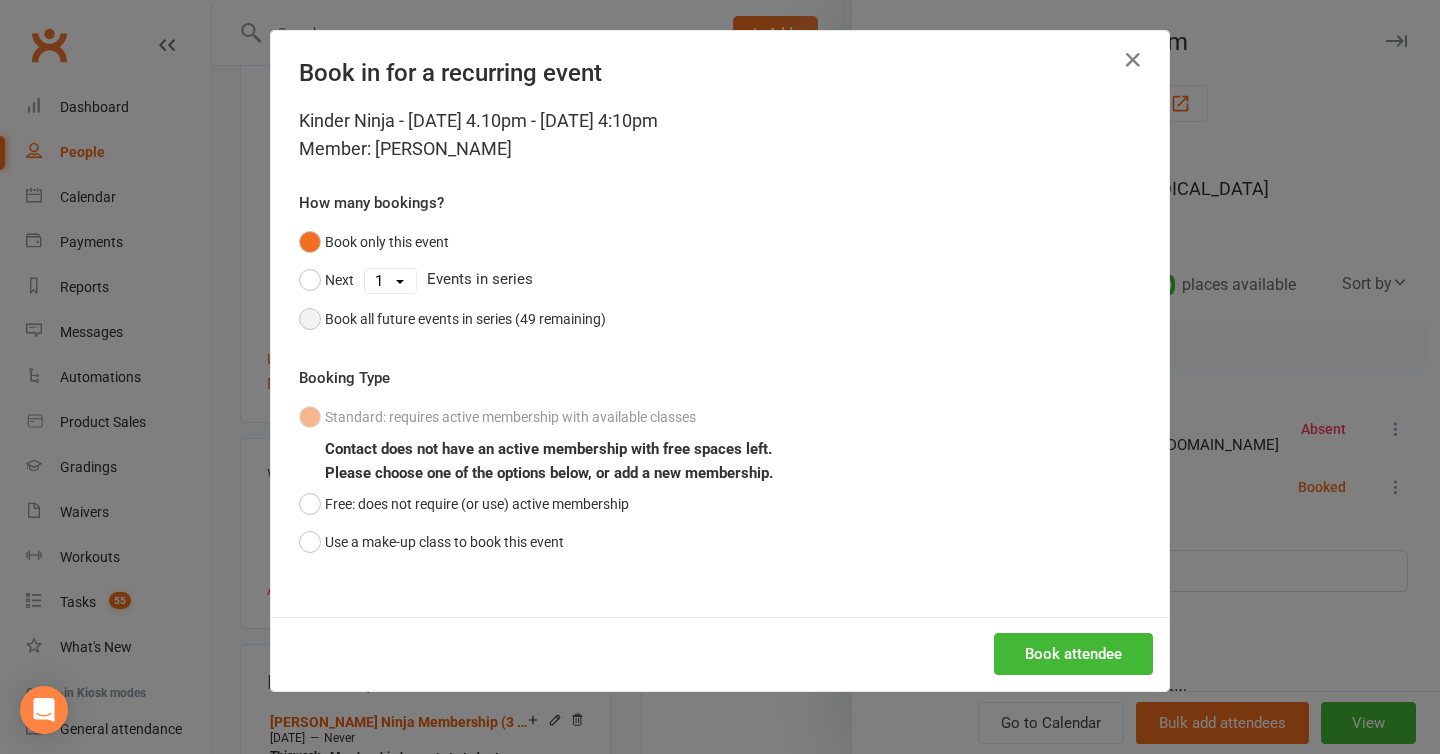 click on "Book all future events in series (49 remaining)" at bounding box center (465, 319) 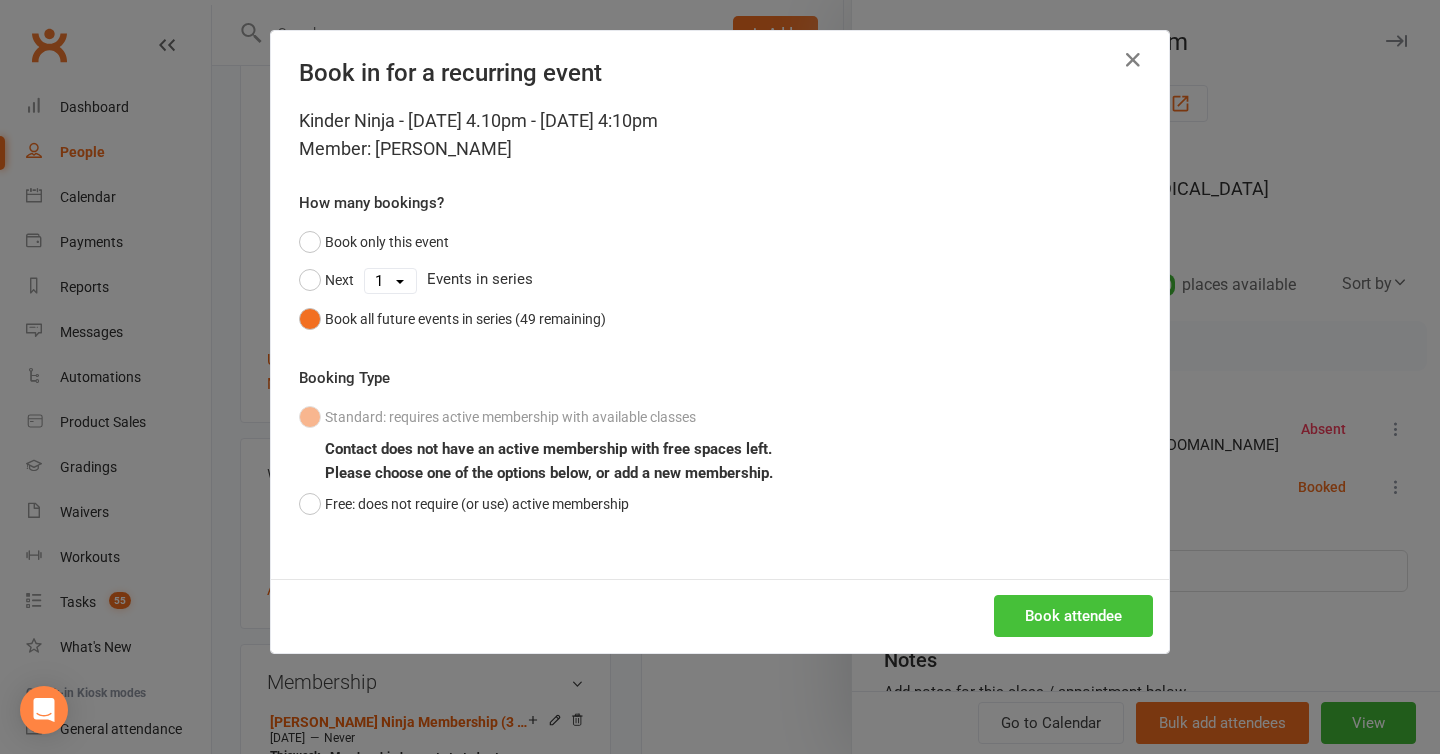 click on "Book attendee" at bounding box center [1073, 616] 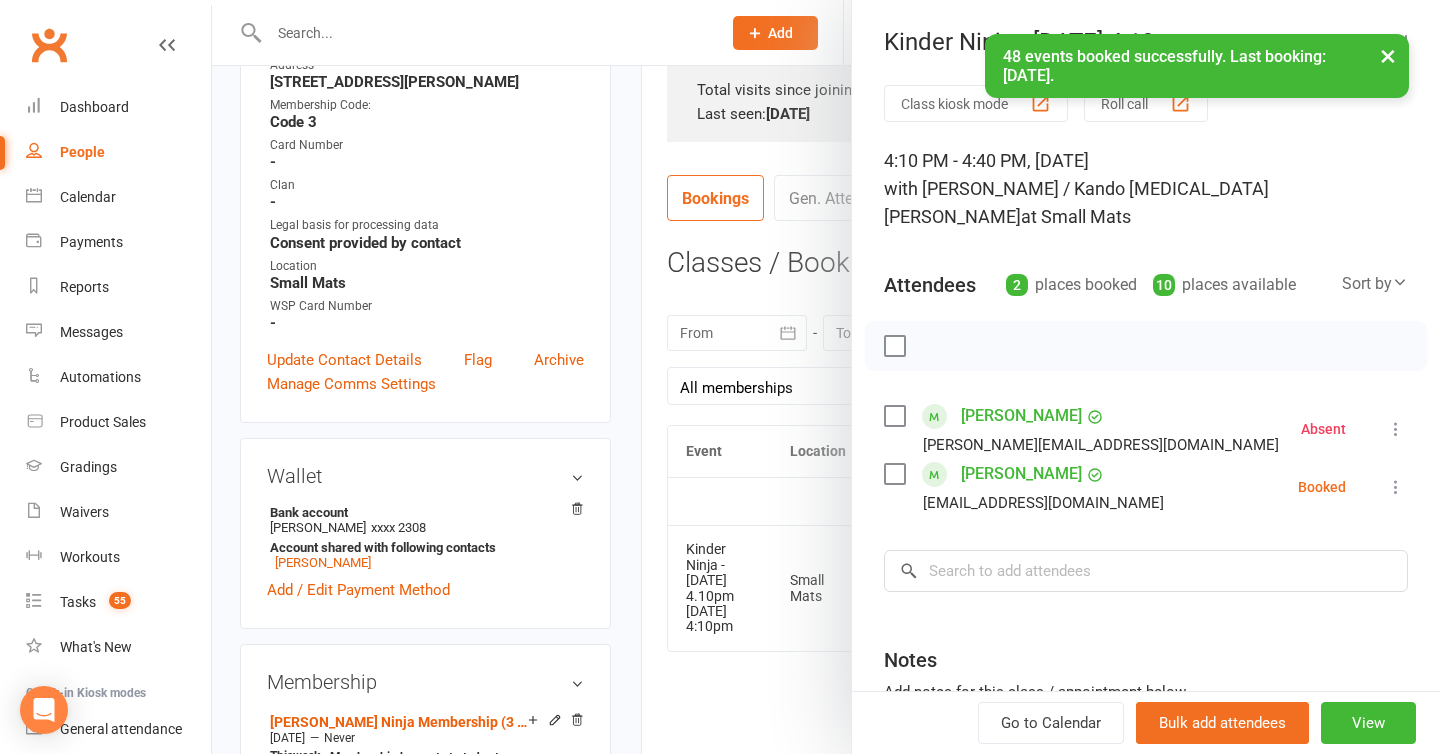 click on "×" at bounding box center (1388, 55) 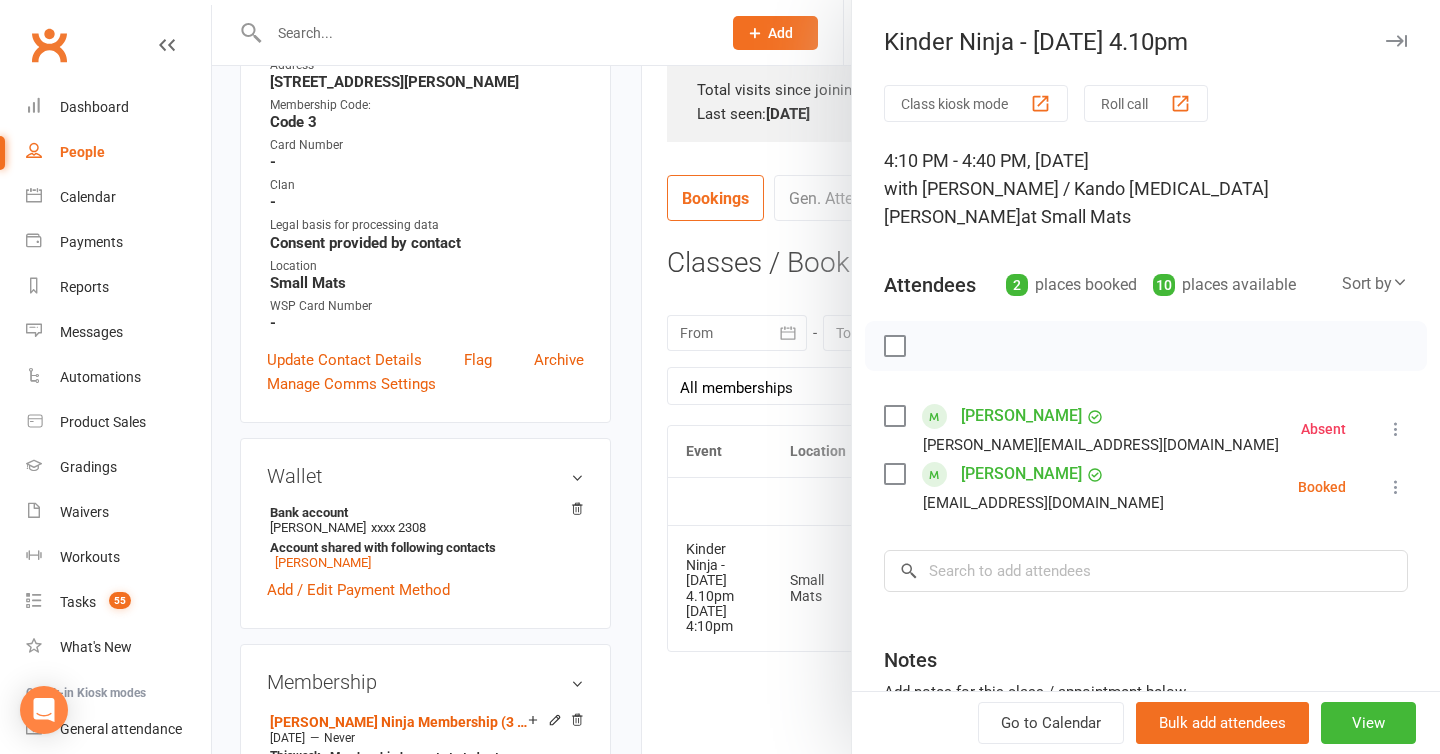 click at bounding box center [1396, 41] 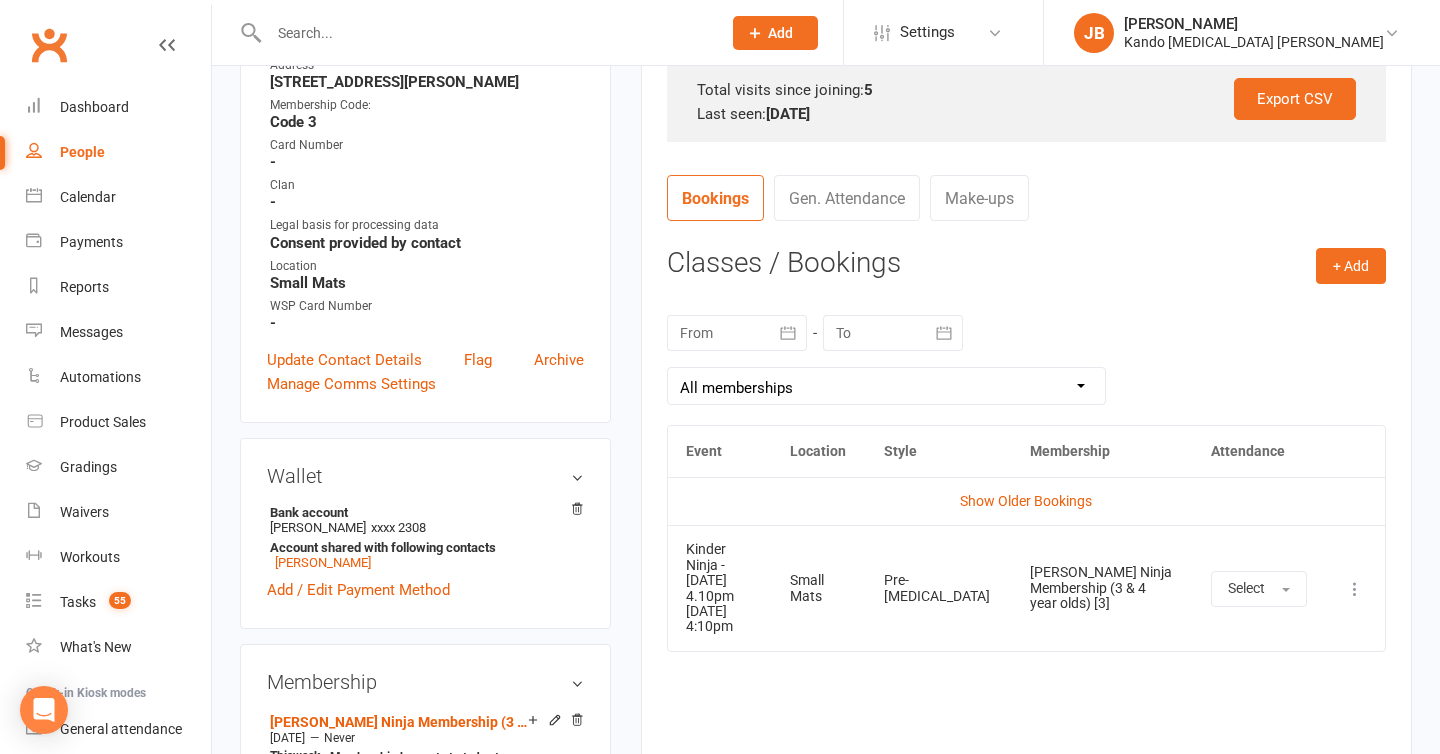 scroll, scrollTop: 712, scrollLeft: 0, axis: vertical 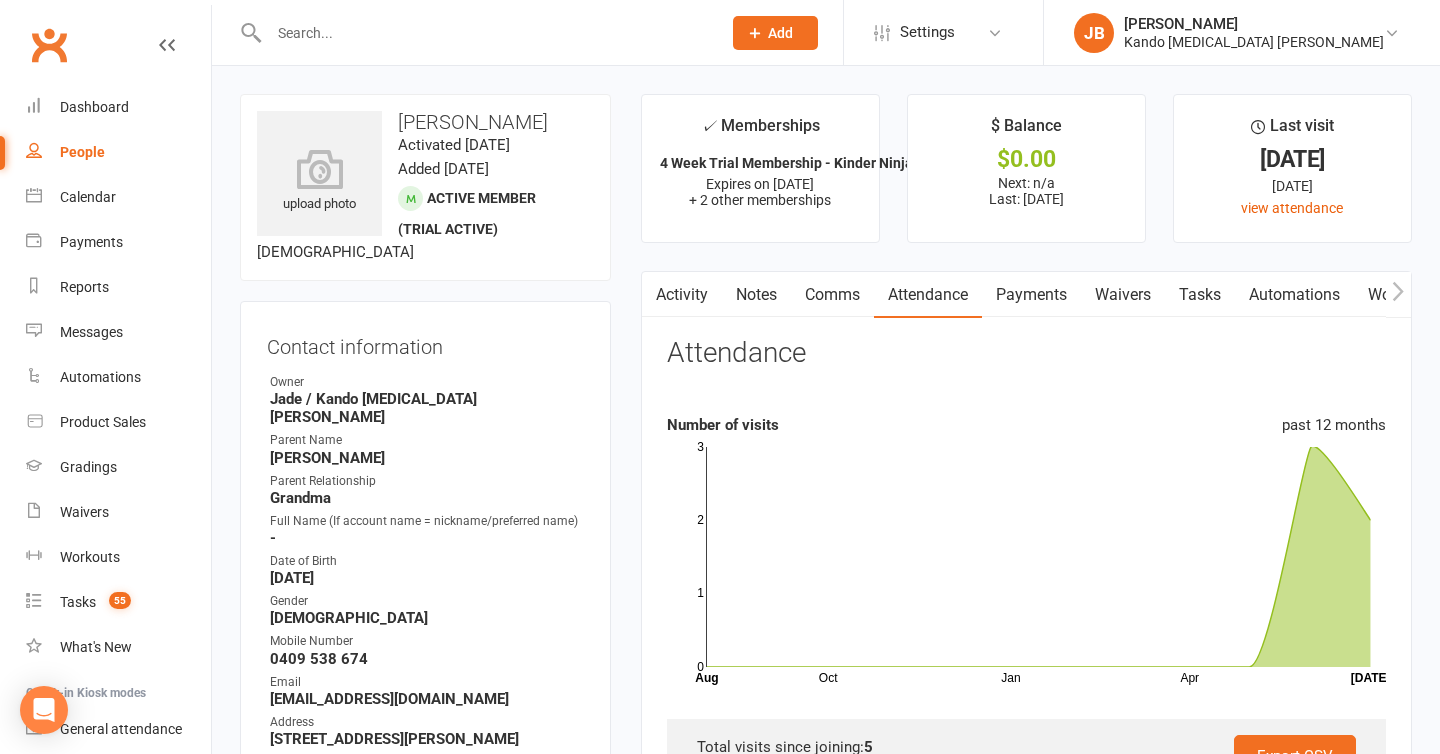 click on "Payments" at bounding box center (1031, 295) 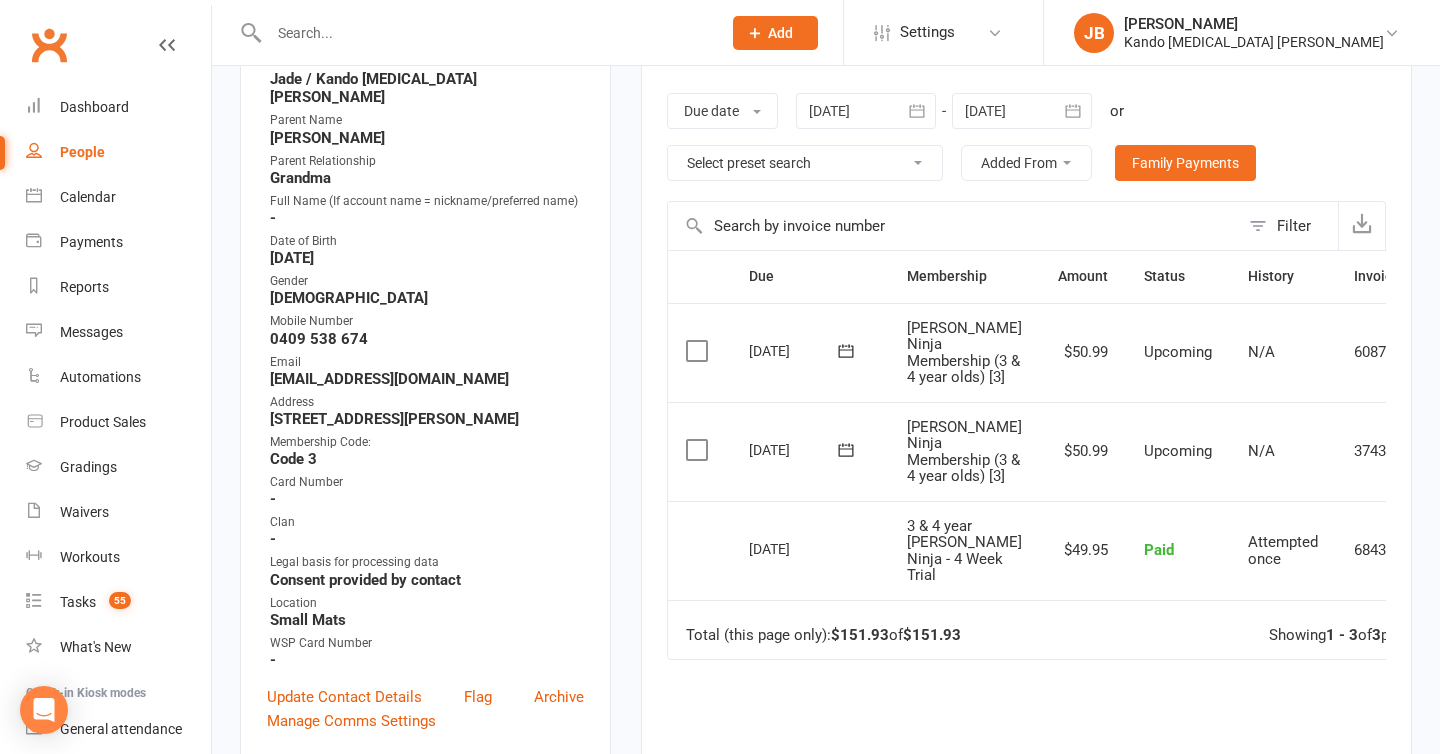 scroll, scrollTop: 324, scrollLeft: 0, axis: vertical 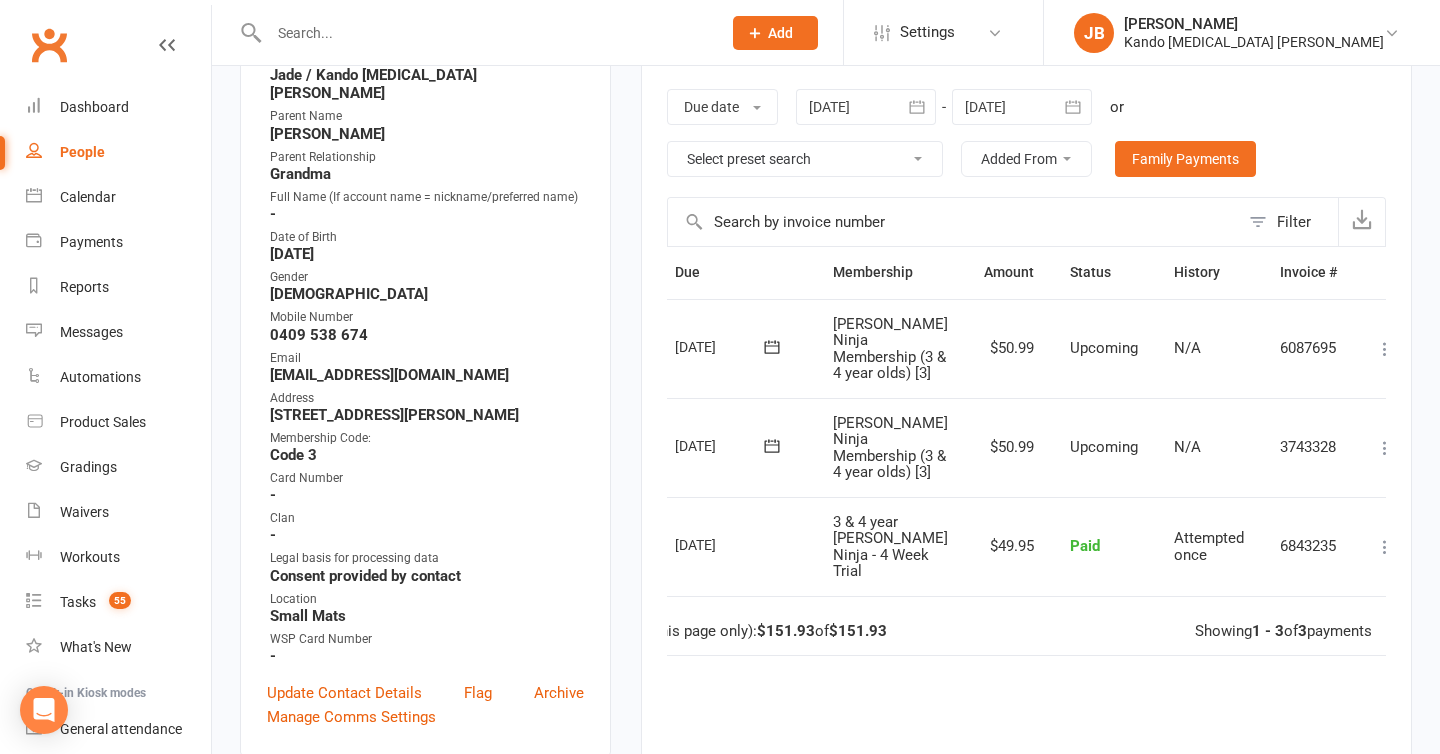 click at bounding box center (1385, 448) 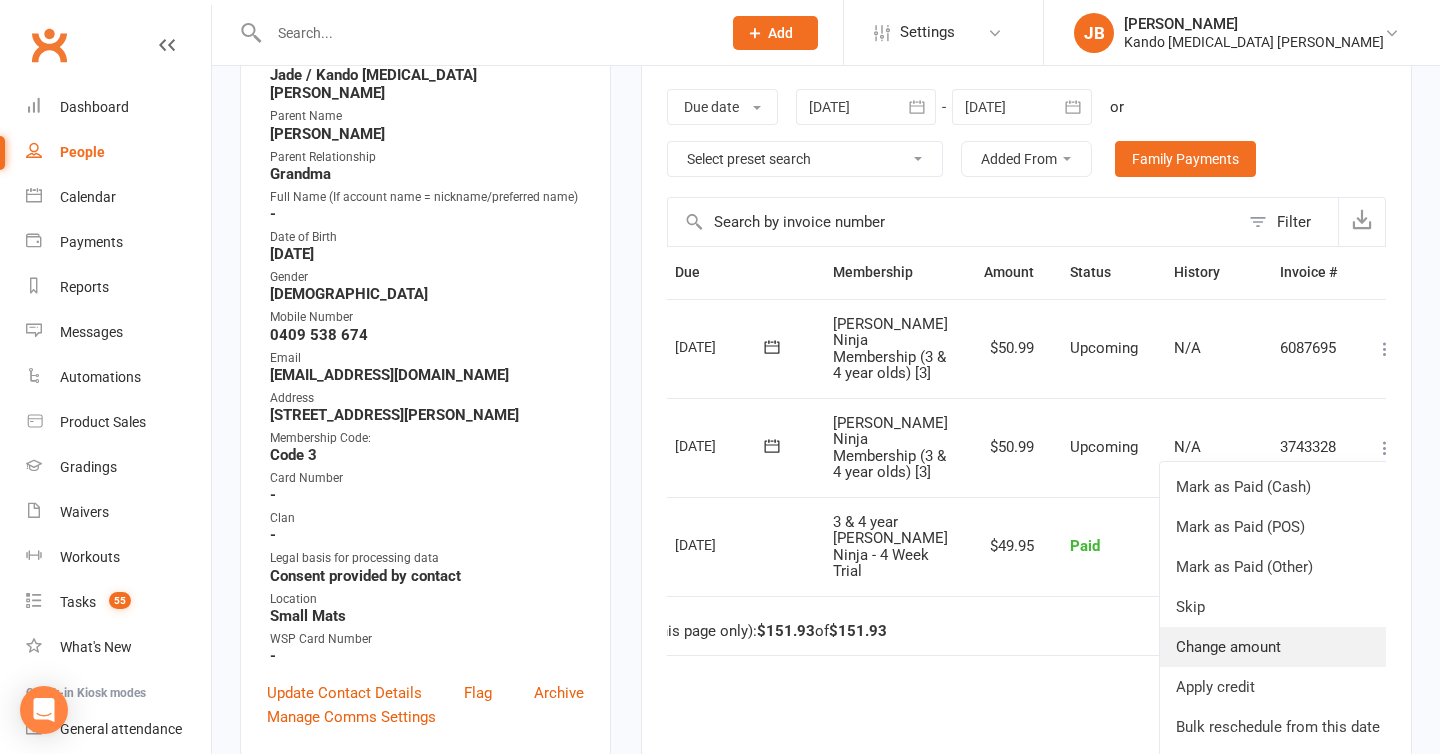 click on "Change amount" at bounding box center (1278, 647) 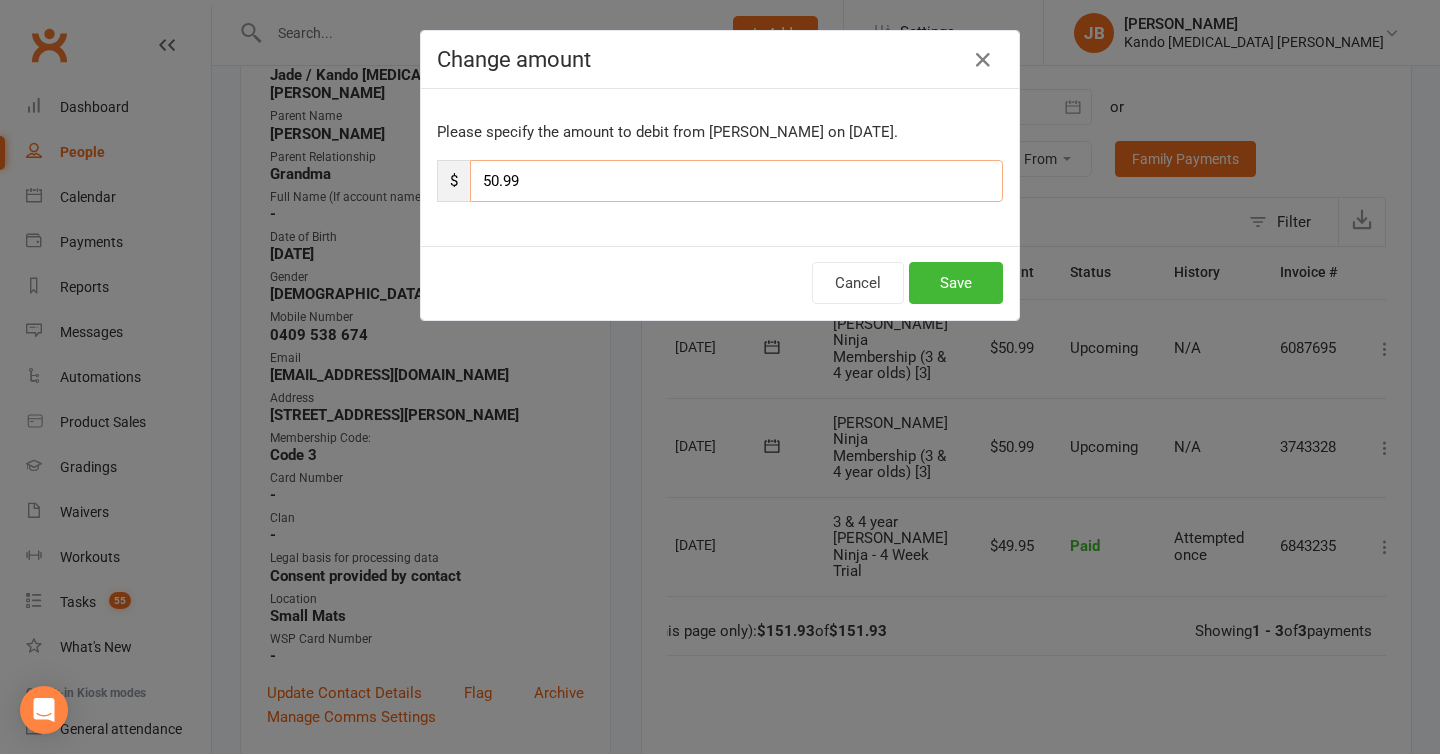 click on "50.99" at bounding box center (736, 181) 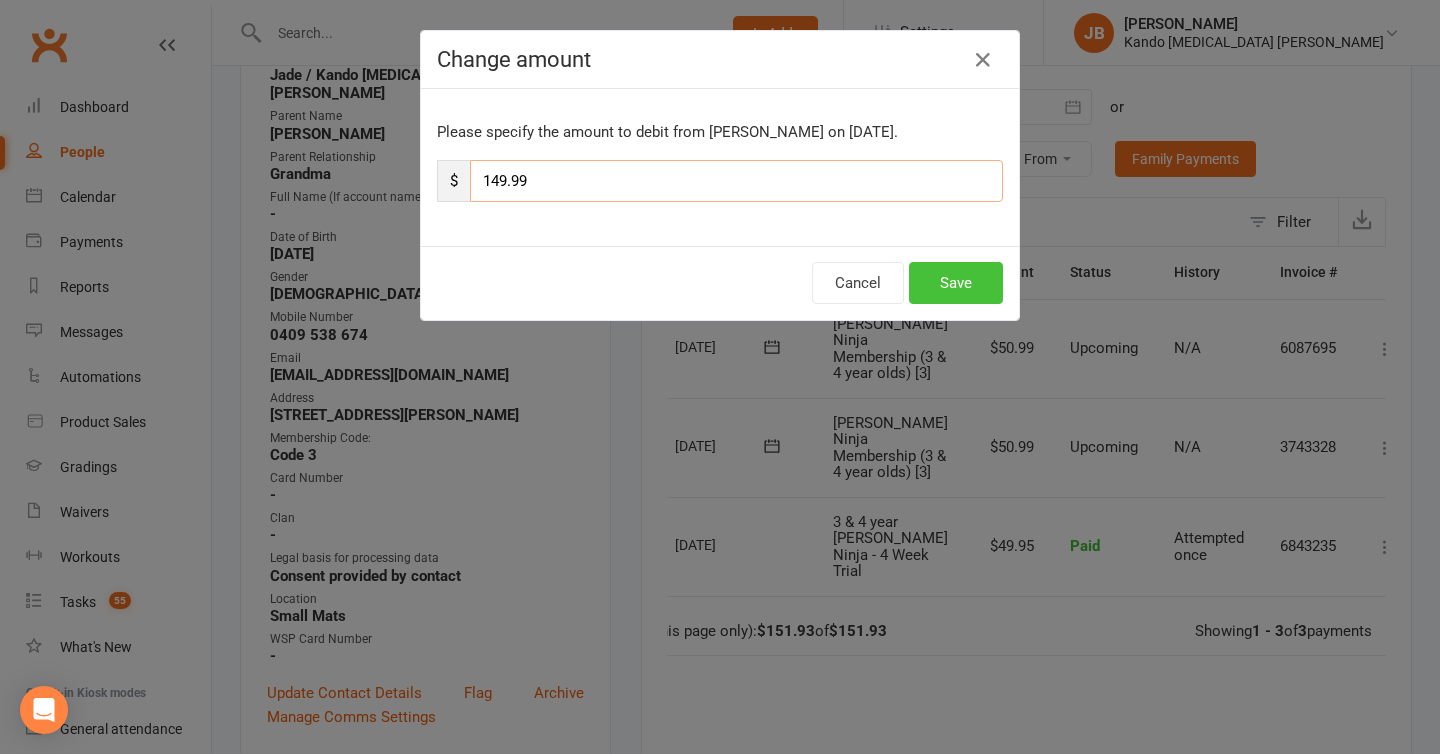 type on "149.99" 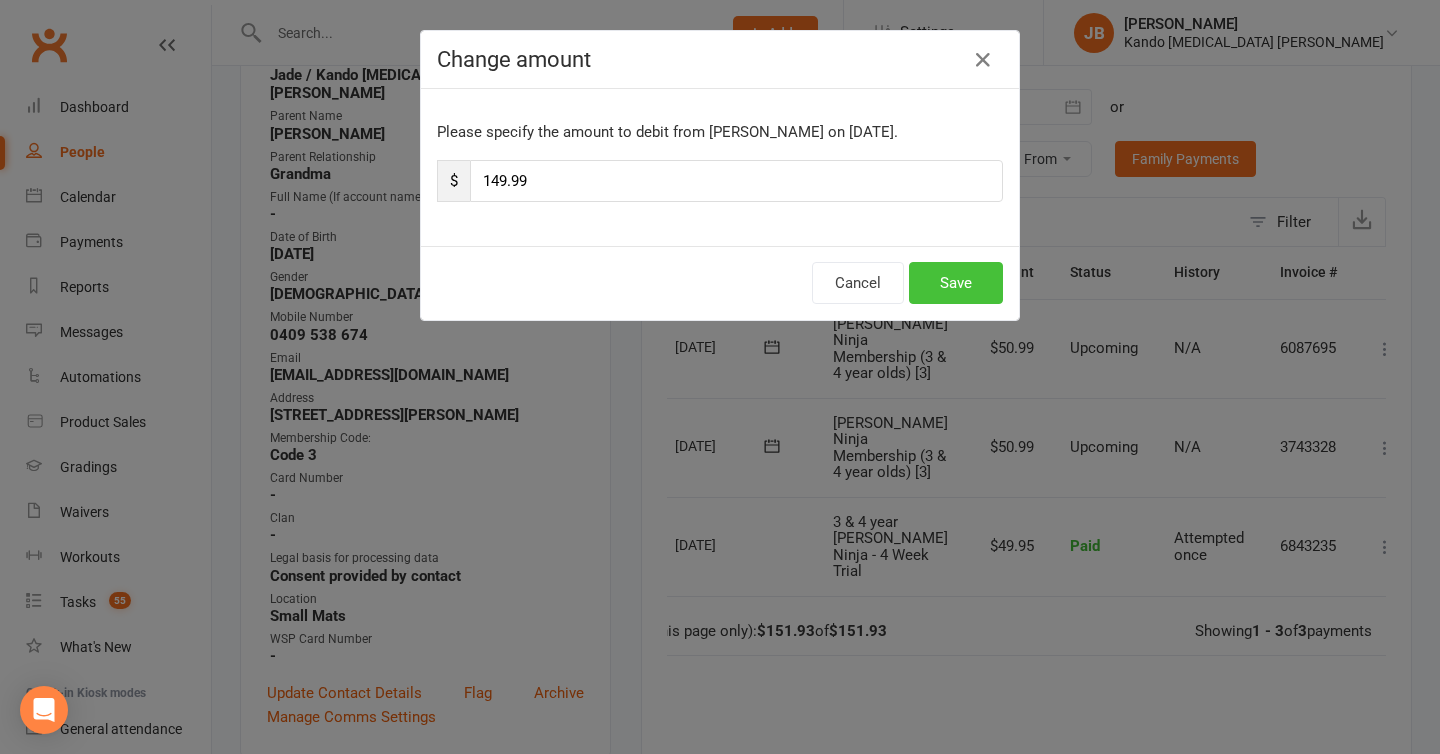 click on "Save" at bounding box center [956, 283] 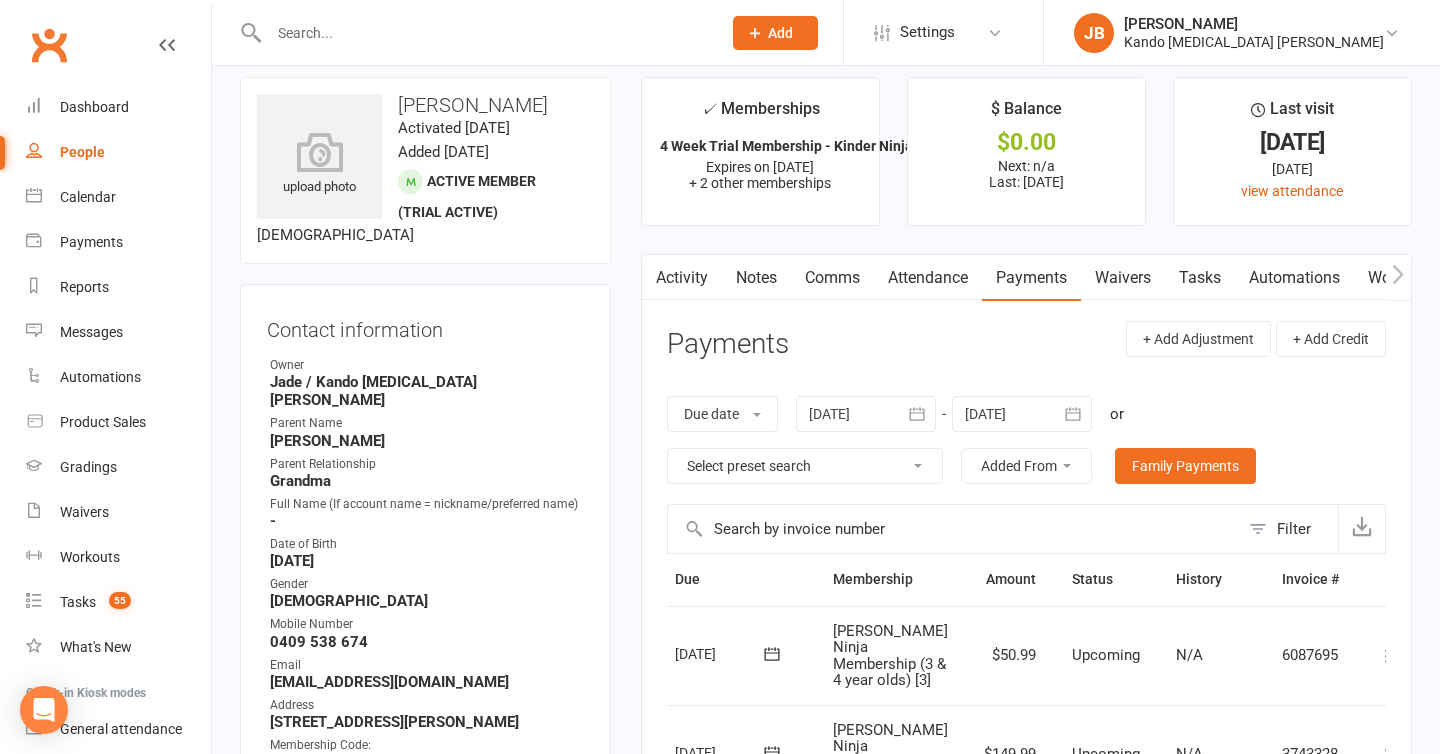 scroll, scrollTop: 0, scrollLeft: 0, axis: both 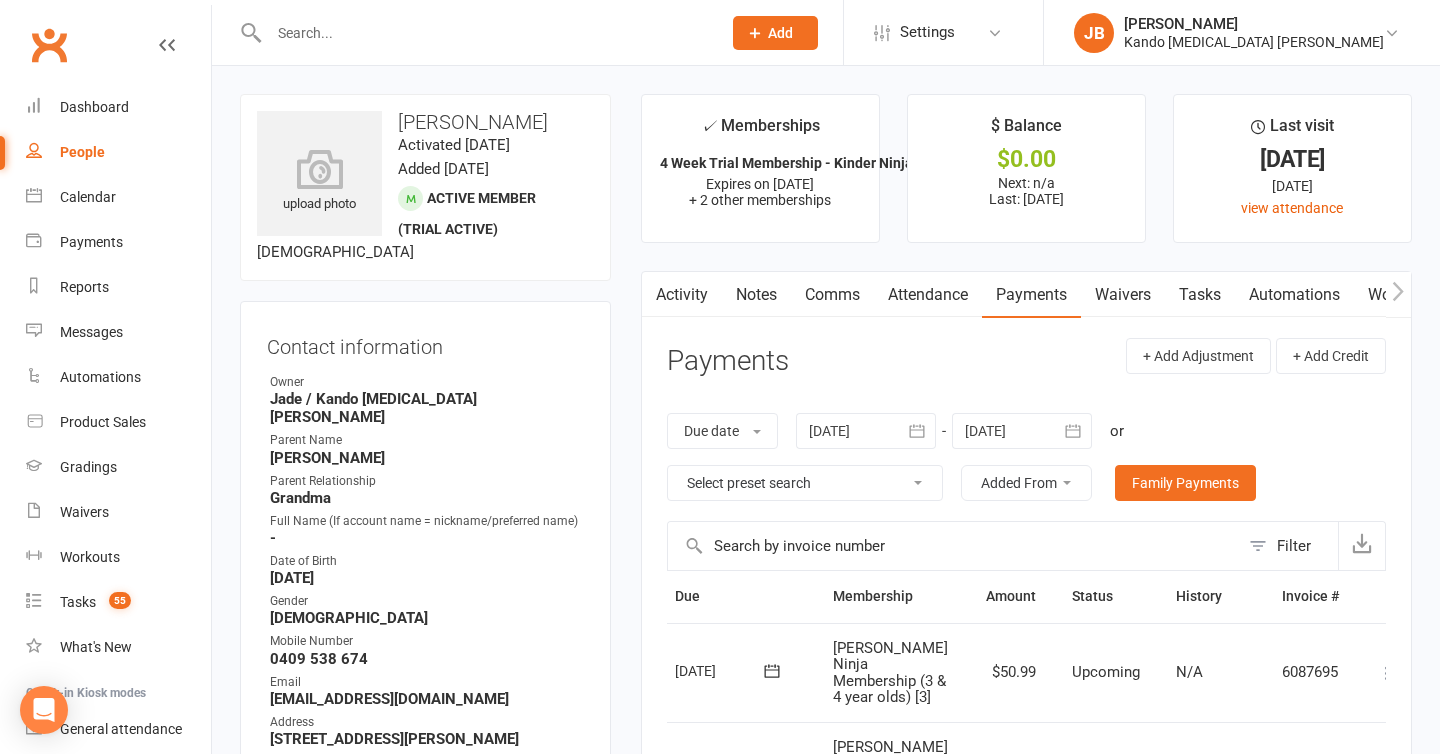 click on "Attendance" at bounding box center (928, 295) 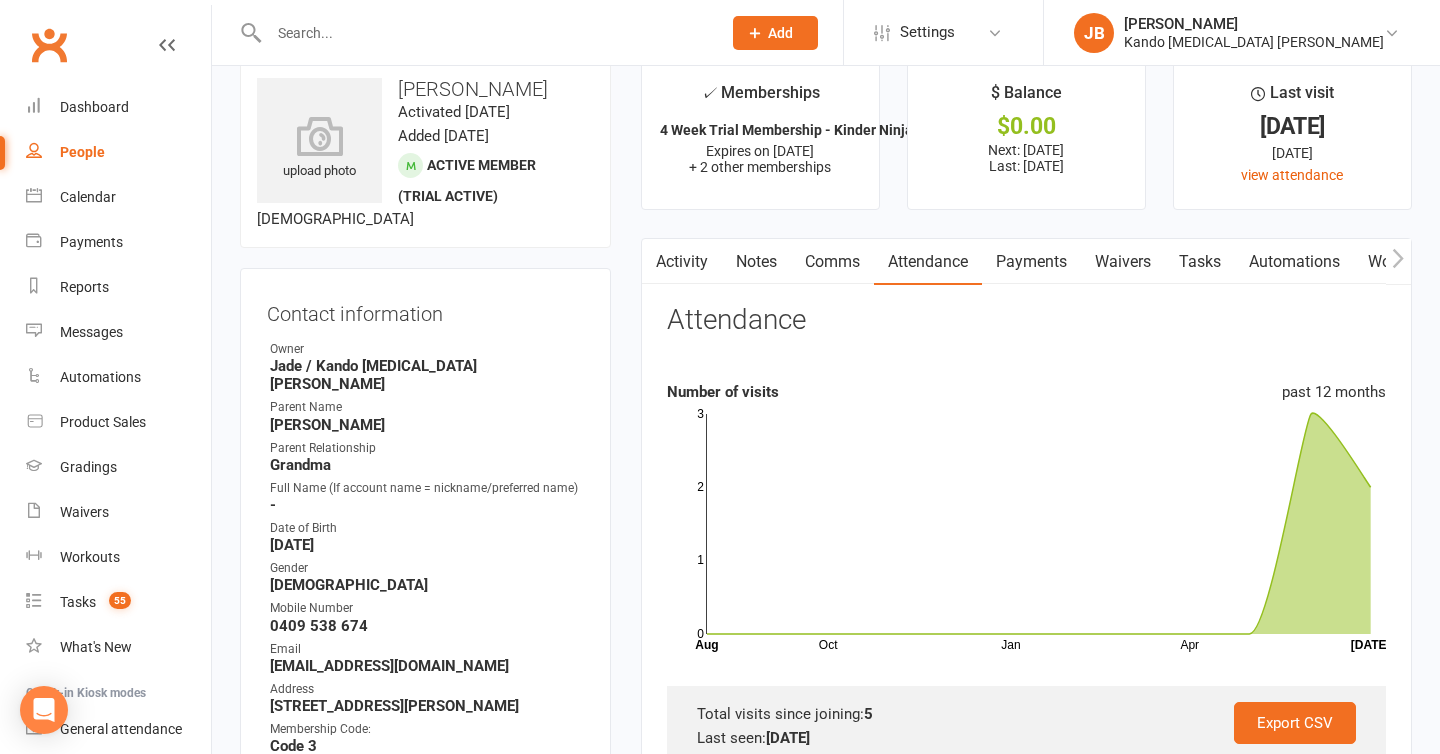 scroll, scrollTop: 0, scrollLeft: 0, axis: both 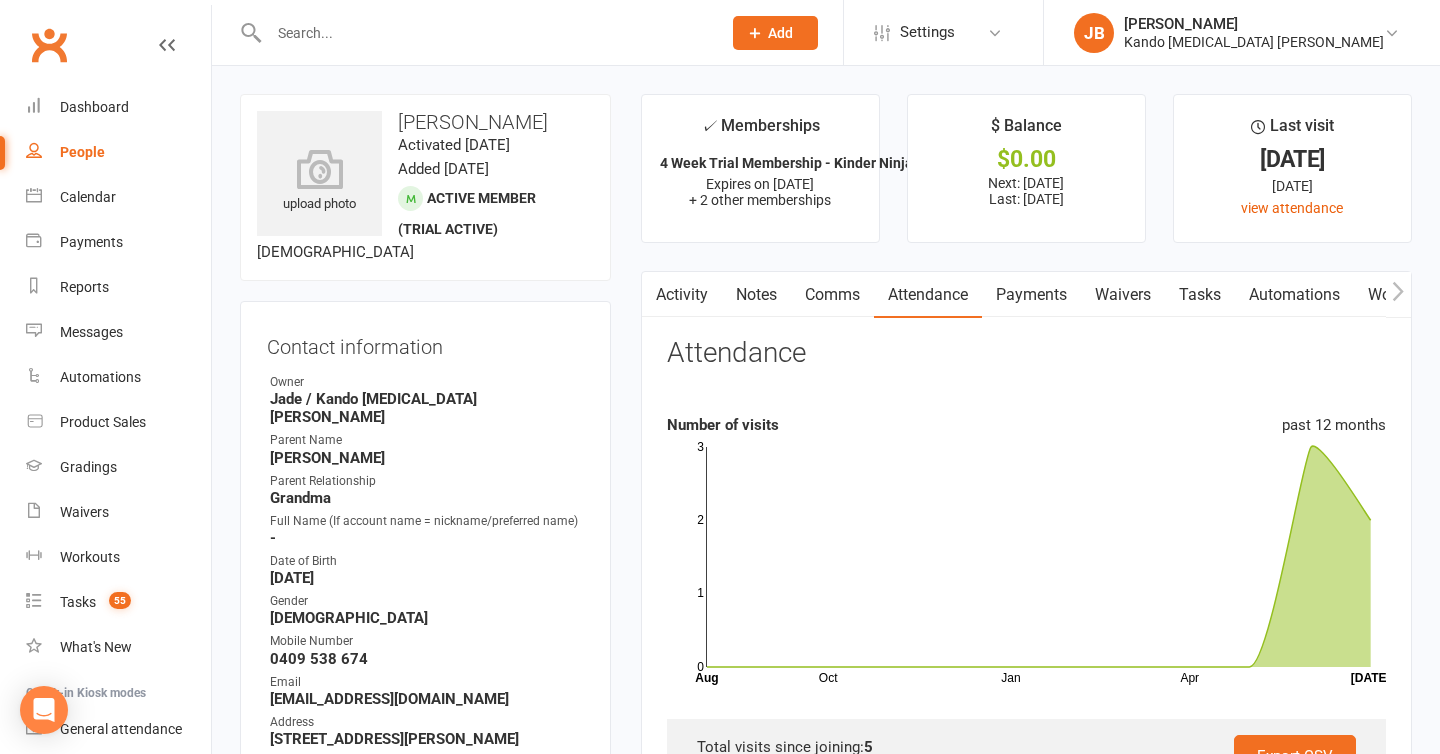 click on "upload photo Audrey Watson Activated 11 June, 2025 Added 11 June, 2025   Active member (trial active) 3 years old  Contact information Owner   Jade / Kando Martial Arts Knox Parent Name  Julie
Parent Relationship  Grandma
Full Name (If account name = nickname/preferred name)  -
Date of Birth  December 15, 2021
Gender  Female
Mobile Number  0409 538 674
Email  JuliePW22@outlook.com
Address  57 Baker Road Bayswater north Victoria 3153
Membership Code:  Code 3
Card Number  -
Clan  -
Legal basis for processing data  Consent provided by contact
Location  Small Mats
WSP Card Number  -
Update Contact Details Flag Archive Manage Comms Settings" at bounding box center (425, 587) 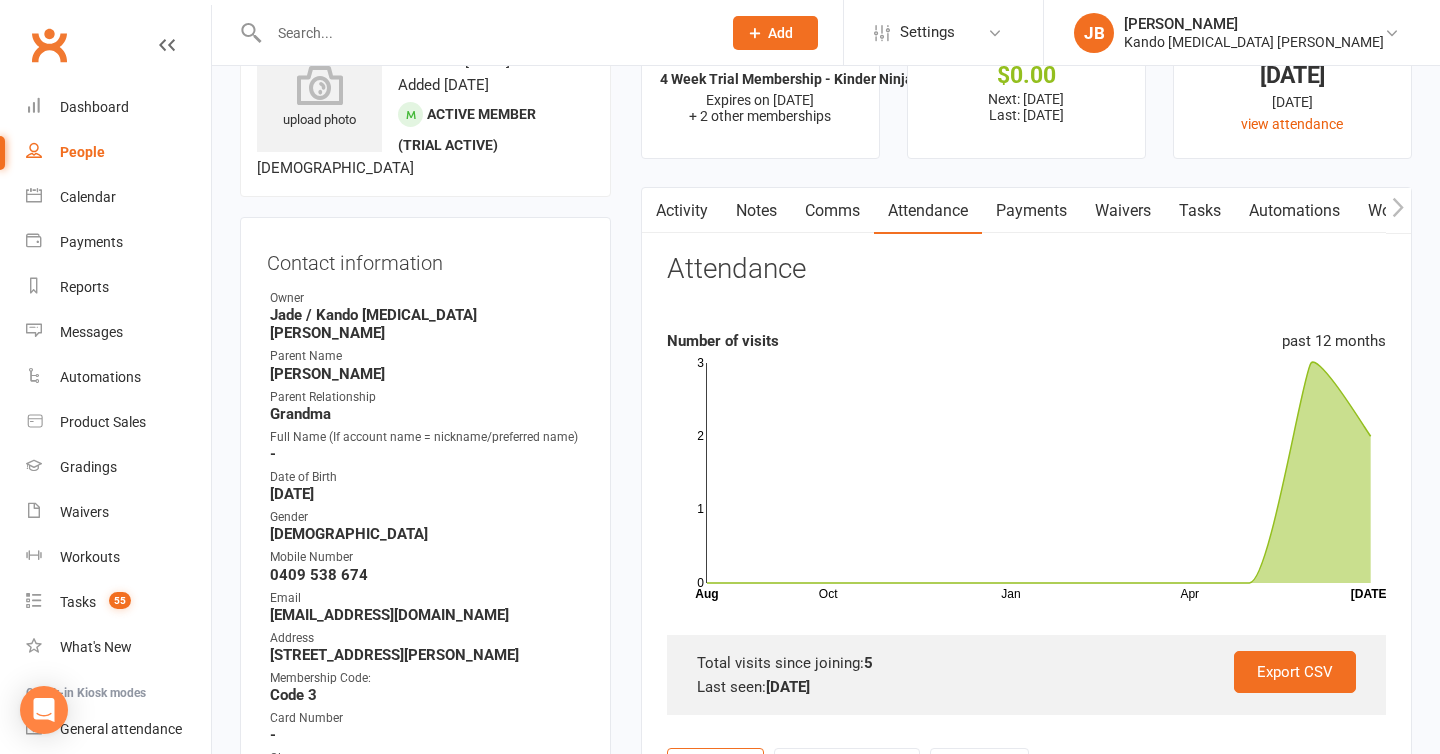 scroll, scrollTop: 83, scrollLeft: 0, axis: vertical 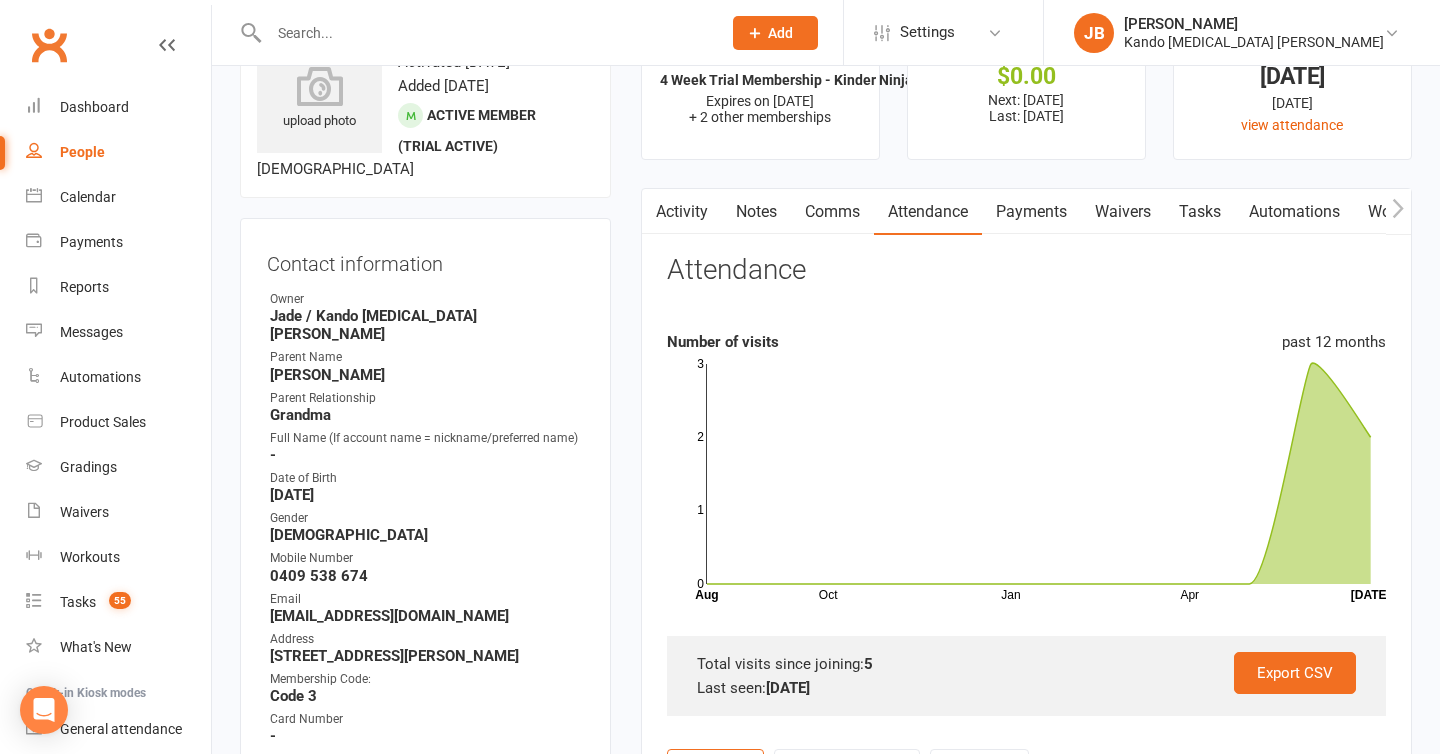 click on "Tasks" at bounding box center [1200, 212] 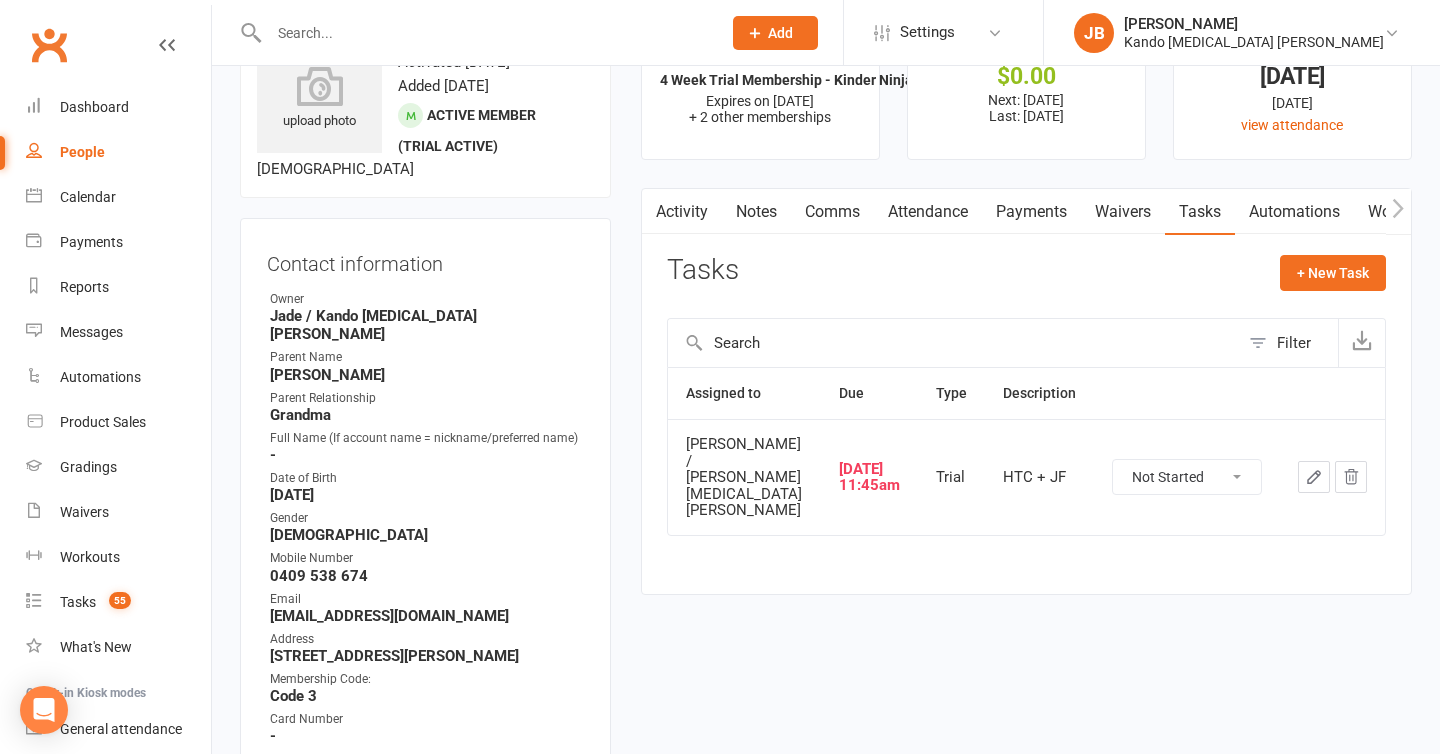 click on "Not Started In Progress Waiting Complete" 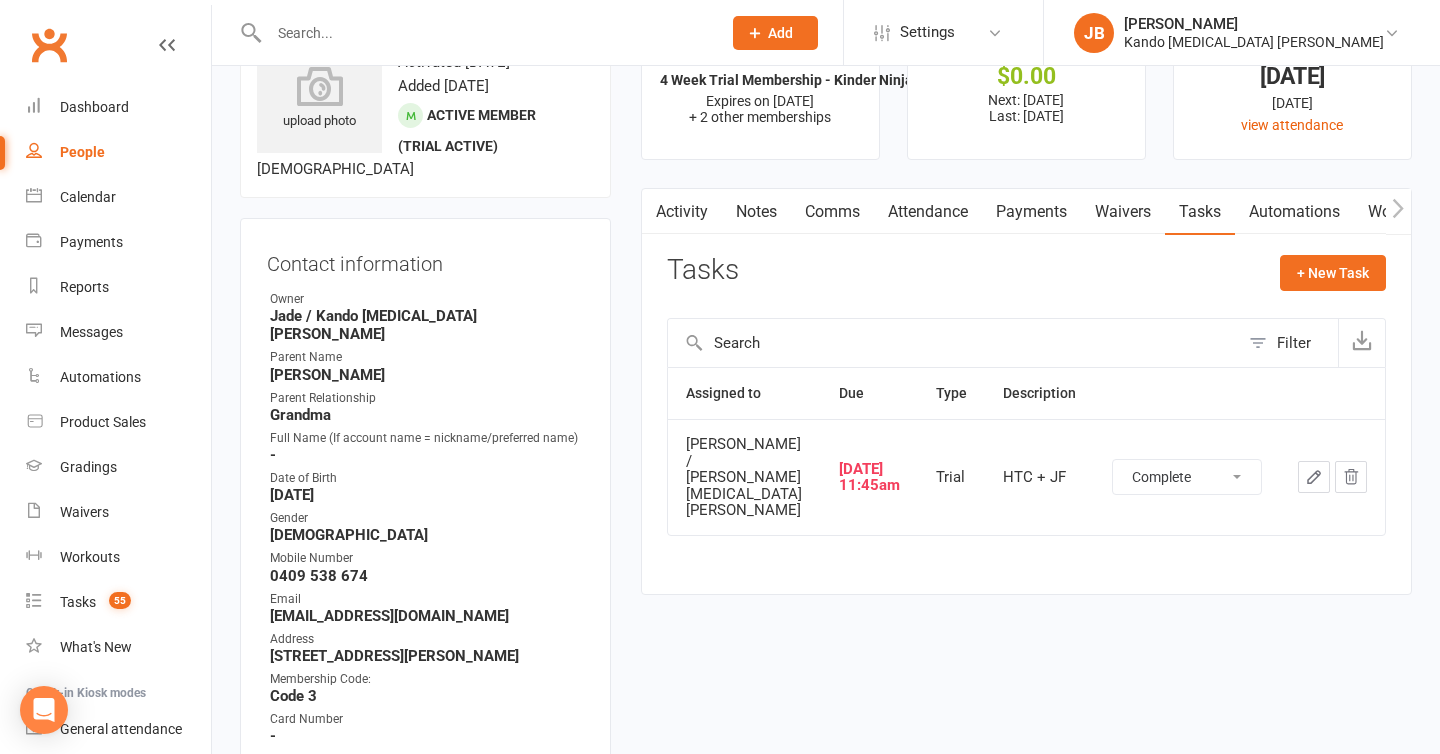 select on "unstarted" 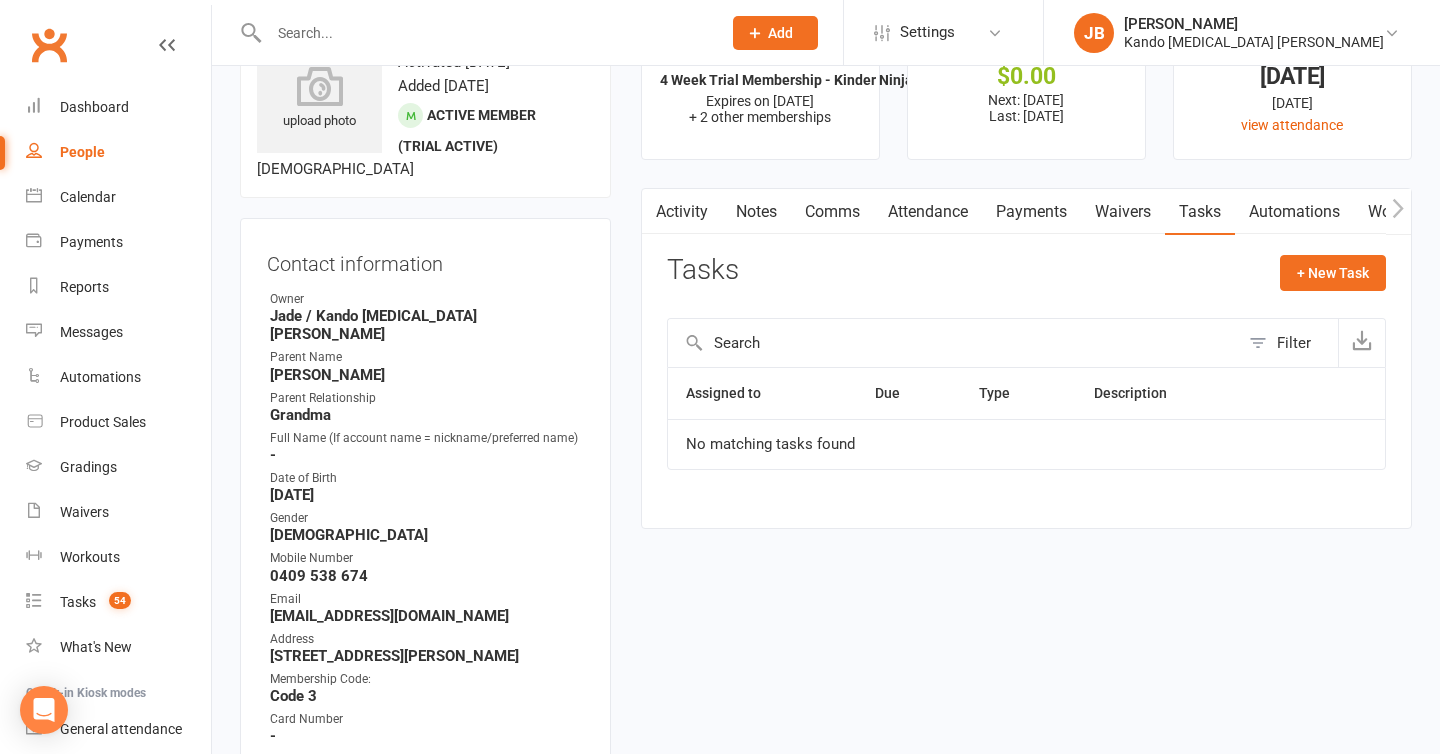 click at bounding box center (485, 33) 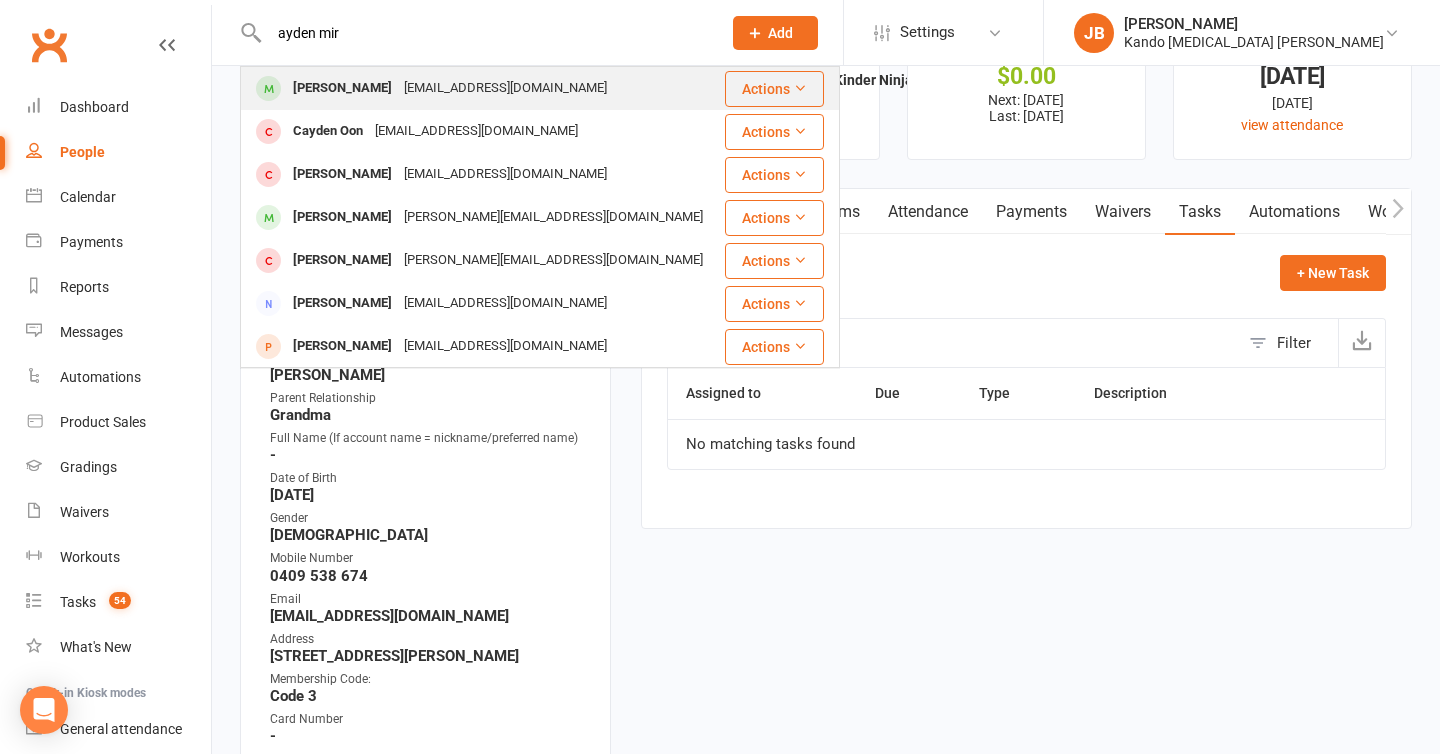 type on "ayden mir" 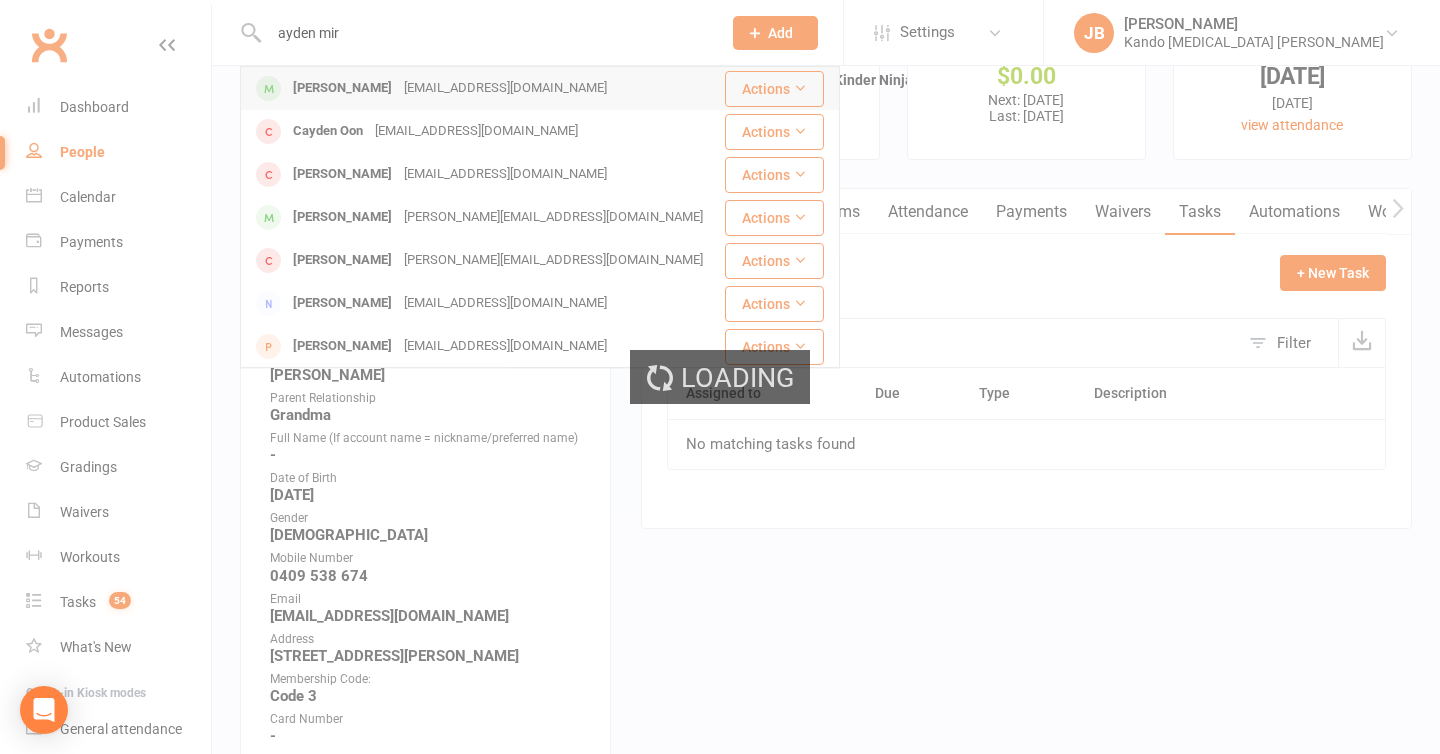 type 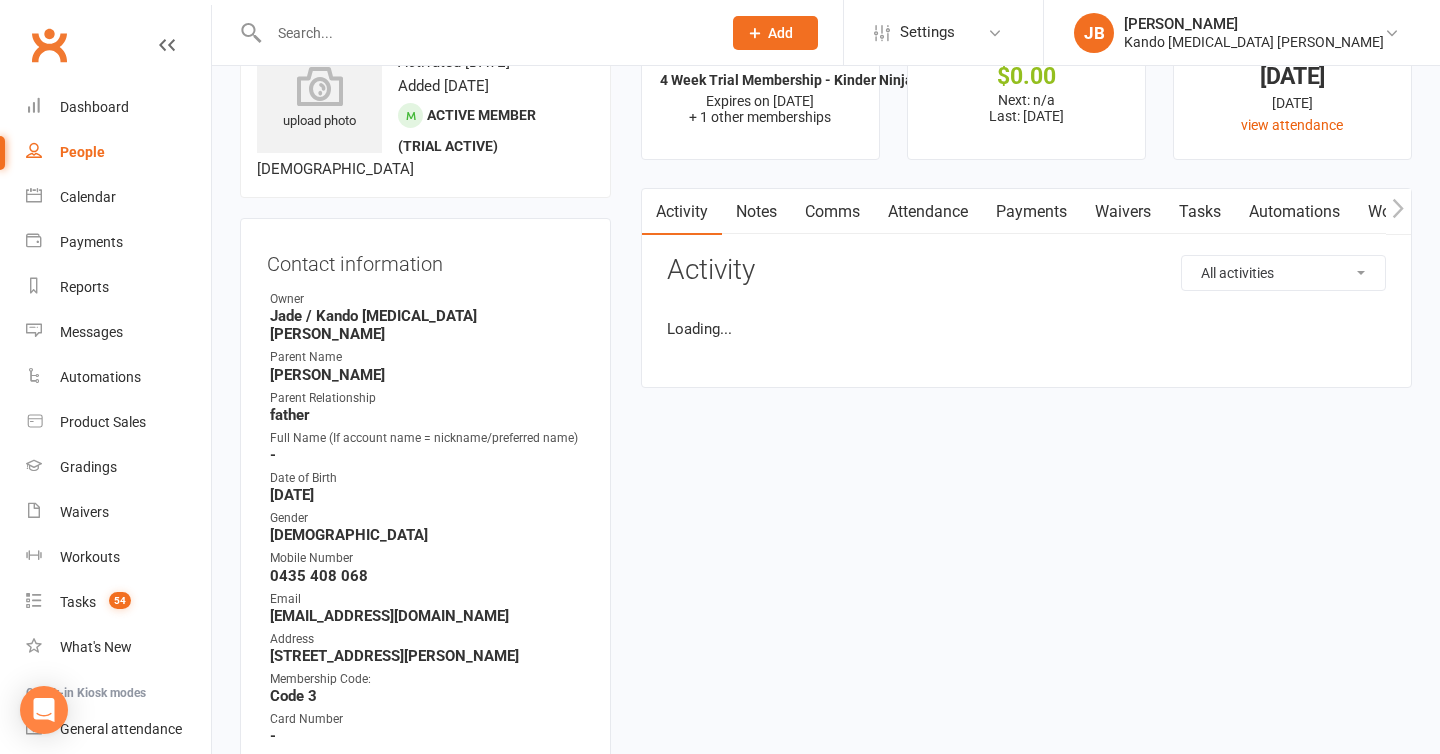scroll, scrollTop: 0, scrollLeft: 0, axis: both 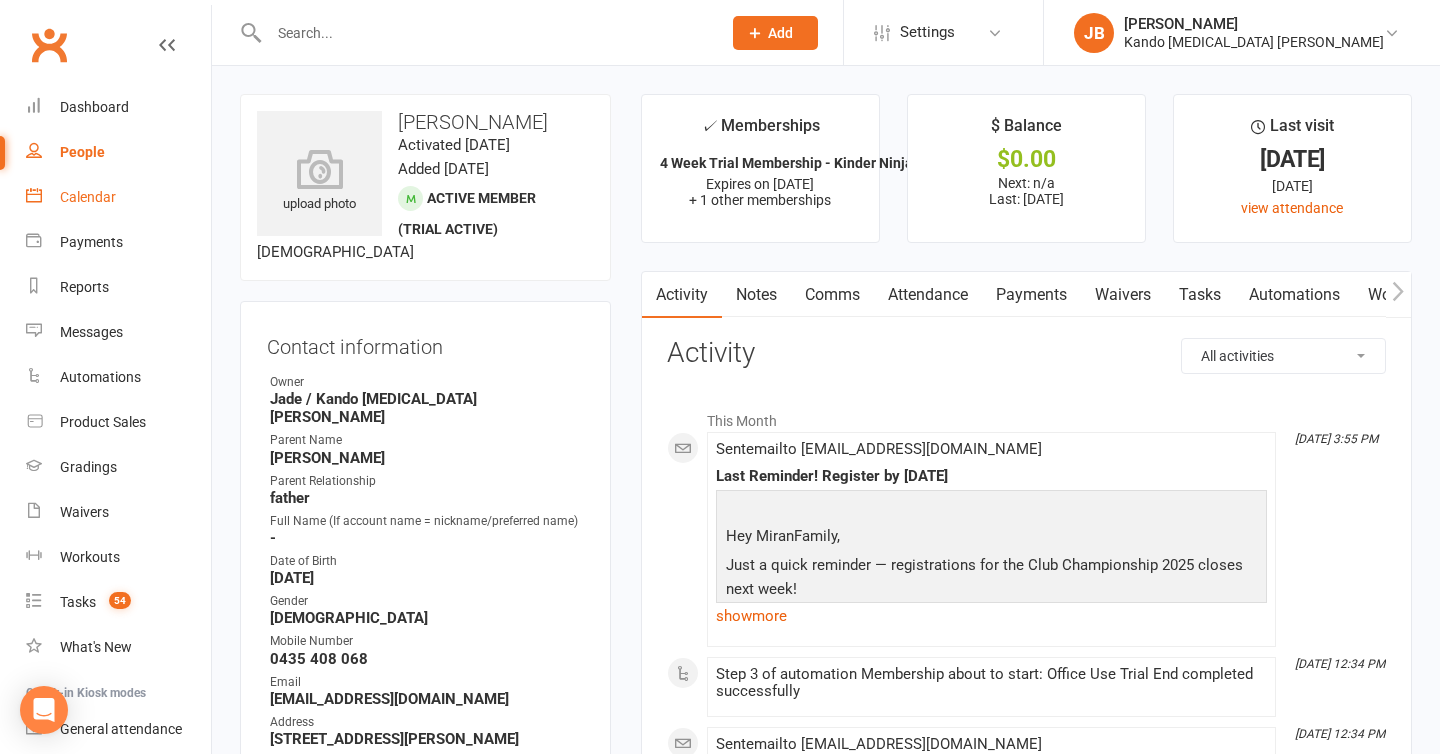 click on "Calendar" at bounding box center [88, 197] 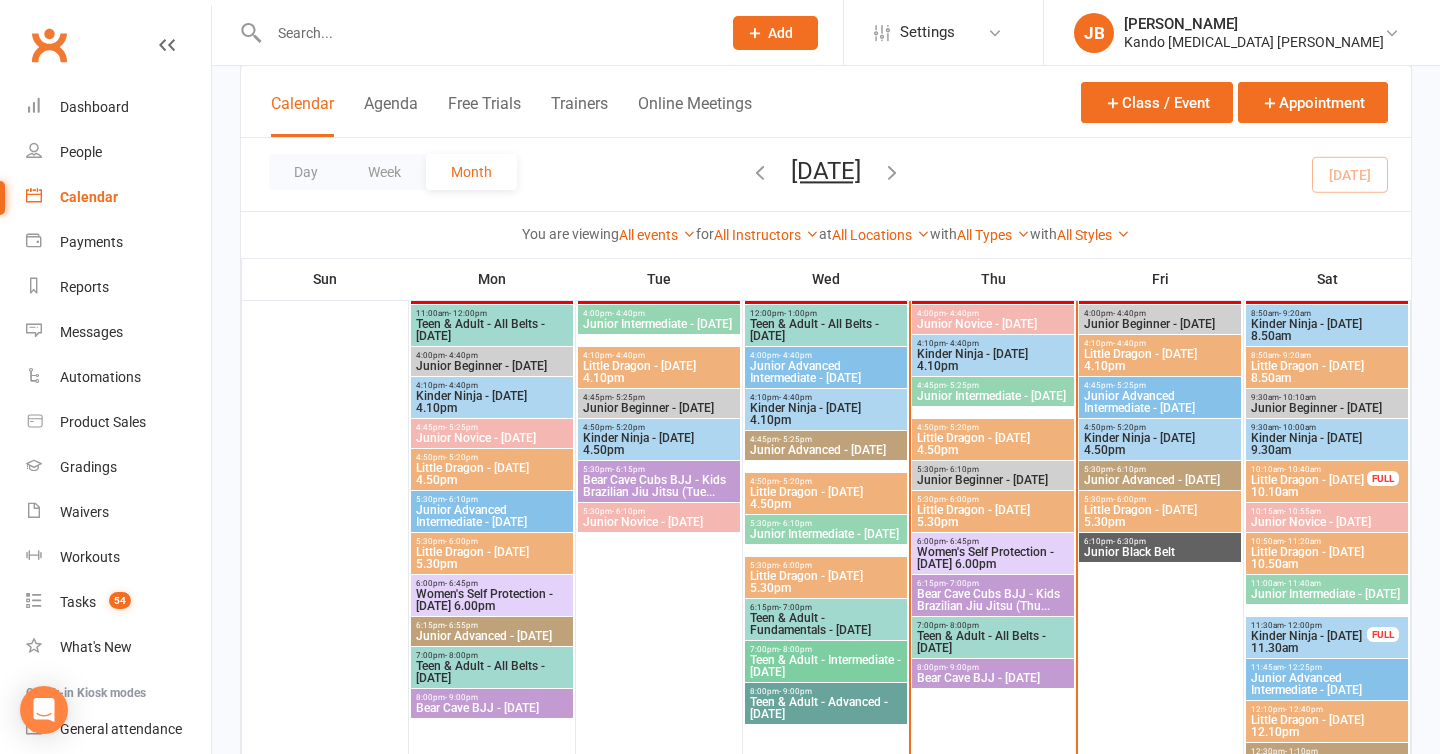 scroll, scrollTop: 674, scrollLeft: 0, axis: vertical 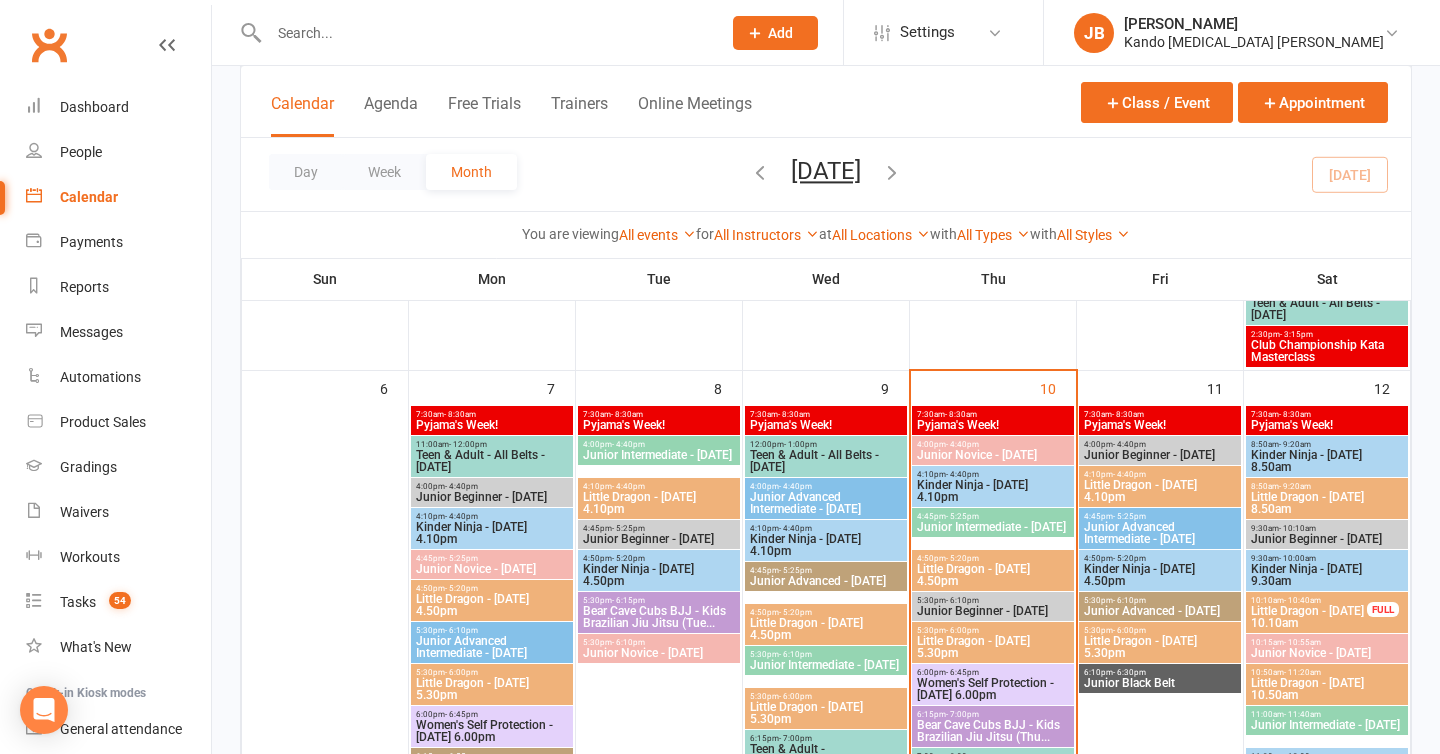 click on "Little Dragon - [DATE] 5.30pm" at bounding box center [1160, 647] 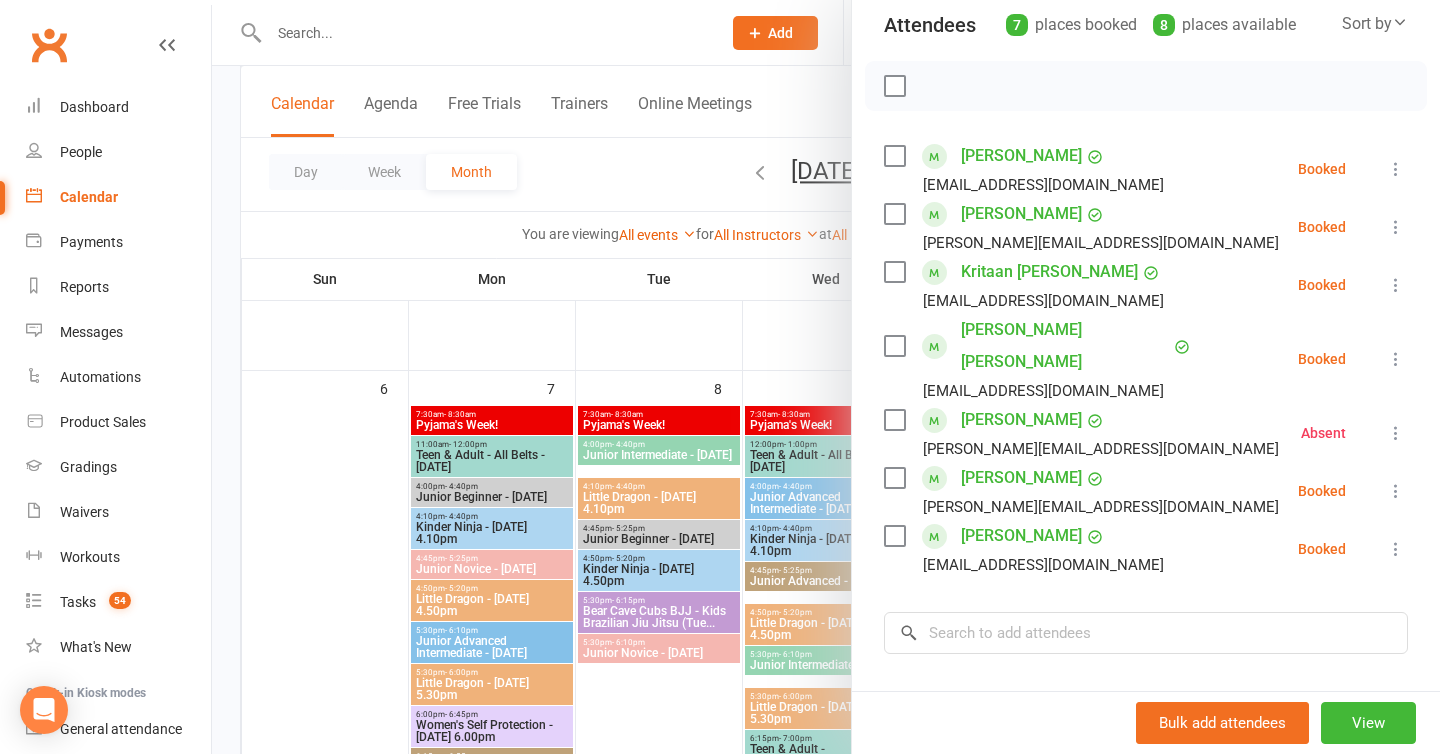 scroll, scrollTop: 357, scrollLeft: 0, axis: vertical 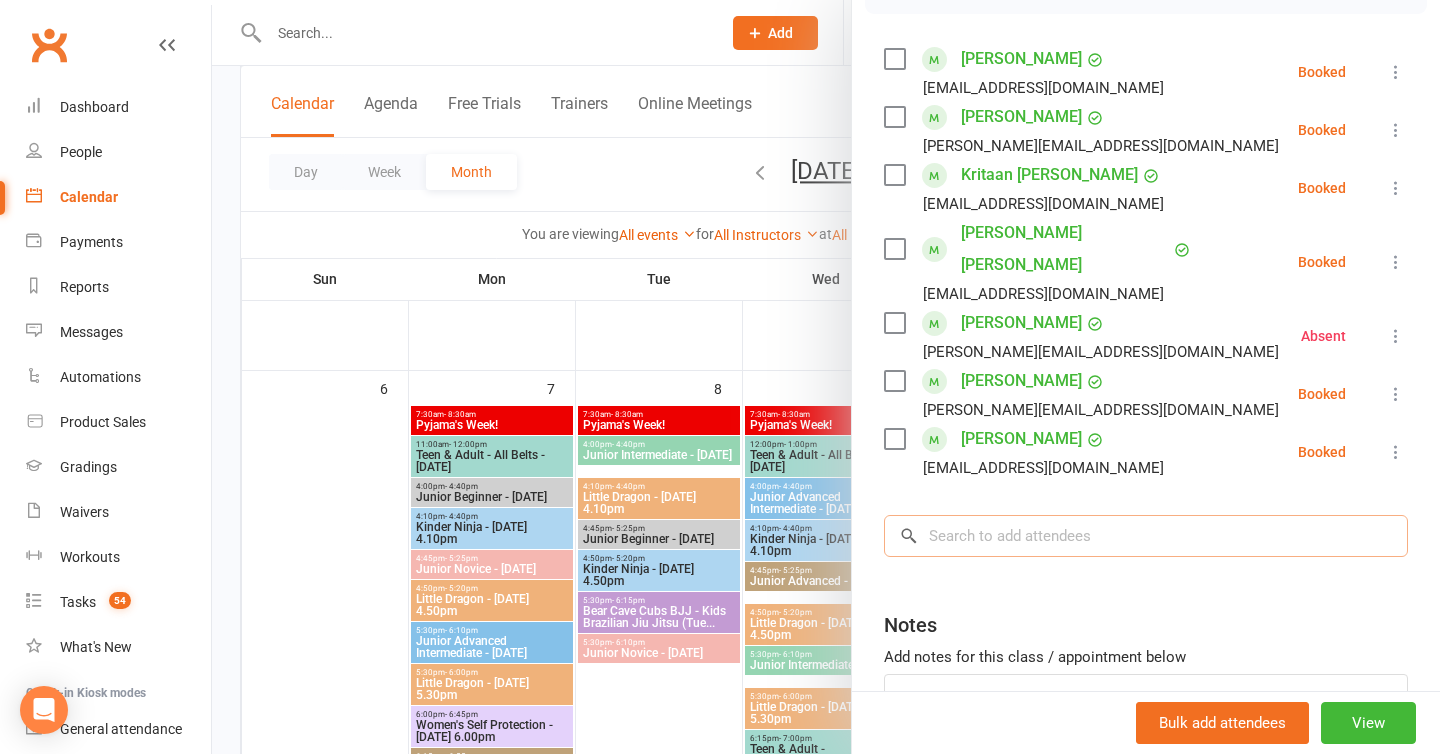 click at bounding box center [1146, 536] 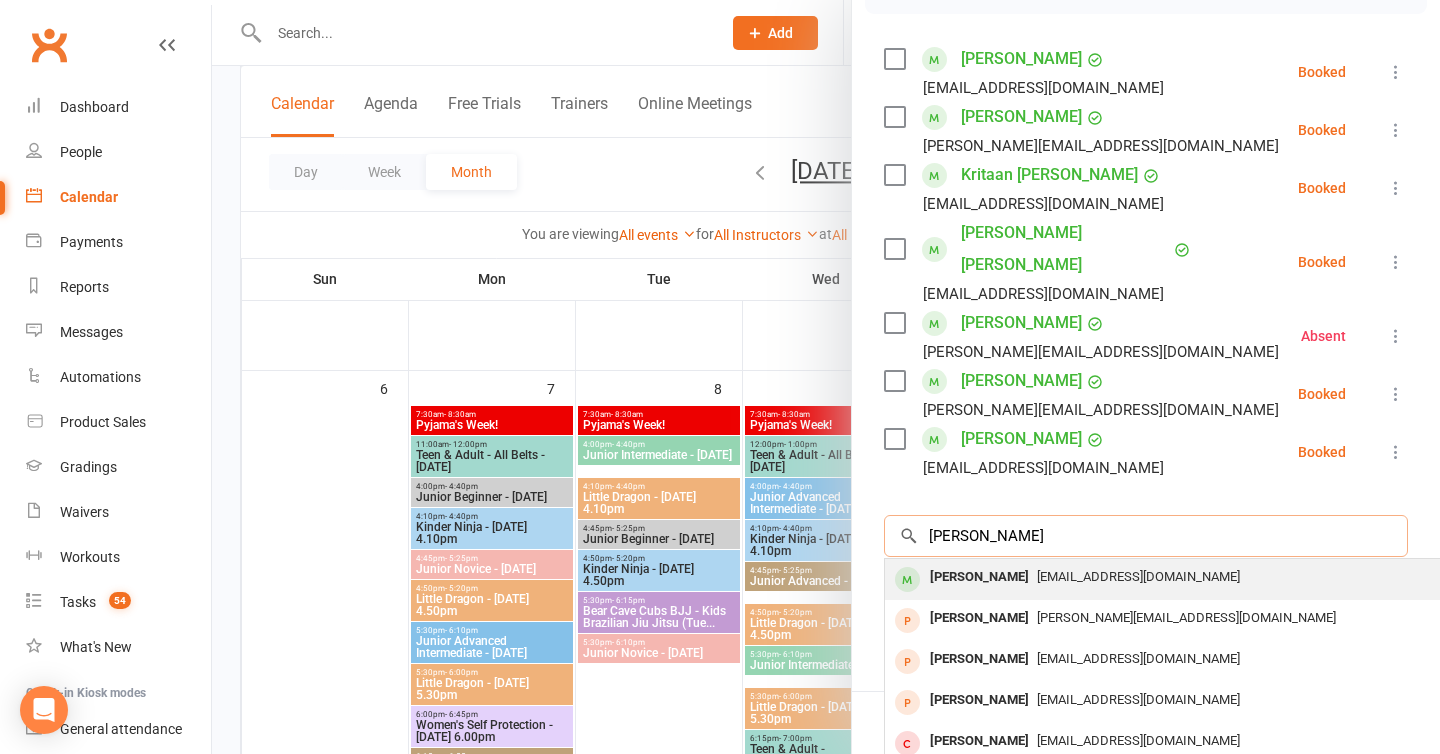 type on "alex shen" 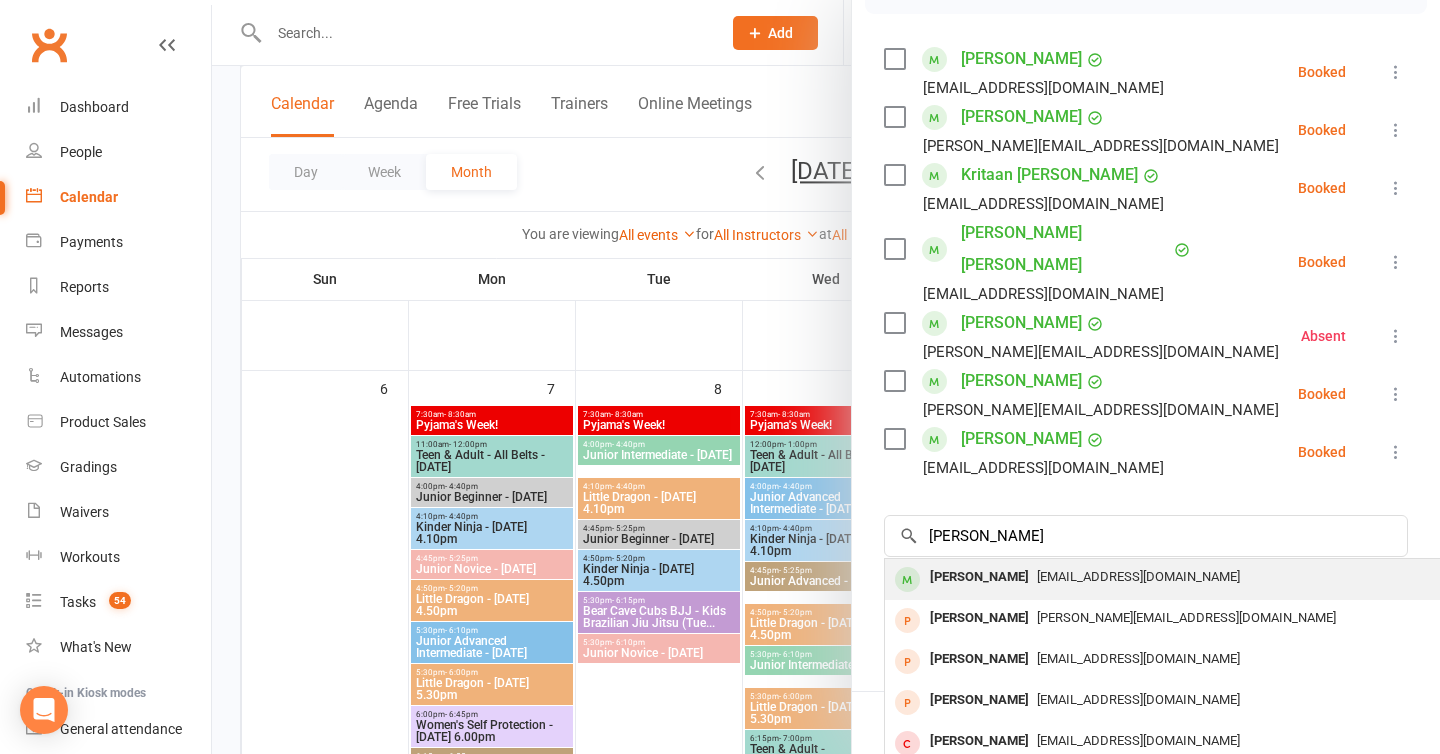 click on "qiaow2@yahoo.com" at bounding box center [1138, 576] 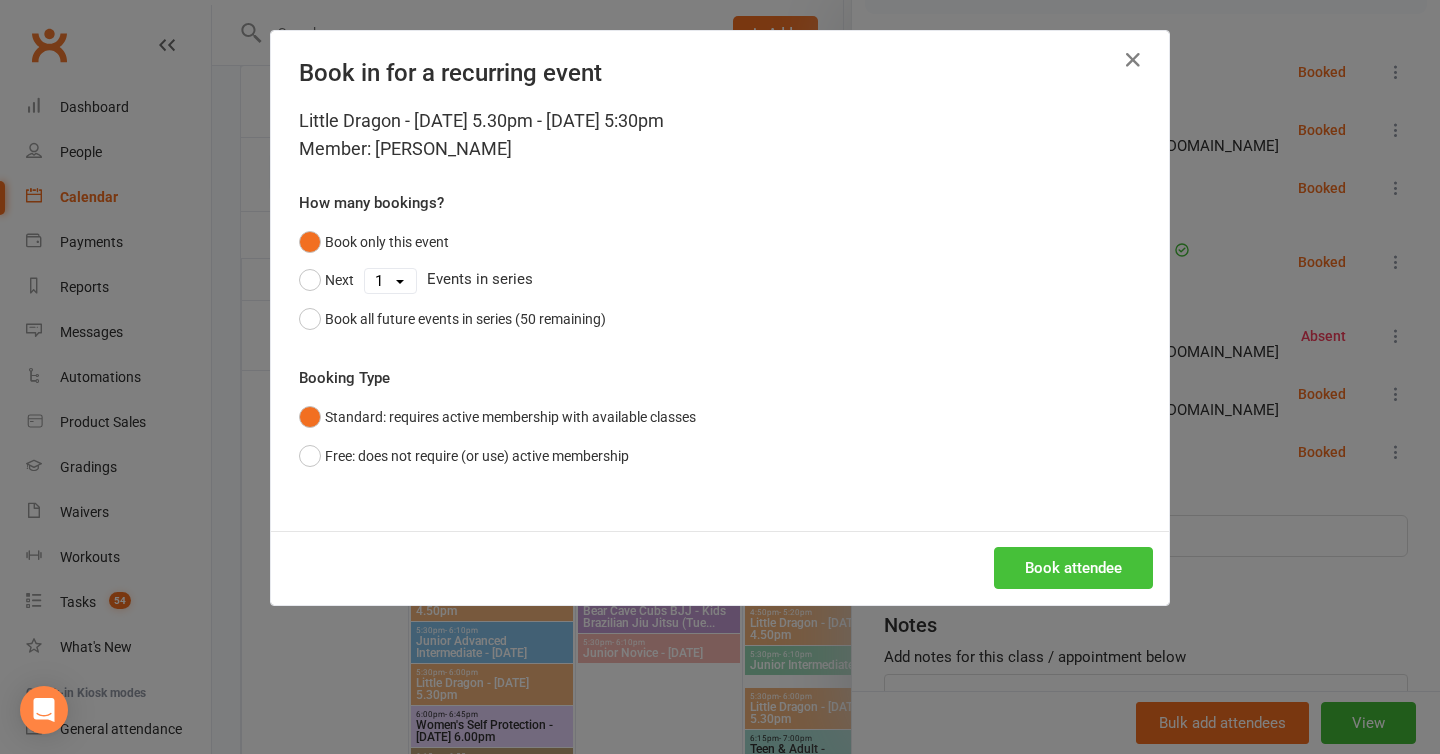 click on "Book attendee" at bounding box center [1073, 568] 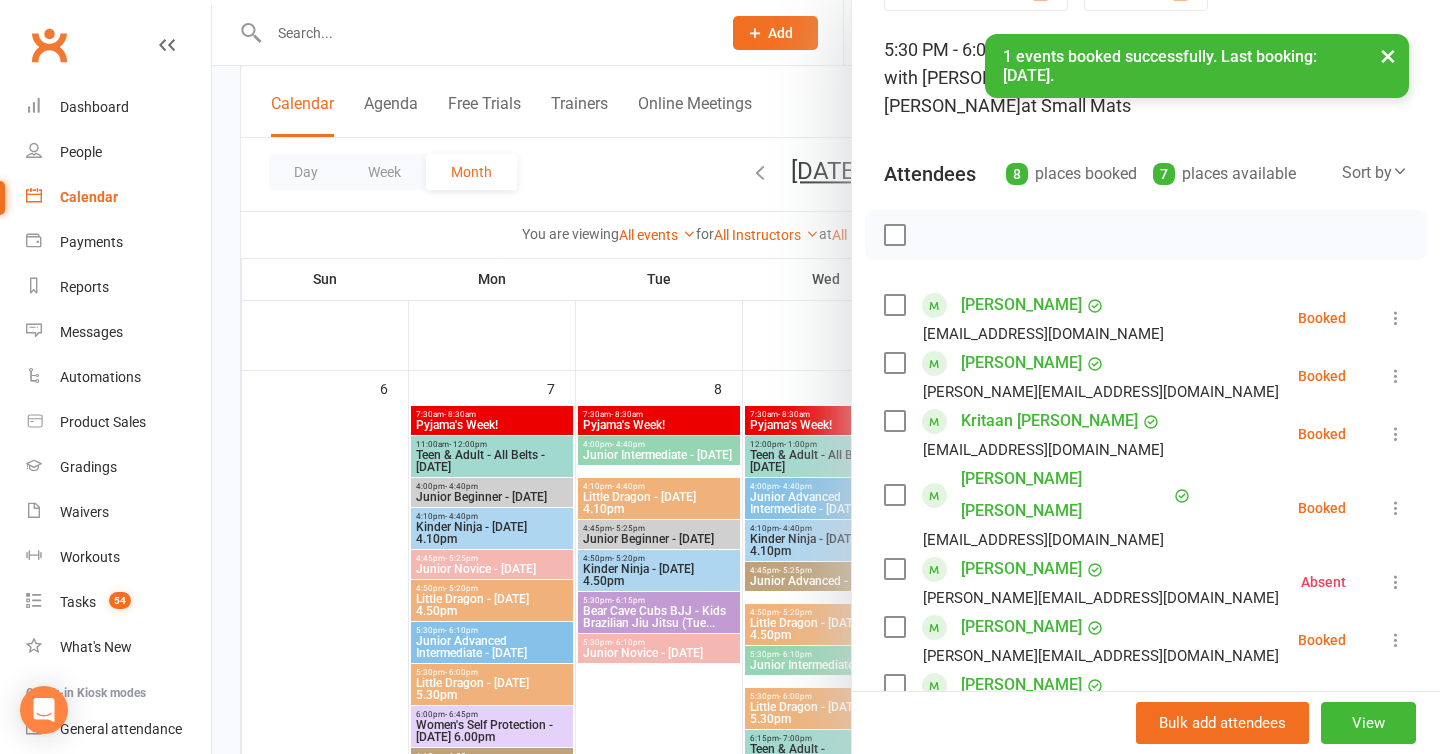 scroll, scrollTop: 103, scrollLeft: 0, axis: vertical 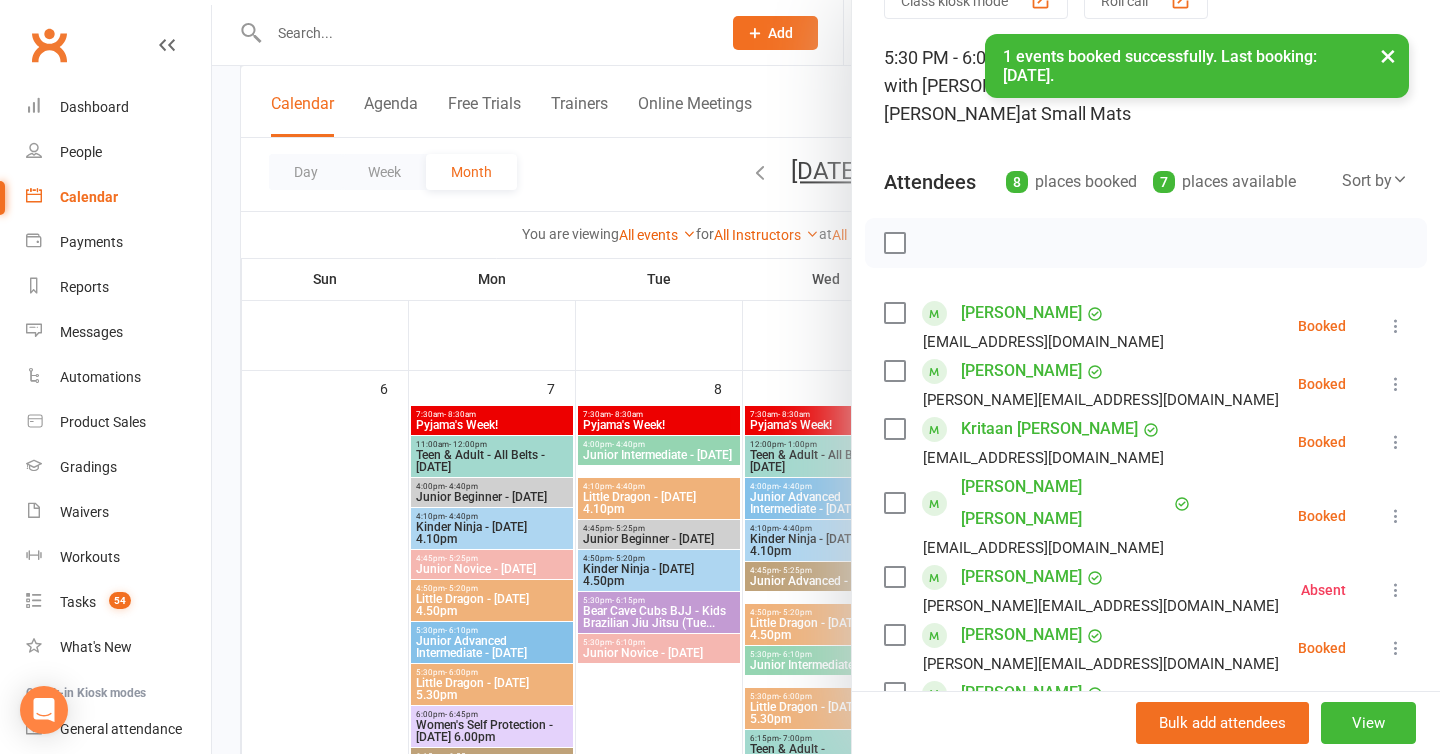 click on "×" at bounding box center (1388, 55) 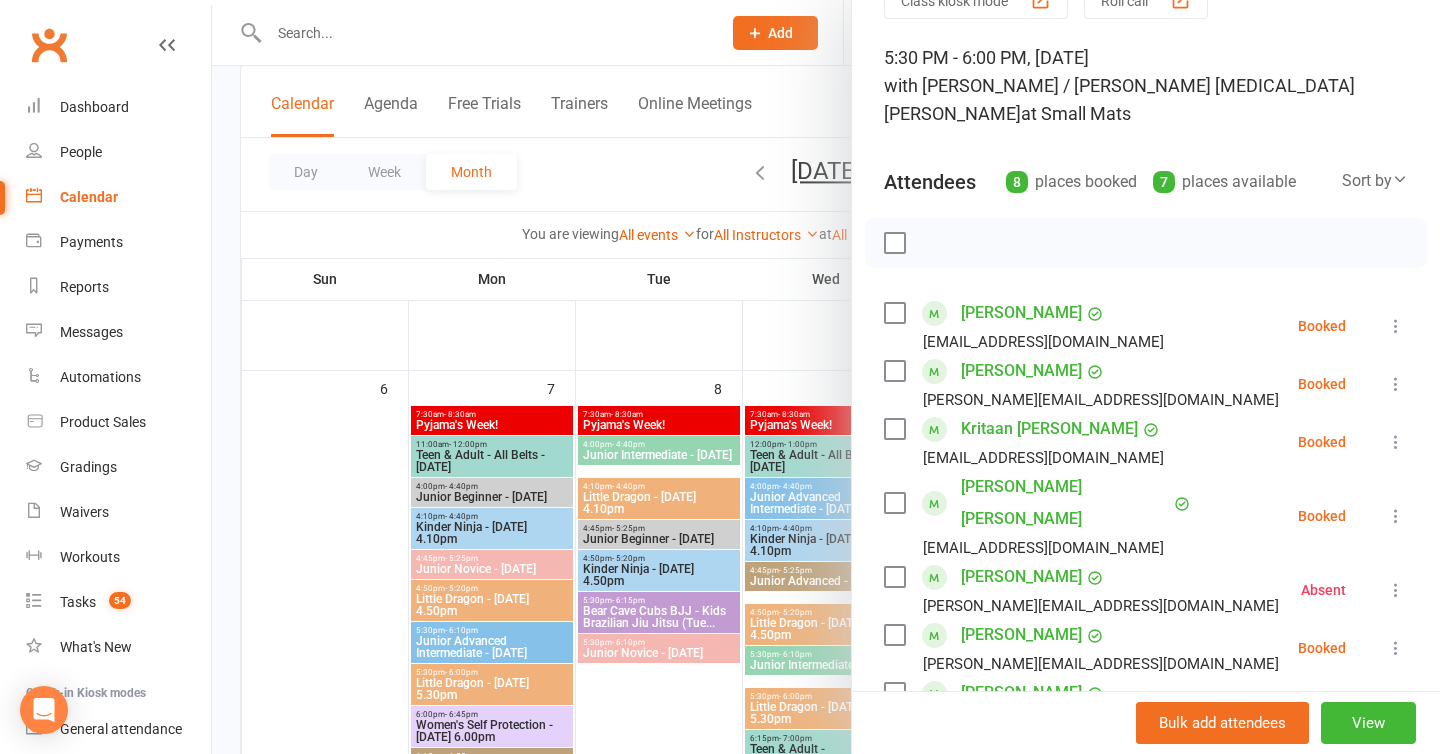 click on "5:30 PM - 6:00 PM, Friday, July, 11, 2025 with Sonya / Kando Martial Arts Knox  at  Small Mats" at bounding box center [1146, 86] 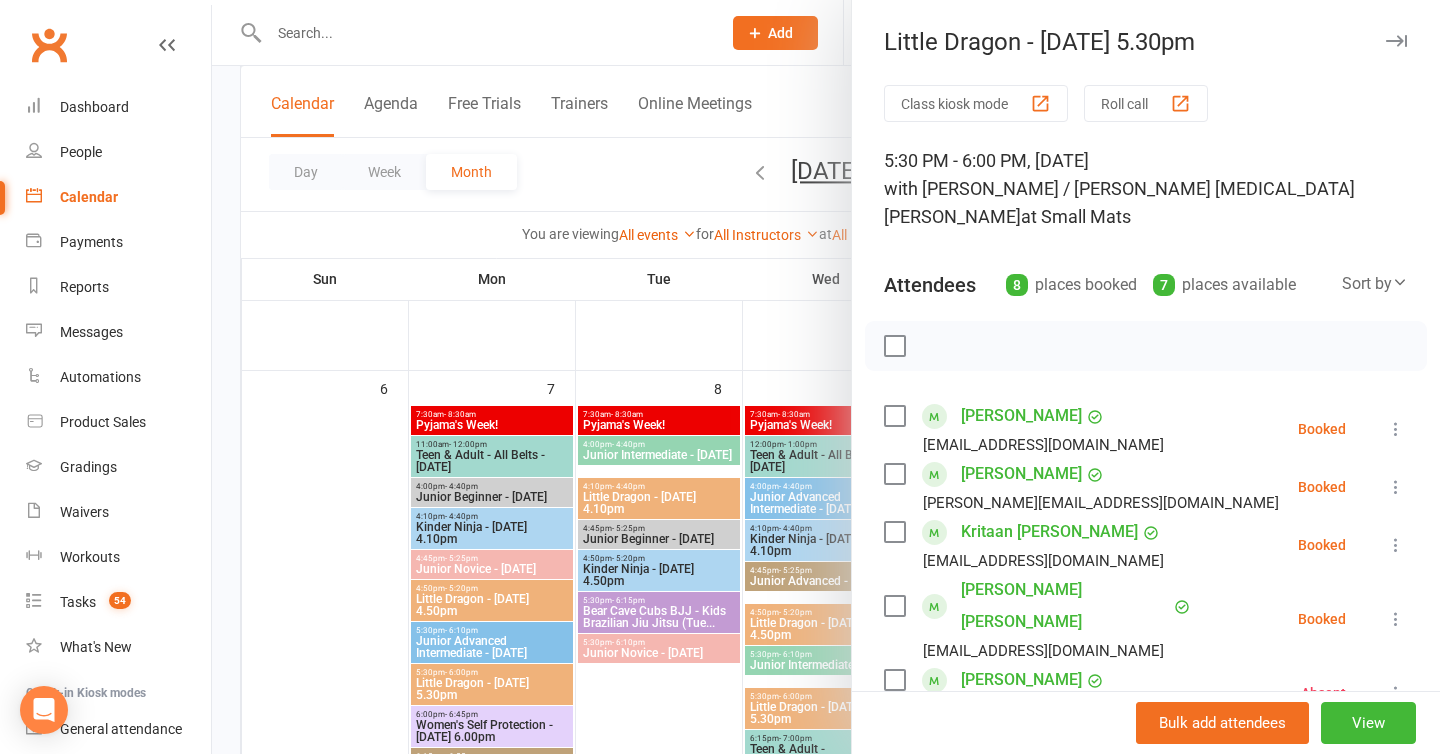 click at bounding box center [1396, 41] 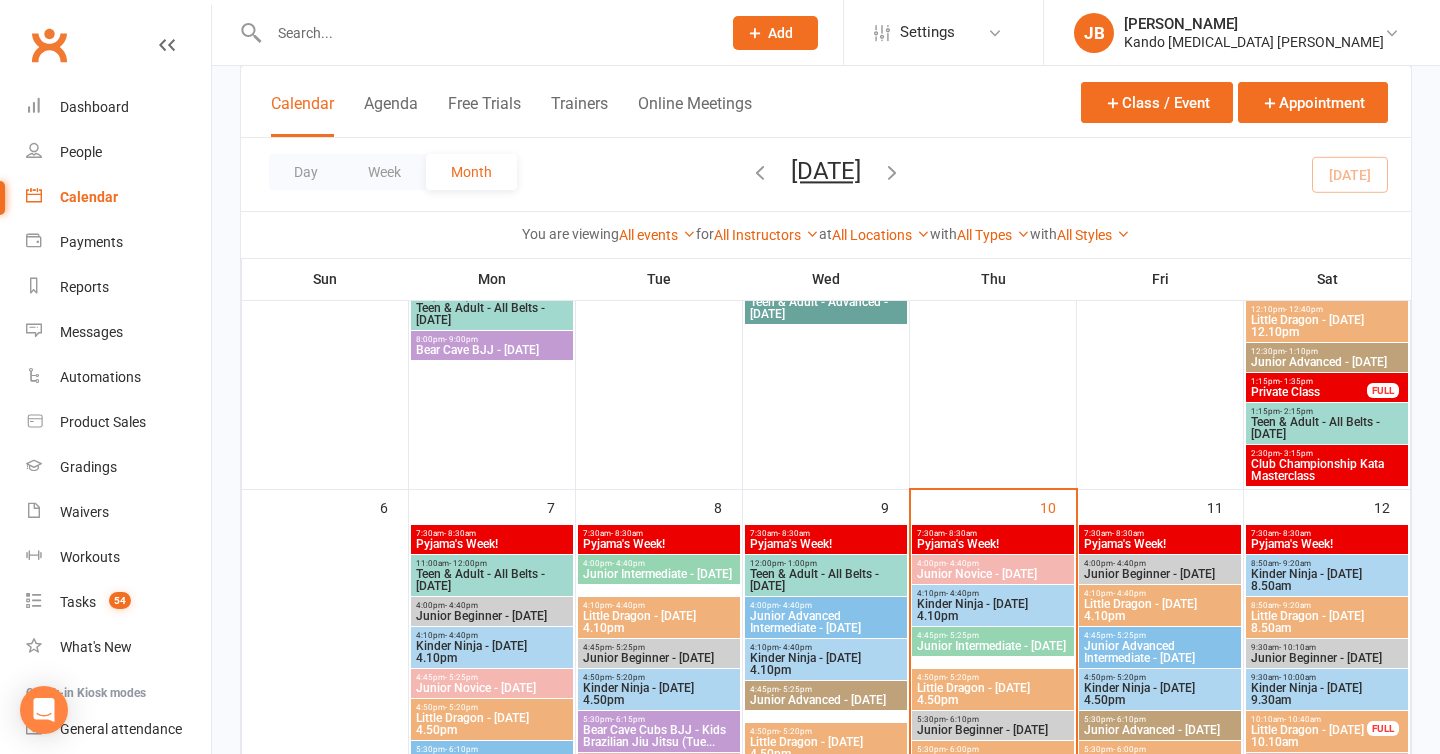 scroll, scrollTop: 553, scrollLeft: 0, axis: vertical 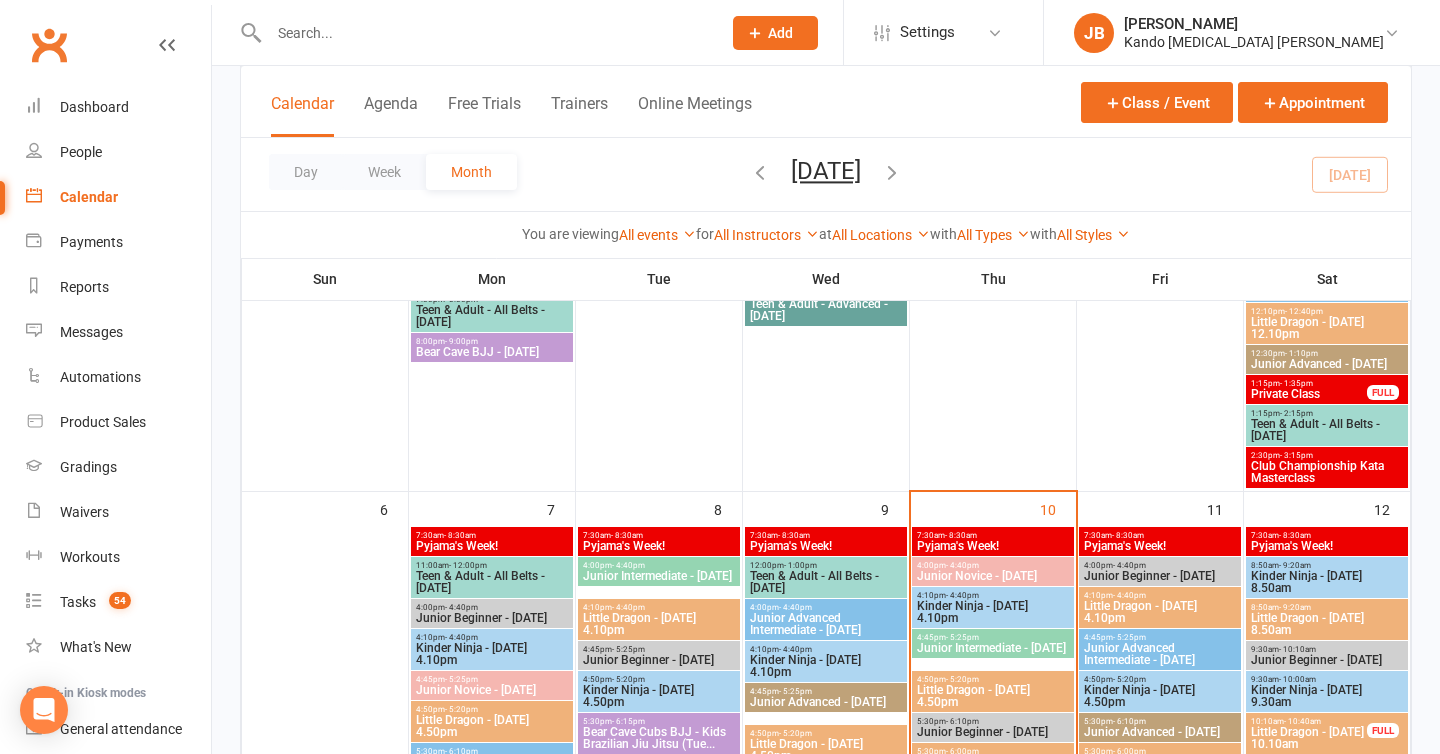 click on "7:30am  - 8:30am" at bounding box center (993, 535) 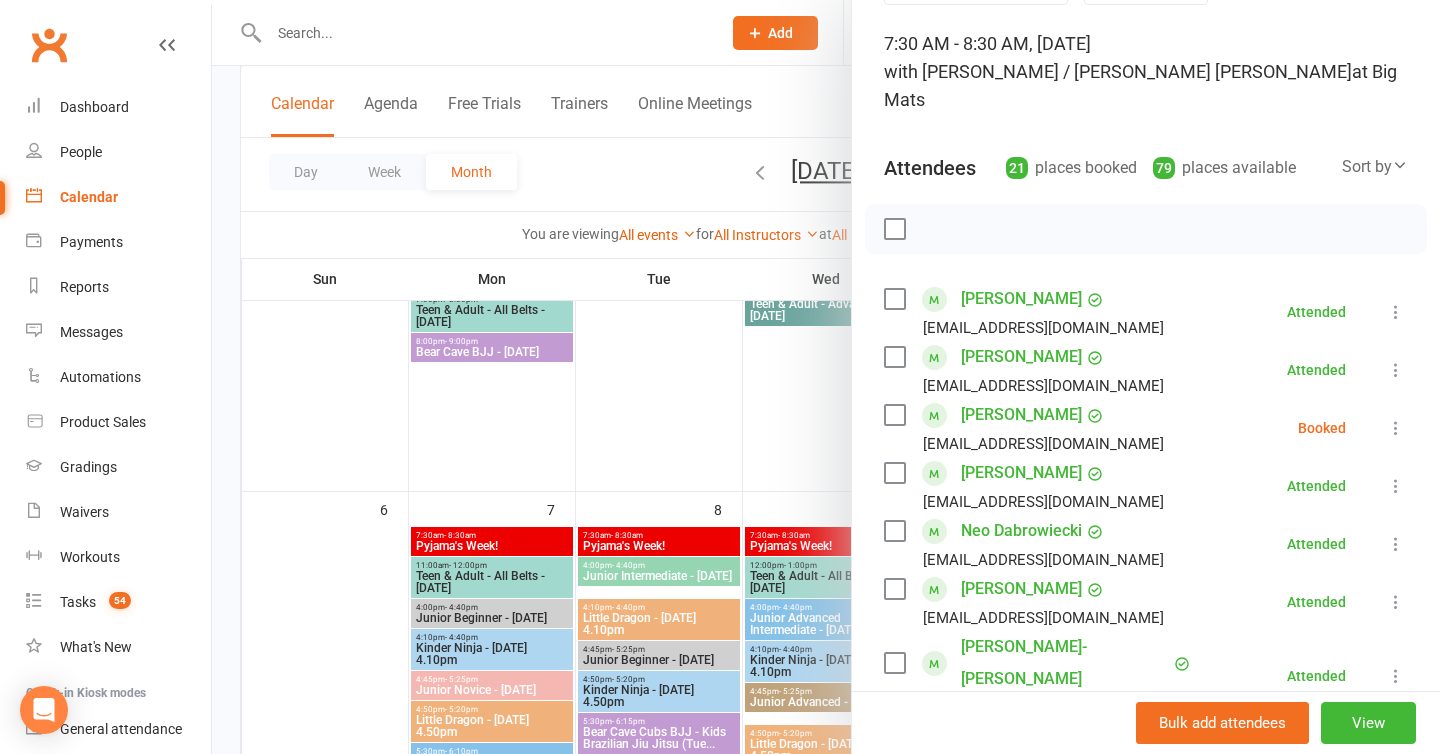 scroll, scrollTop: 0, scrollLeft: 0, axis: both 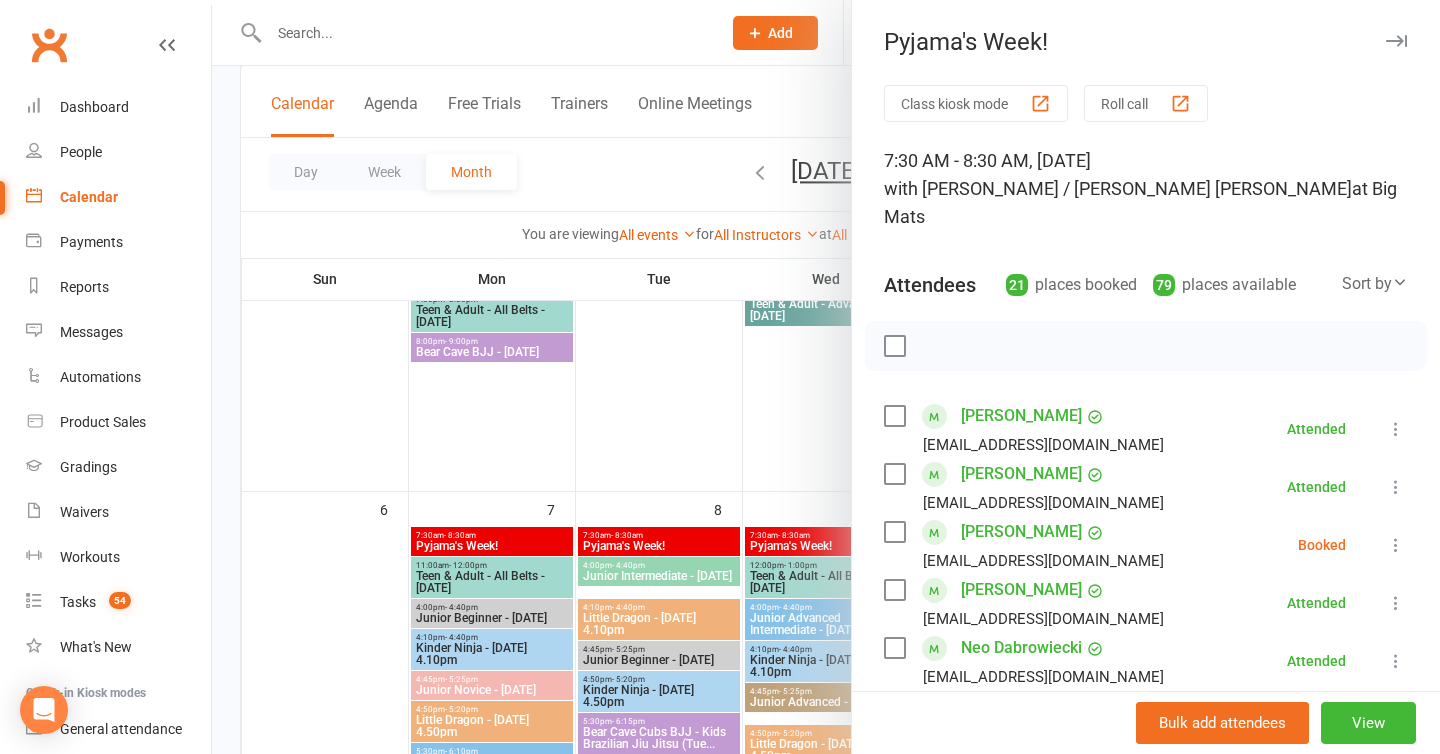 click on "Pyjama's Week!" at bounding box center (1146, 42) 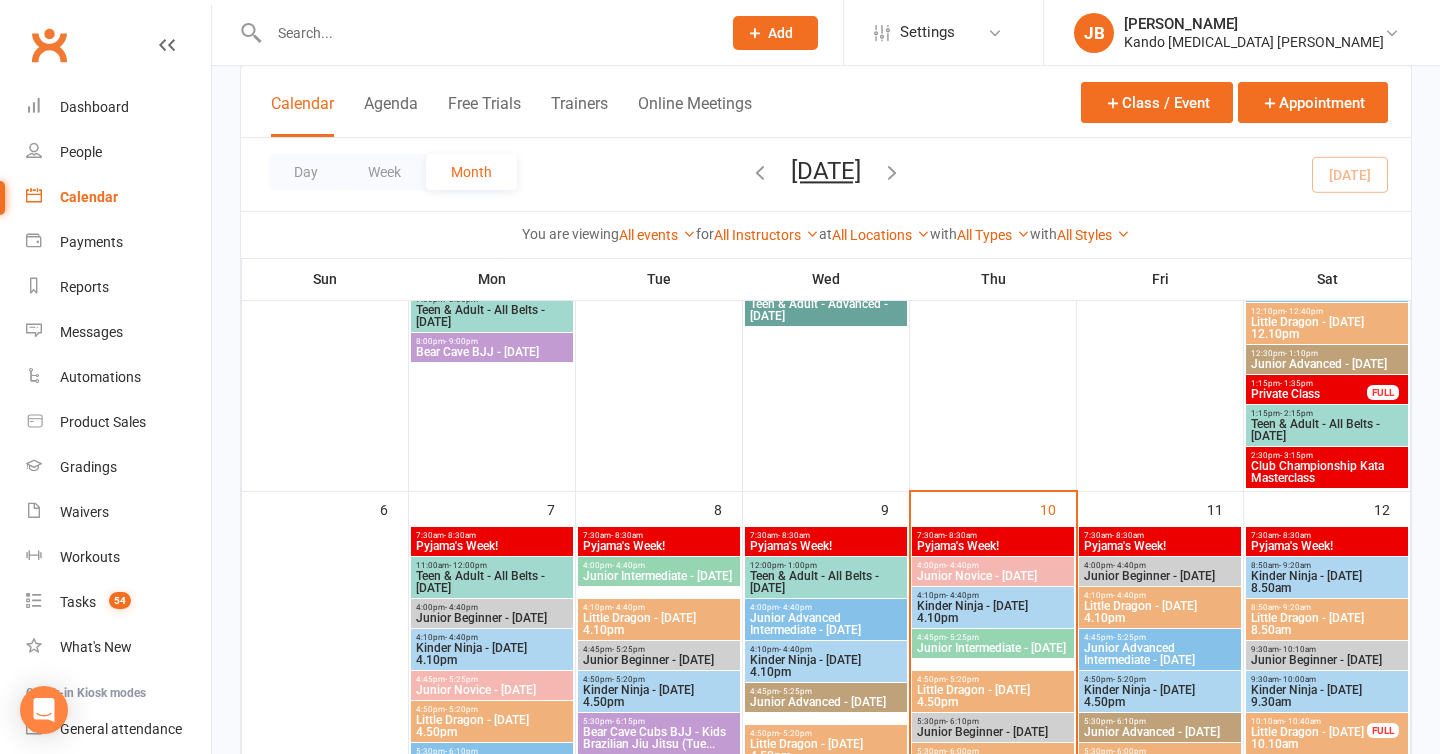 click at bounding box center [485, 33] 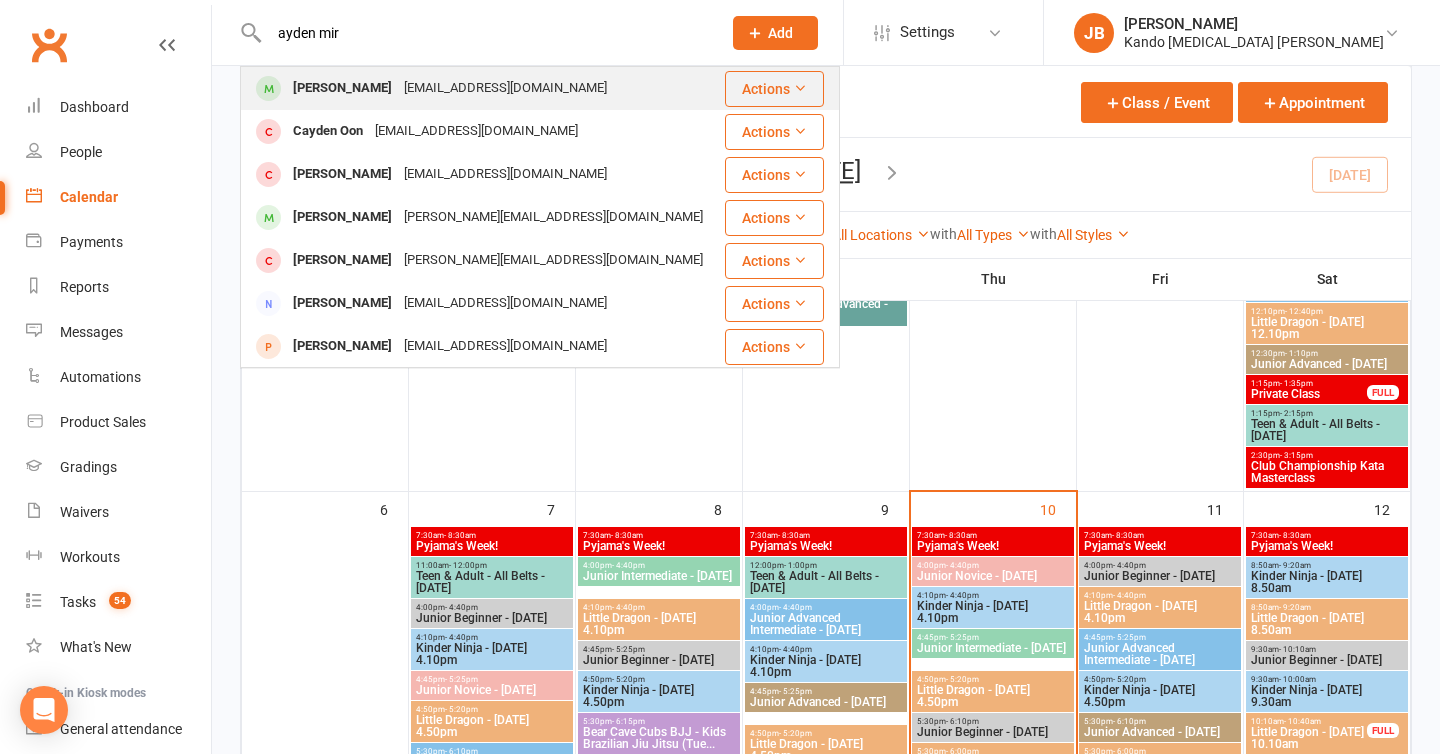 type on "ayden mir" 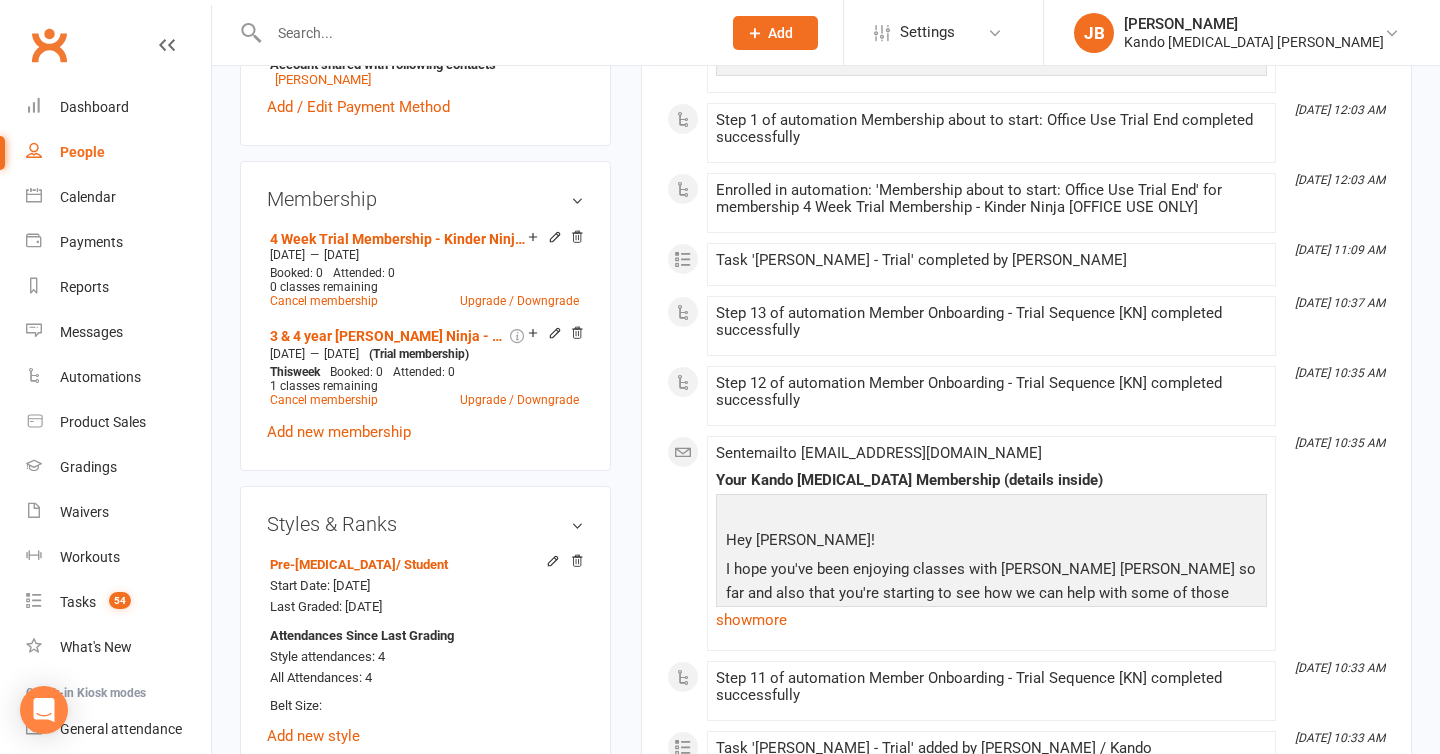 scroll, scrollTop: 1146, scrollLeft: 0, axis: vertical 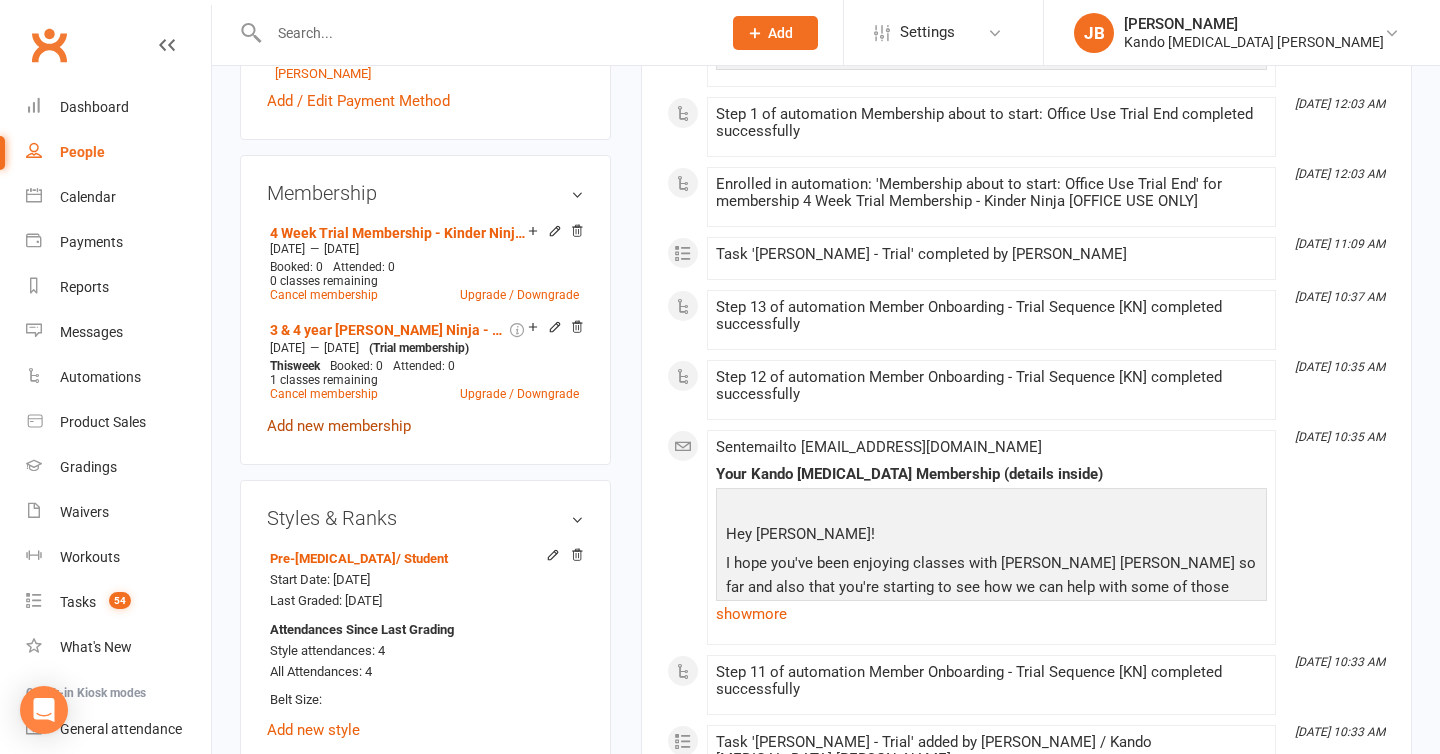 click on "Add new membership" at bounding box center (339, 426) 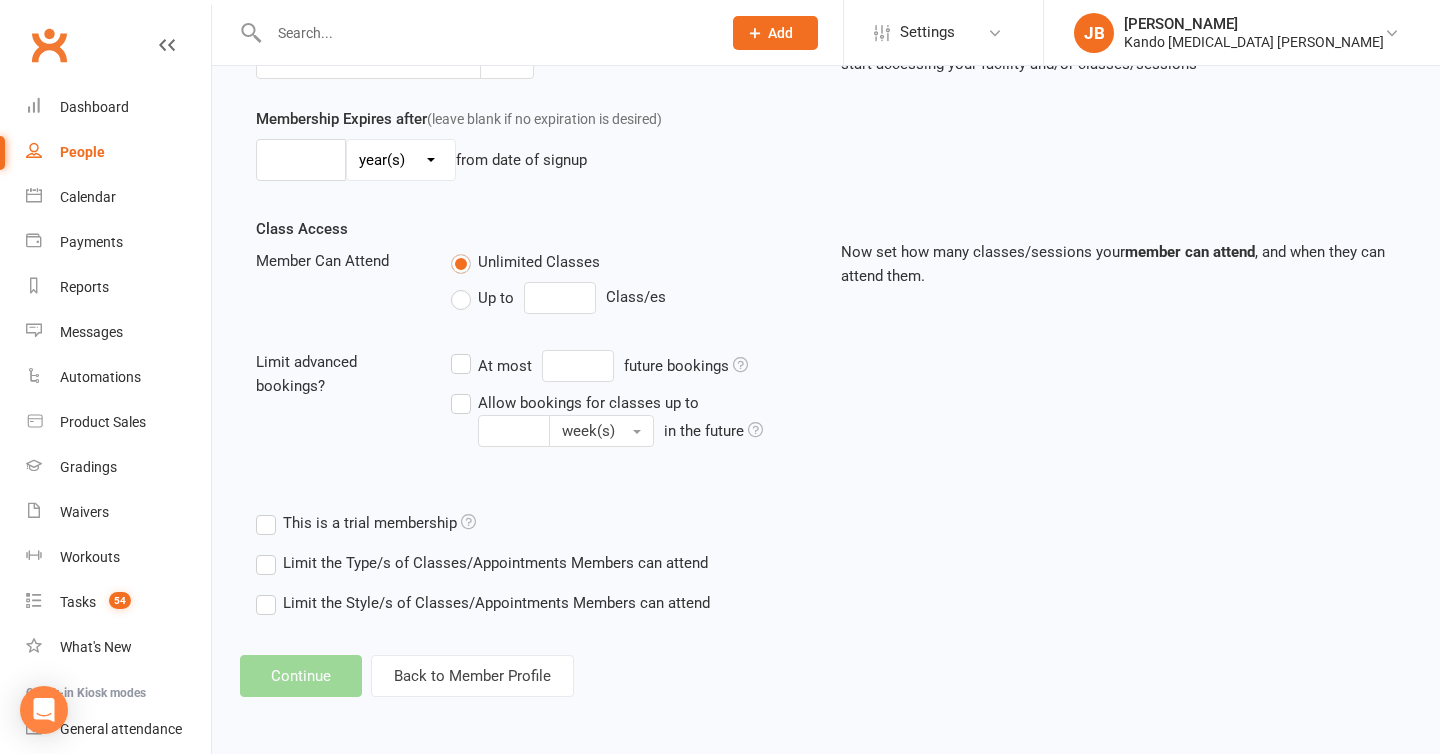 scroll, scrollTop: 0, scrollLeft: 0, axis: both 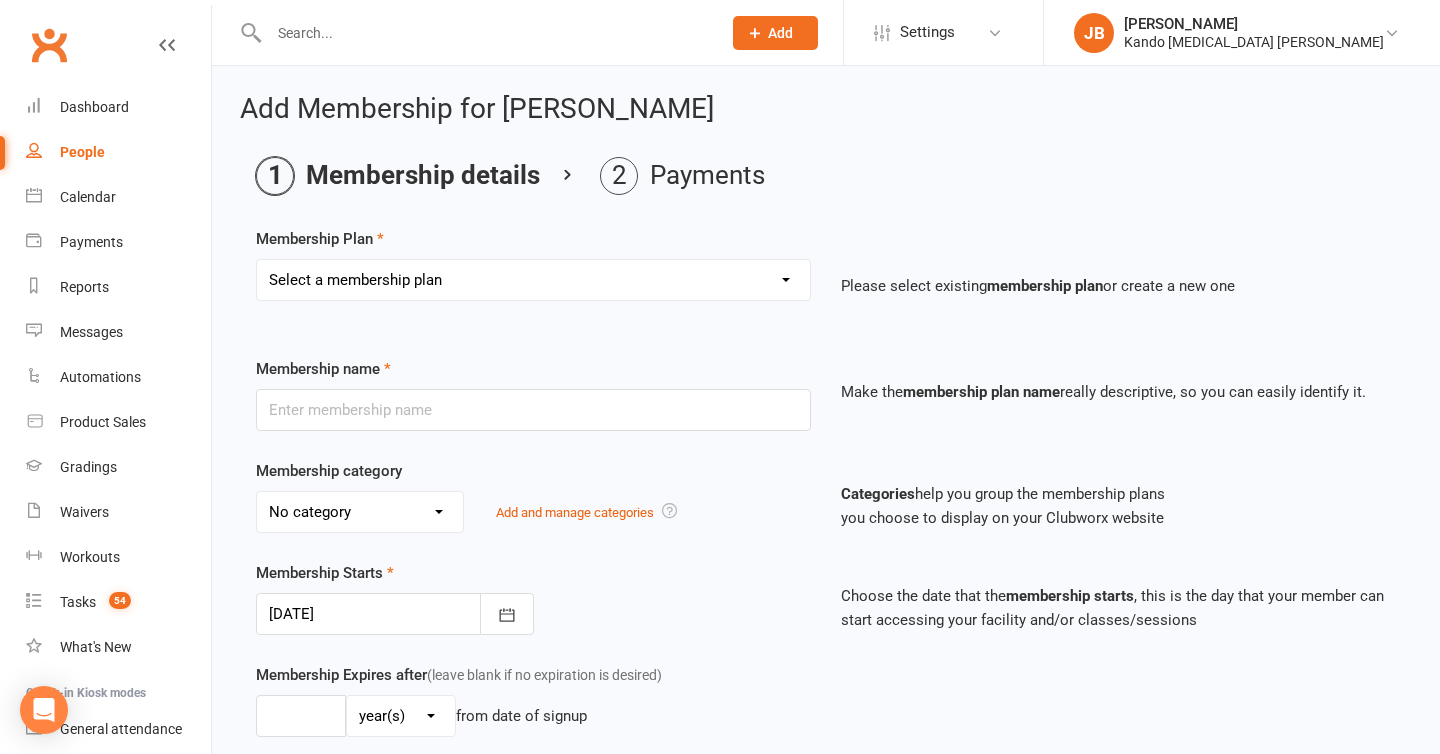 click on "Select a membership plan Create new Membership Plan 12 Months - Kinder Ninja inc. 1 month discount [3] 12 Months - Little Dragon inc. 1 month discount [3] 12 Months - Junior Basic inc. 1 month discount - 1 class per week [3] 12 Months - Junior Standard inc. 1 month discount - 2 classes per week [3] 12 Months - Junior Platinum inc. 1 month discount - Unlimited classes [3] 12 Months - Teen & Adult Basic inc. 1 month discount - 1 class per week [3] 12 Months - Teen & Adult Standard inc. 1 month discount - 2 classes per week [3] 12 Months - Teen & Adult Platinum inc. 1 month discount - Unlimited classes [3] 12 Months - Kinder Ninja inc. 1 month discount [2] 12 Months - Little Dragon inc. 1 month discount [2] 12 Months - Junior Basic inc. 1 month discount - 1 class per week [2] 12 Months - Junior Standard inc. 1 month discount - 2 classes per week [2] 12 Months - Junior Platinum inc. 1 month discount - Unlimited classes [2] 12 Months - Teen & Adult Basic inc. 1 month discount - 1 class per week [2] 3 Month Voucher" at bounding box center (533, 280) 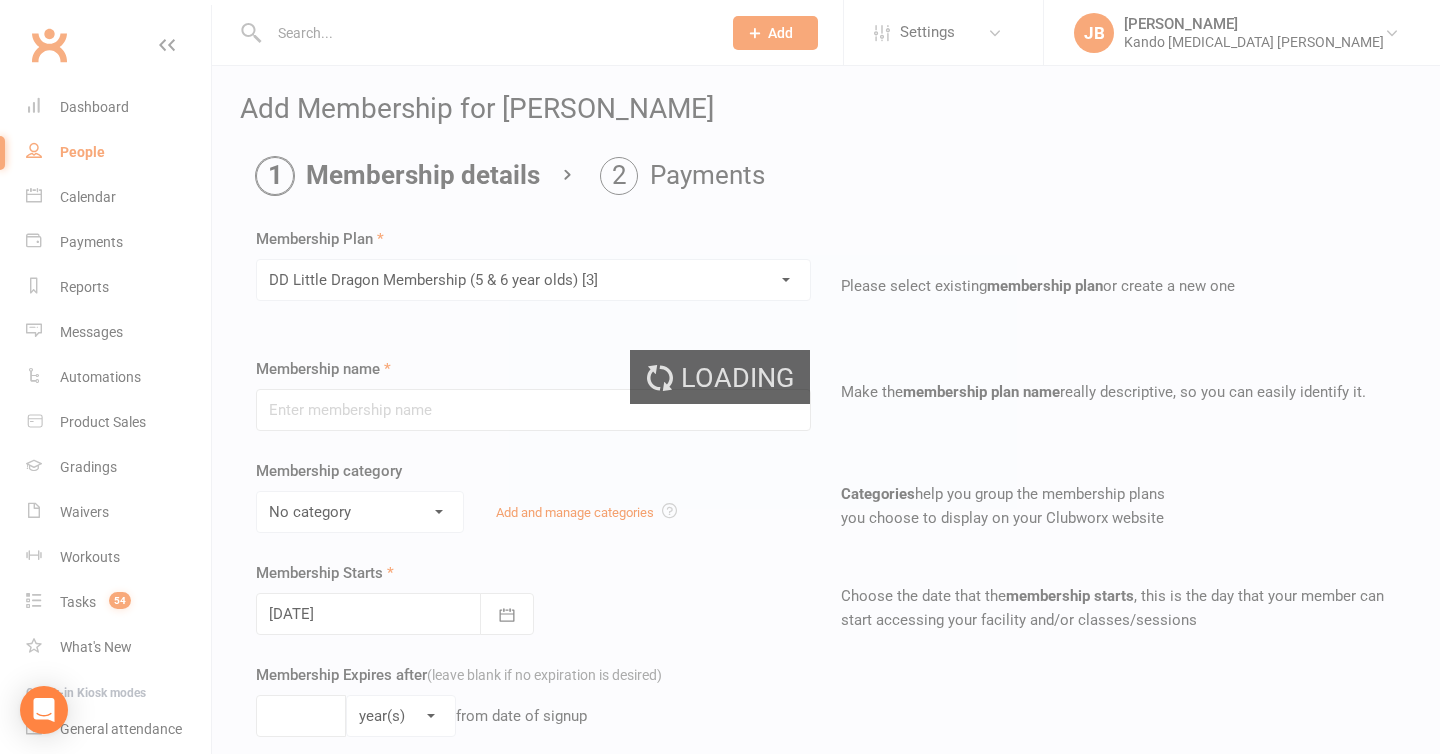 type on "DD Little Dragon Membership (5 & 6 year olds) [3]" 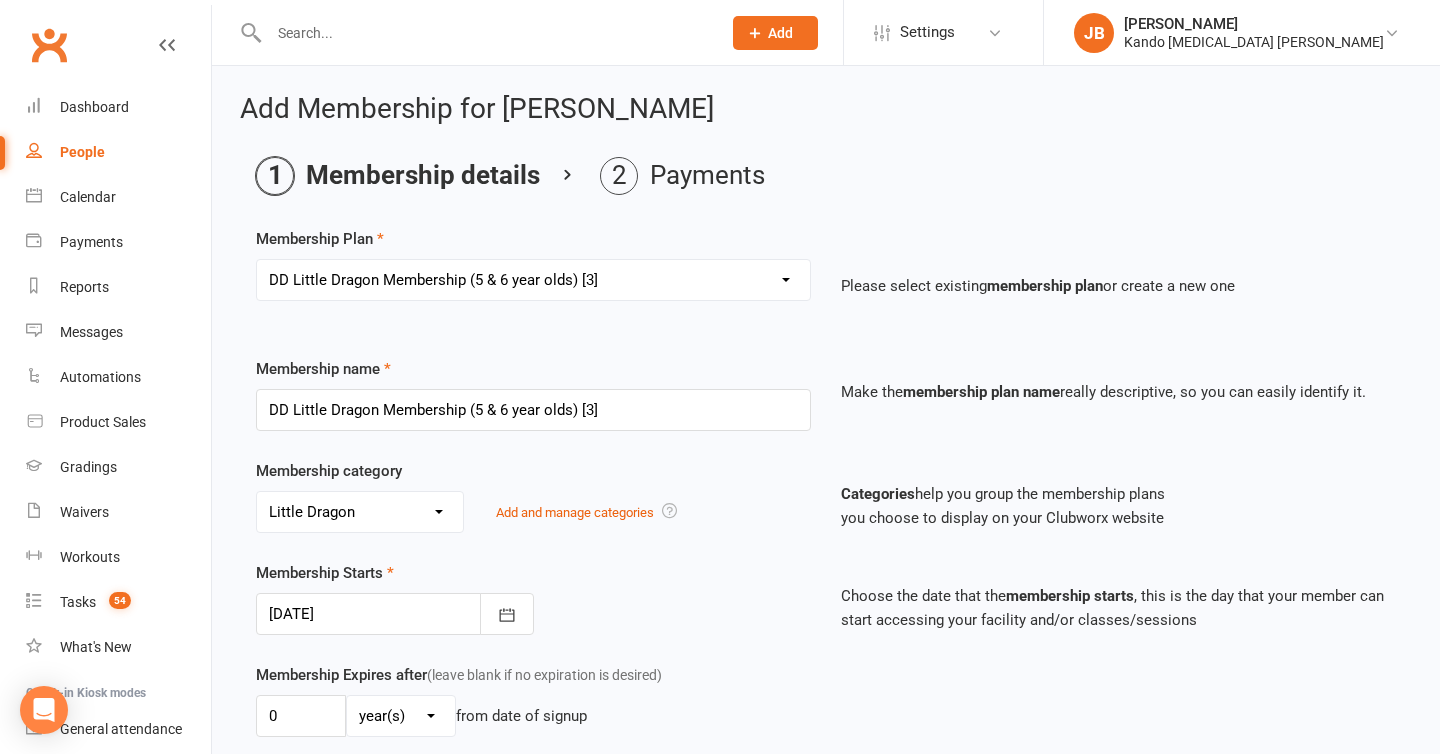 click at bounding box center (395, 614) 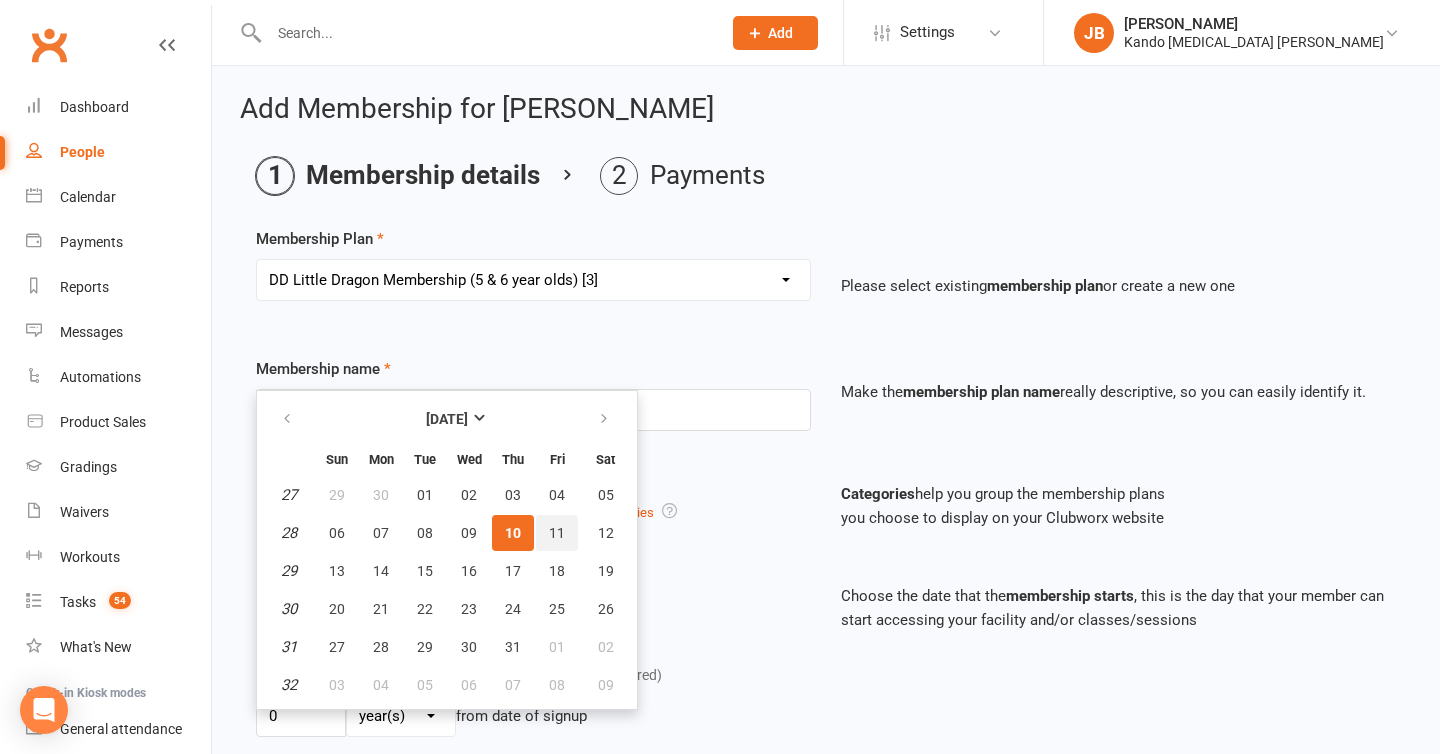 click on "11" at bounding box center (557, 533) 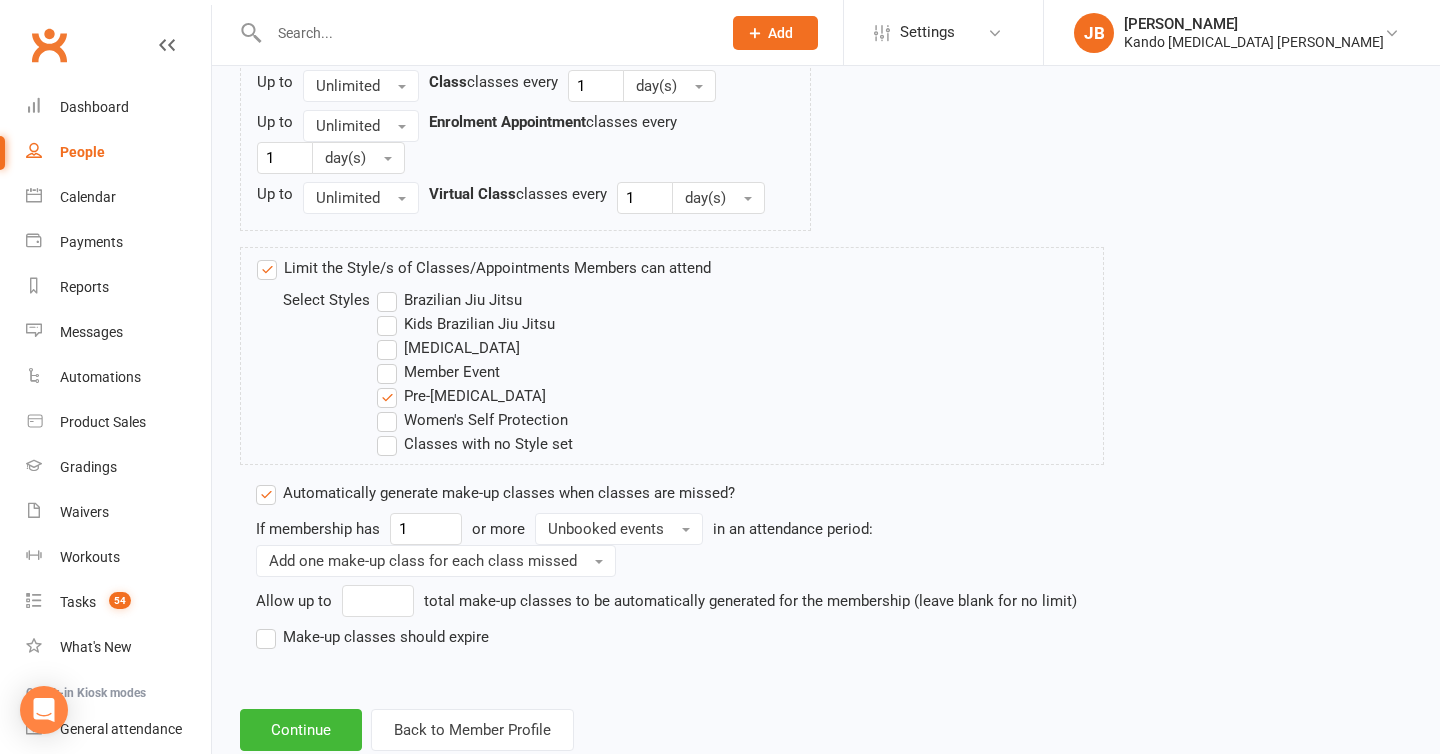 scroll, scrollTop: 1516, scrollLeft: 0, axis: vertical 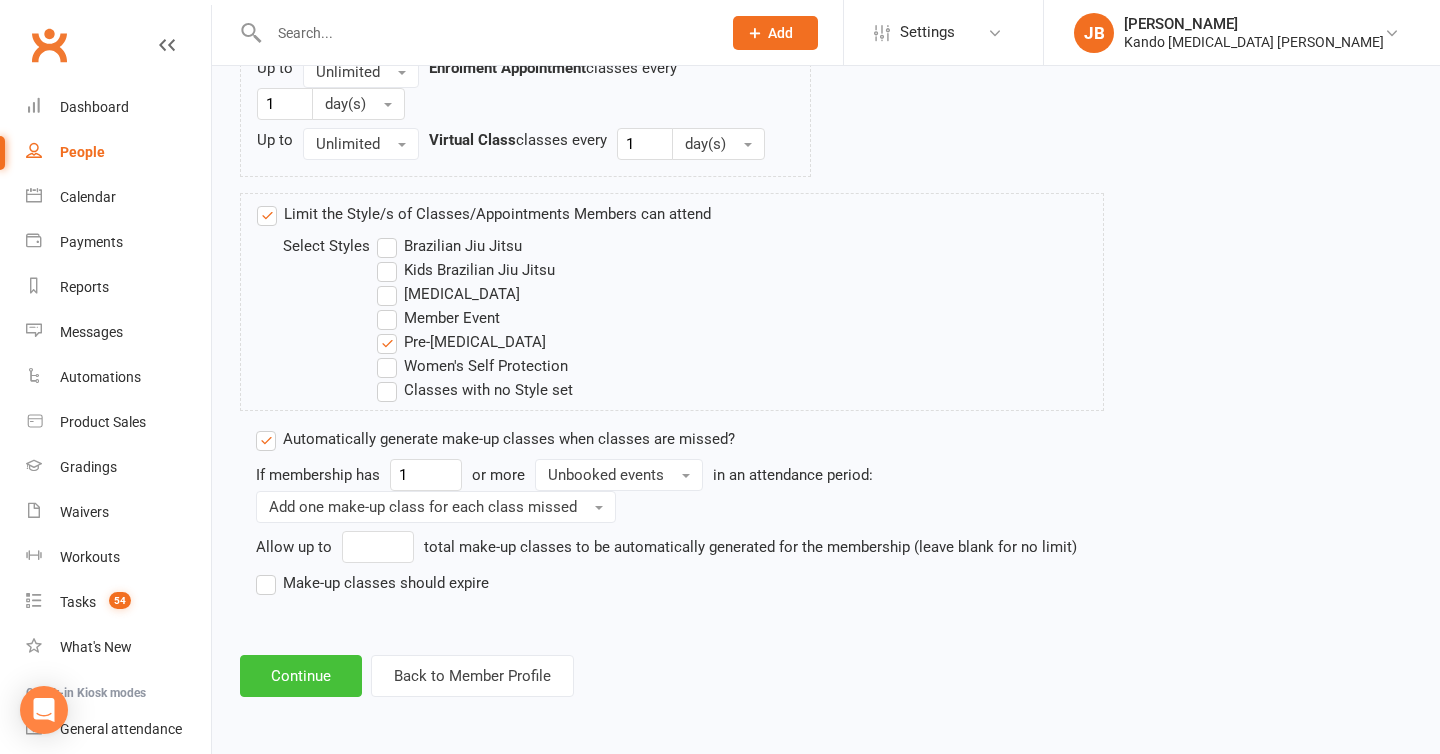 click on "Continue" at bounding box center [301, 676] 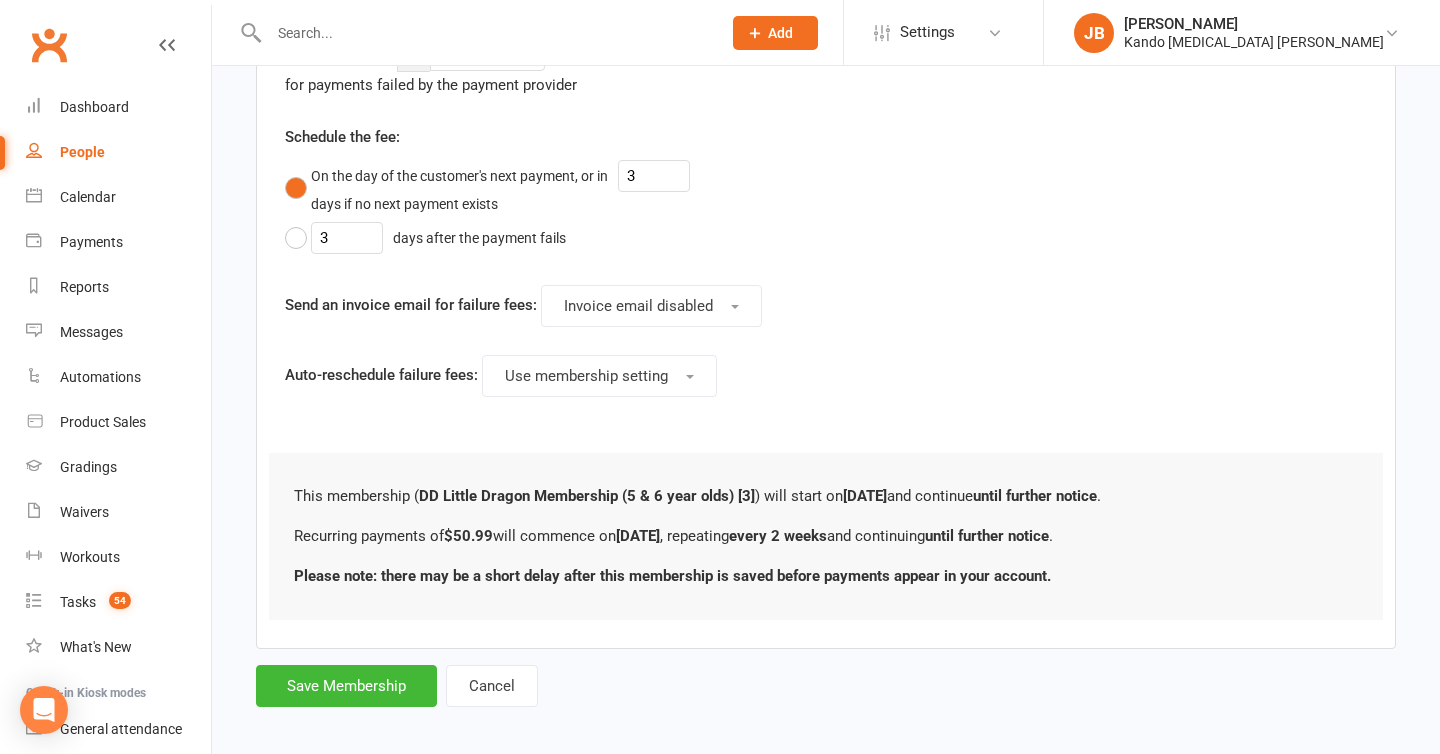 scroll, scrollTop: 1013, scrollLeft: 0, axis: vertical 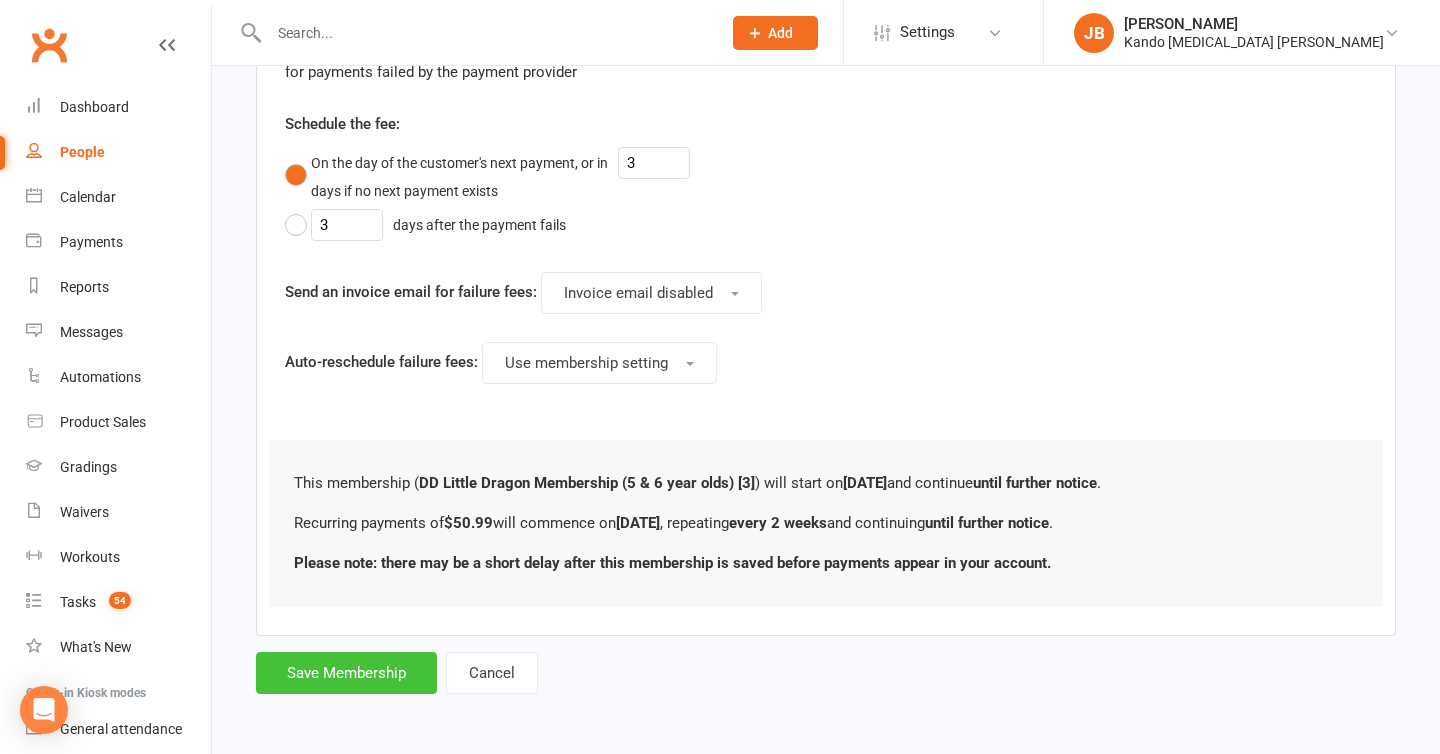 click on "Save Membership" at bounding box center [346, 673] 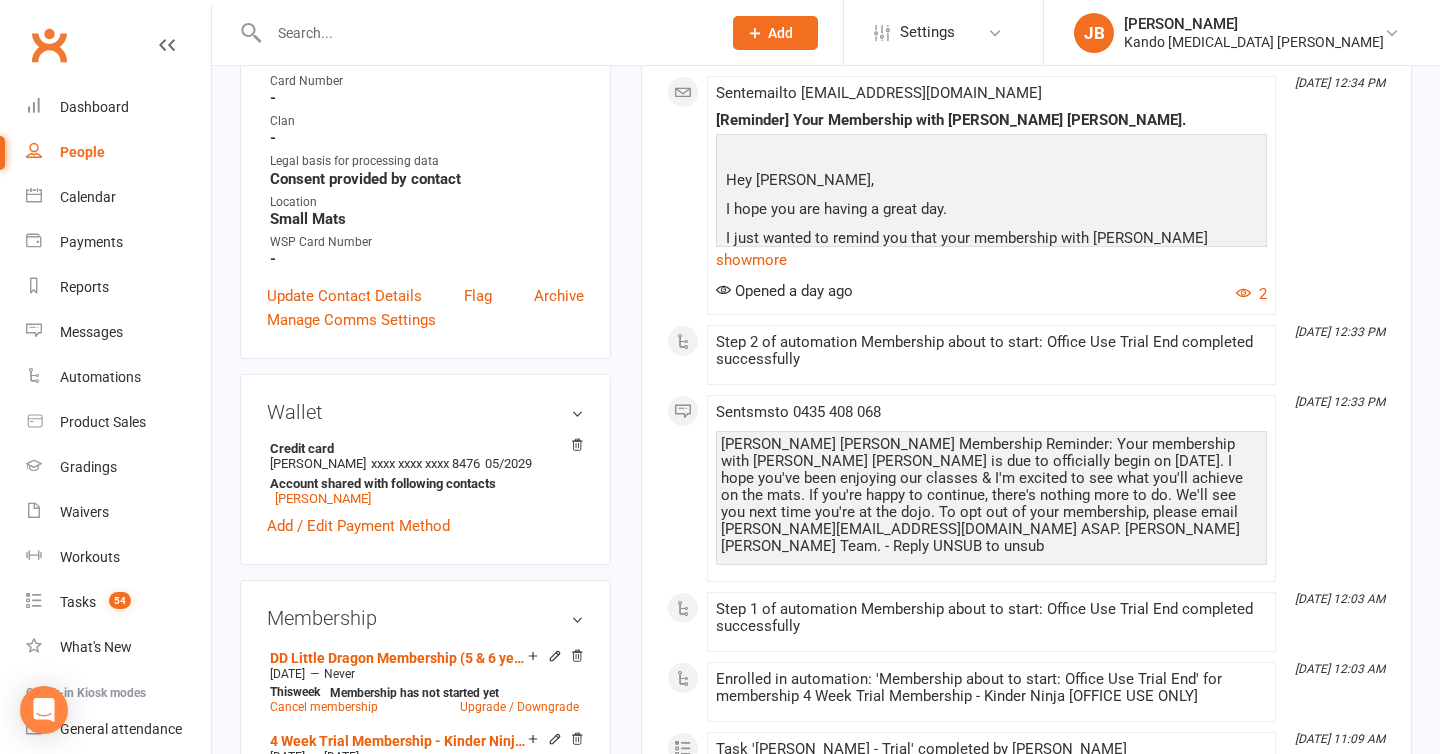 scroll, scrollTop: 0, scrollLeft: 0, axis: both 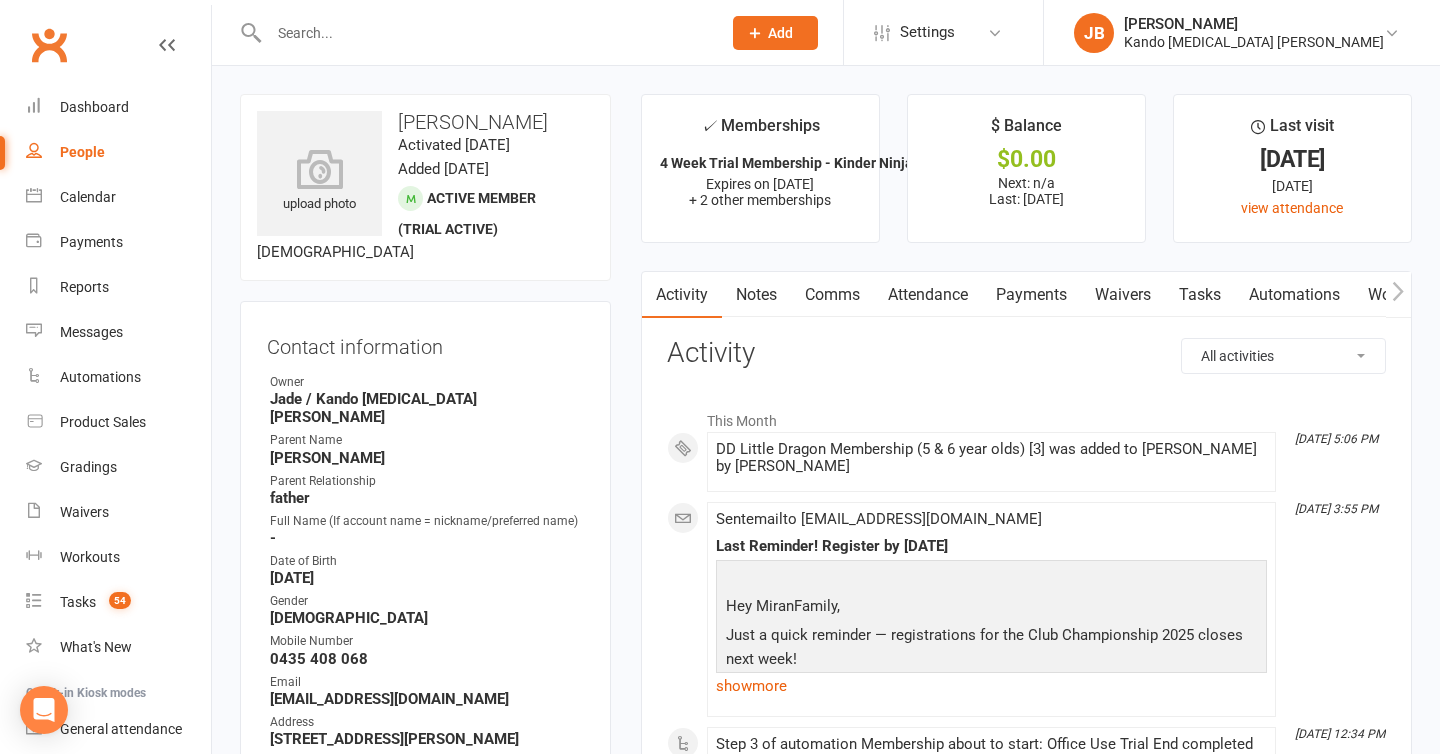 click on "Payments" at bounding box center (1031, 295) 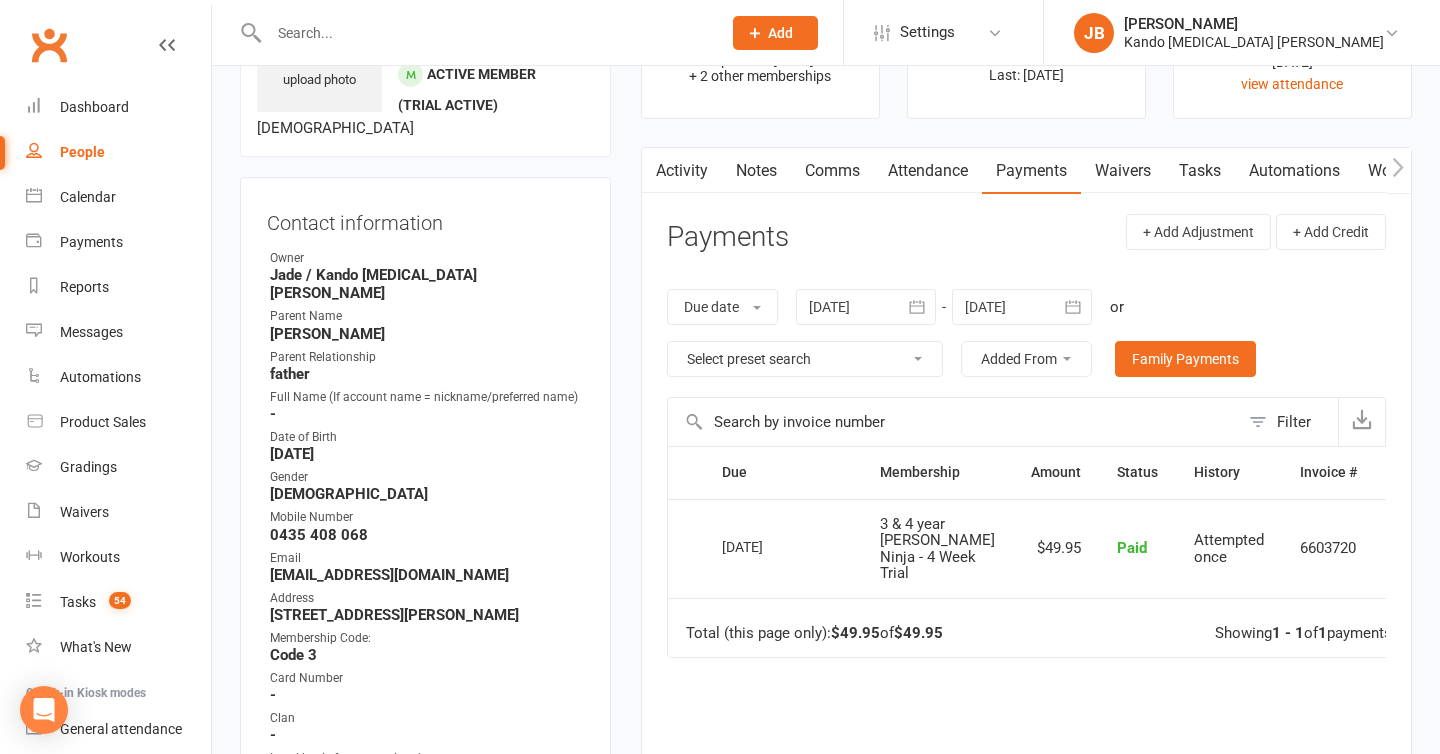 scroll, scrollTop: 164, scrollLeft: 0, axis: vertical 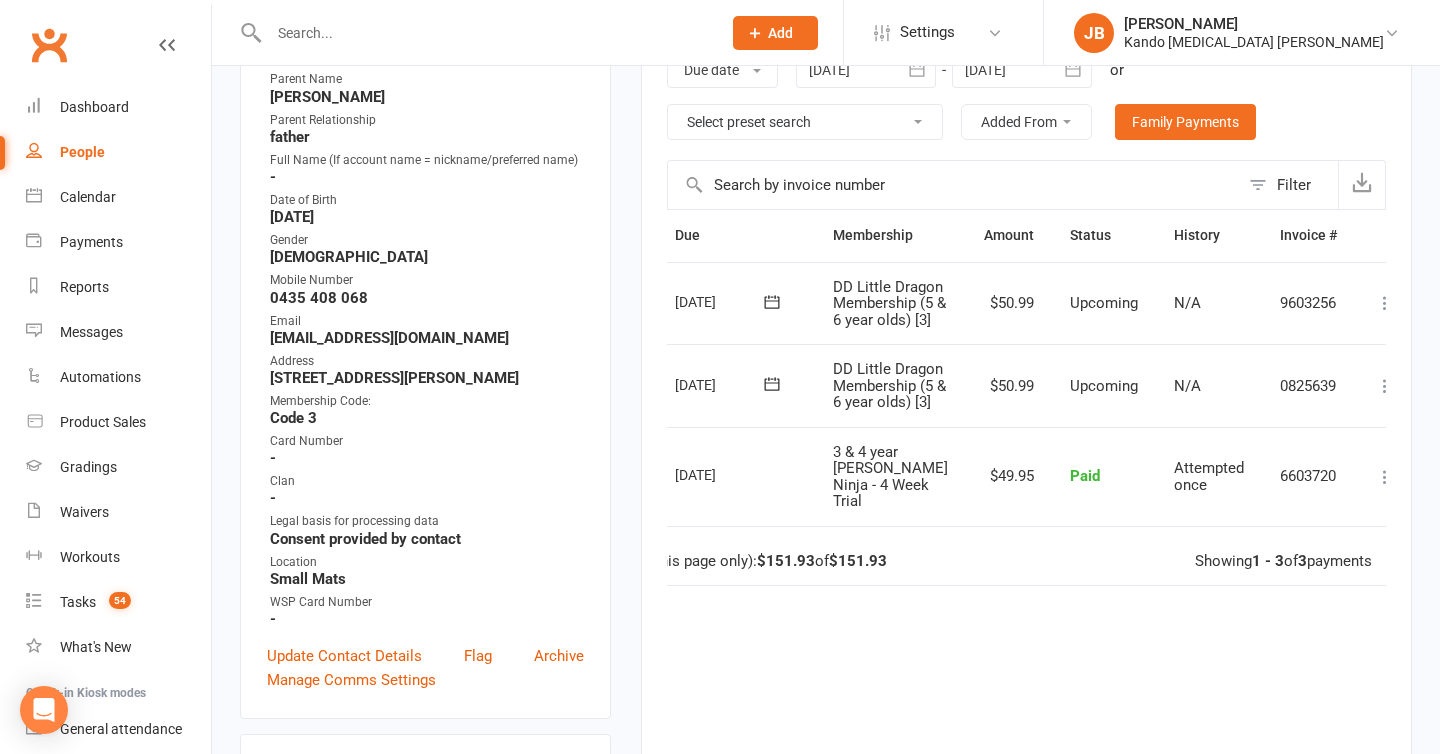 click at bounding box center (1385, 386) 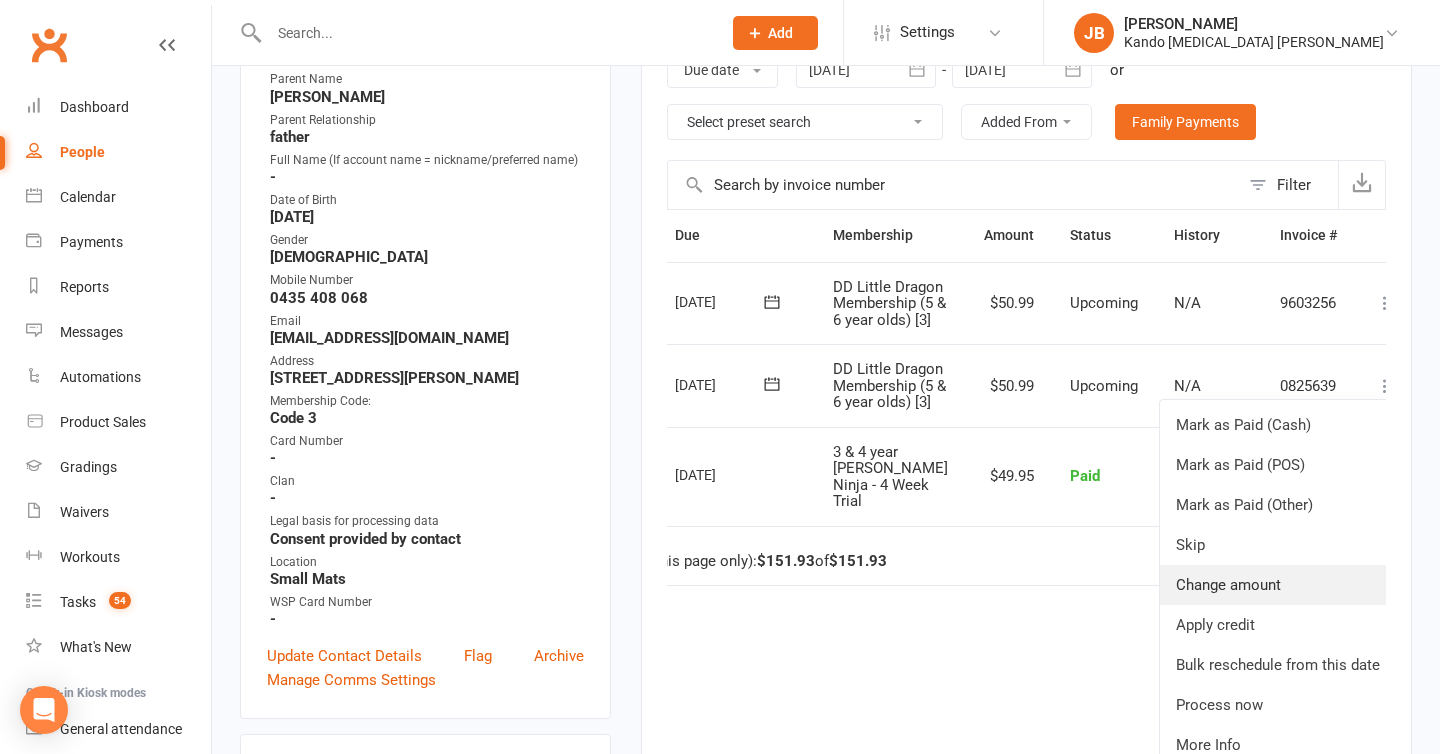 click on "Change amount" at bounding box center [1278, 585] 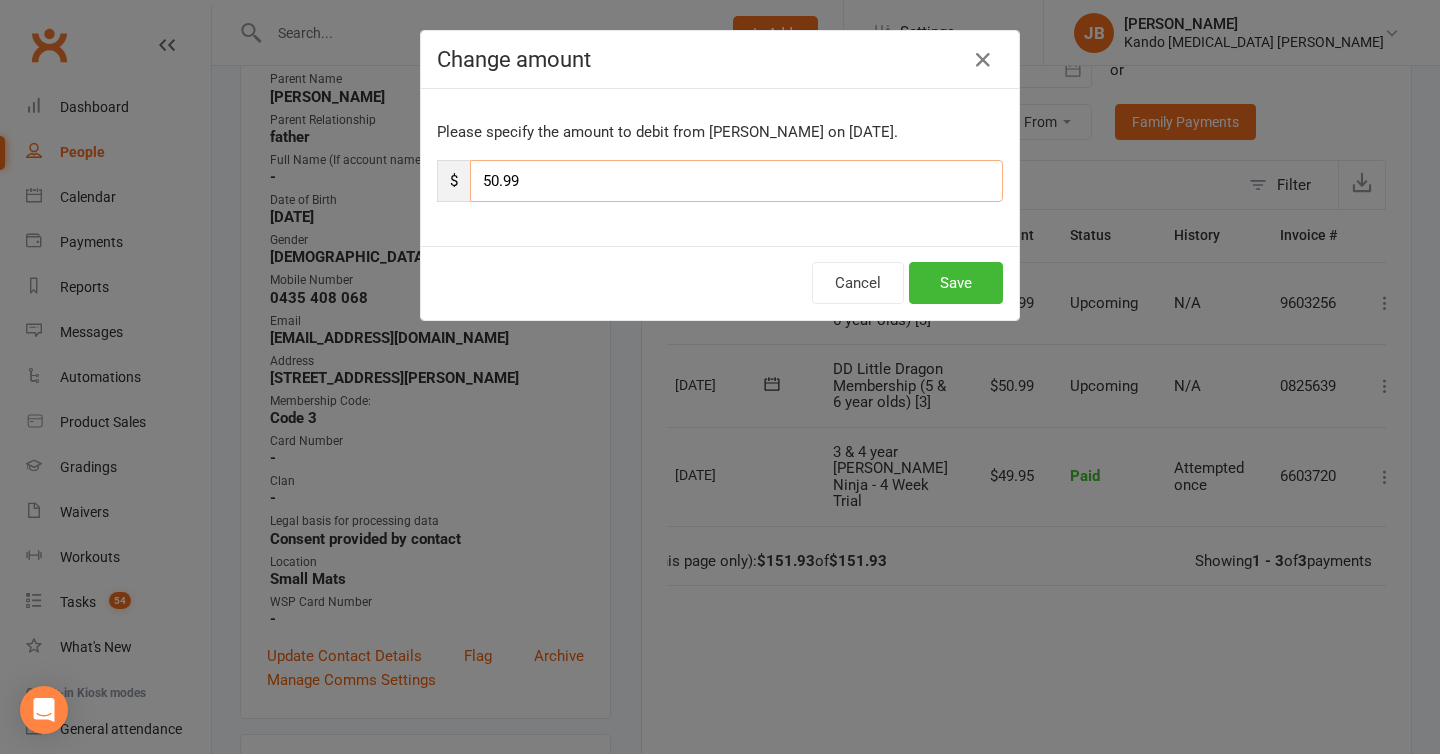 click on "50.99" at bounding box center [736, 181] 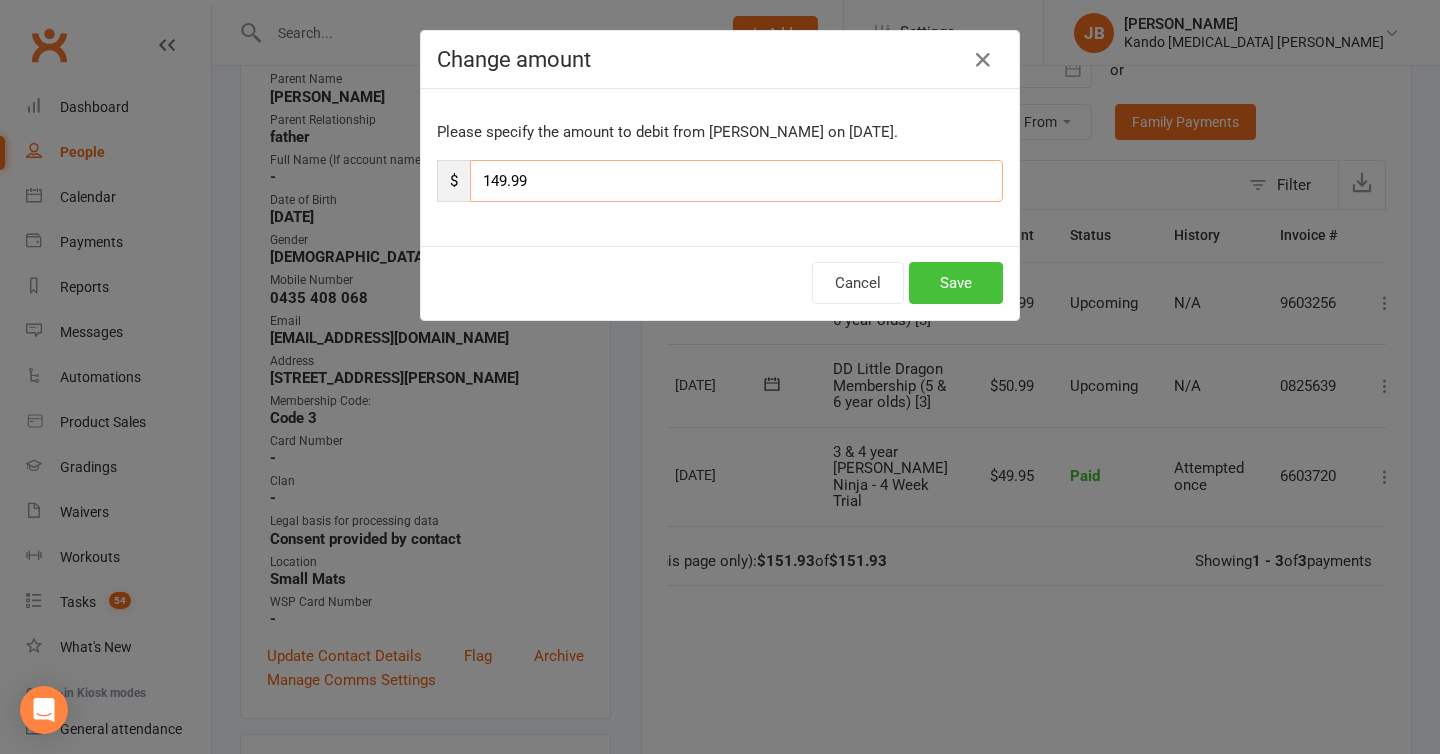 type on "149.99" 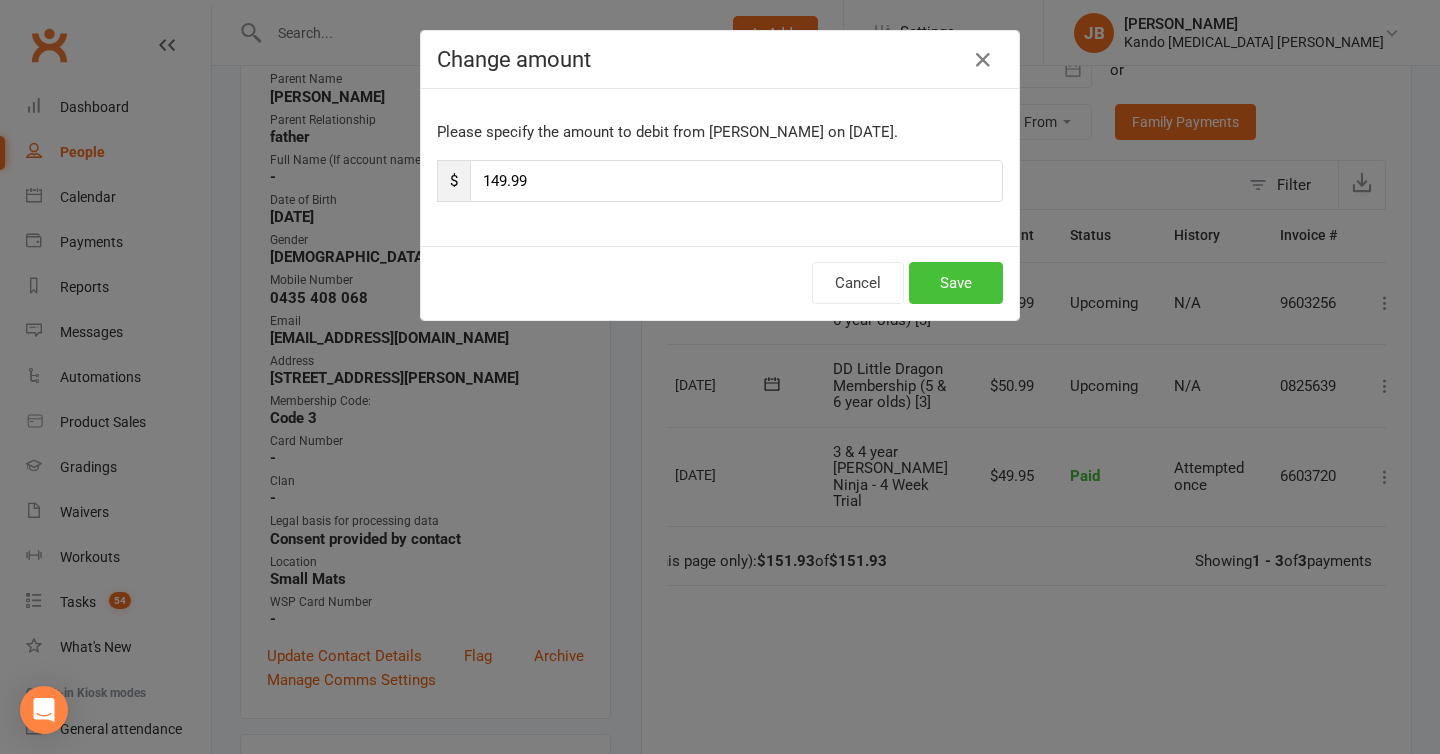 click on "Save" at bounding box center (956, 283) 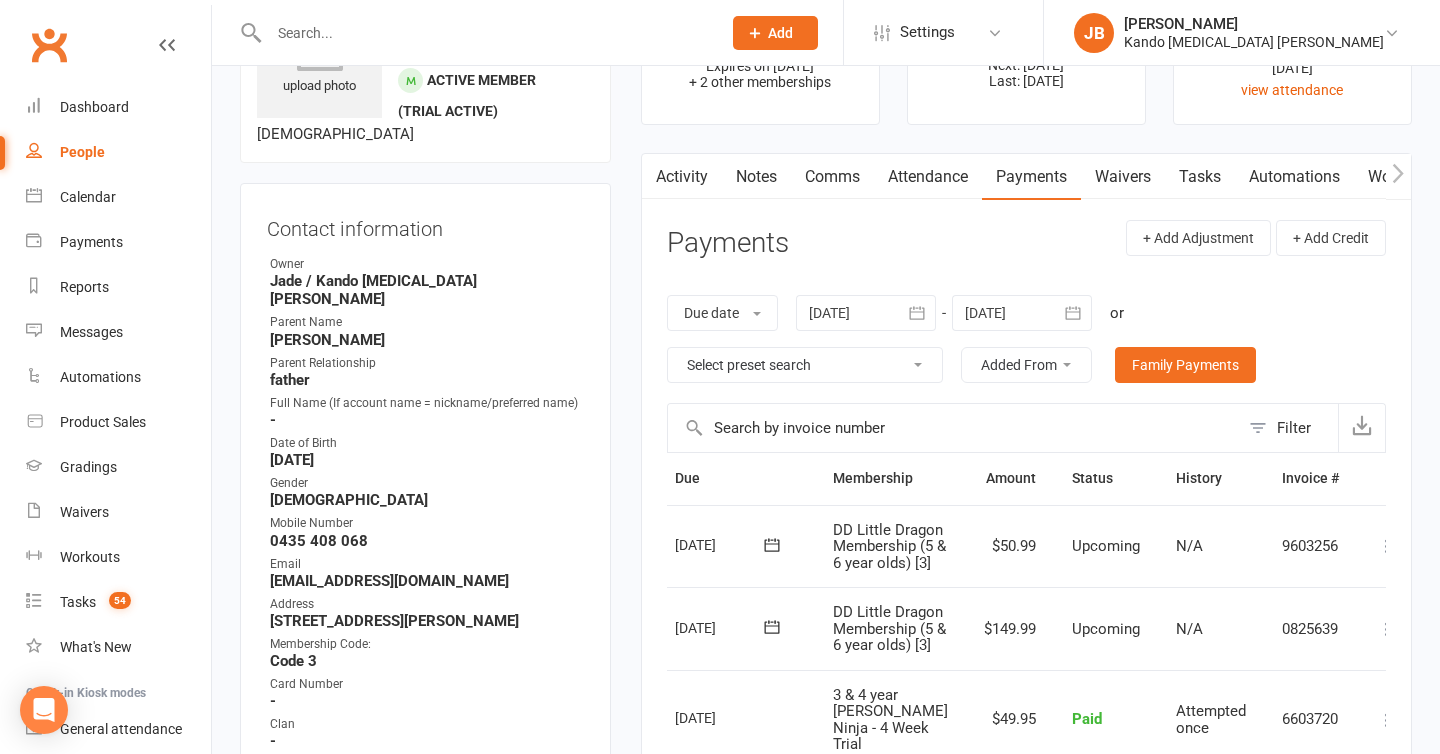 scroll, scrollTop: 0, scrollLeft: 0, axis: both 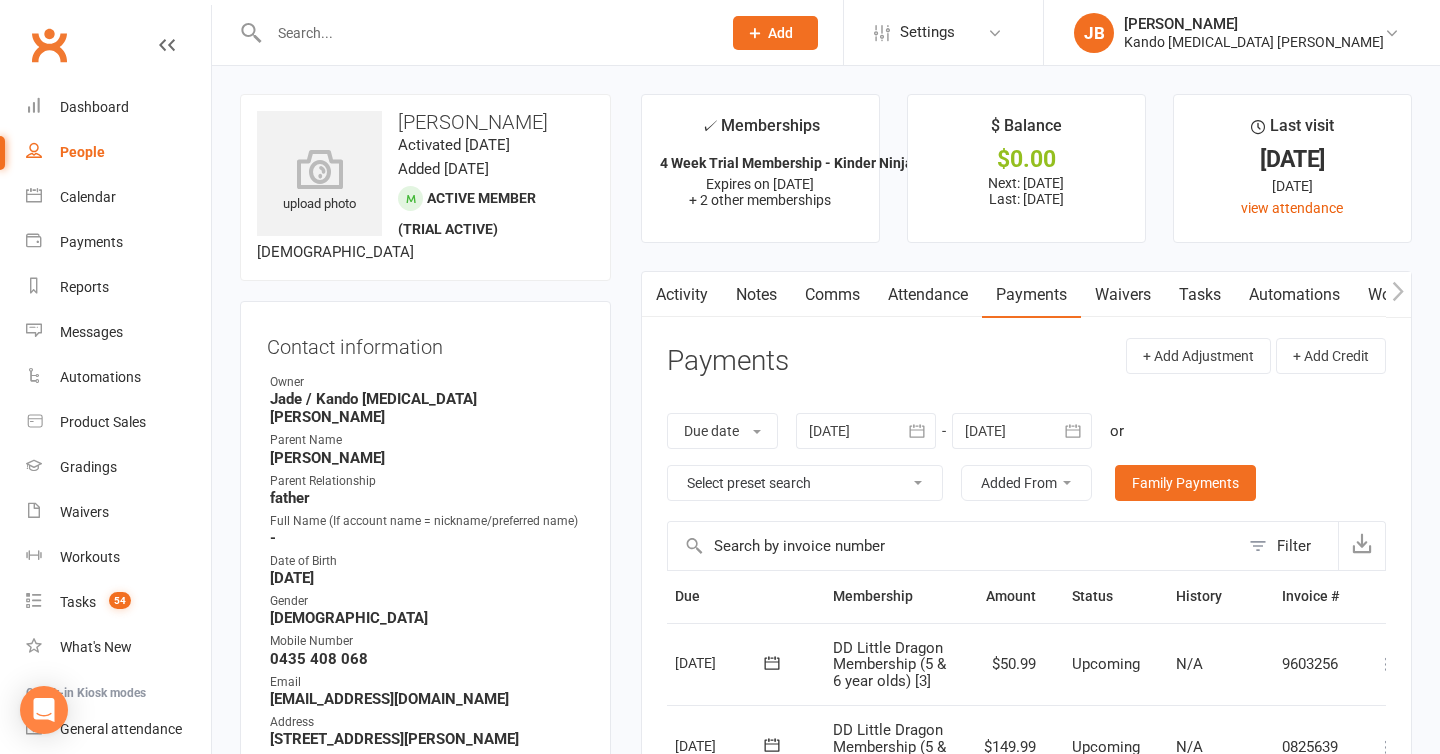 click on "Attendance" at bounding box center (928, 295) 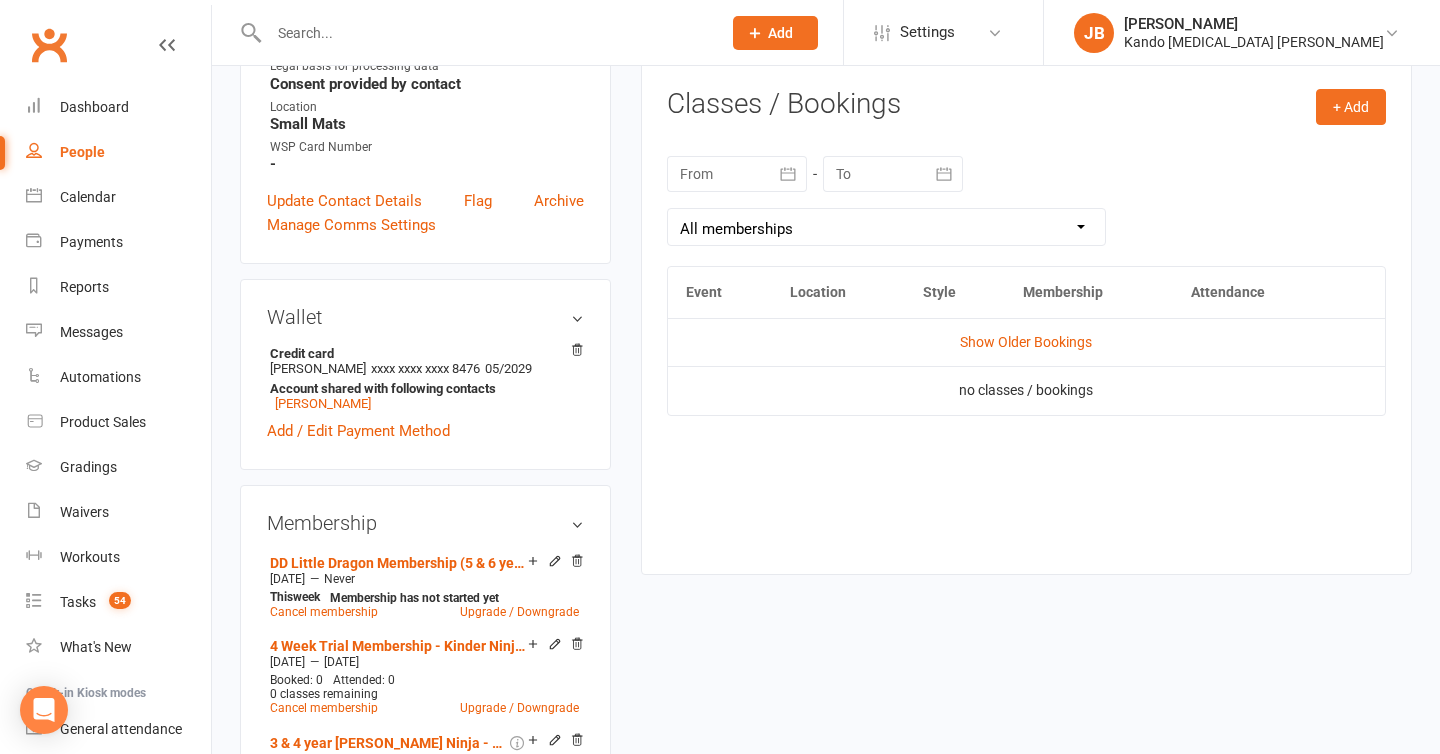 scroll, scrollTop: 844, scrollLeft: 0, axis: vertical 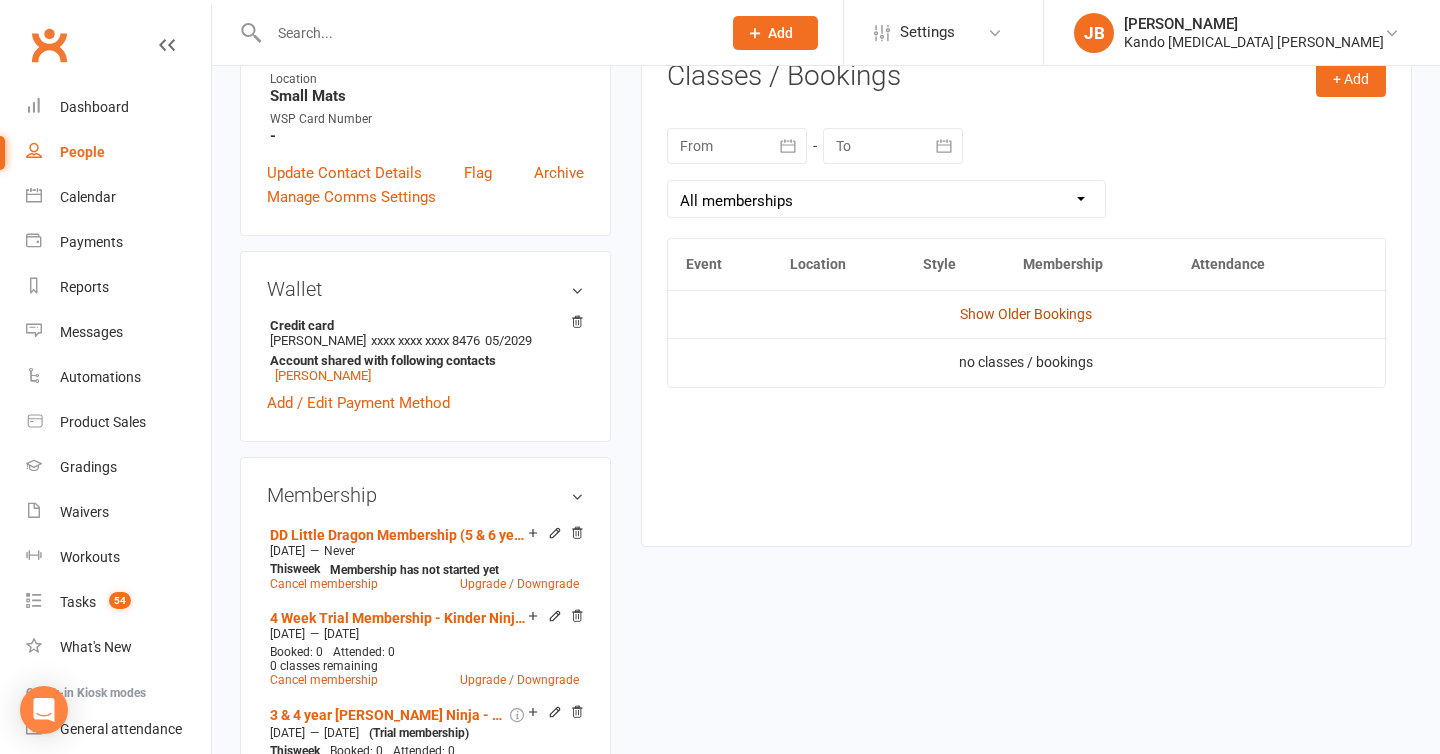 click on "Show Older Bookings" at bounding box center [1026, 314] 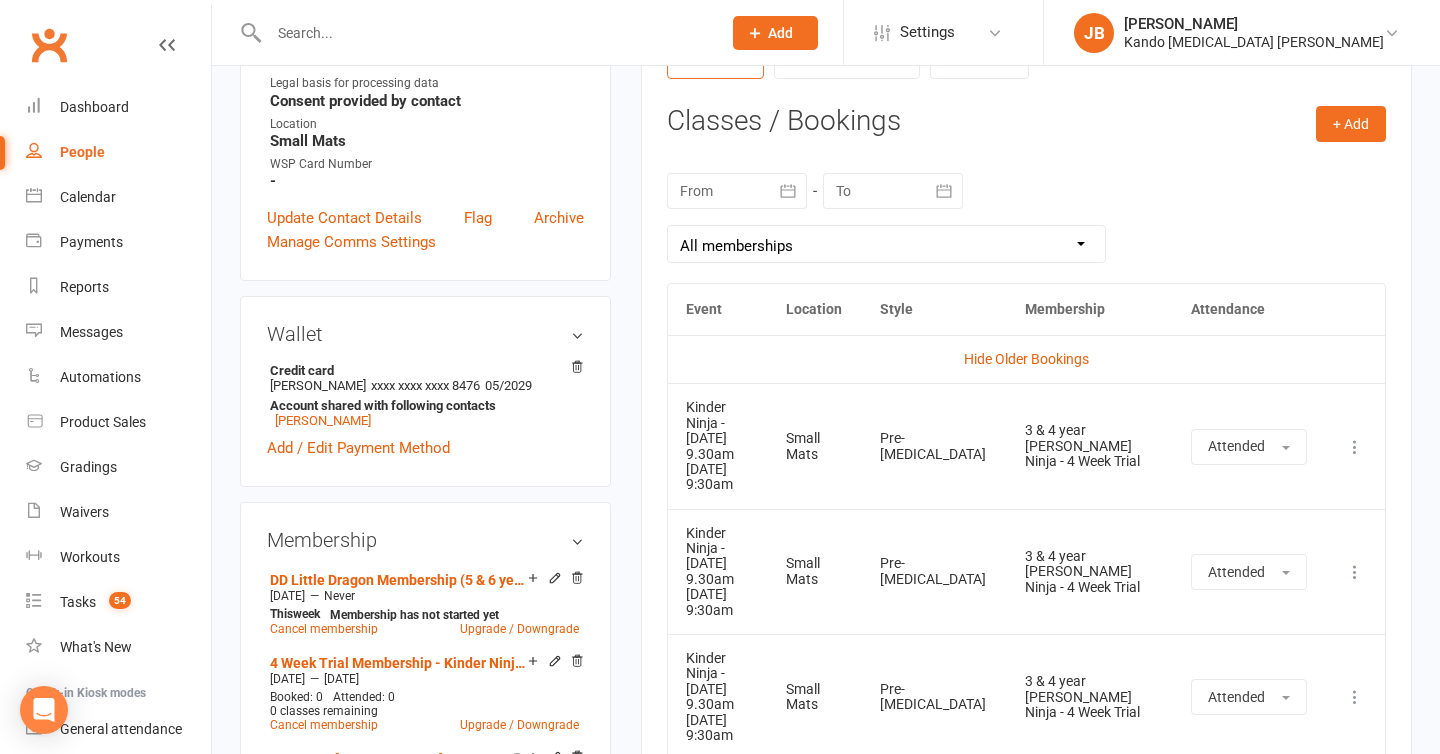 scroll, scrollTop: 602, scrollLeft: 0, axis: vertical 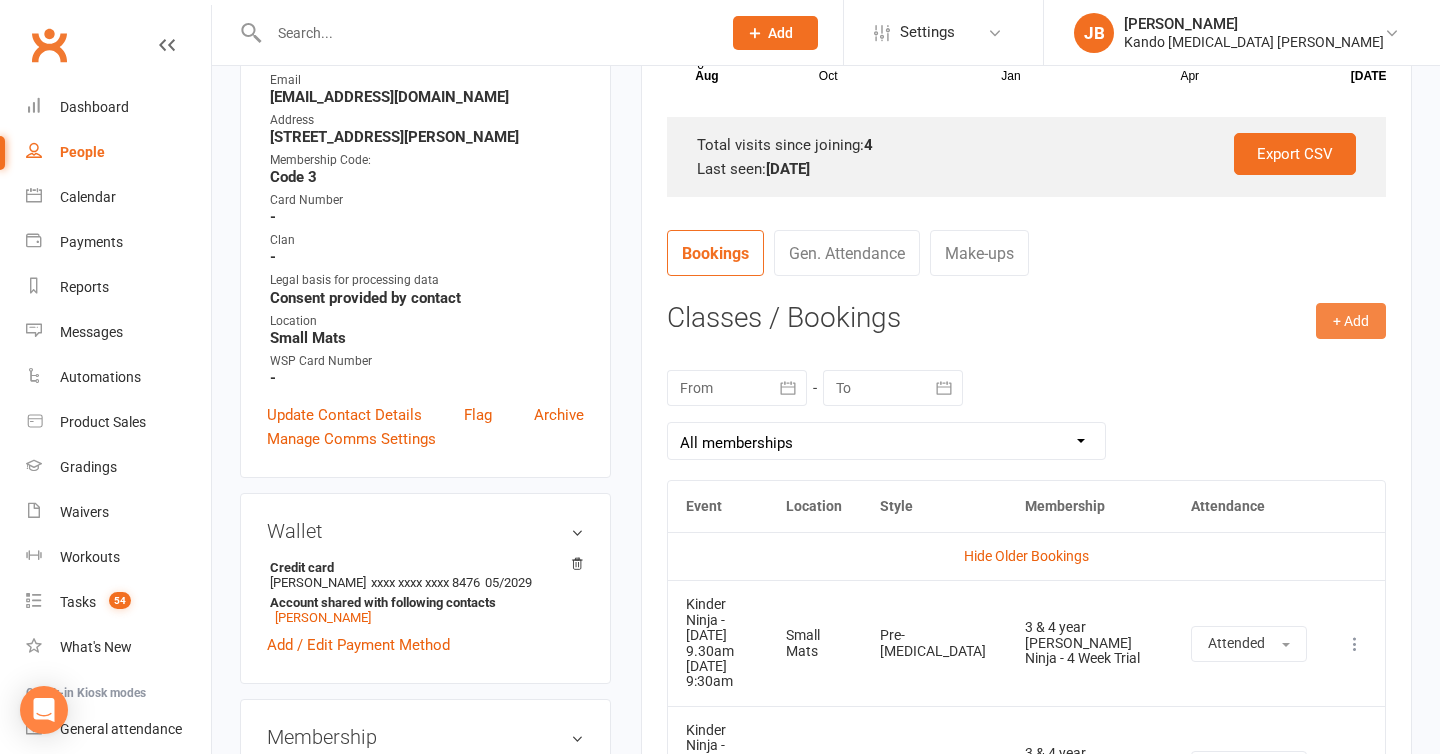 click on "+ Add" at bounding box center [1351, 321] 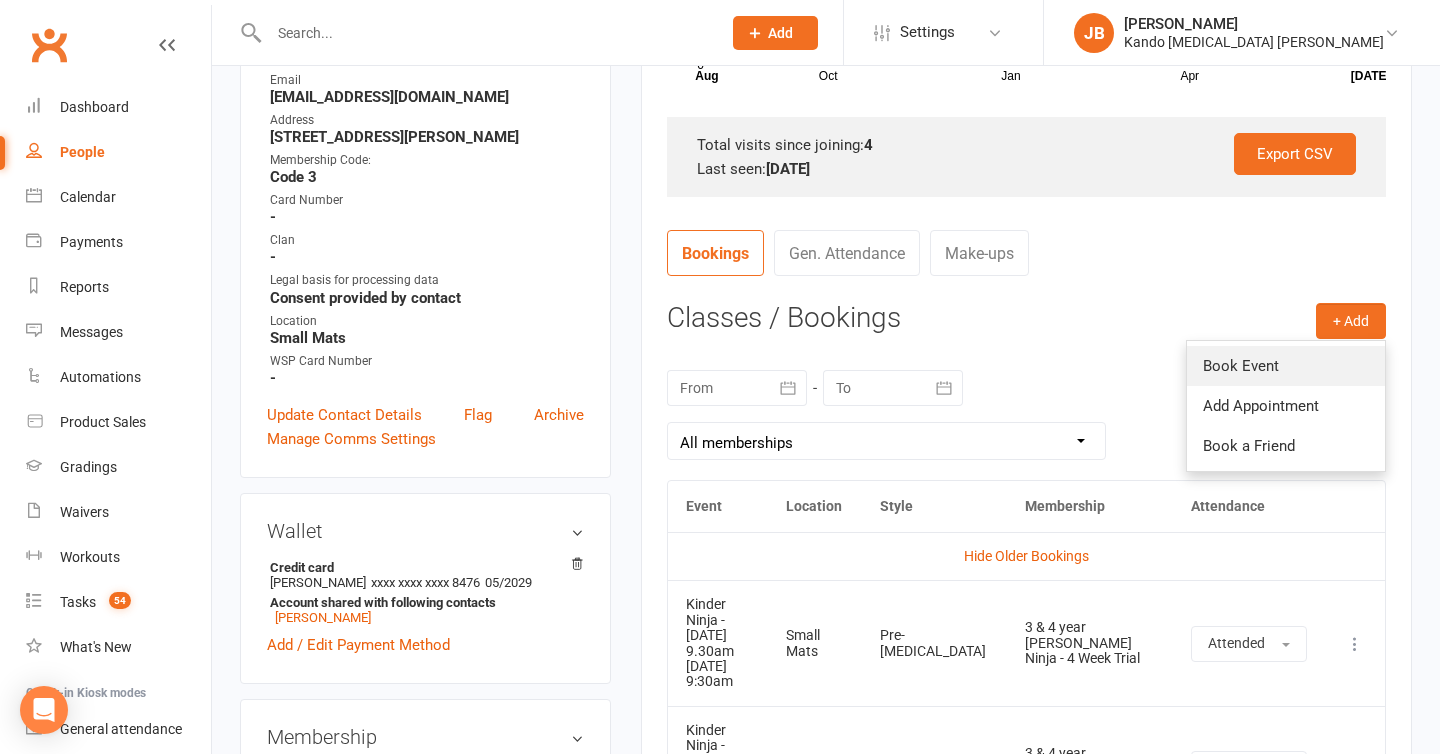 click on "Book Event" at bounding box center (1286, 366) 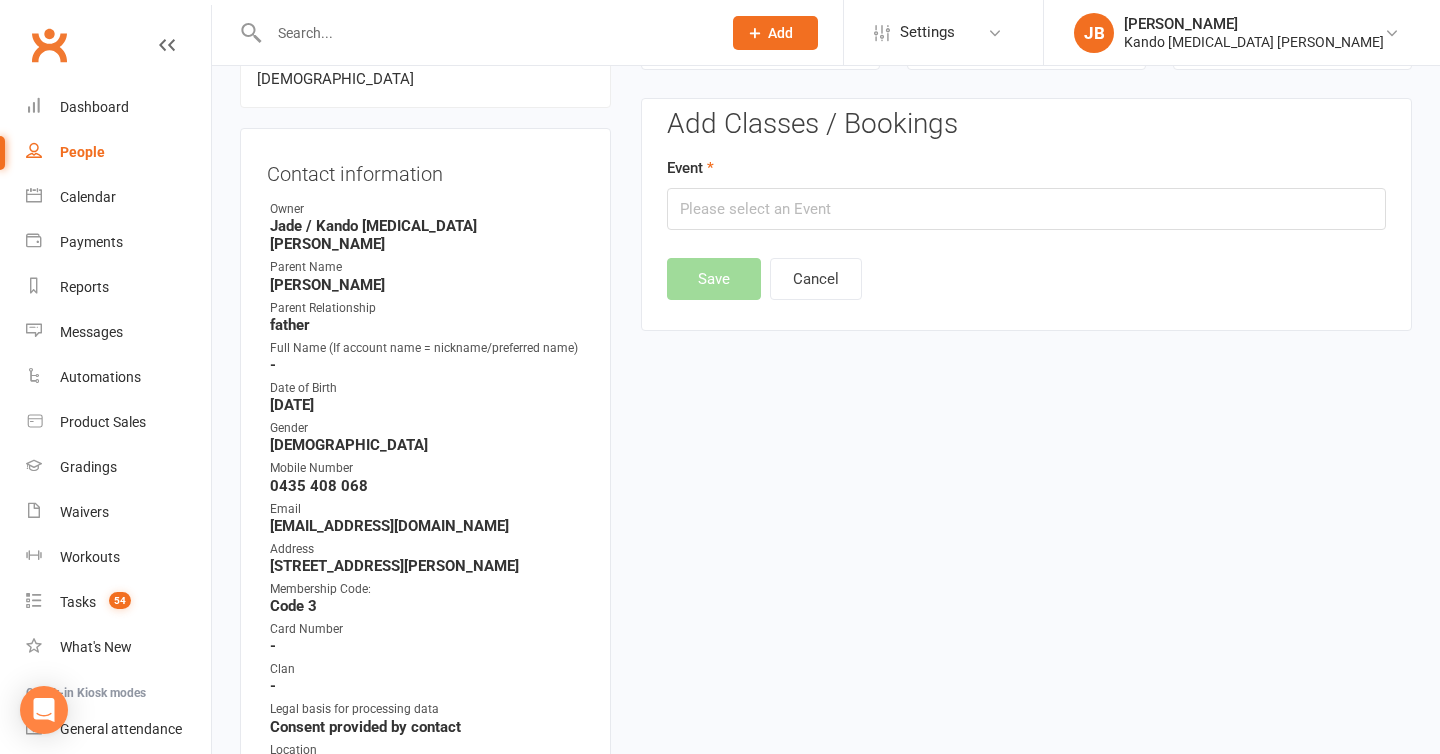 scroll, scrollTop: 171, scrollLeft: 0, axis: vertical 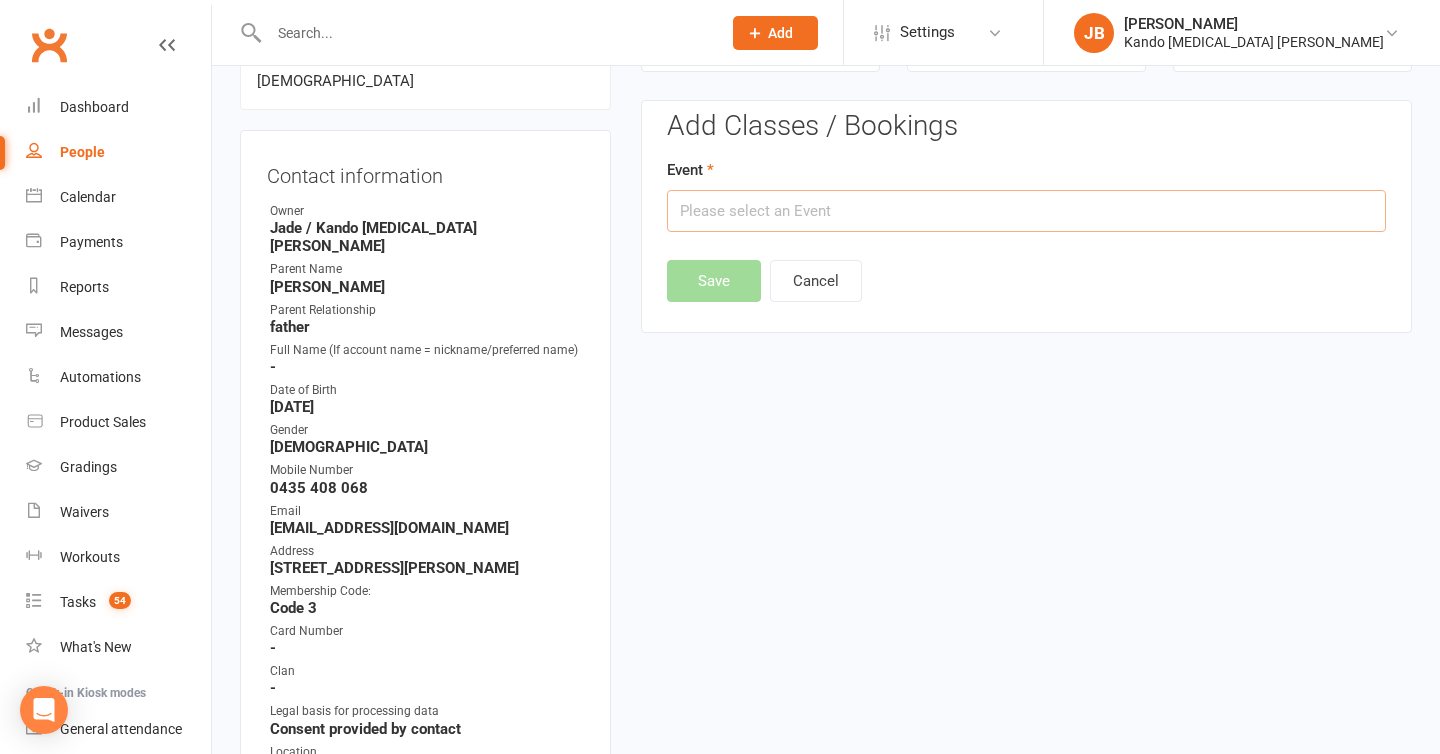 click at bounding box center [1026, 211] 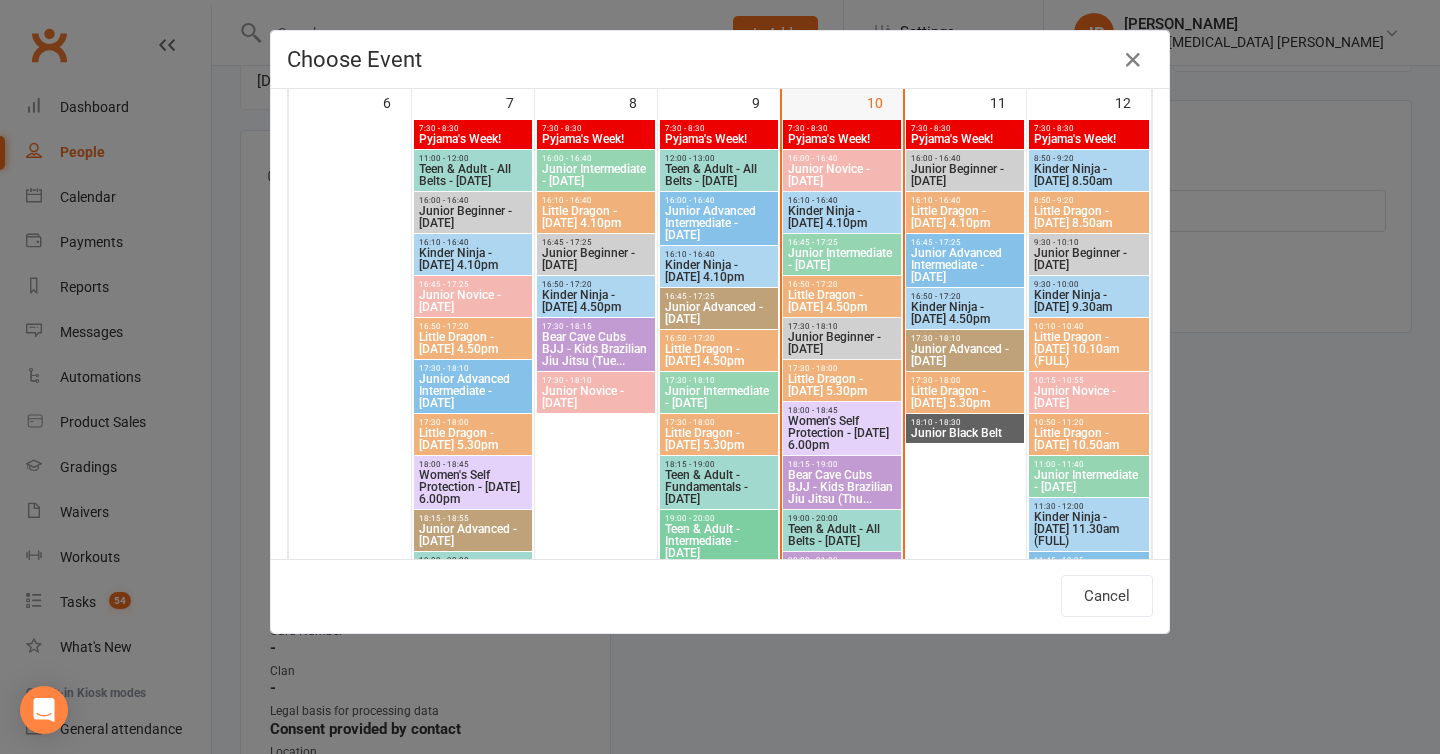 scroll, scrollTop: 836, scrollLeft: 0, axis: vertical 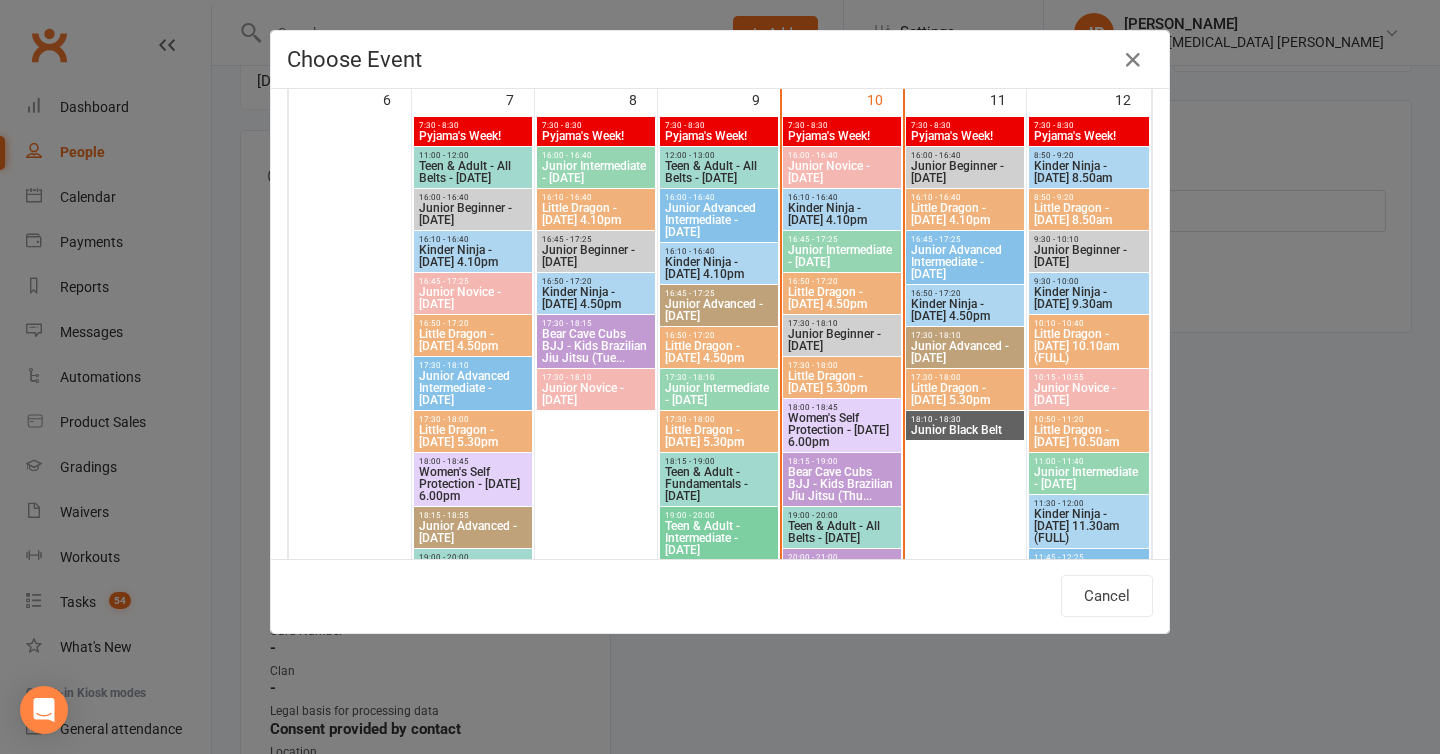 click on "Kinder Ninja - [DATE] 9.30am" at bounding box center (1089, 298) 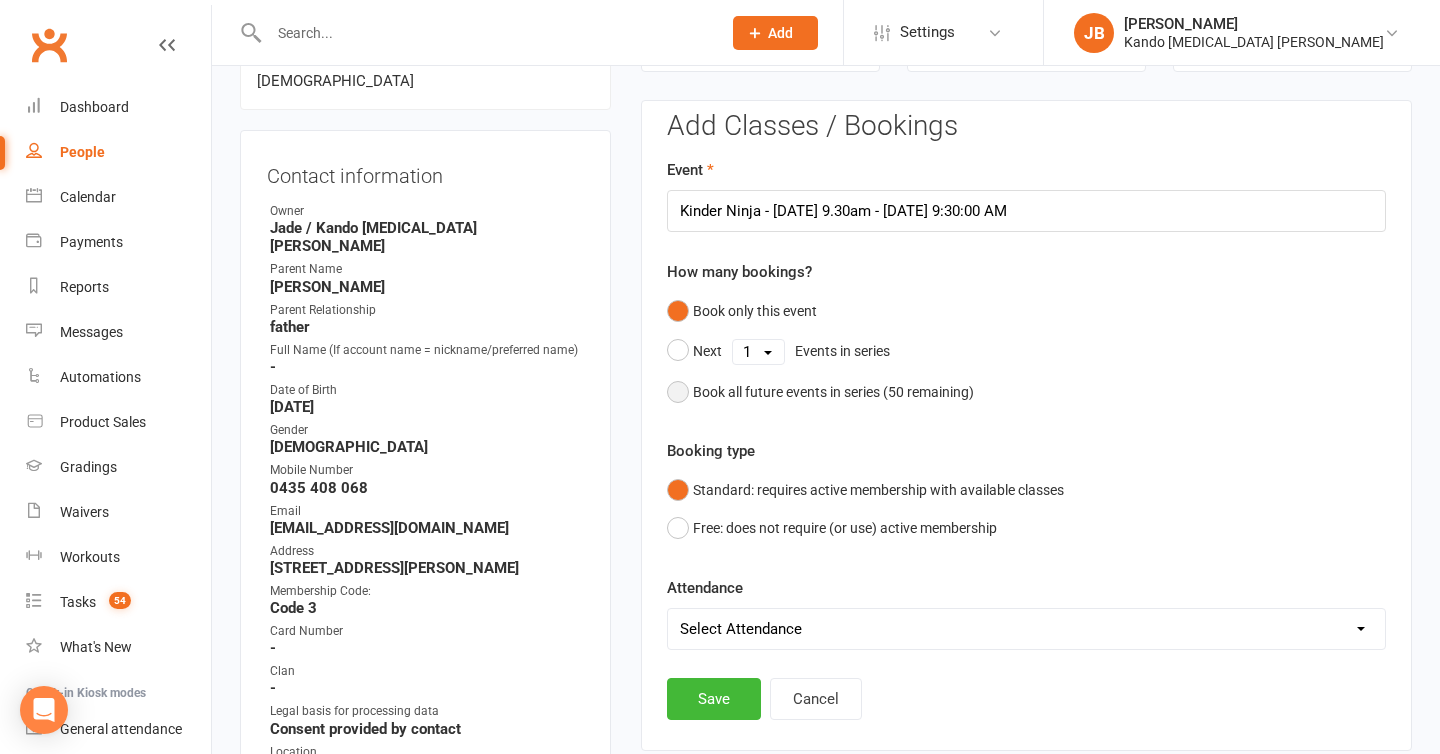 click on "Book all future events in series ( 50   remaining)" at bounding box center (833, 392) 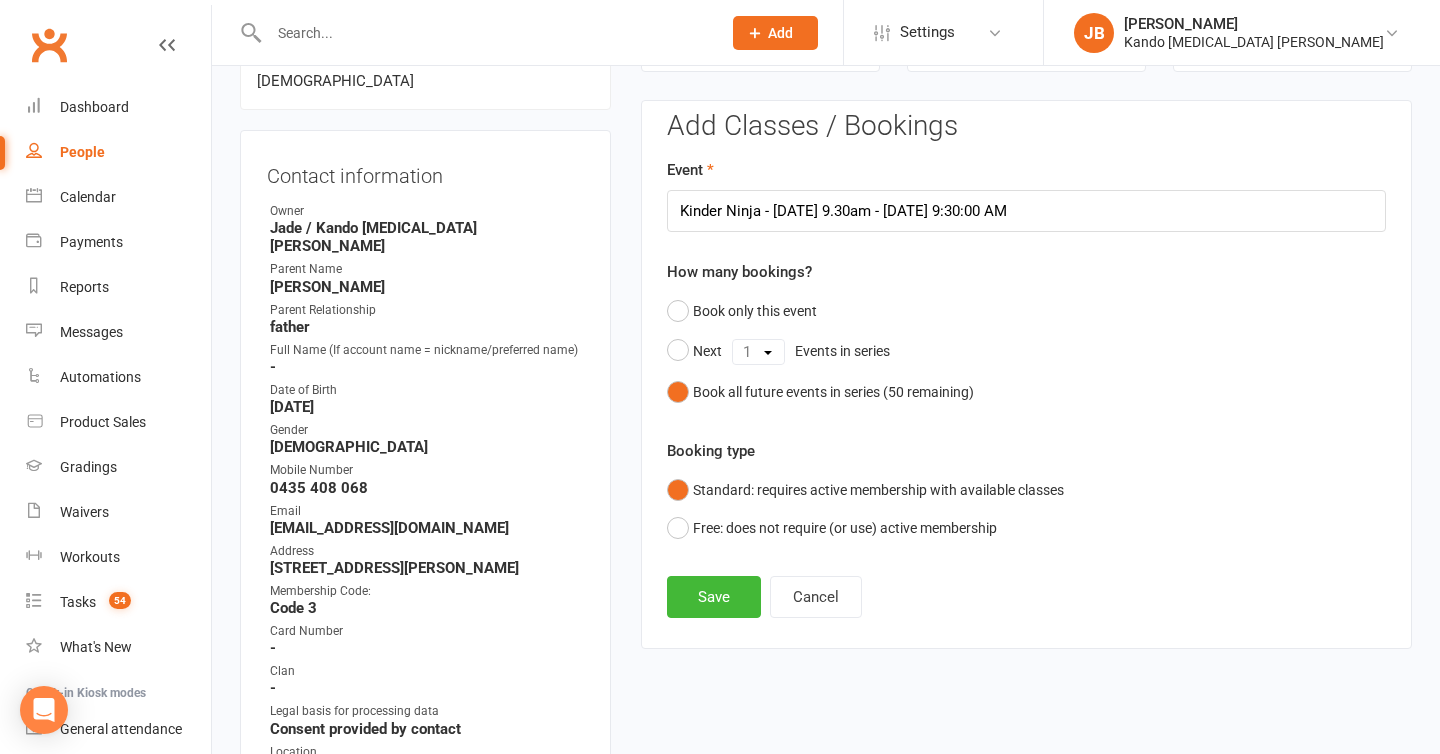 click on "Add Classes / Bookings Event Kinder Ninja - Saturday 9.30am - Jul 12, 2025 9:30:00 AM How many bookings? Book only this event Next 1 2 3 4 5 6 7 8 9 10 11 12 13 14 15 16 17 18 19 20 21 22 23 24 25 26 27 28 29 30 31 32 33 34 35 36 37 38 39 40 41 42 43 44 45 46 47 48 49 50 Events in series Book all future events in series ( 50   remaining) Booking type Standard: requires active membership with available classes Free: does not require (or use) active membership Save   Cancel
Payments + Add Adjustment + Add Credit Due date  Due date Date paid Date failed Date settled 09 Jun 2025
June 2025
Sun Mon Tue Wed Thu Fri Sat
23
01
02
03
04
05
06
07
24
08
09
10
11
12
13 14" at bounding box center [1026, 374] 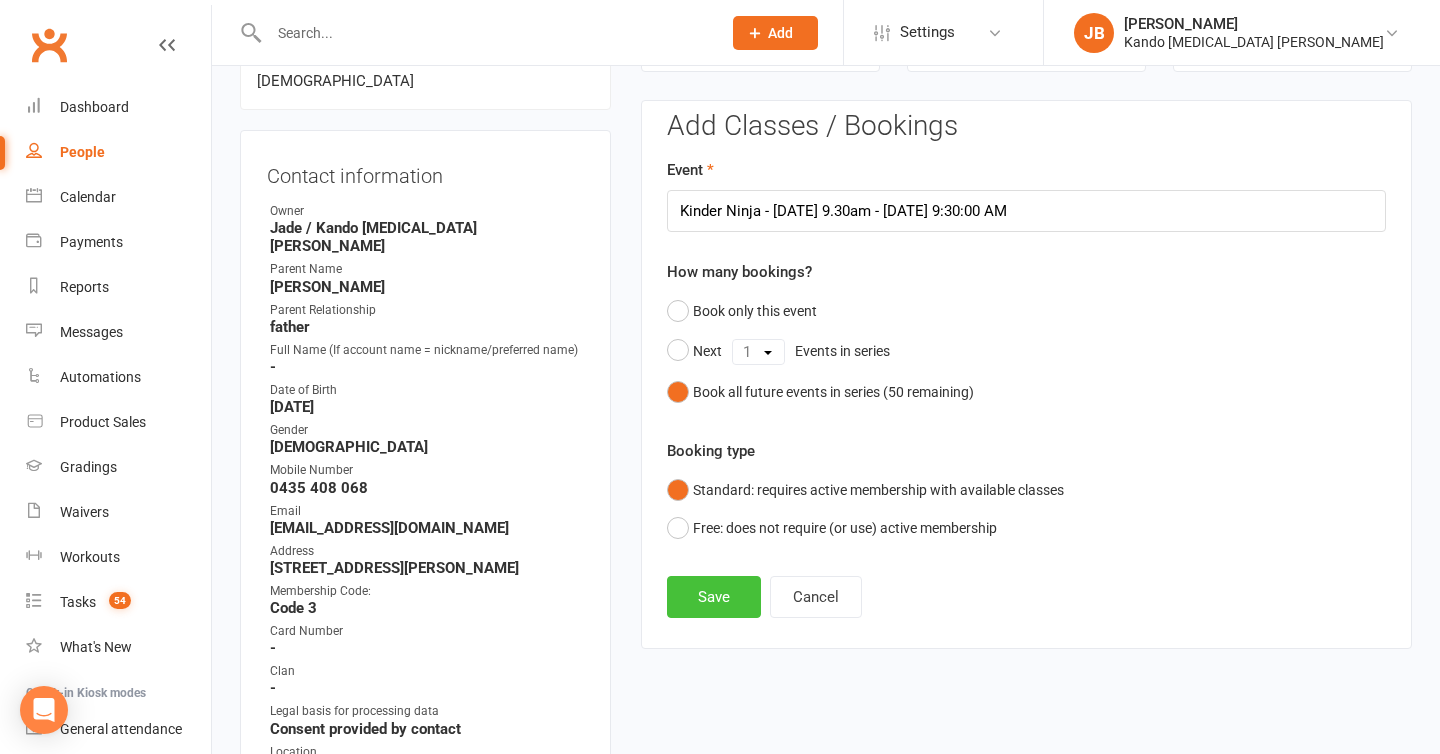 click on "Save" at bounding box center [714, 597] 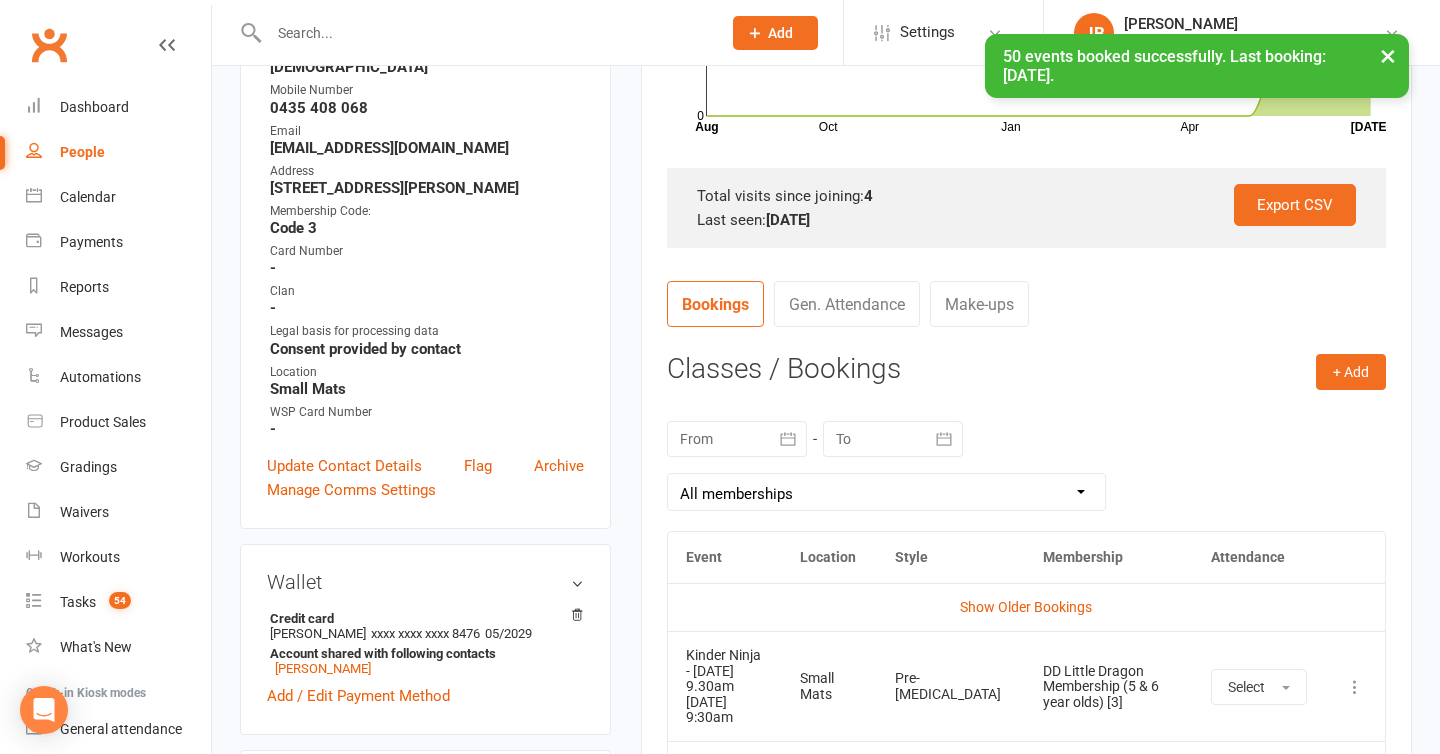 scroll, scrollTop: 0, scrollLeft: 0, axis: both 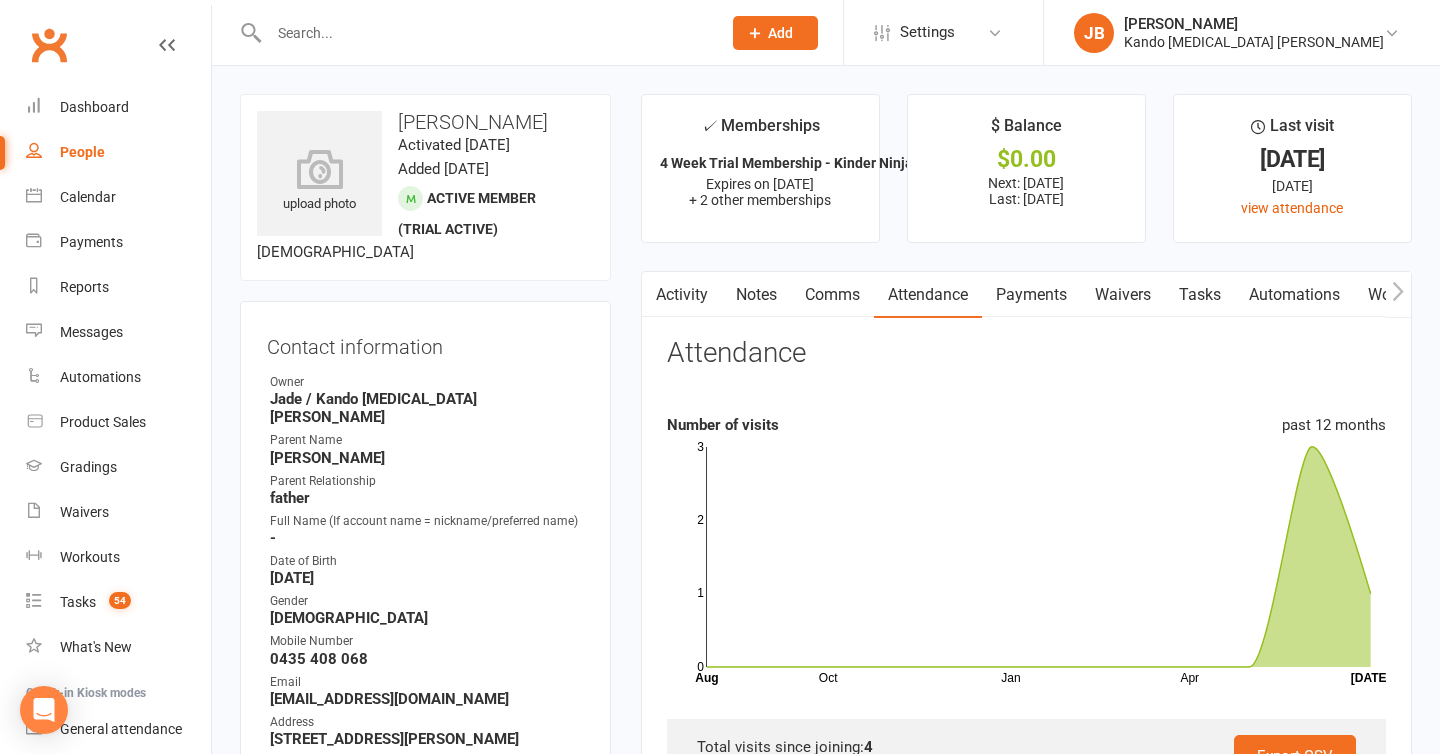 click on "Automations" at bounding box center [1294, 295] 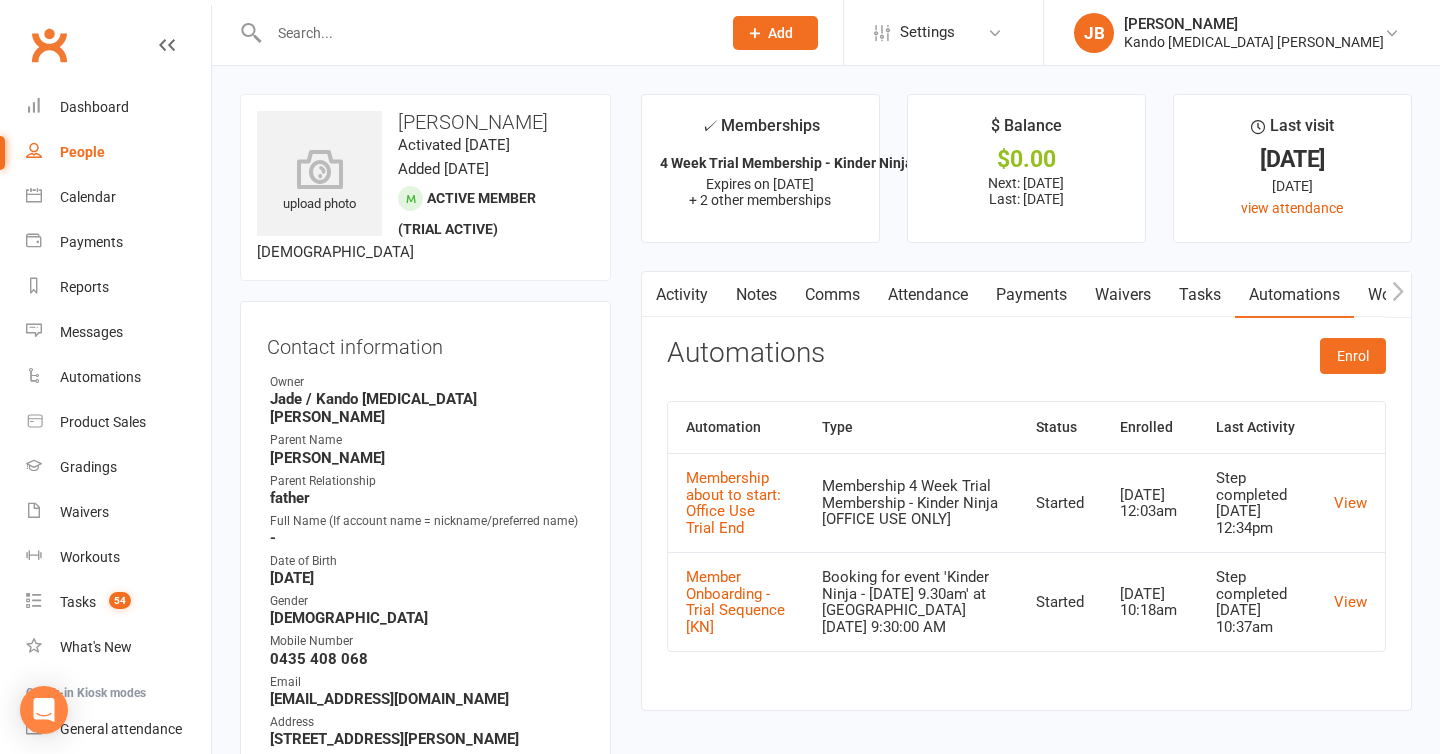 click on "Tasks" at bounding box center (1200, 295) 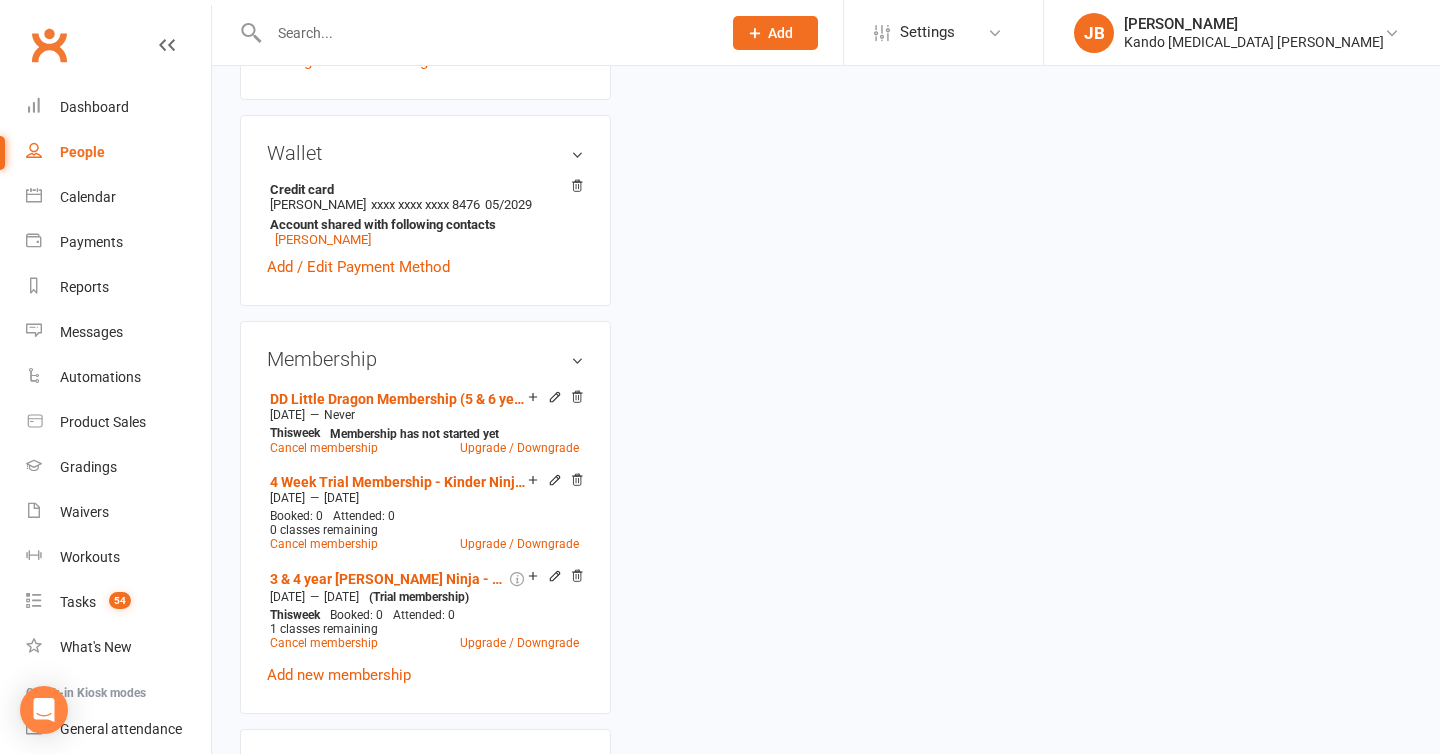 scroll, scrollTop: 982, scrollLeft: 0, axis: vertical 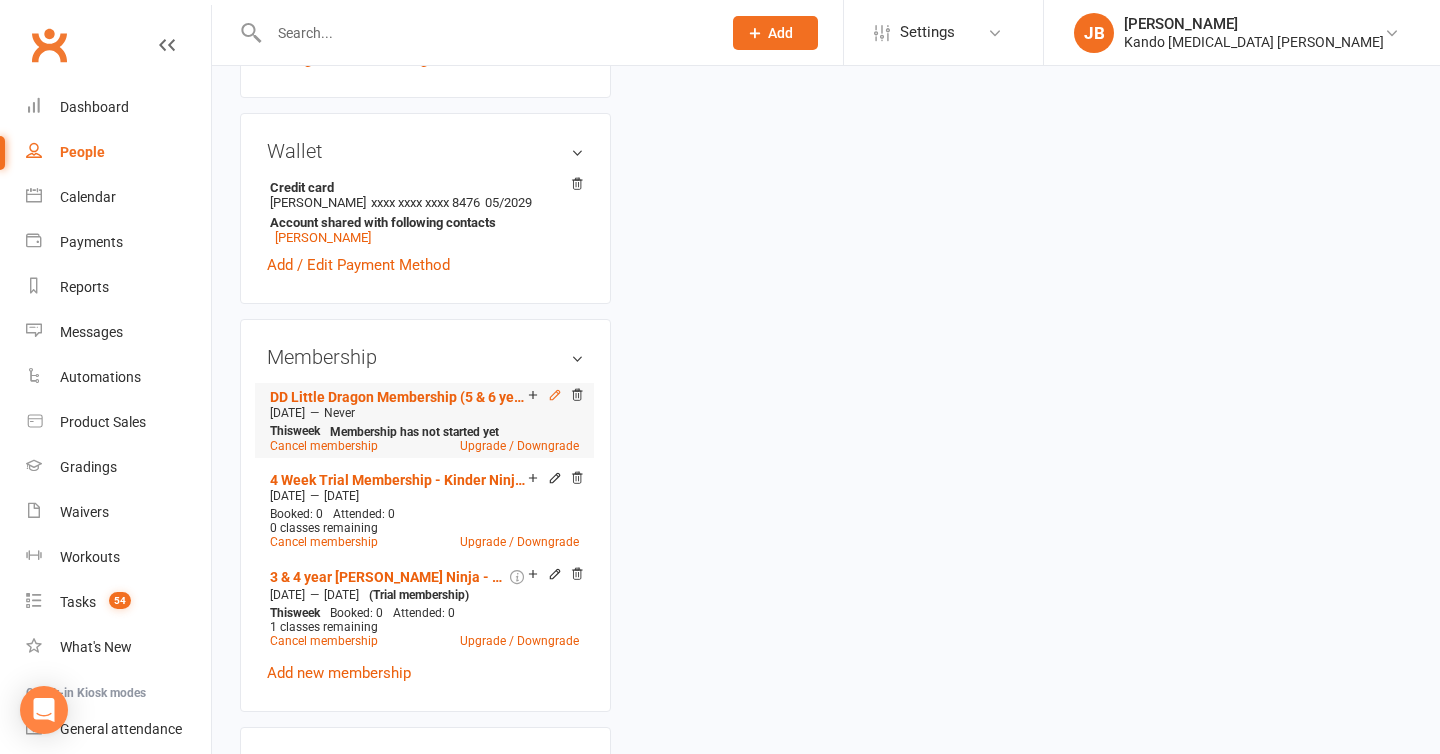 click 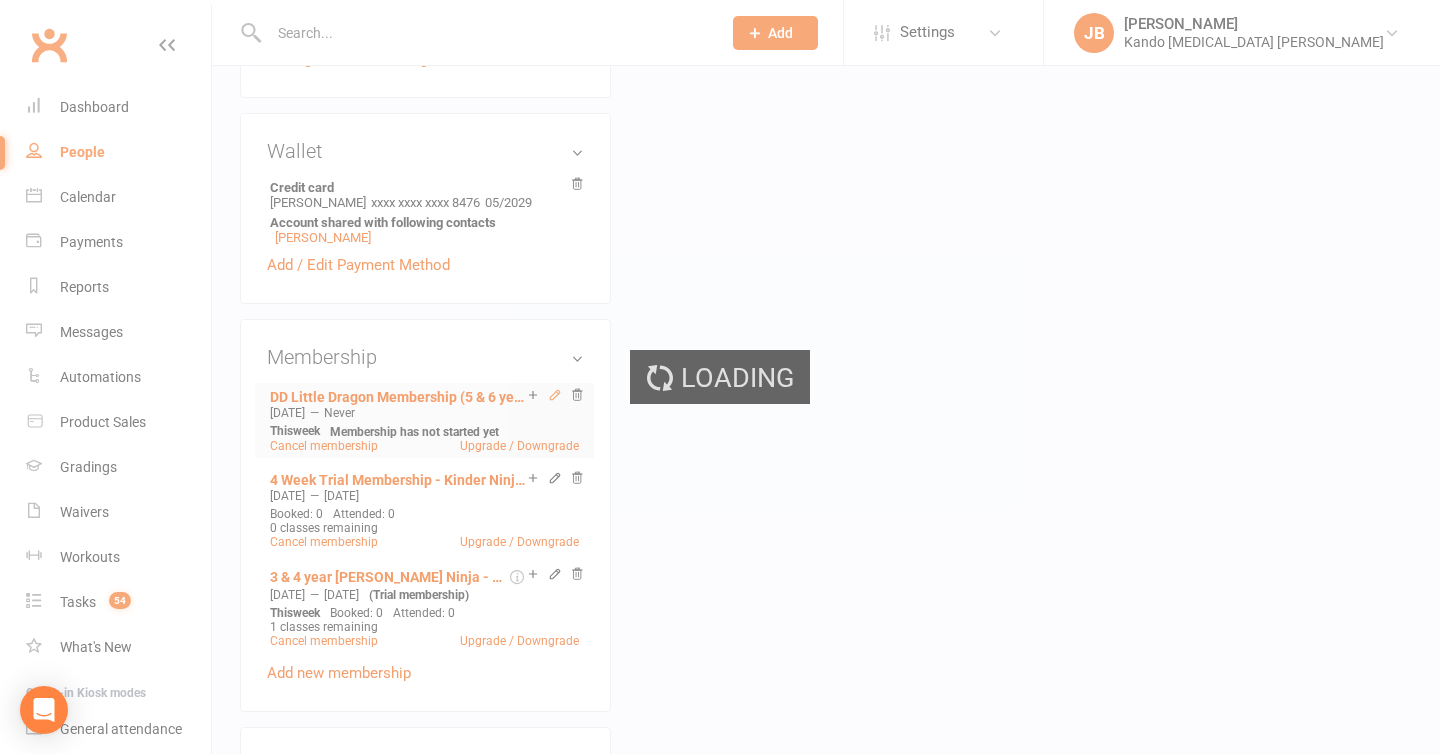 scroll, scrollTop: 0, scrollLeft: 0, axis: both 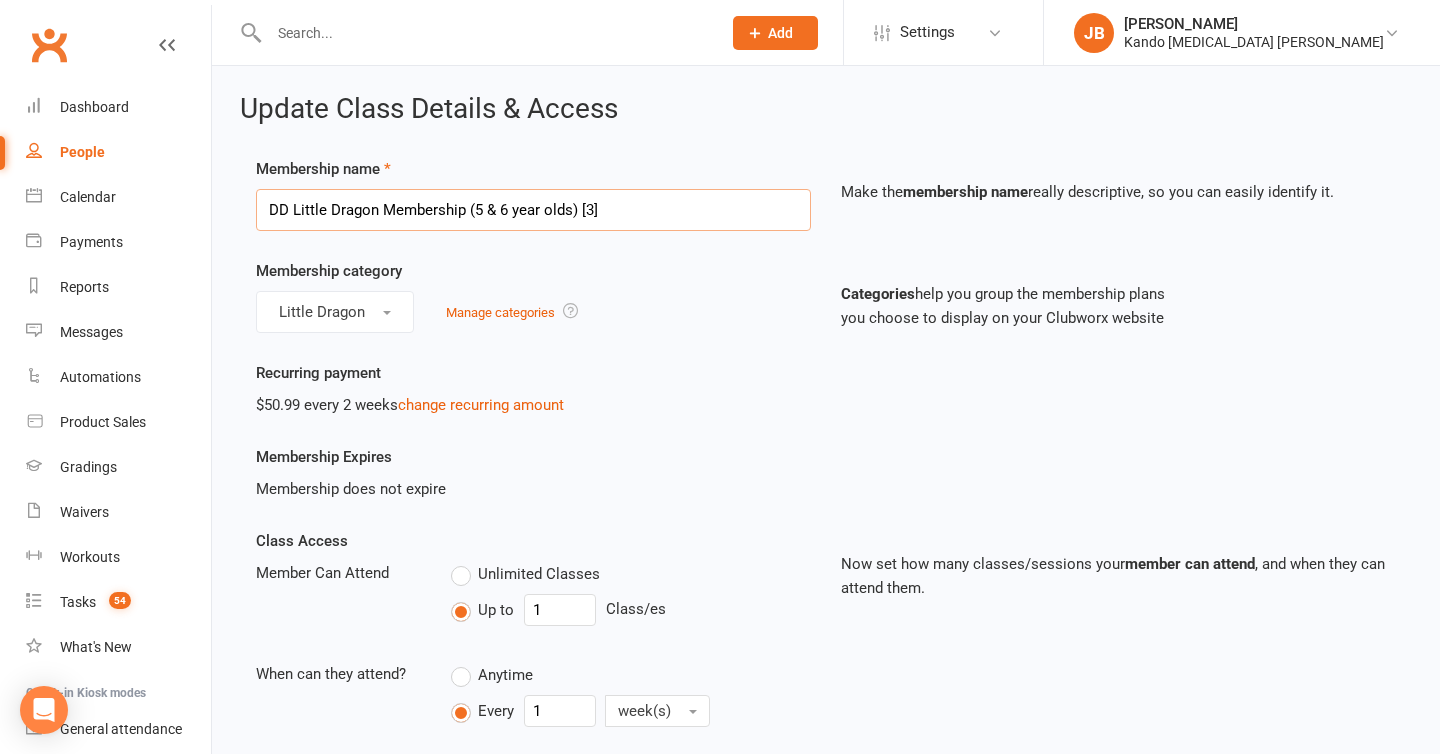 click on "DD Little Dragon Membership (5 & 6 year olds) [3]" at bounding box center (533, 210) 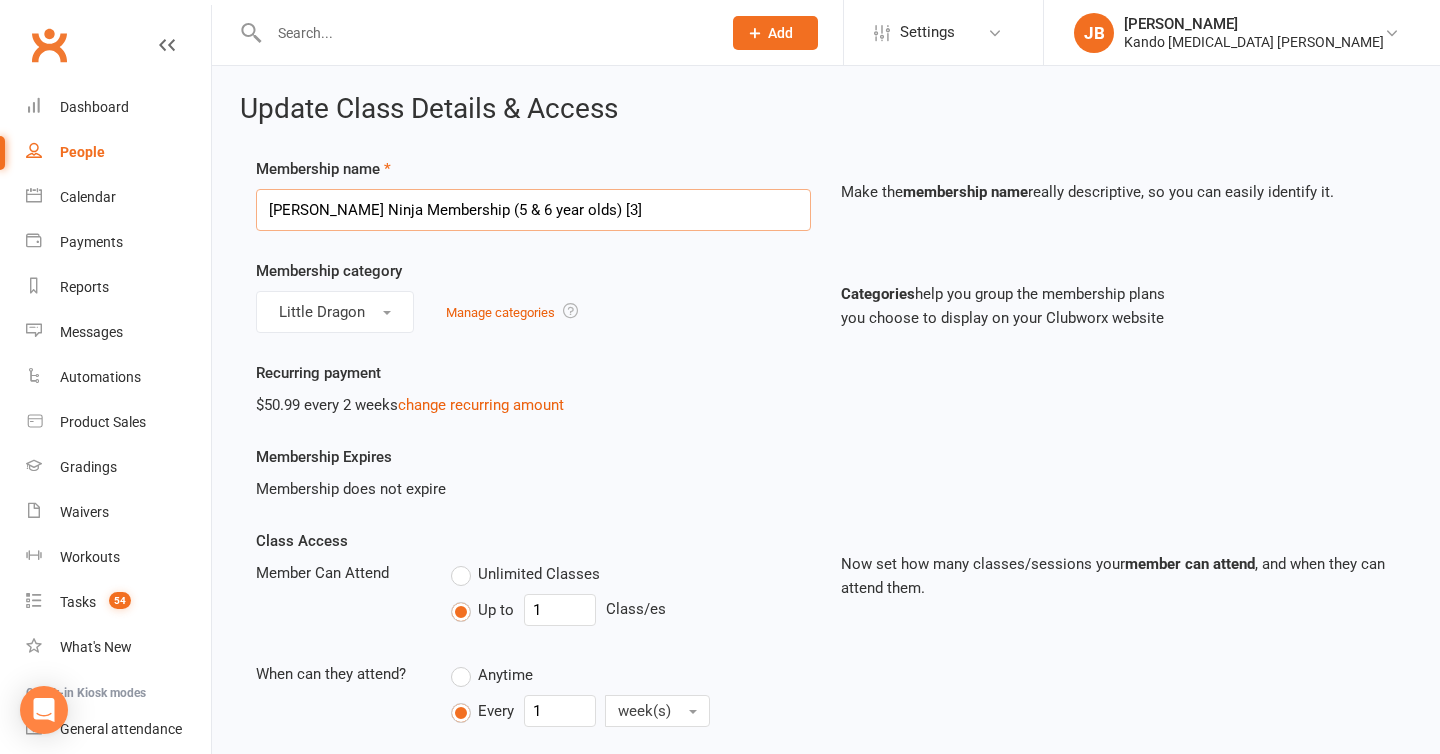 click on "DD Kinder Ninja Membership (5 & 6 year olds) [3]" at bounding box center [533, 210] 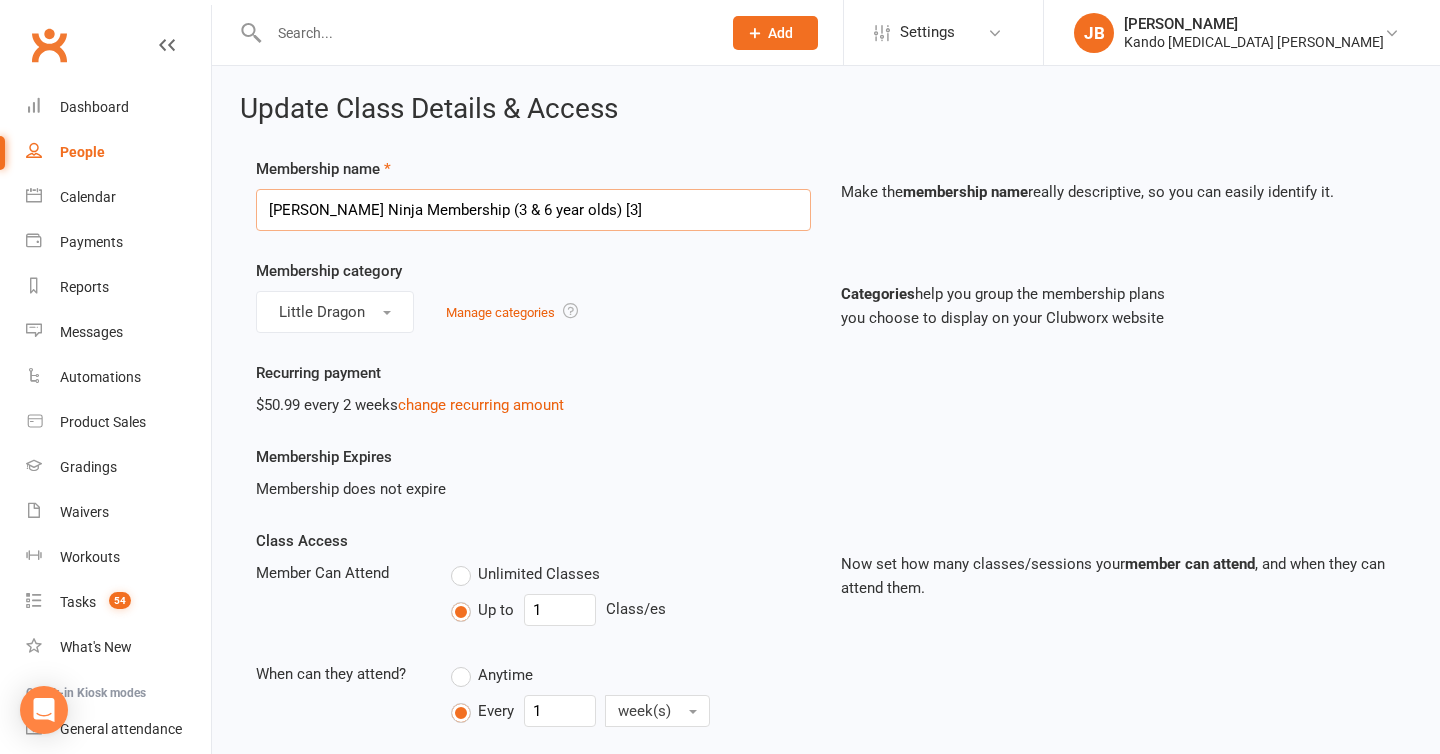 click on "DD Kinder Ninja Membership (3 & 6 year olds) [3]" at bounding box center [533, 210] 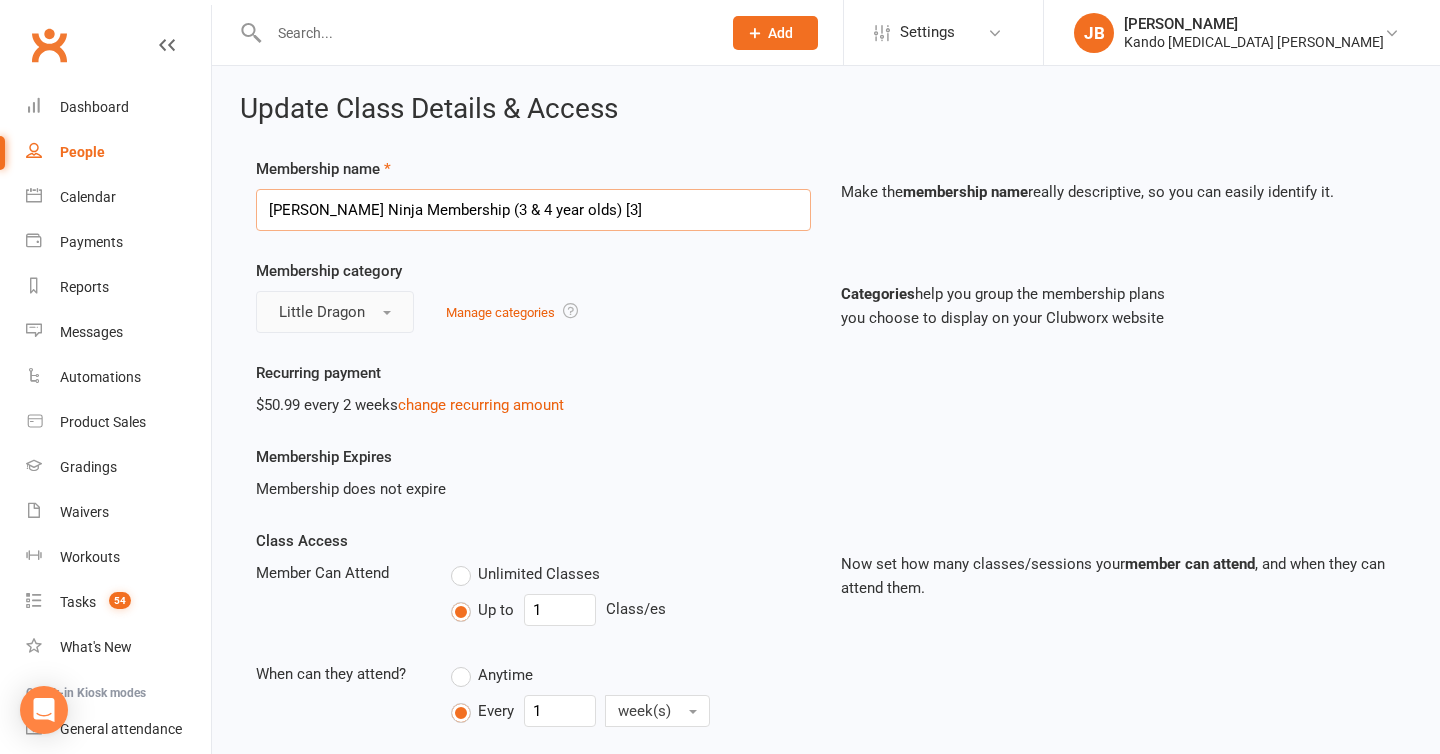 type on "DD Kinder Ninja Membership (3 & 4 year olds) [3]" 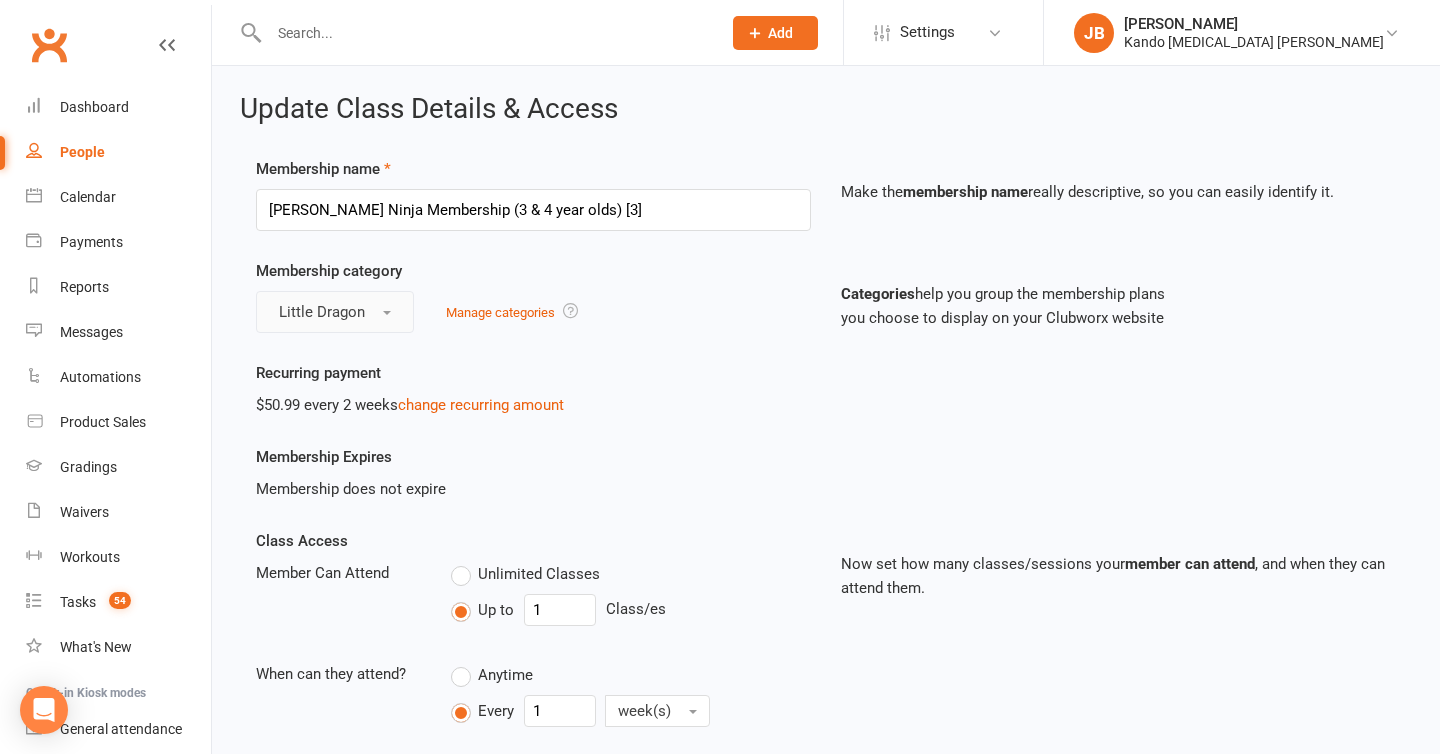 click on "Little Dragon" at bounding box center [335, 312] 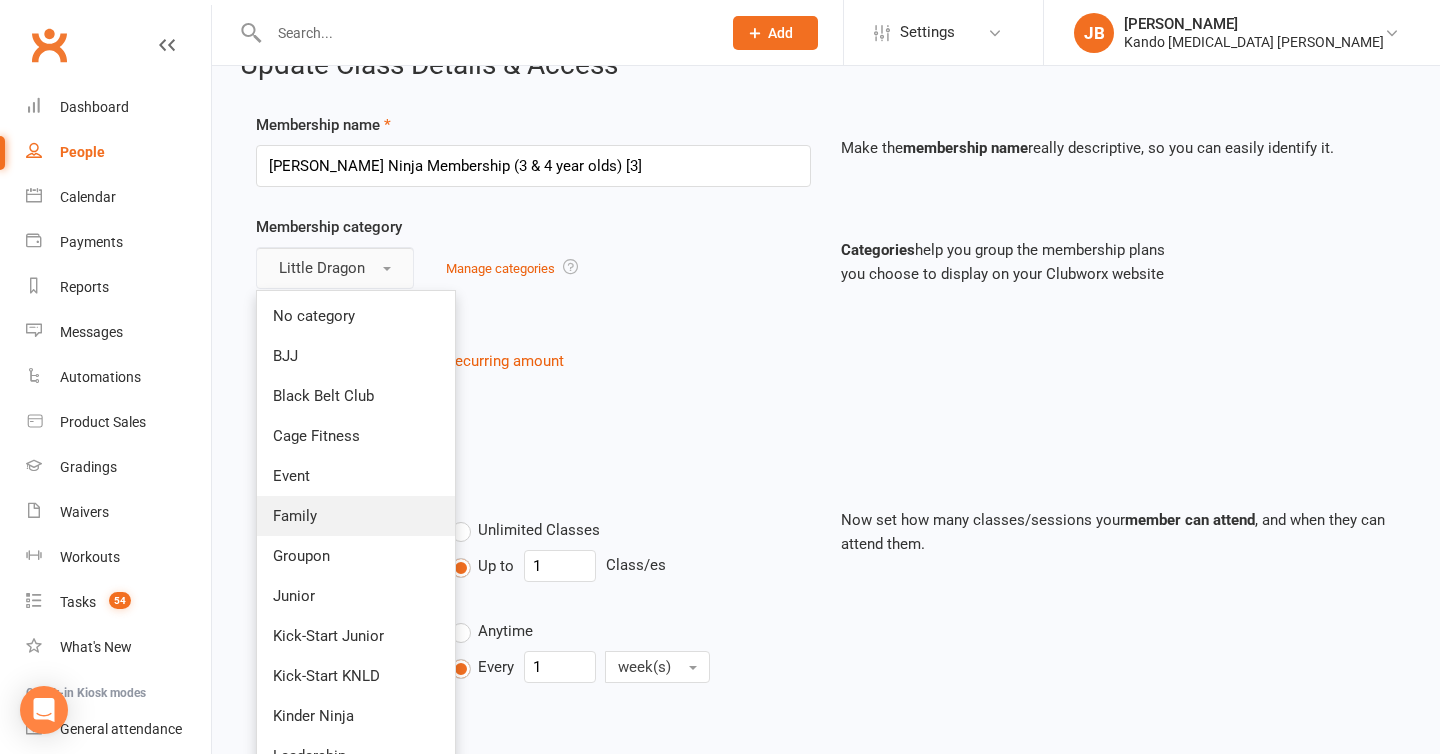 scroll, scrollTop: 45, scrollLeft: 0, axis: vertical 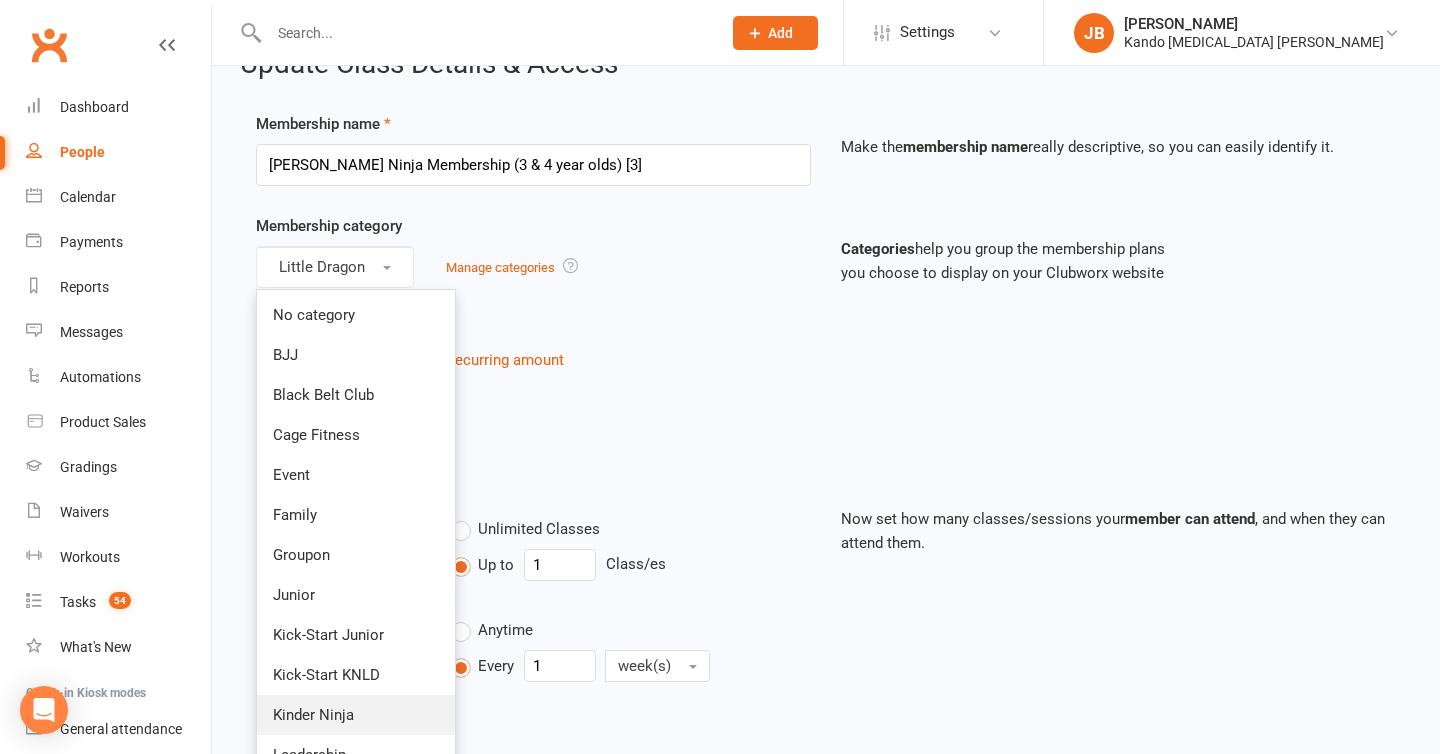 click on "Kinder Ninja" at bounding box center [313, 715] 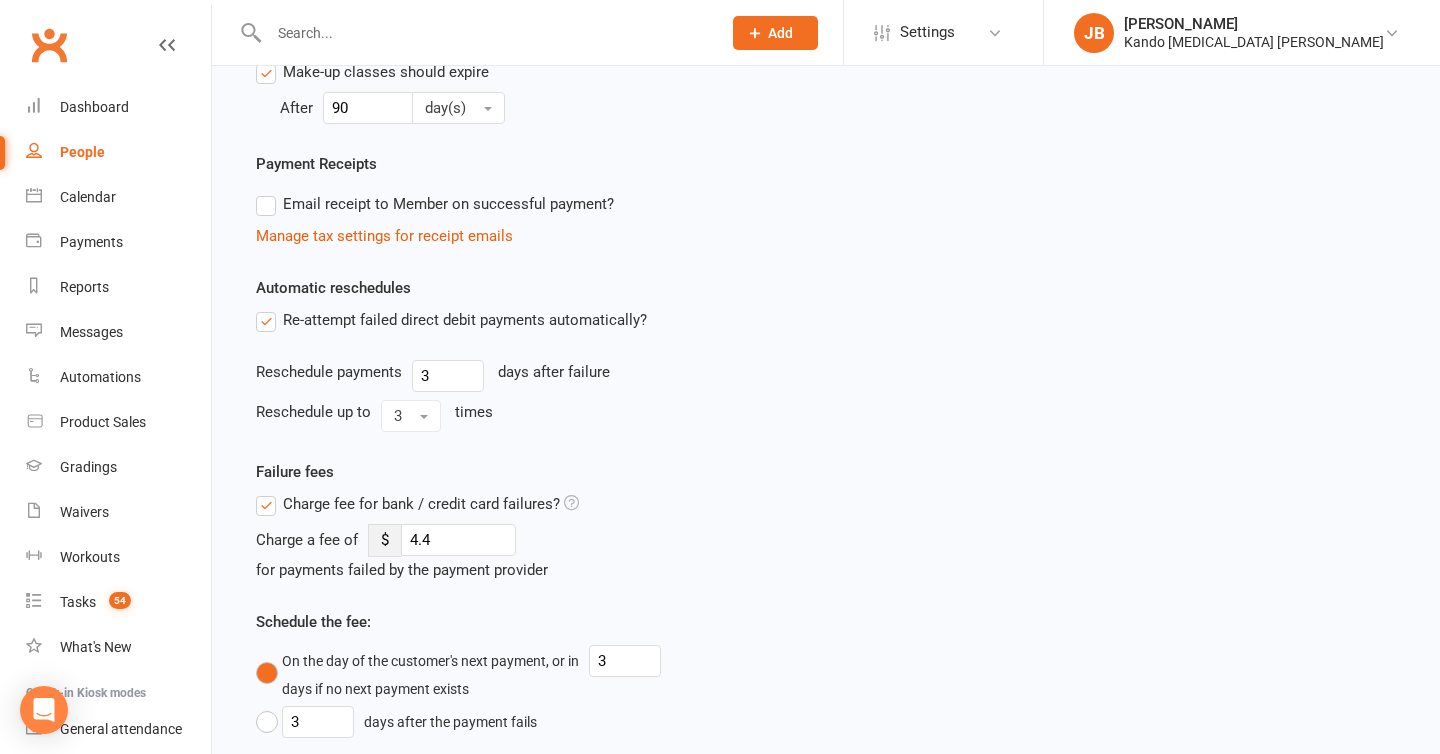 scroll, scrollTop: 2105, scrollLeft: 0, axis: vertical 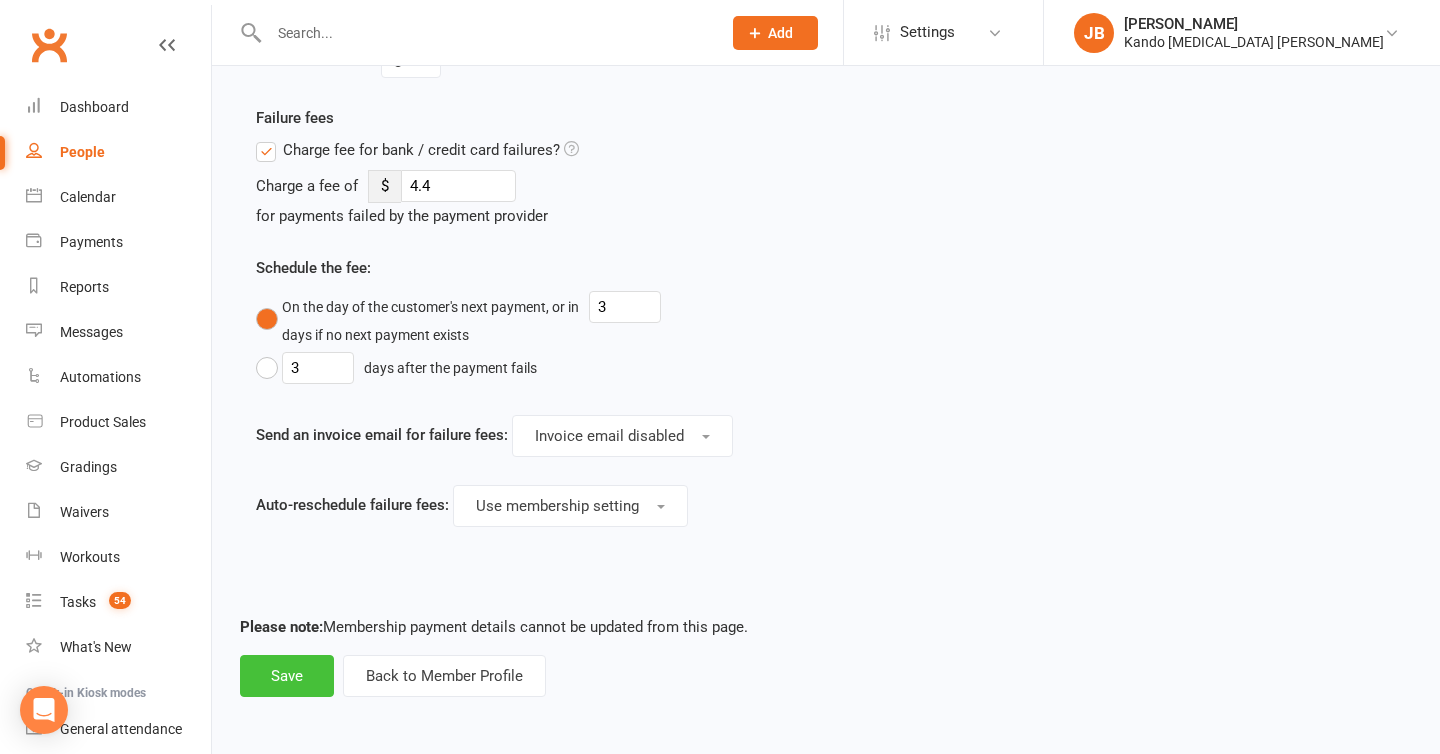 click on "Save" at bounding box center (287, 676) 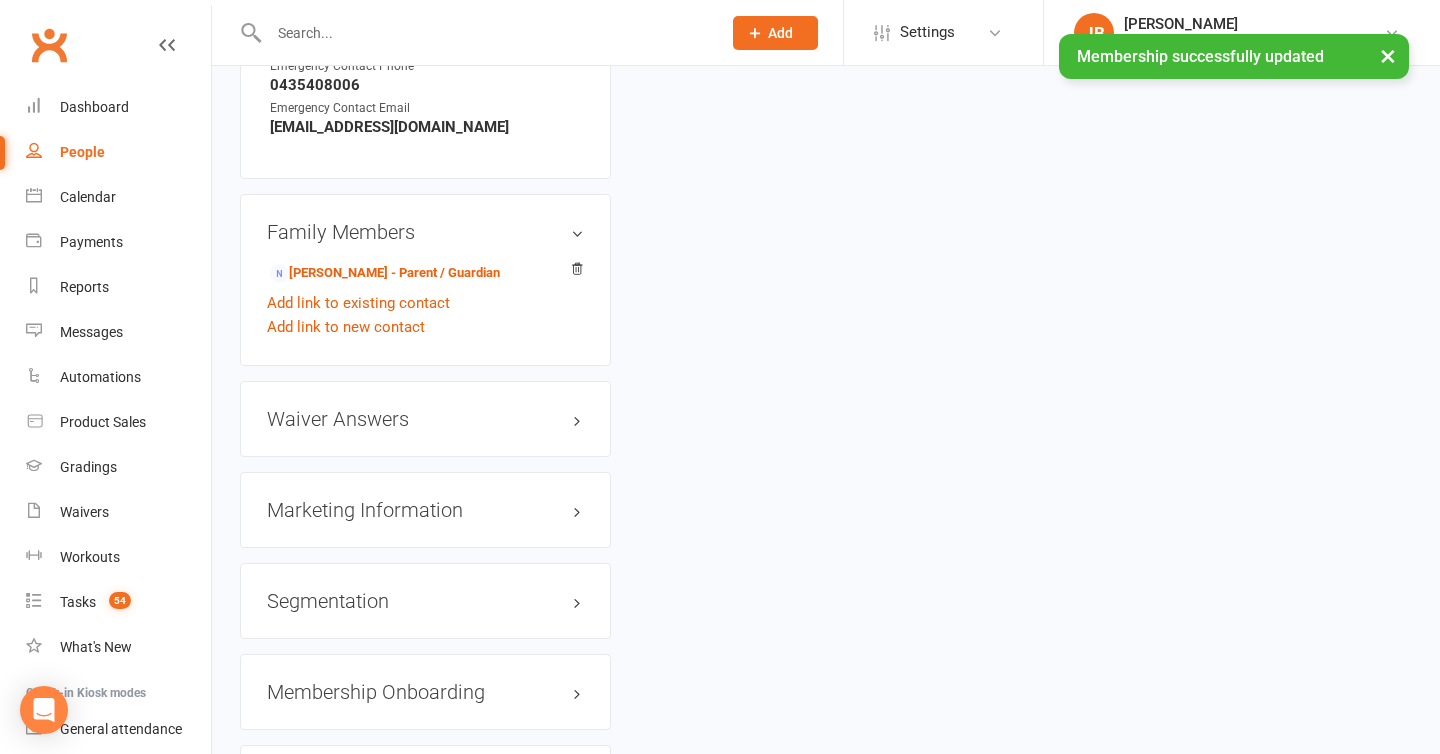 scroll, scrollTop: 0, scrollLeft: 0, axis: both 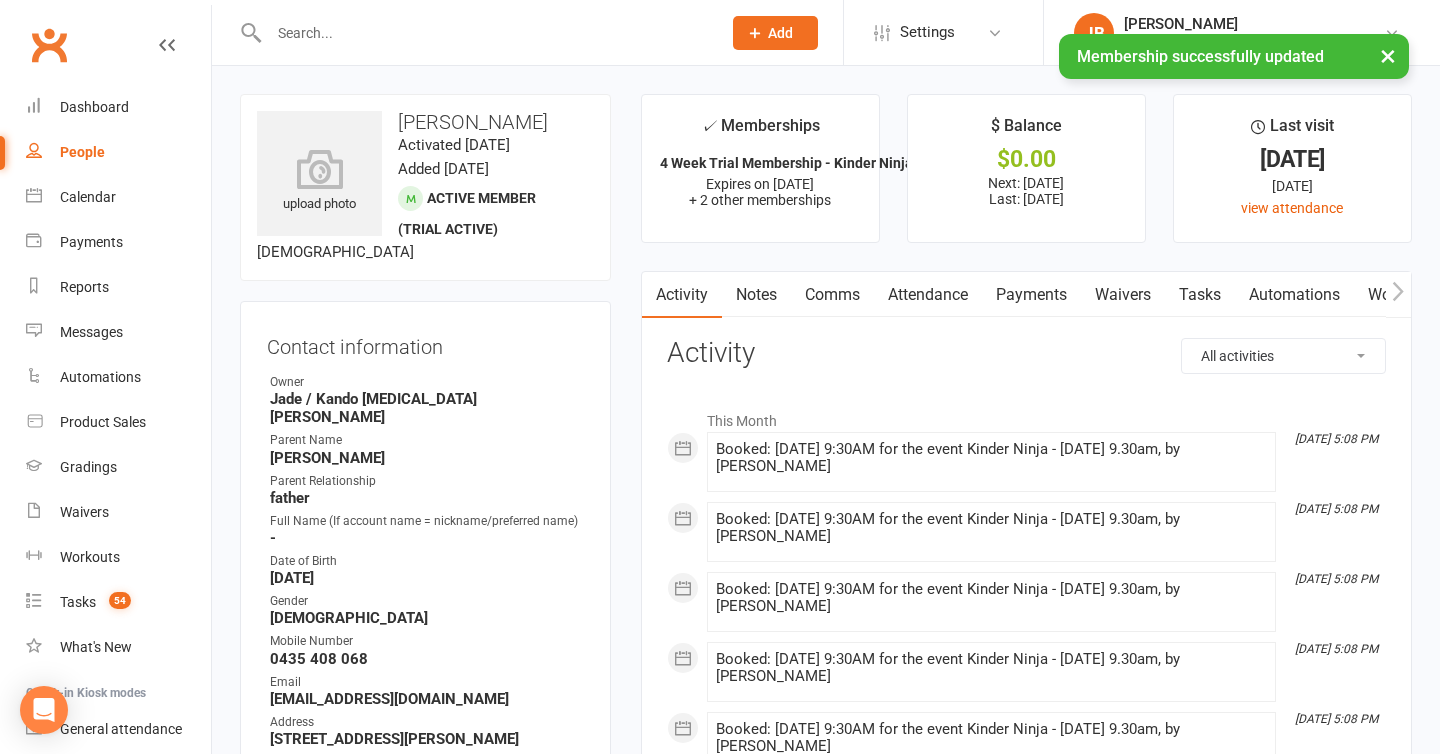 click on "Attendance" at bounding box center (928, 295) 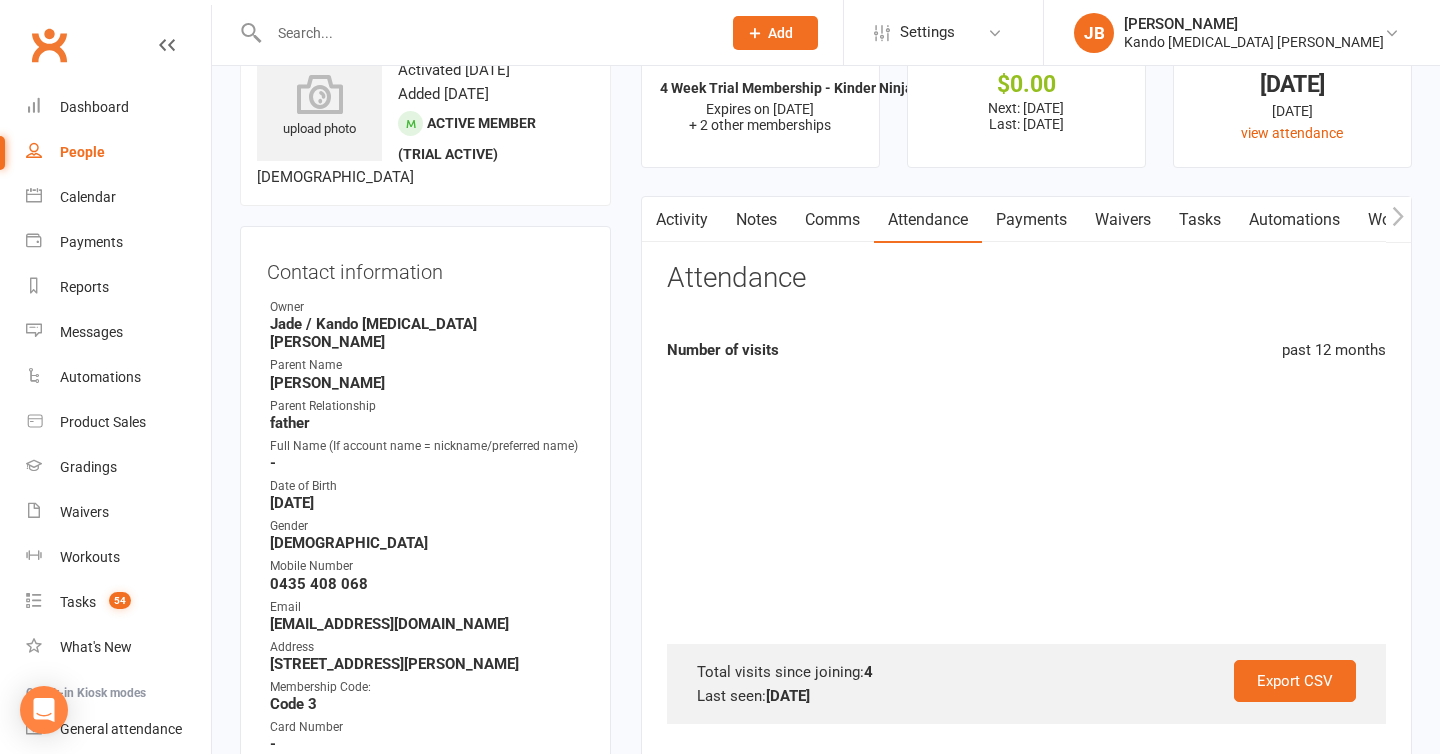 scroll, scrollTop: 0, scrollLeft: 0, axis: both 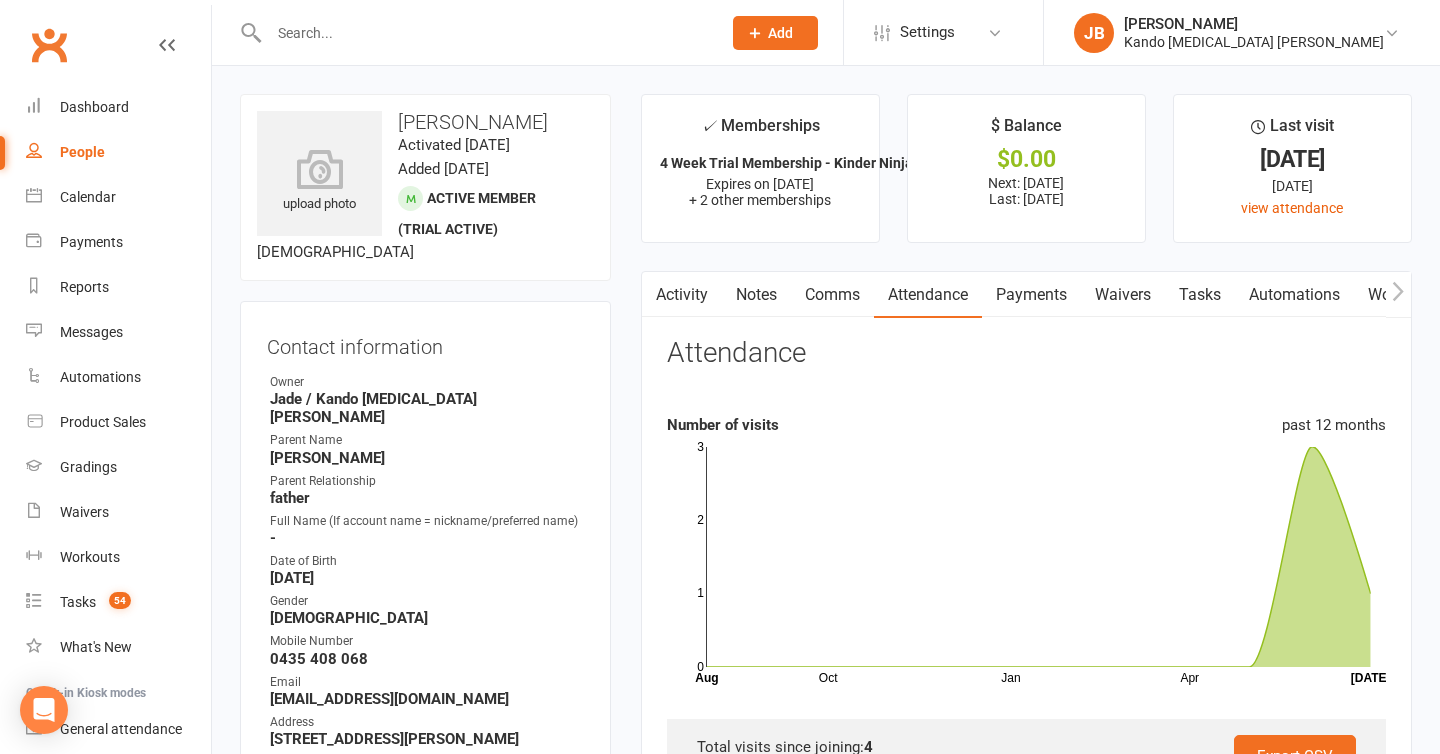 click on "Tasks" at bounding box center (1200, 295) 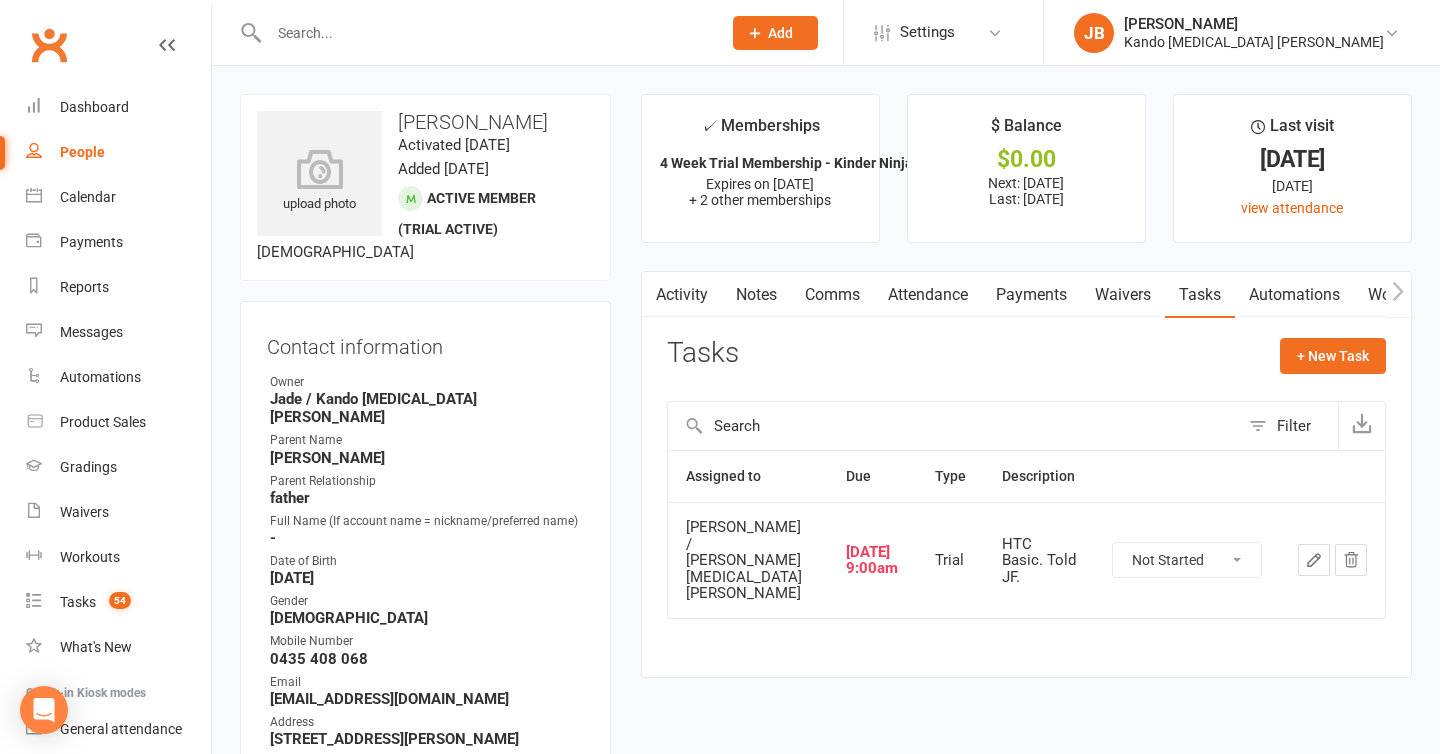 click on "Not Started In Progress Waiting Complete" at bounding box center (1187, 560) 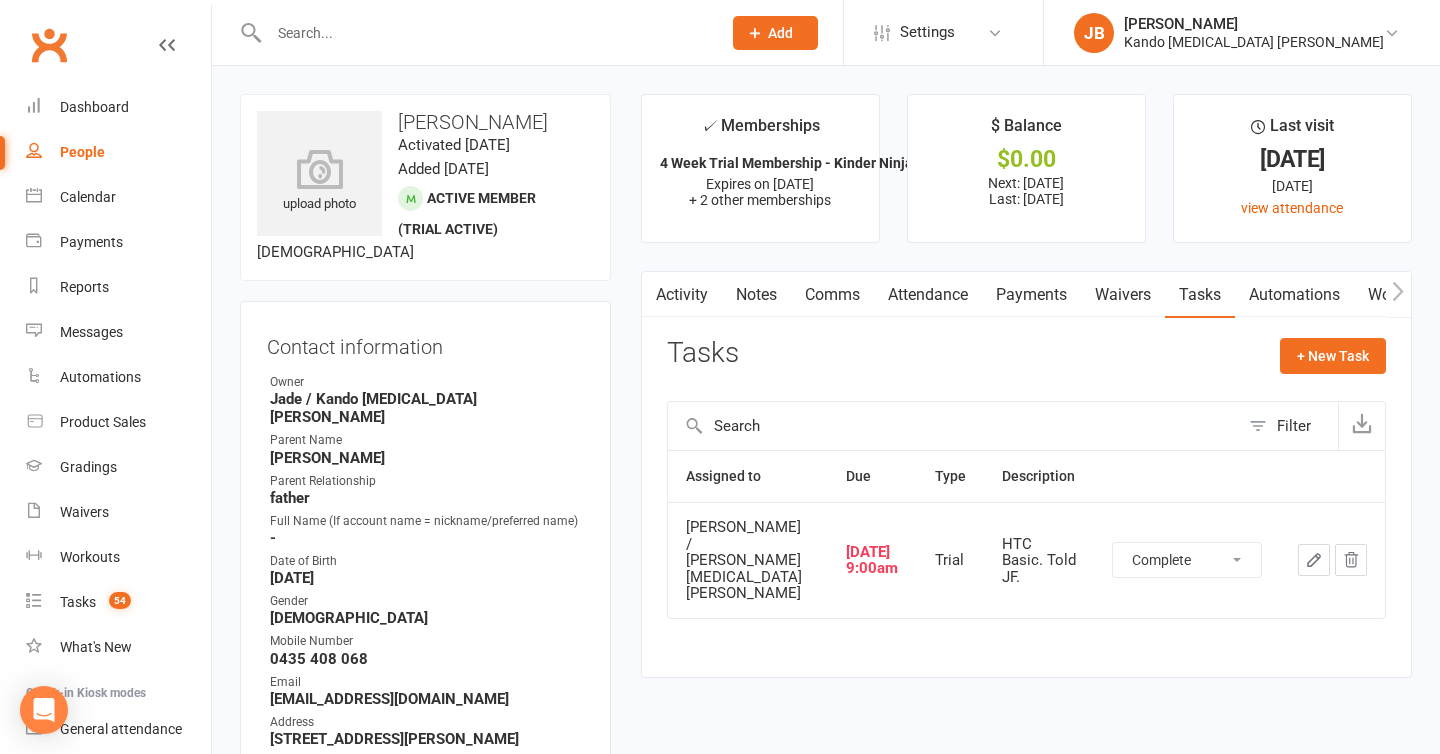select on "unstarted" 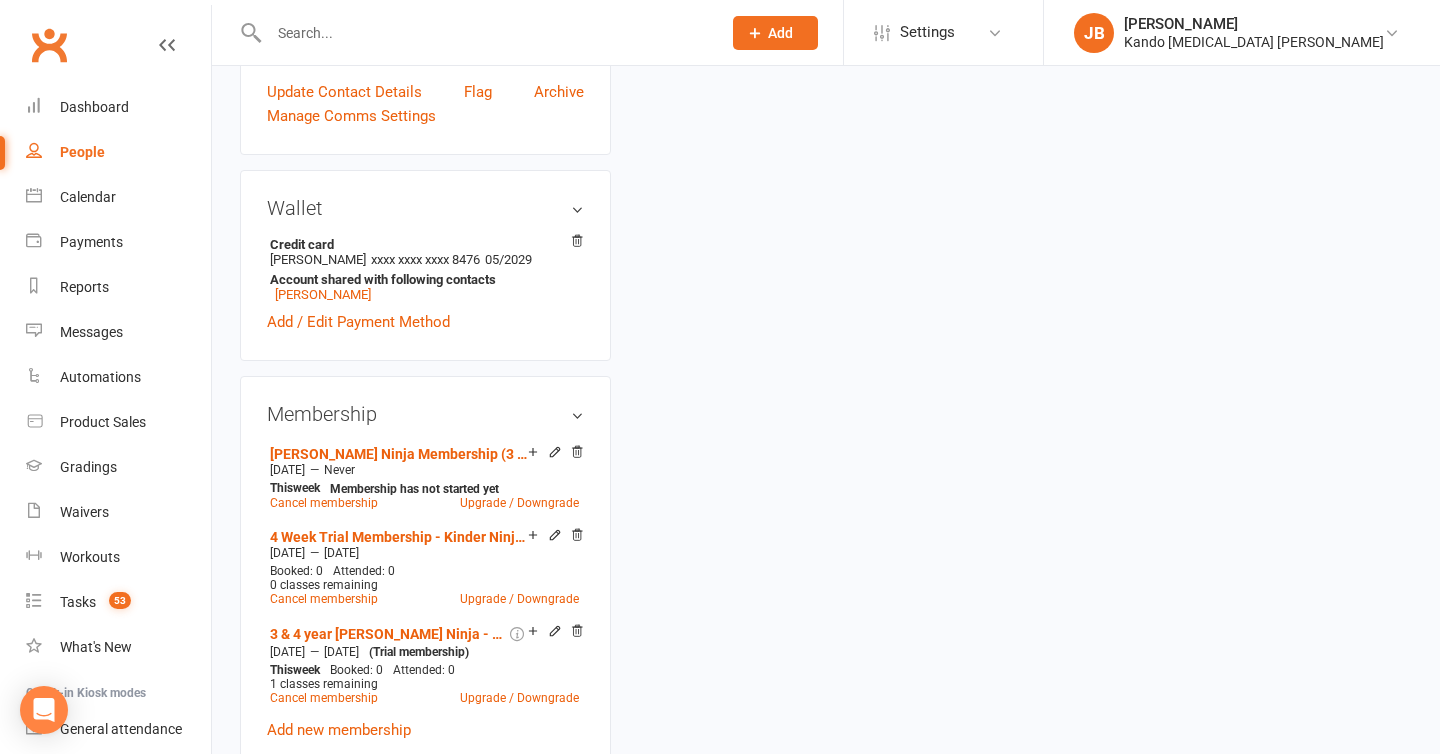 scroll, scrollTop: 897, scrollLeft: 0, axis: vertical 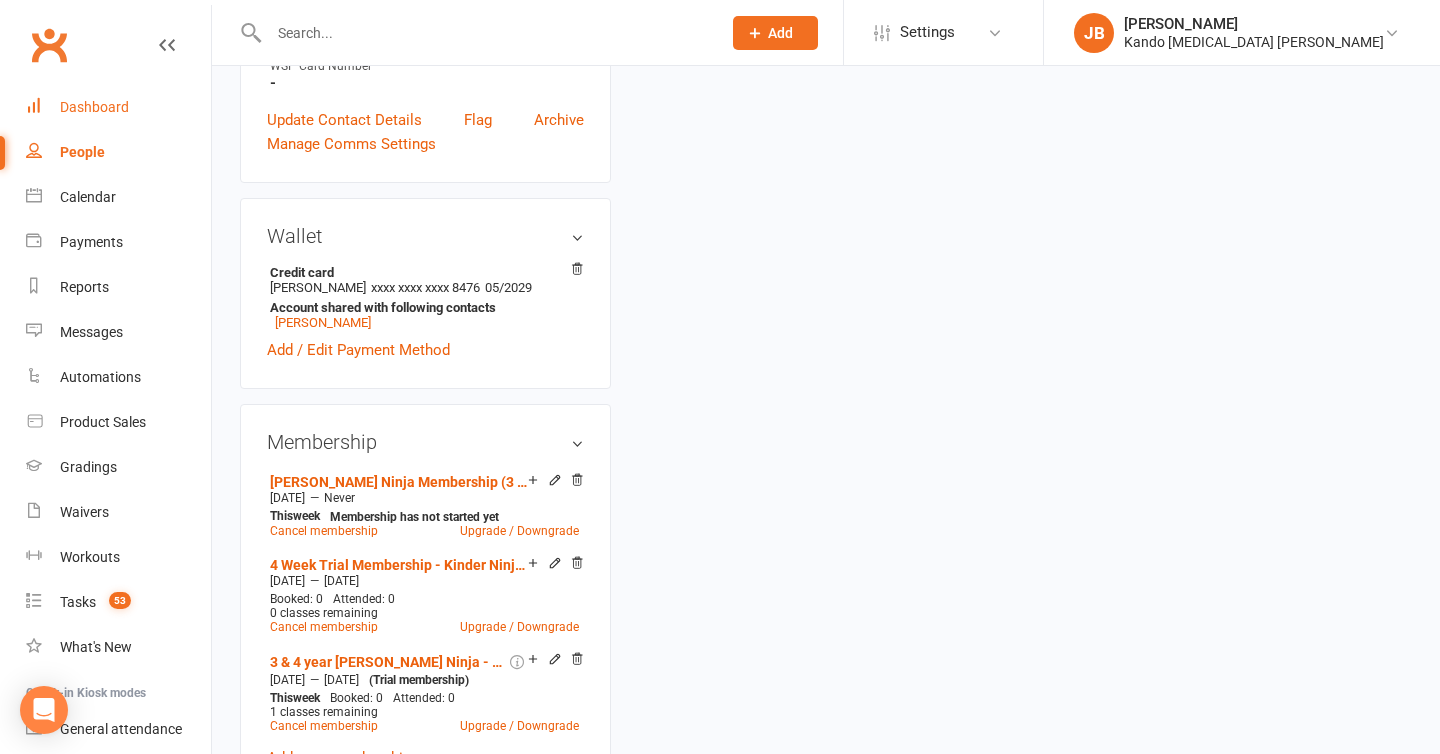 click on "Dashboard" at bounding box center (94, 107) 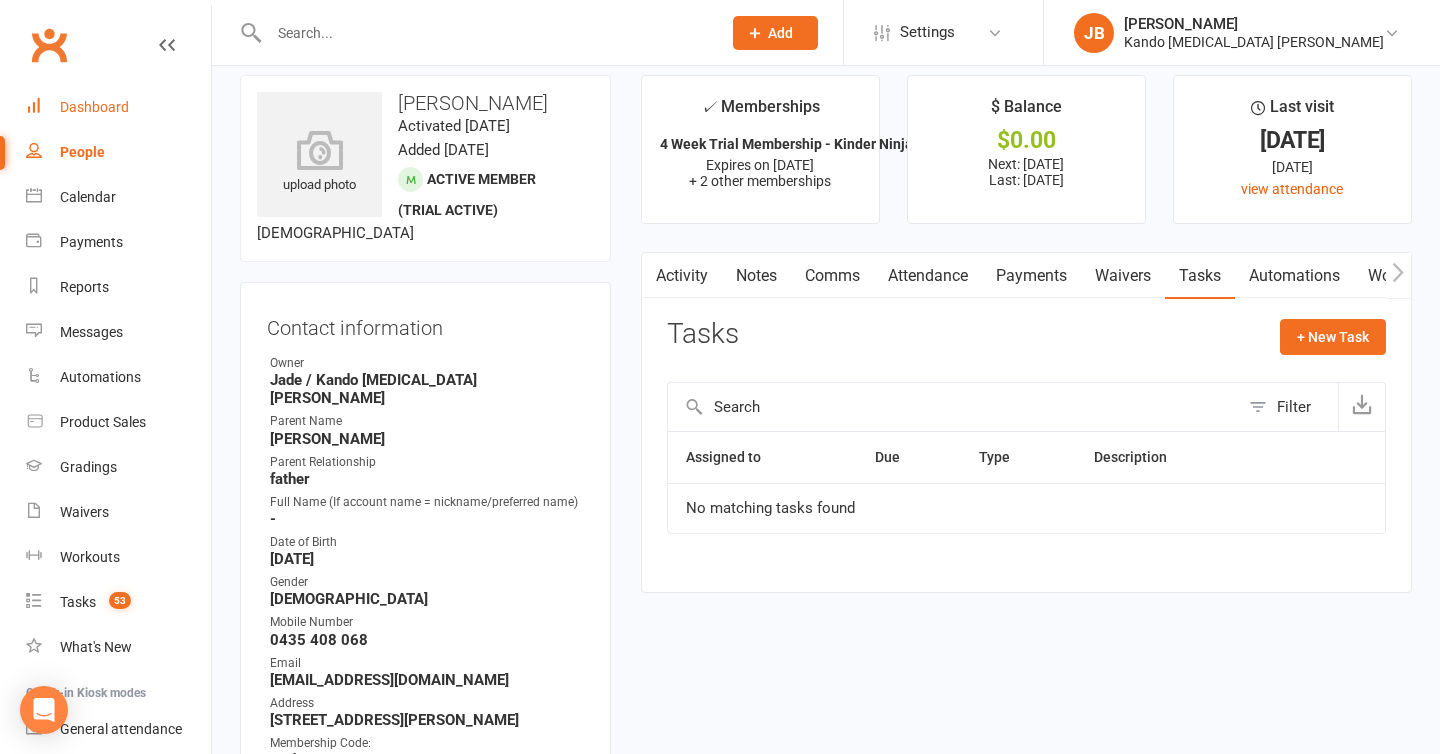 scroll, scrollTop: 0, scrollLeft: 0, axis: both 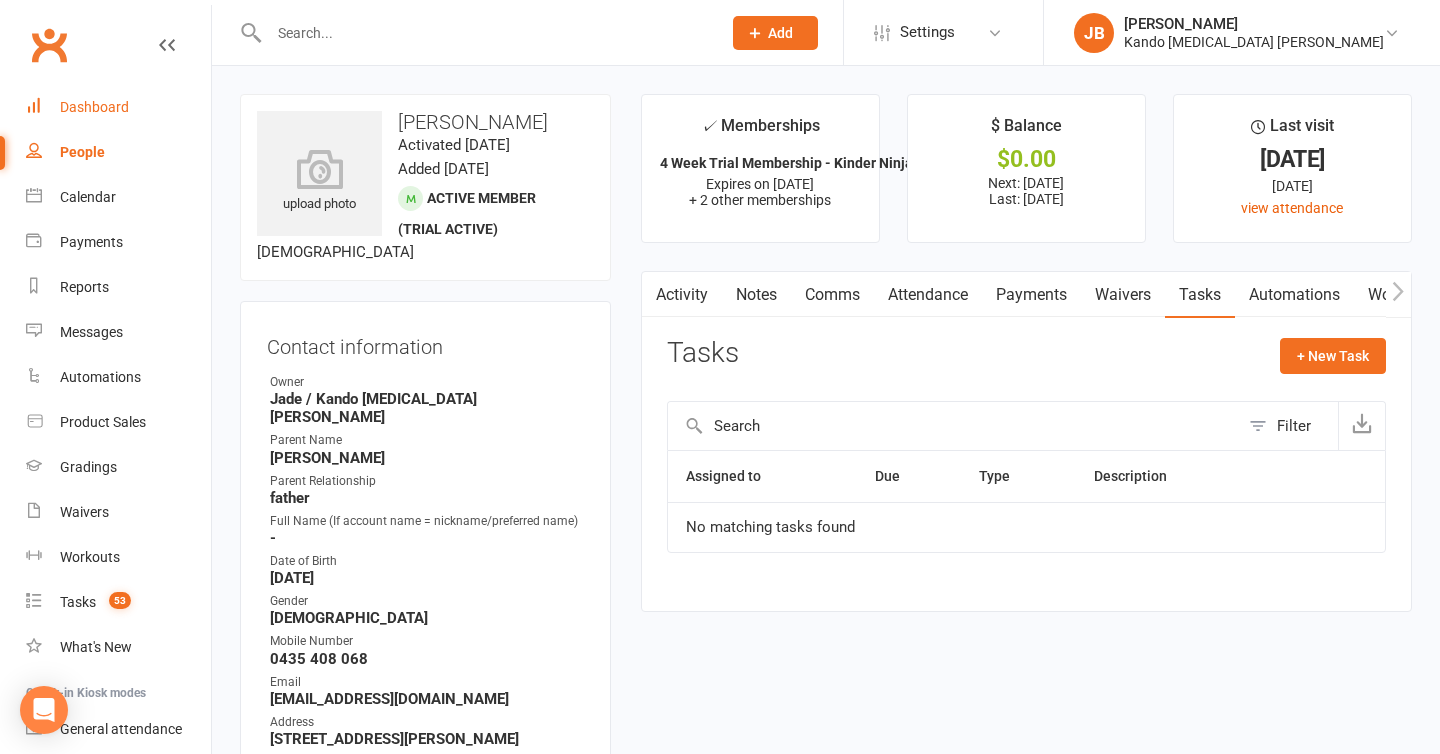 click on "Attendance" at bounding box center (928, 295) 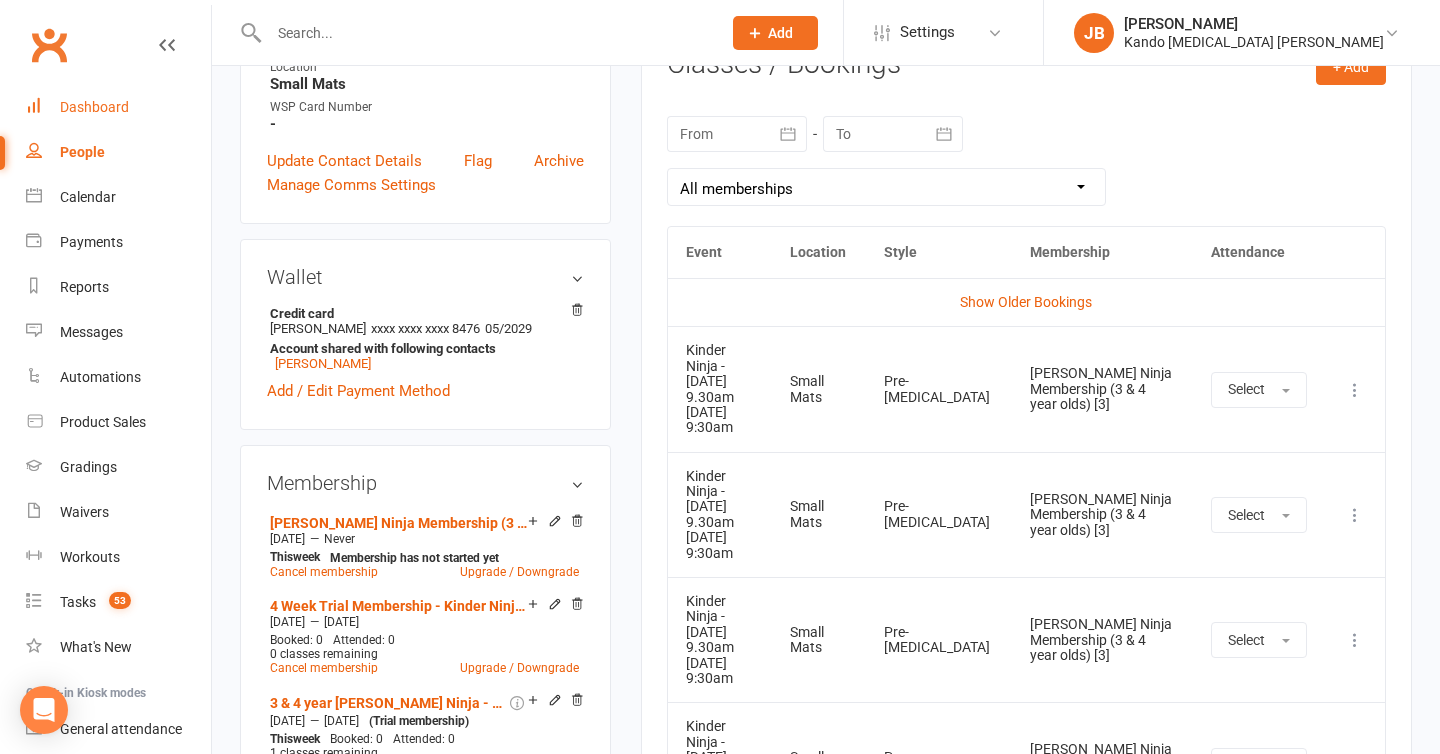 scroll, scrollTop: 0, scrollLeft: 0, axis: both 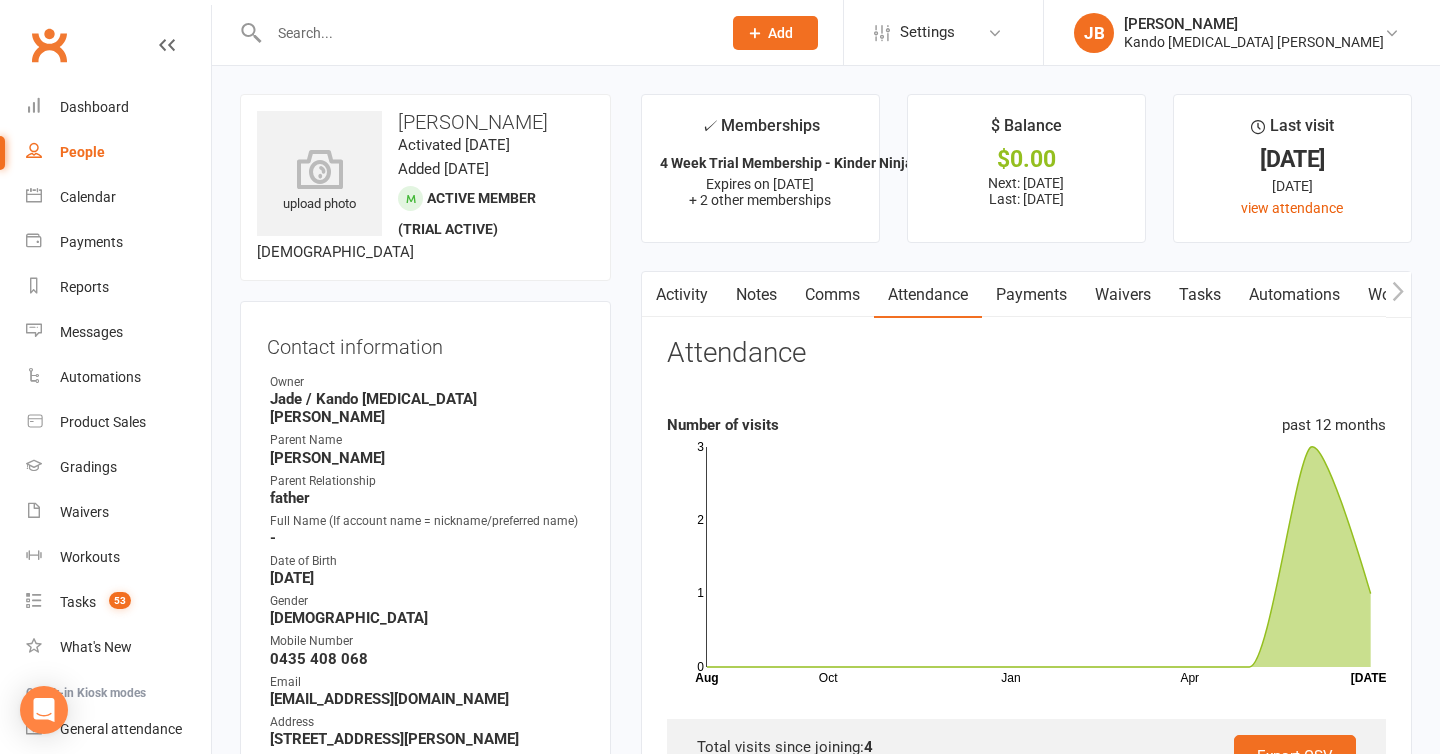 click at bounding box center [485, 33] 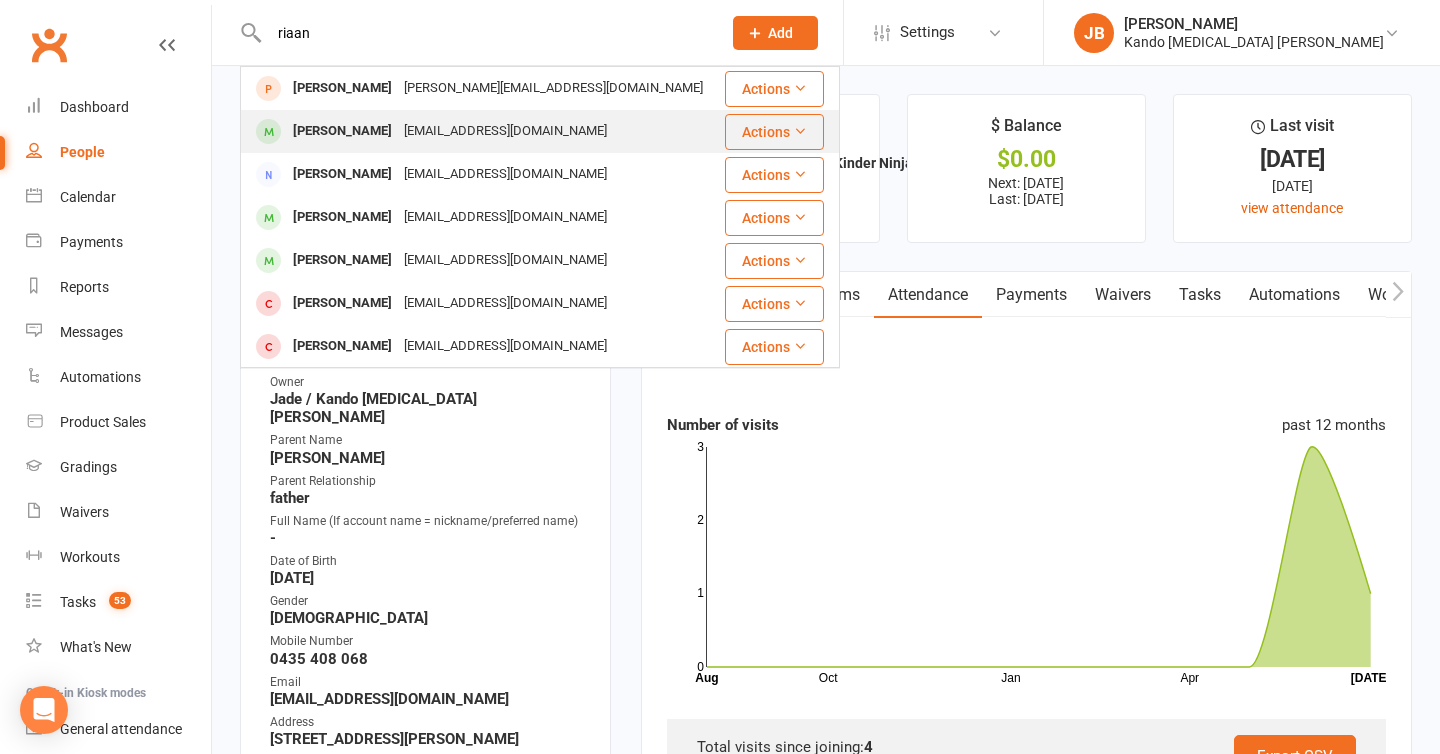 type on "riaan" 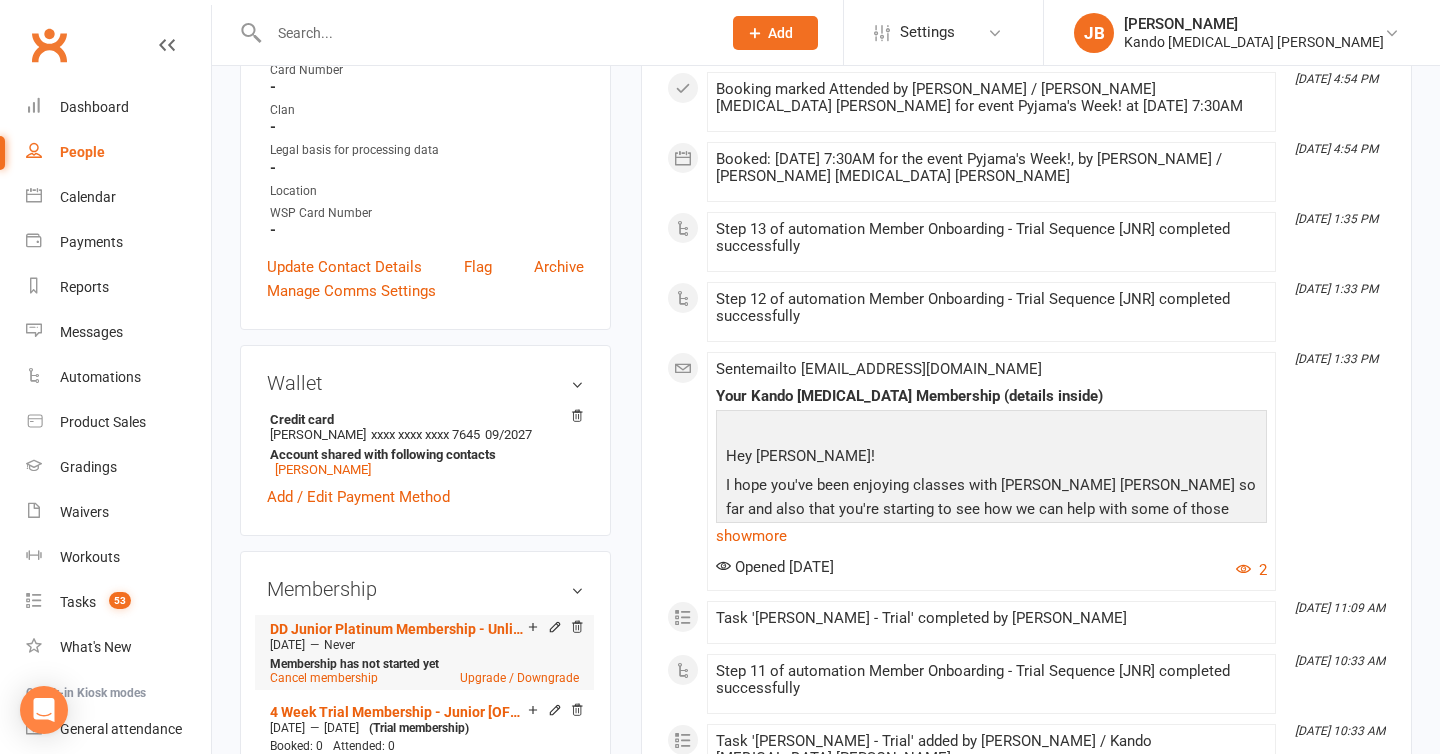scroll, scrollTop: 0, scrollLeft: 0, axis: both 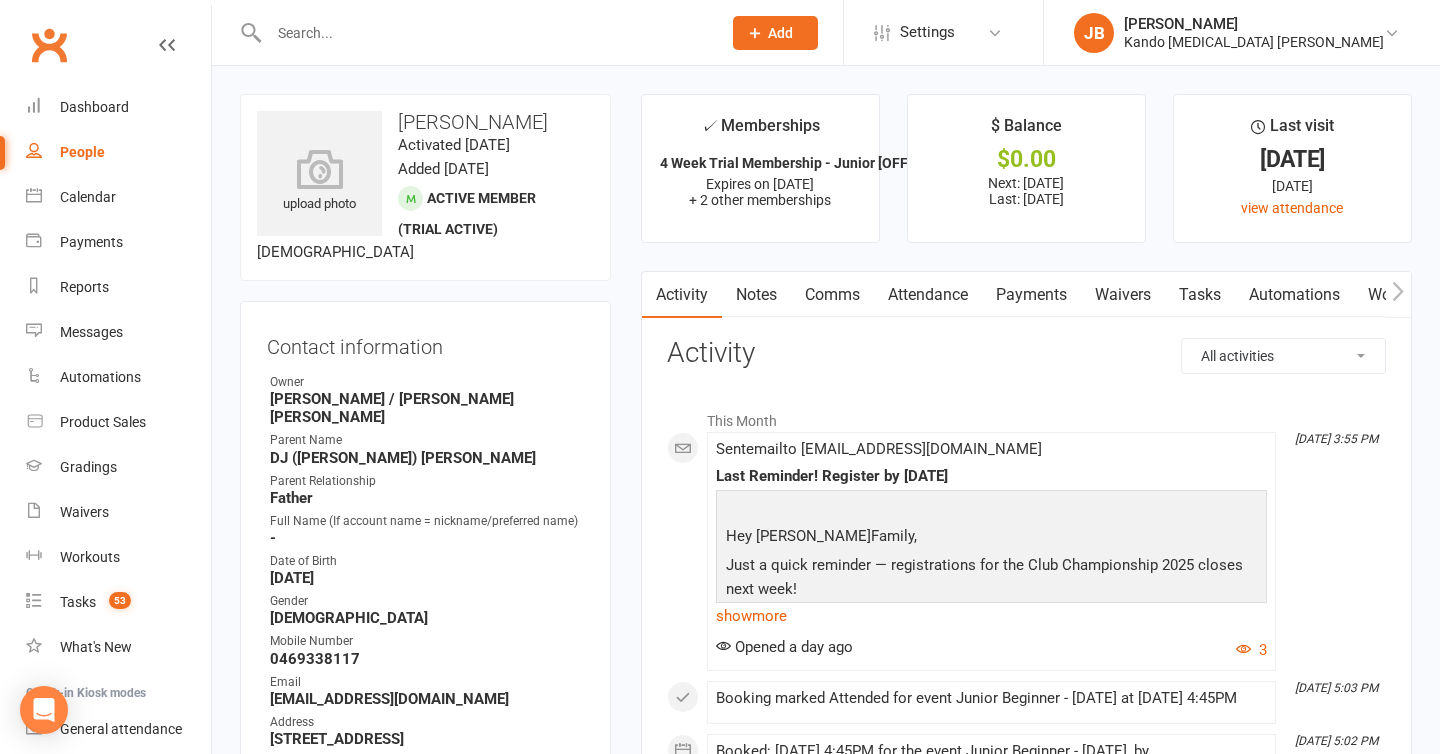 click on "Payments" at bounding box center [1031, 295] 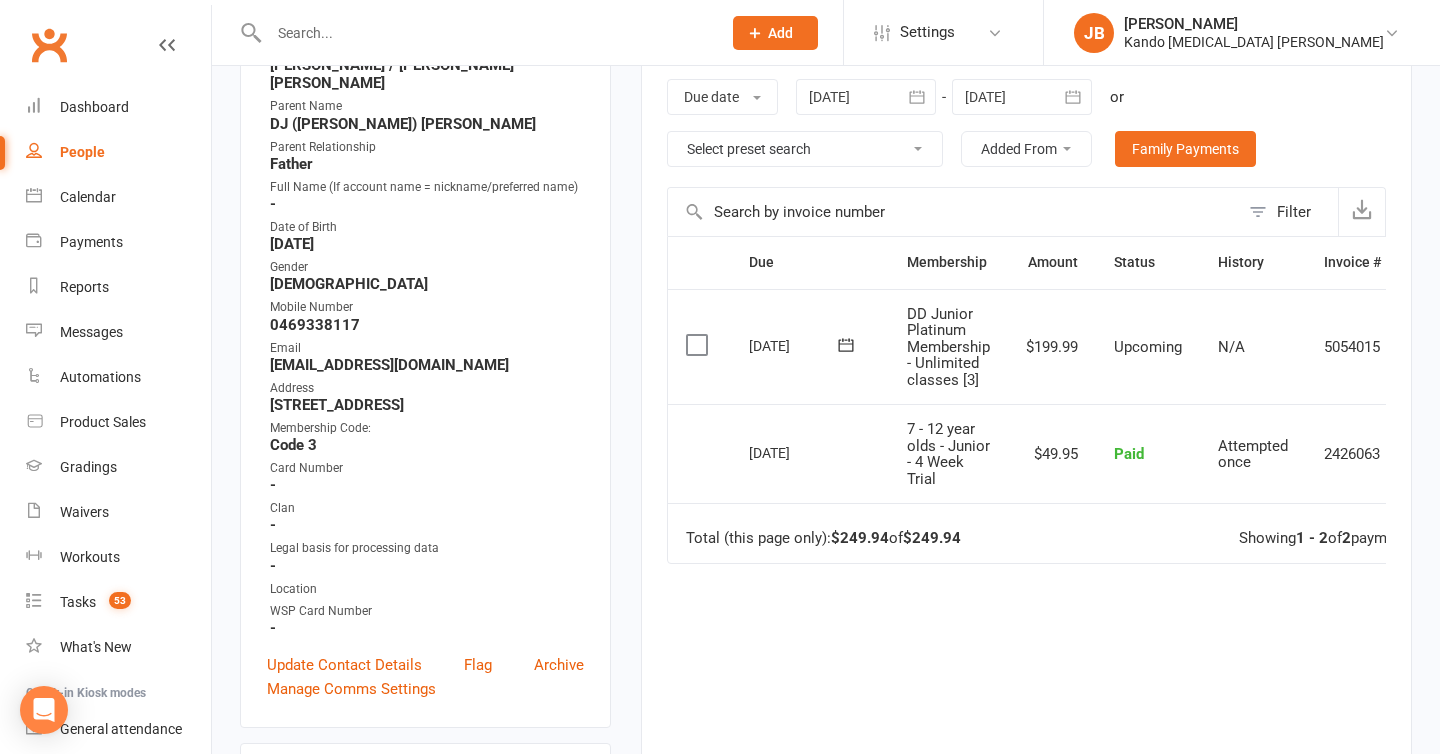 scroll, scrollTop: 280, scrollLeft: 0, axis: vertical 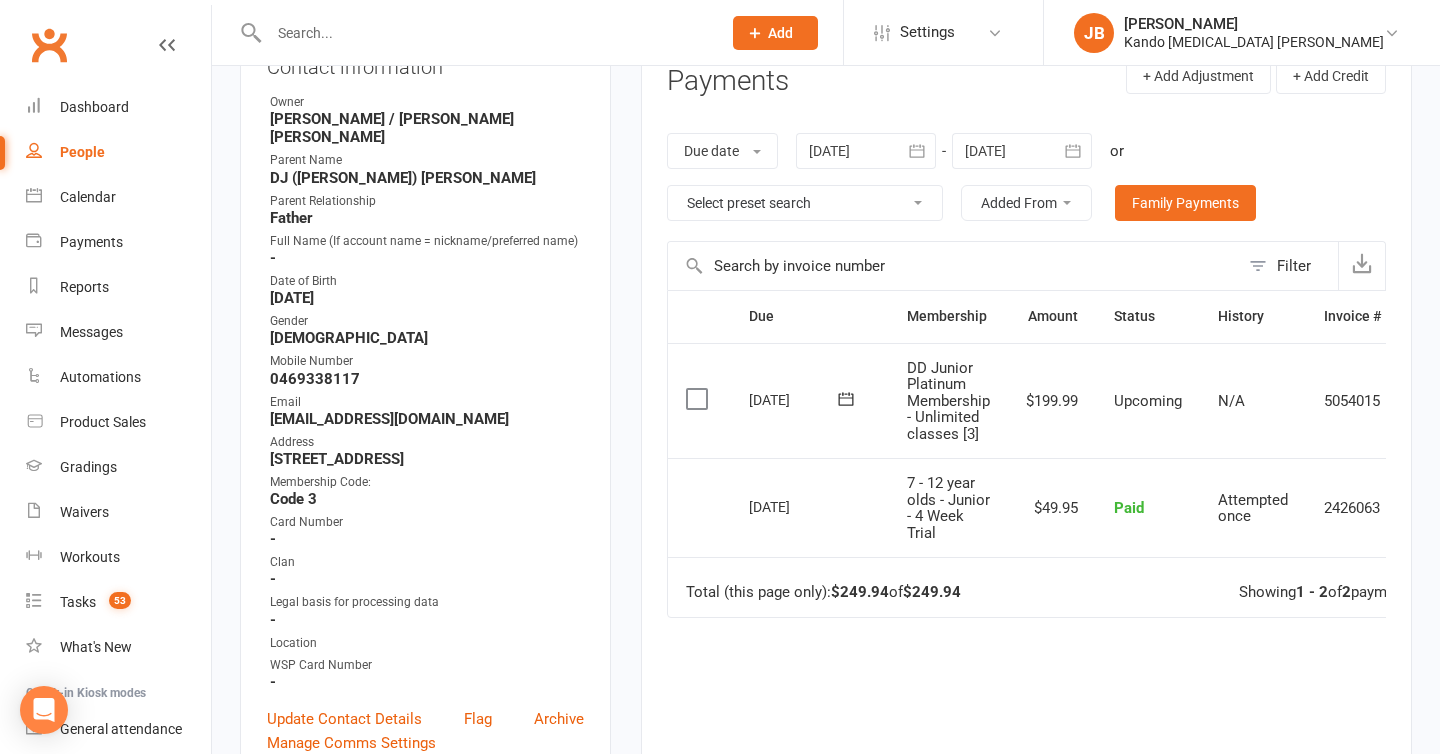 click at bounding box center (1022, 151) 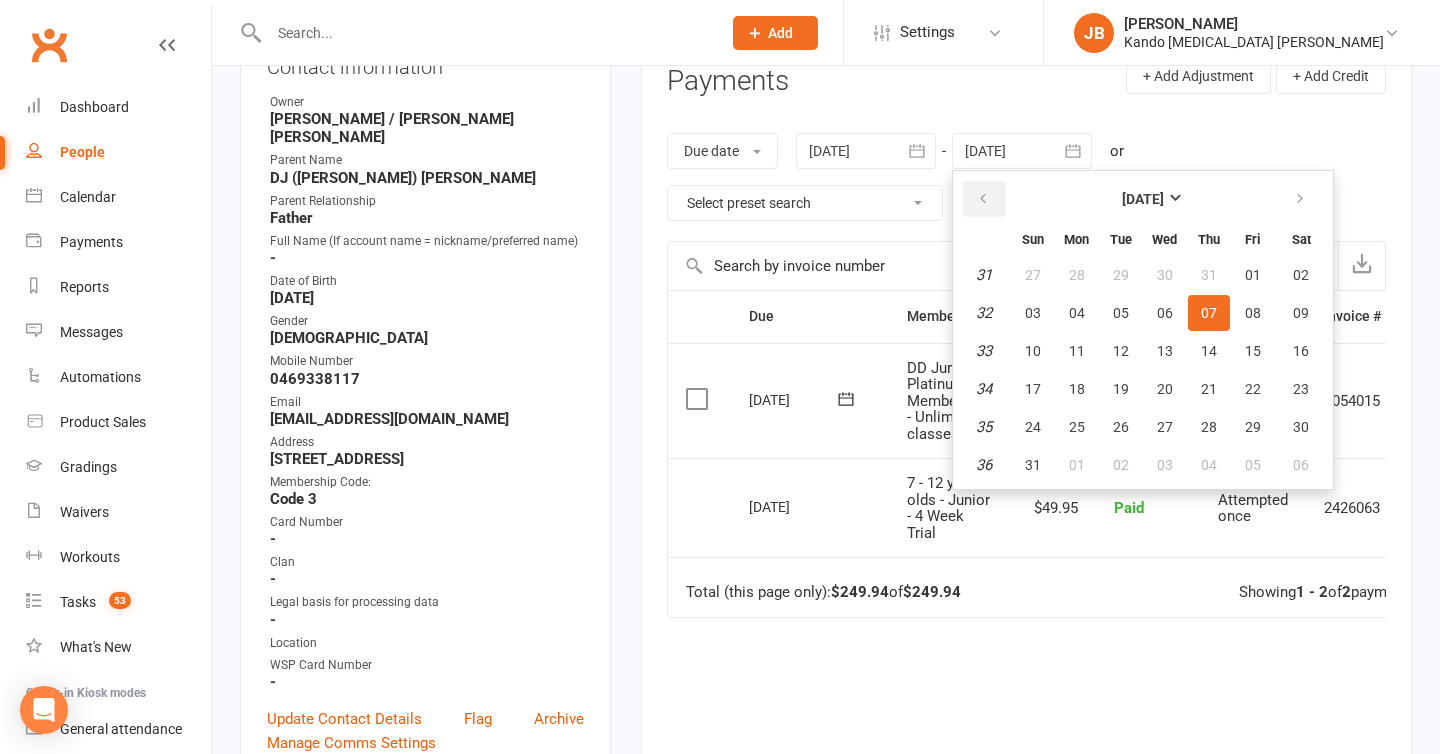 click at bounding box center [984, 199] 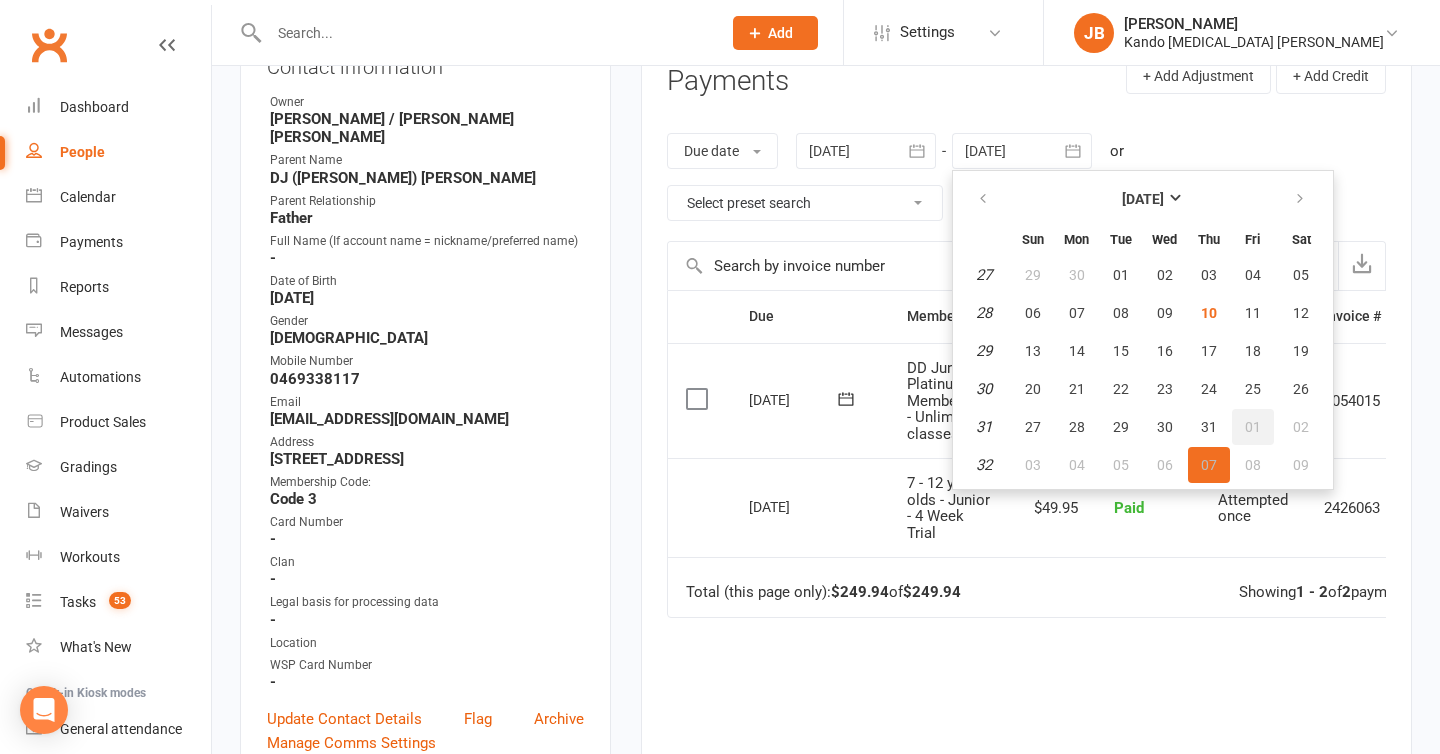 click on "01" at bounding box center [1253, 427] 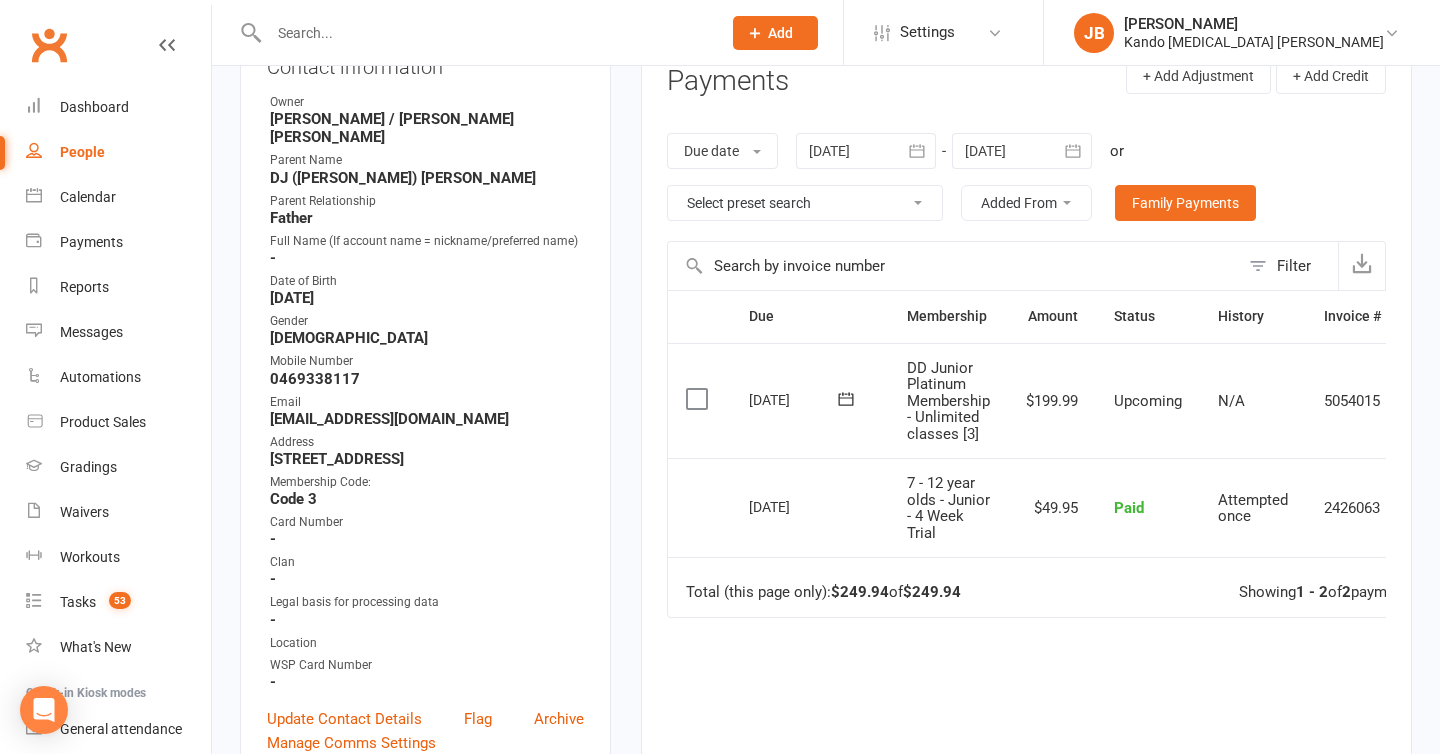 click at bounding box center [1022, 151] 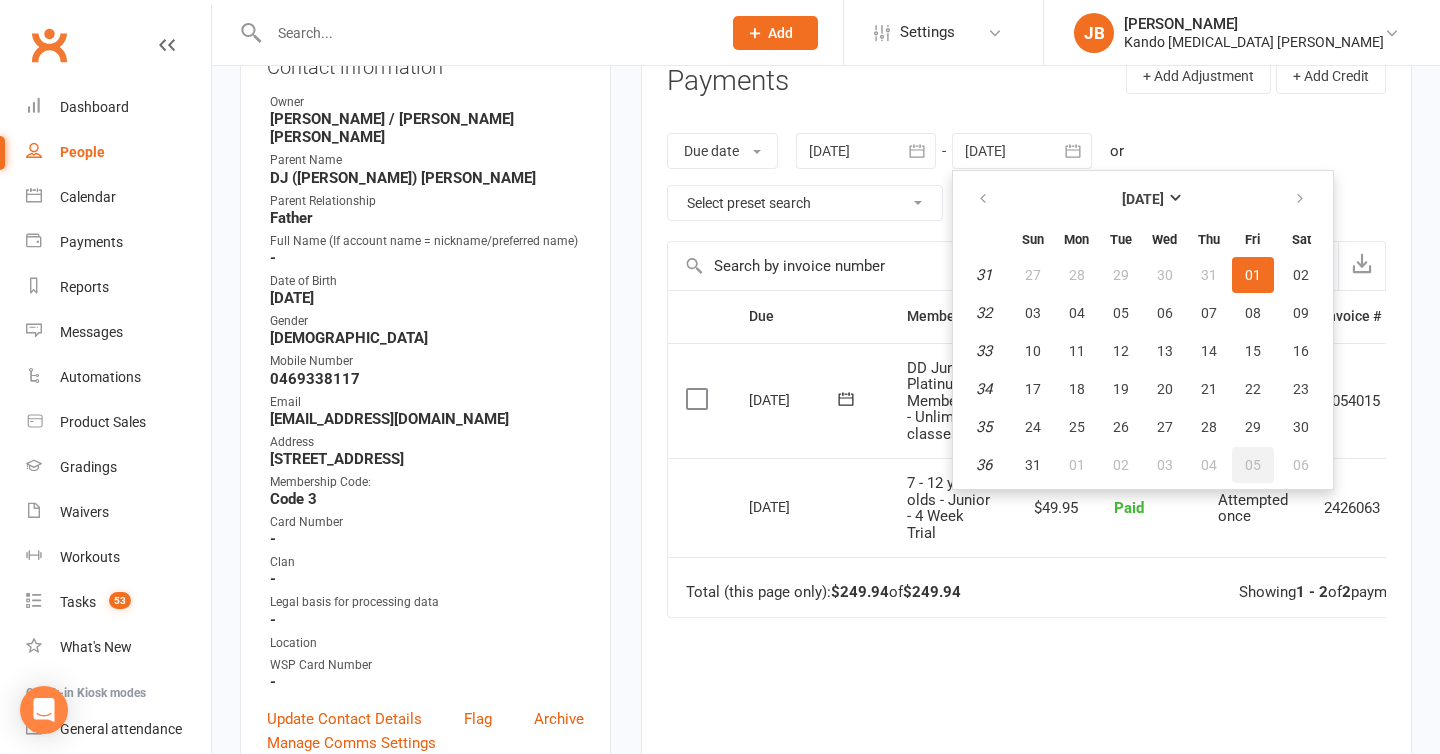 click on "05" at bounding box center (1253, 465) 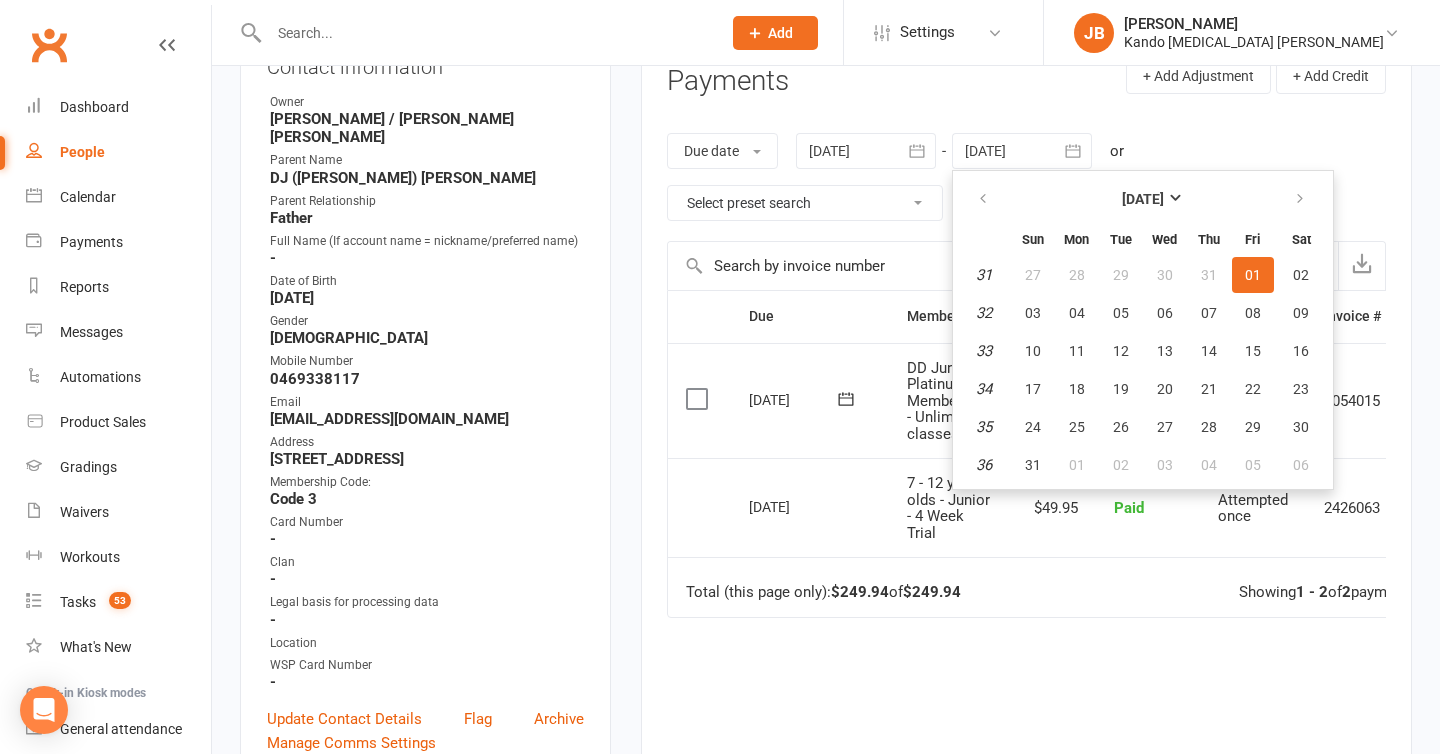 type on "05 Sep 2025" 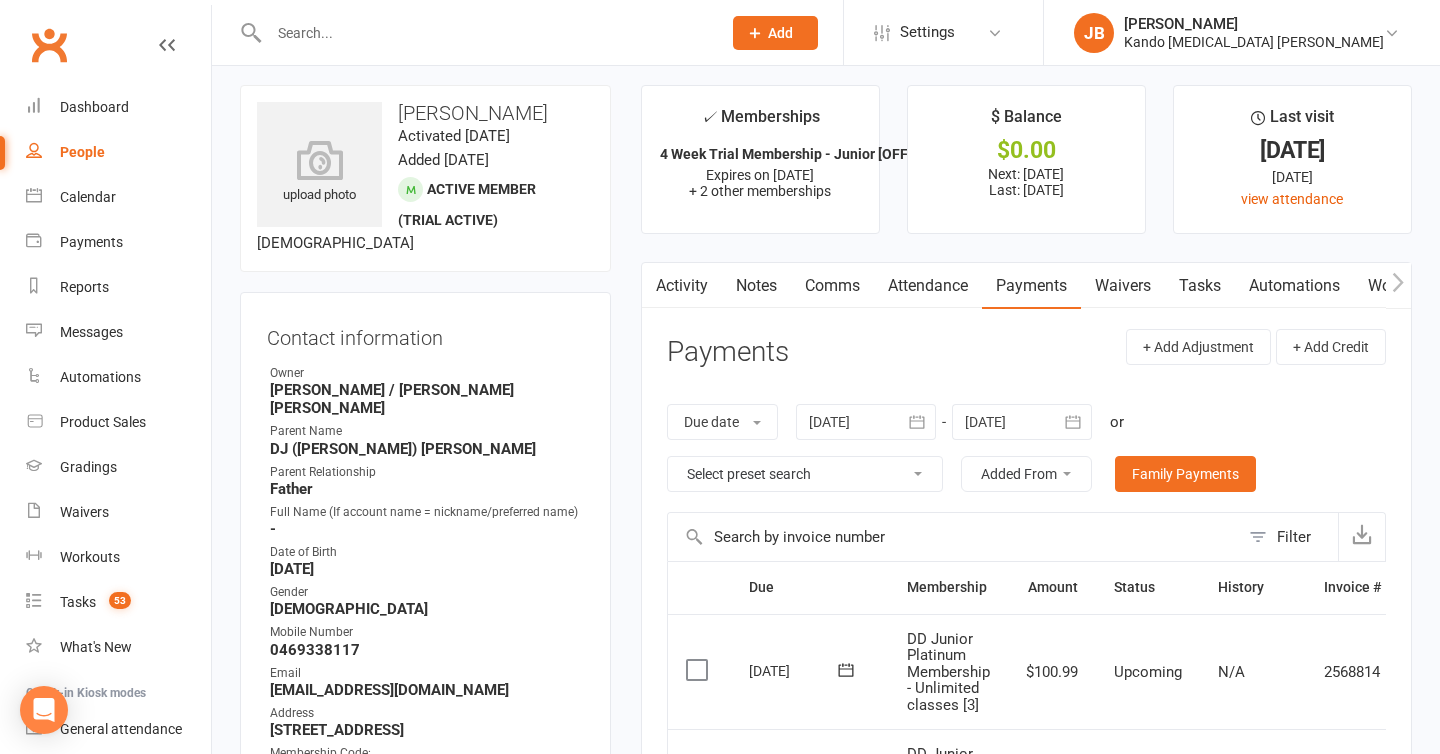 scroll, scrollTop: 0, scrollLeft: 0, axis: both 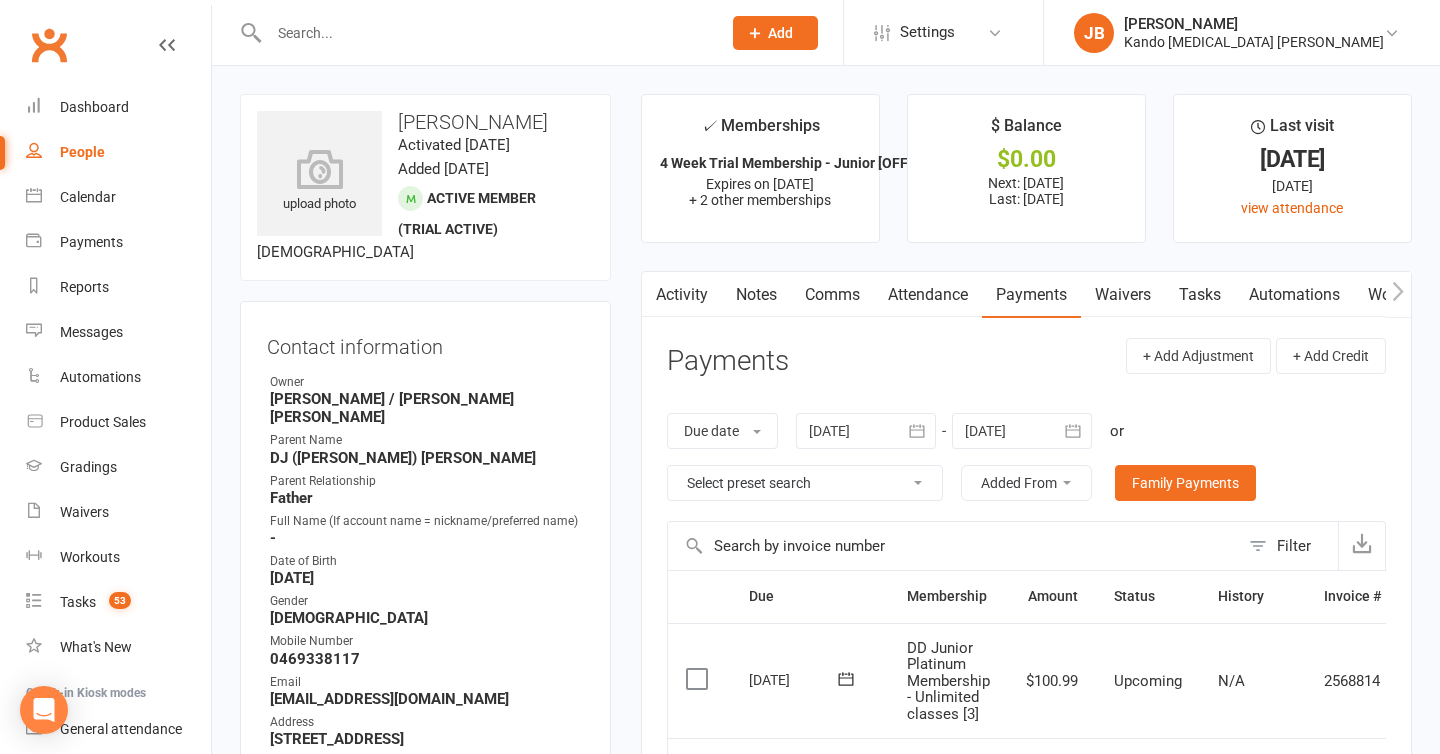 click on "Tasks" at bounding box center (1200, 295) 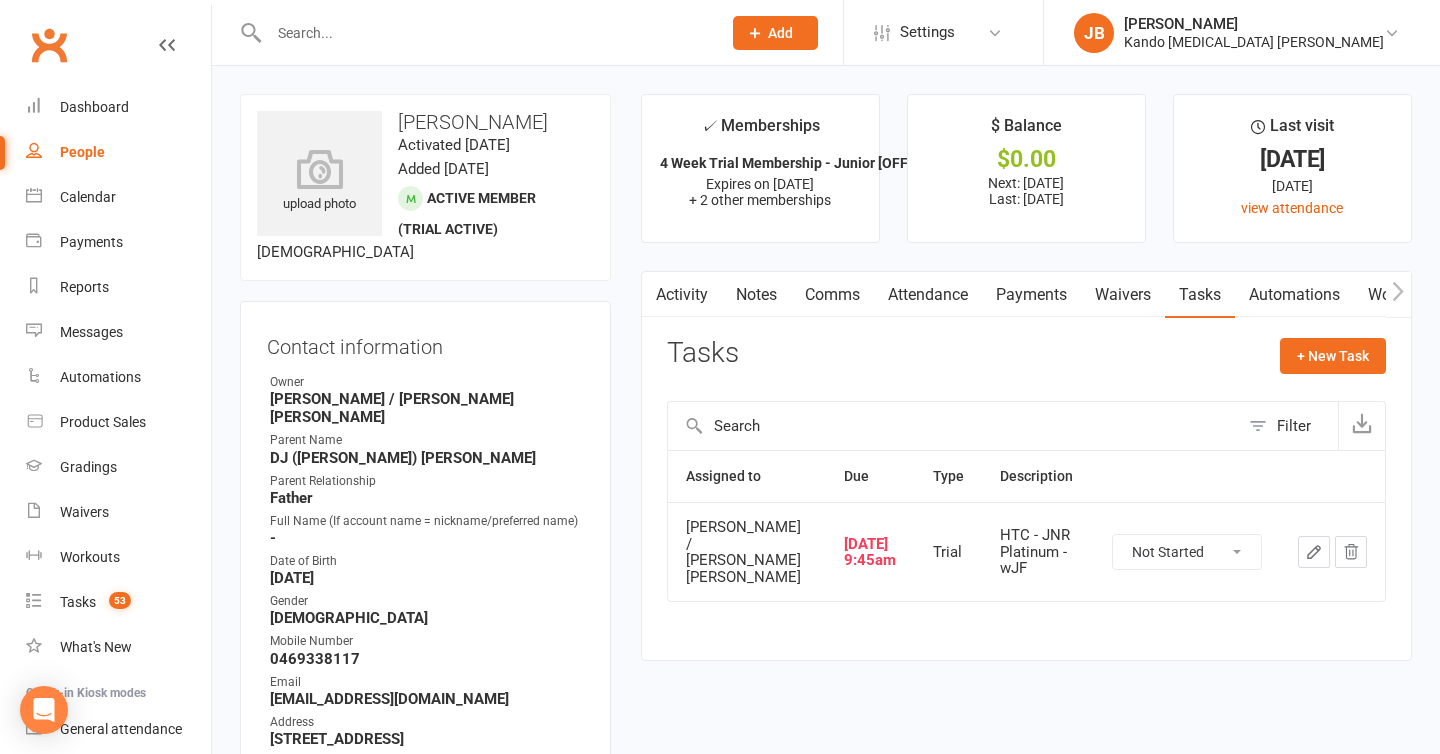 click on "Payments" at bounding box center (1031, 295) 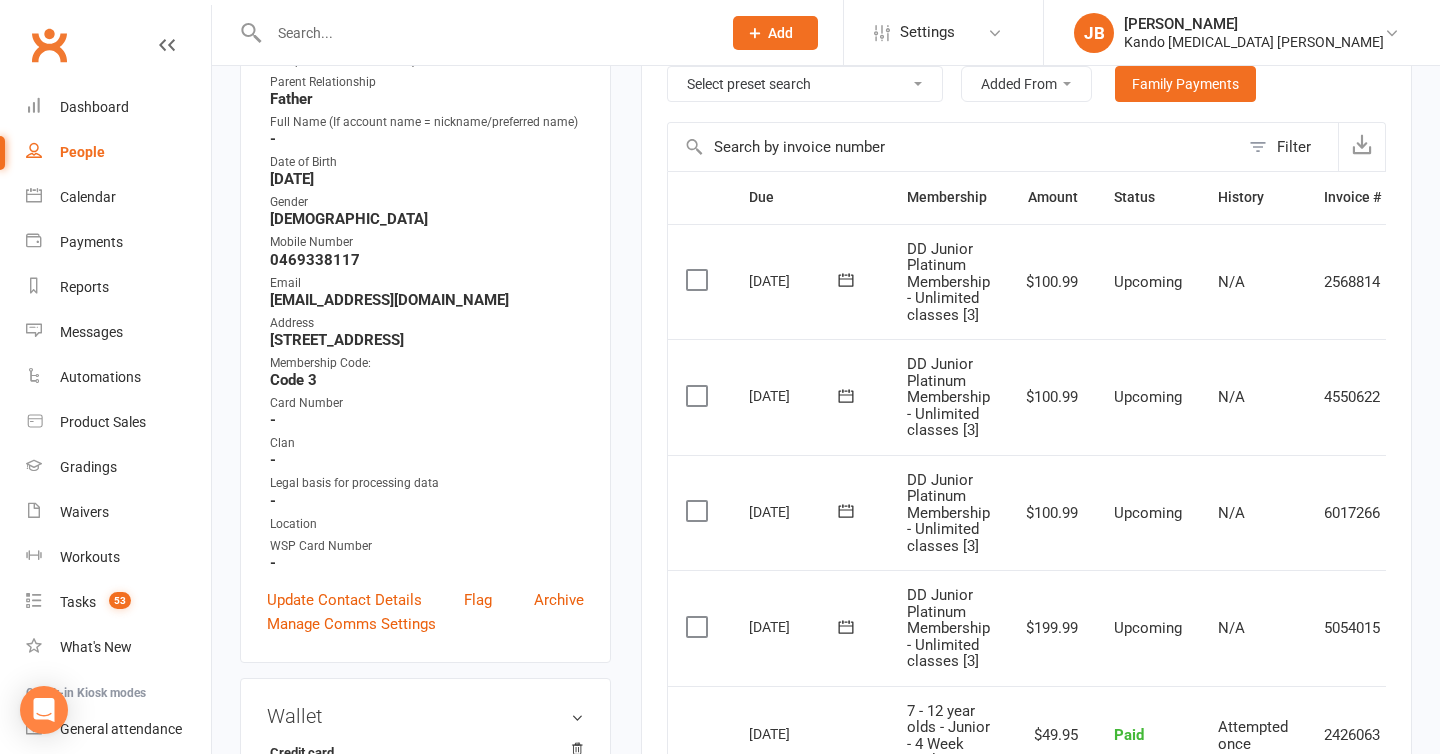 scroll, scrollTop: 432, scrollLeft: 0, axis: vertical 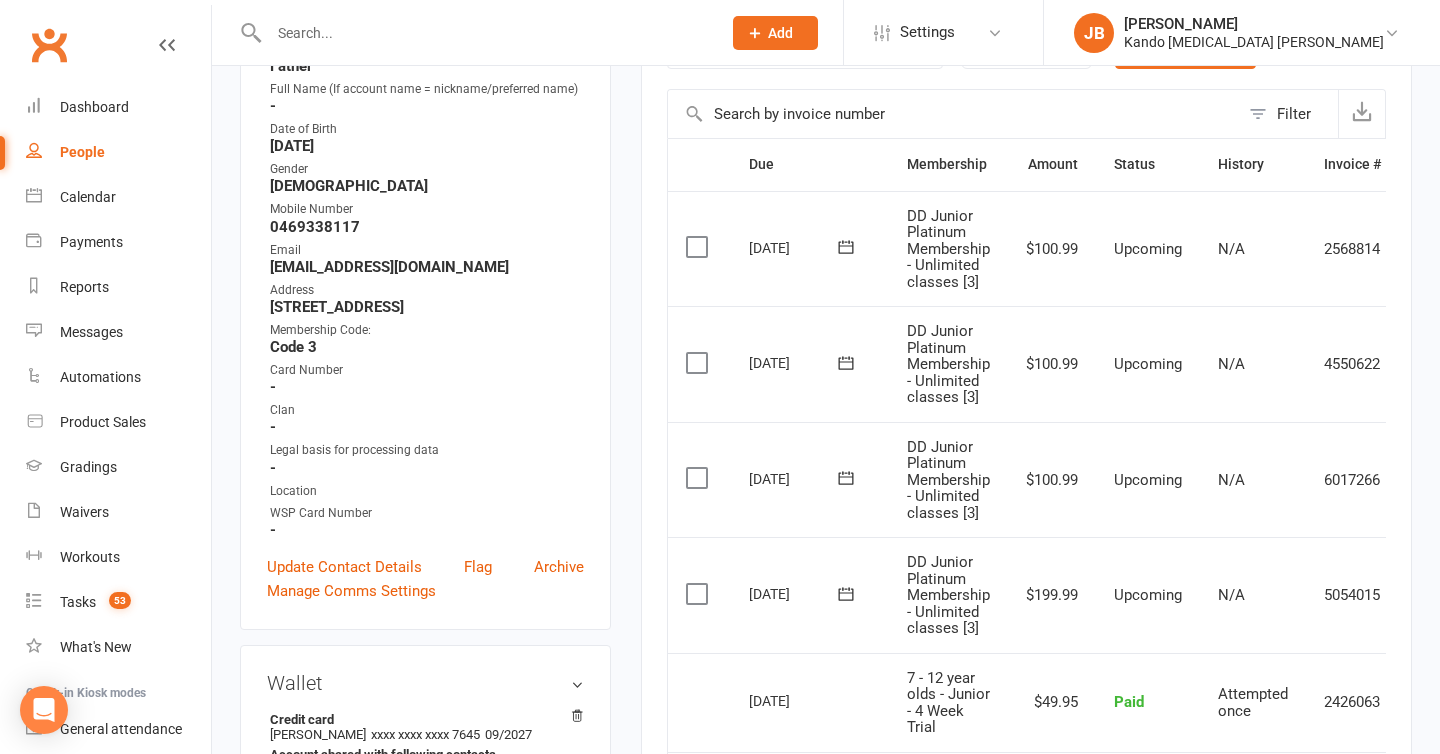 click at bounding box center [485, 33] 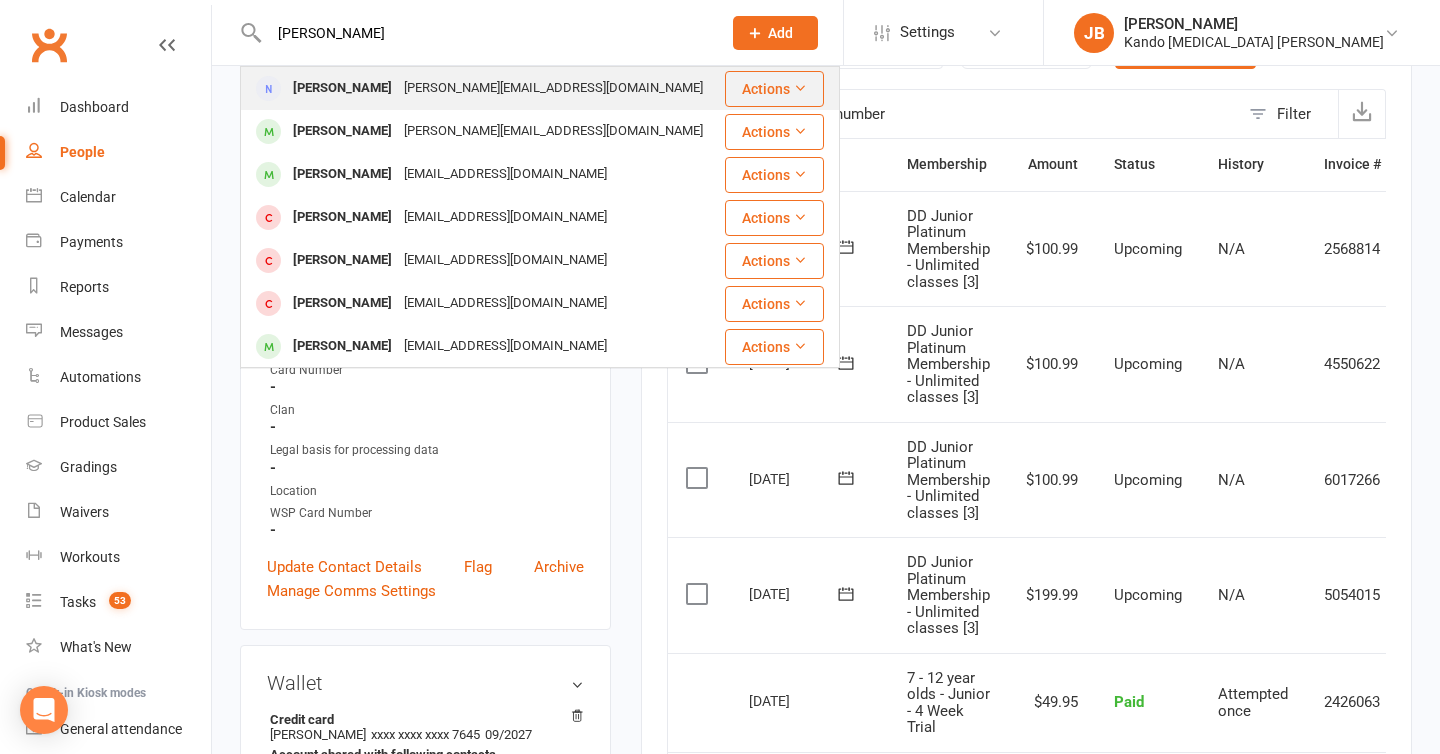 type on "oliver dean" 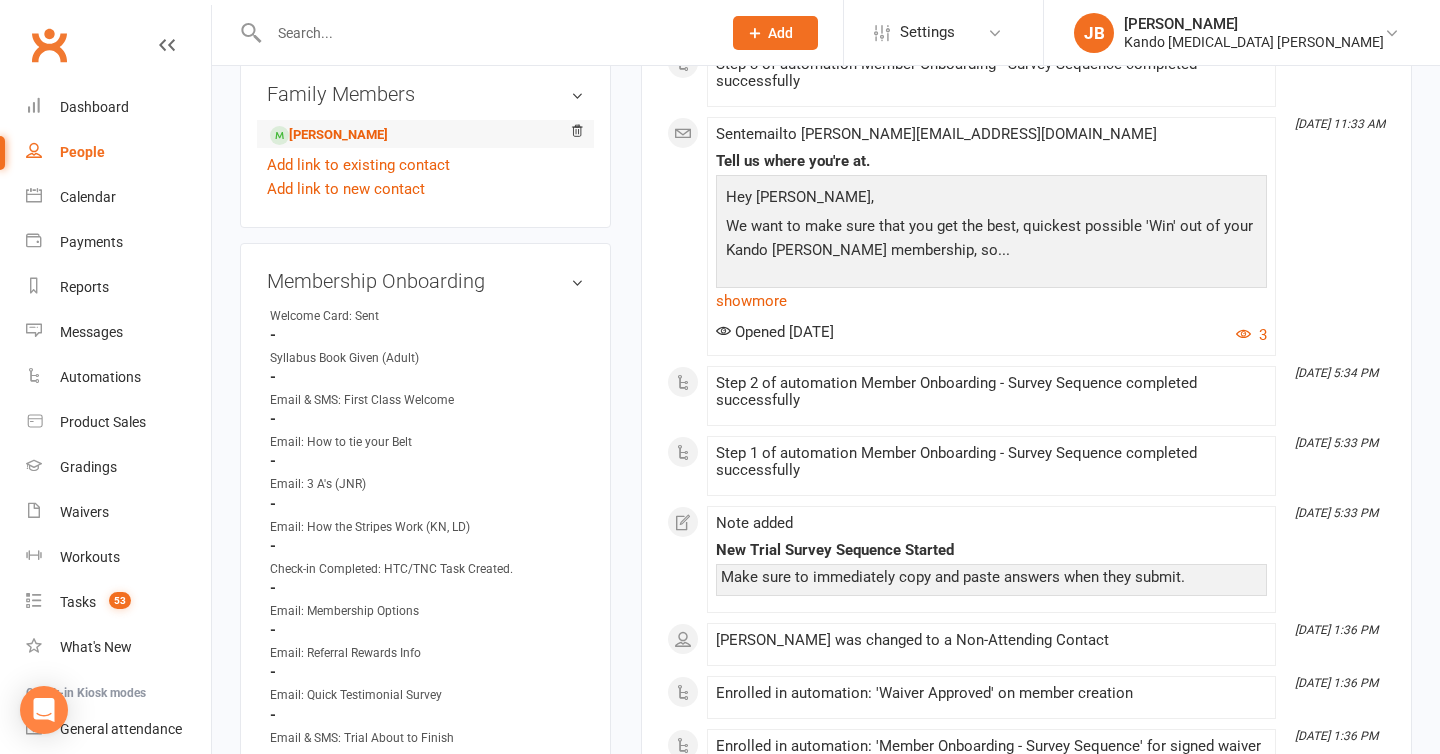 scroll, scrollTop: 1140, scrollLeft: 0, axis: vertical 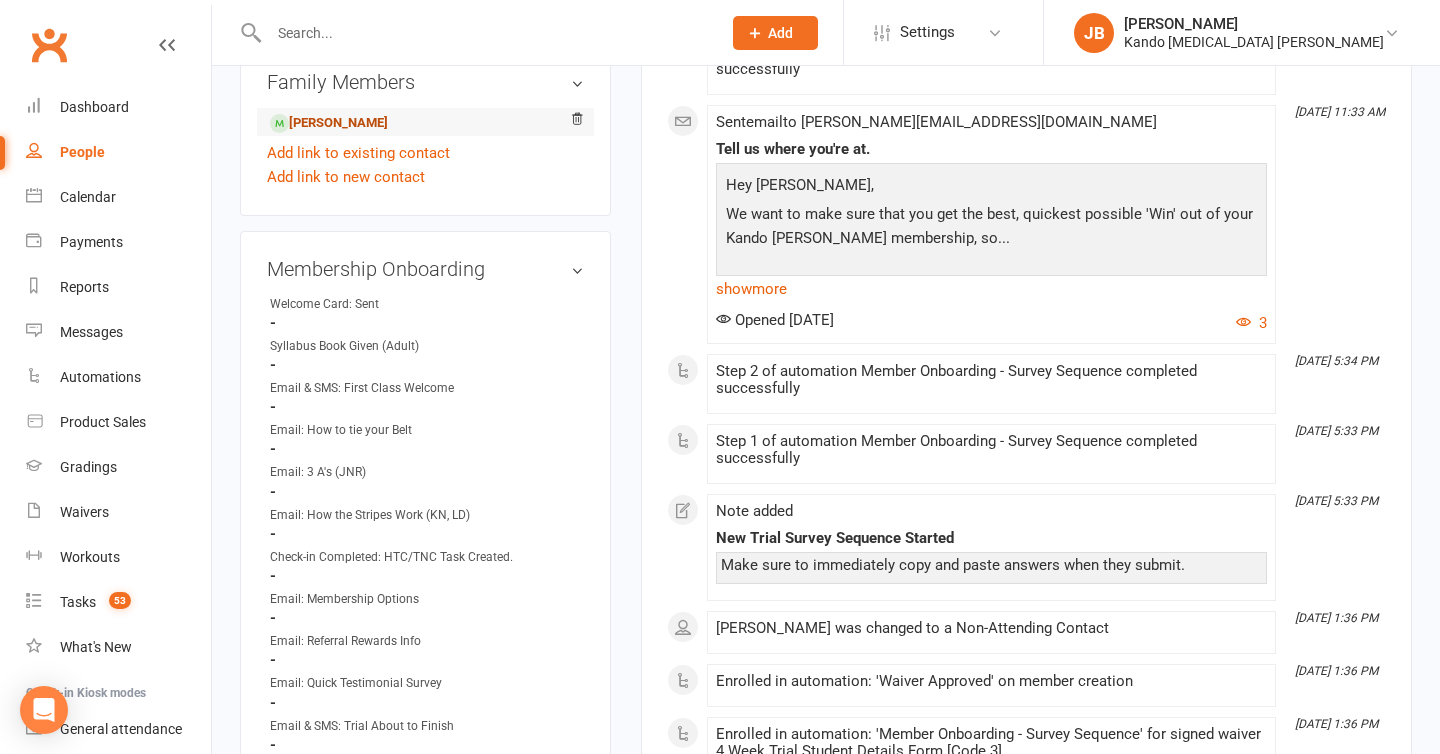 click on "Grace Oliver - Child" at bounding box center (329, 123) 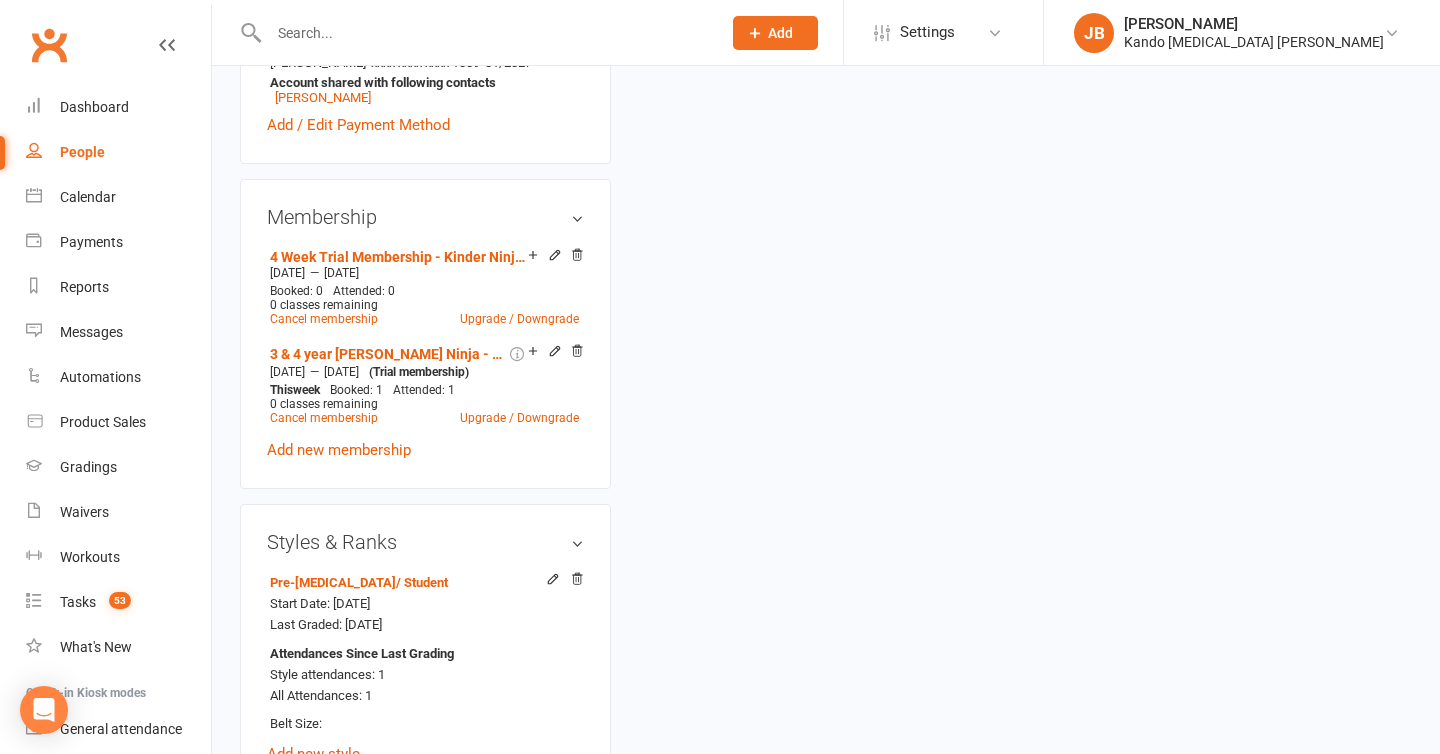 scroll, scrollTop: 0, scrollLeft: 0, axis: both 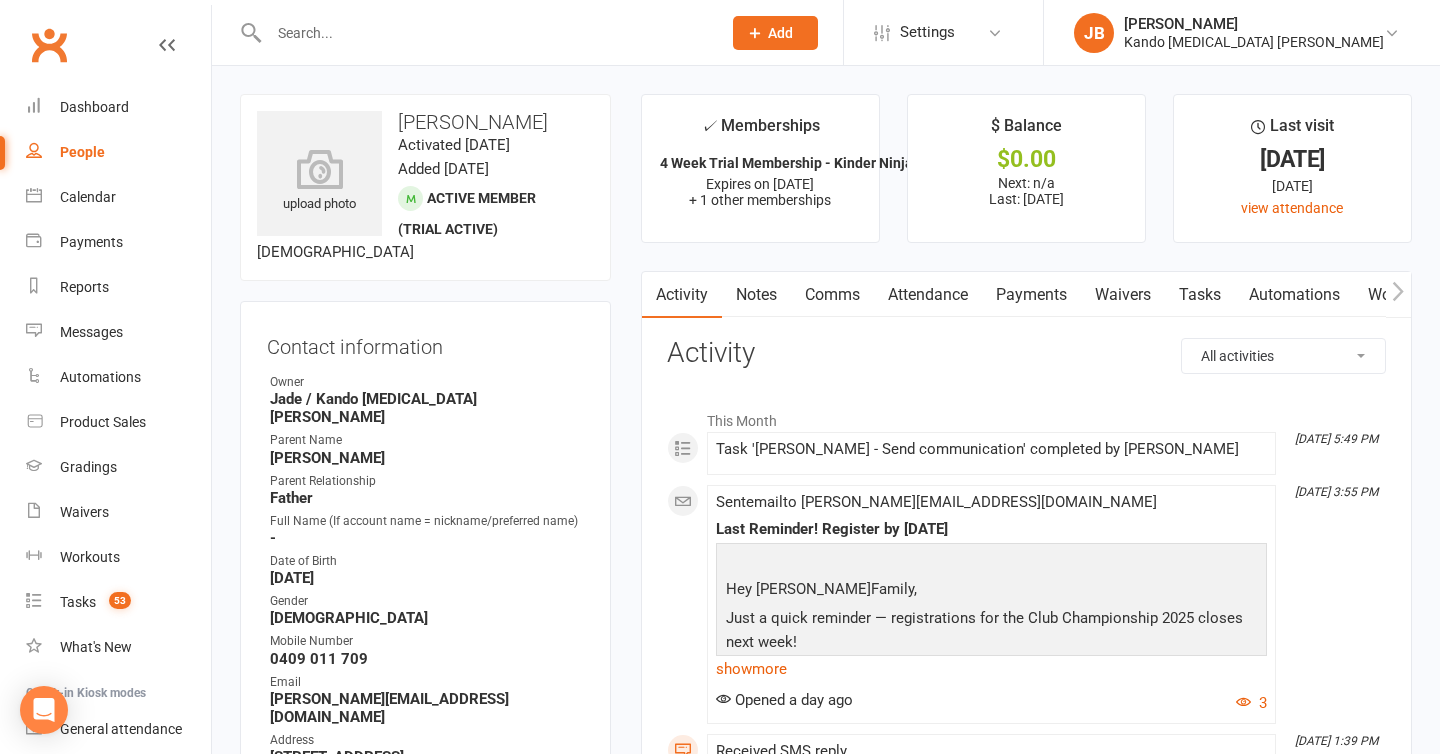 click at bounding box center (485, 33) 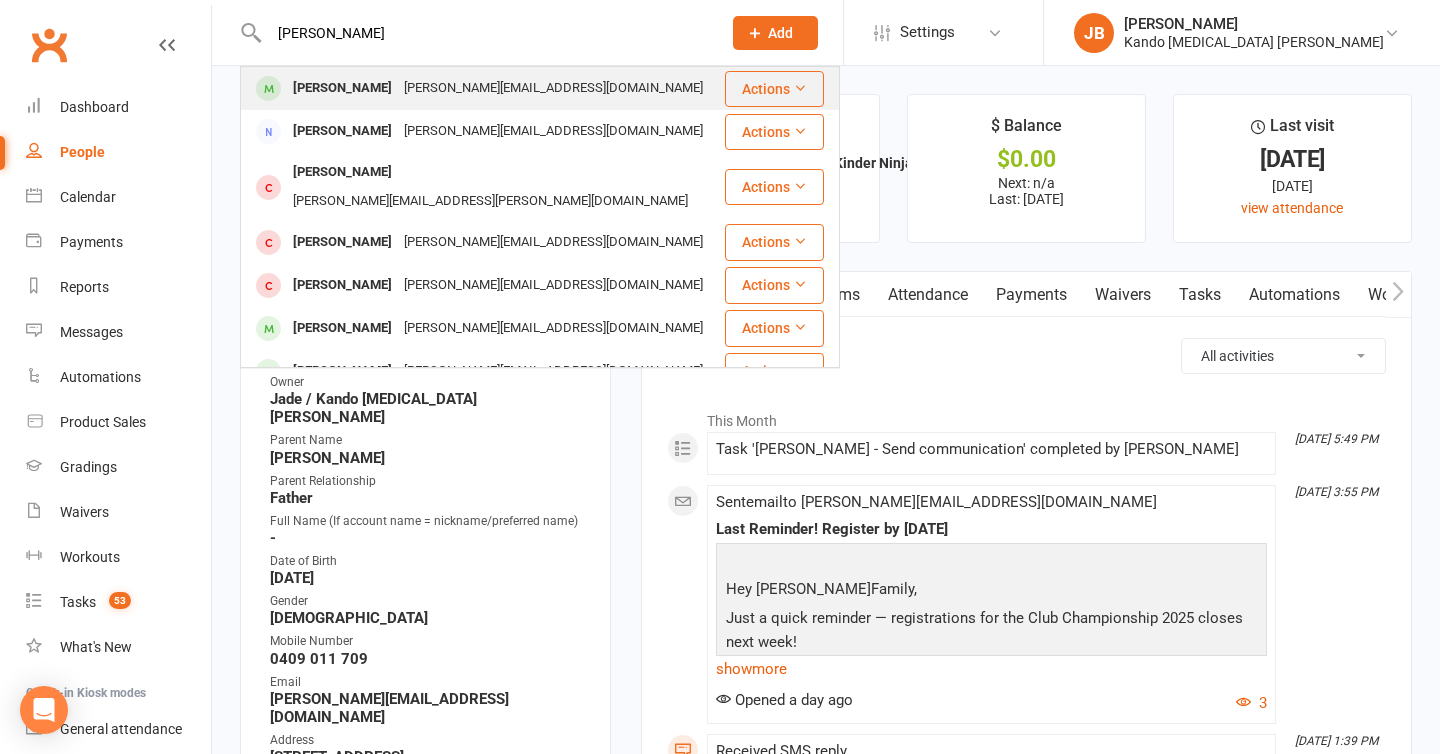 type on "ollie dean" 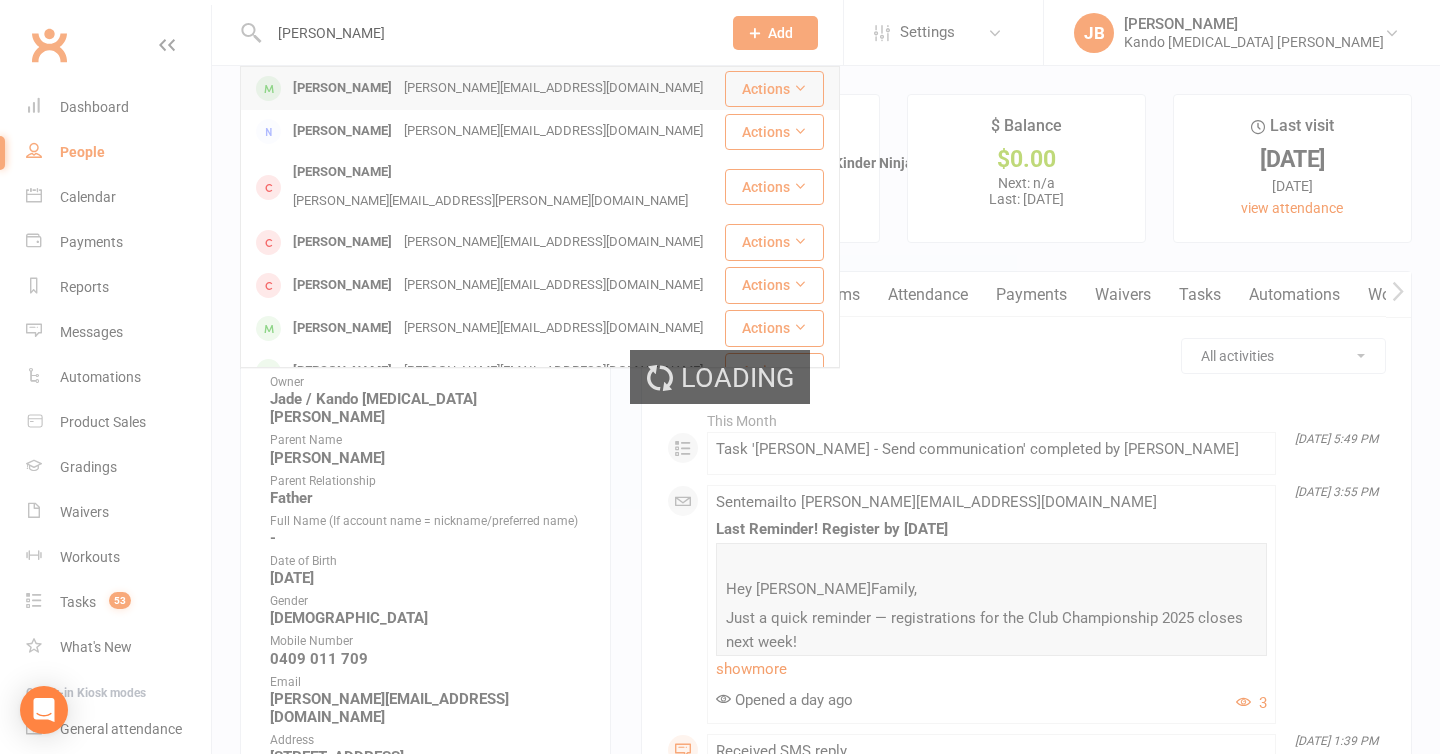 type 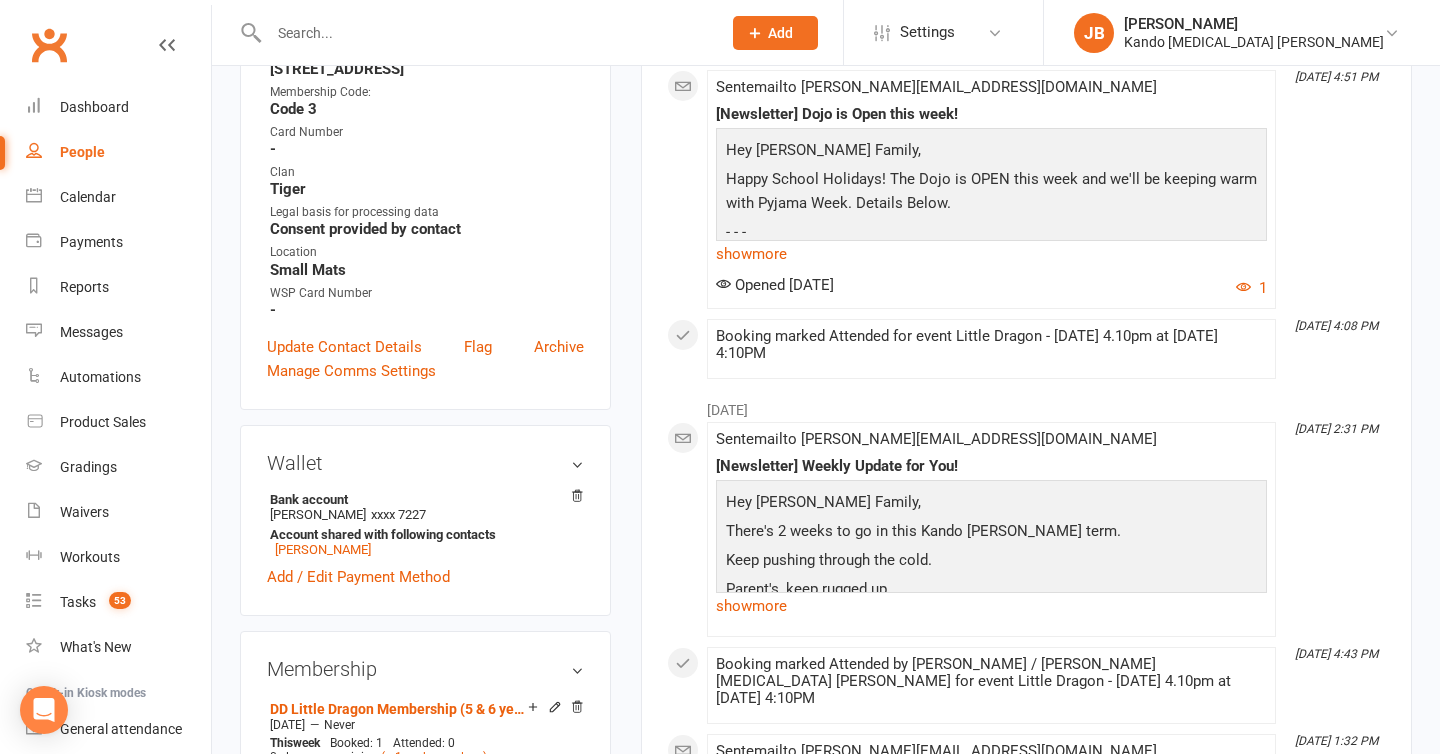 scroll, scrollTop: 0, scrollLeft: 0, axis: both 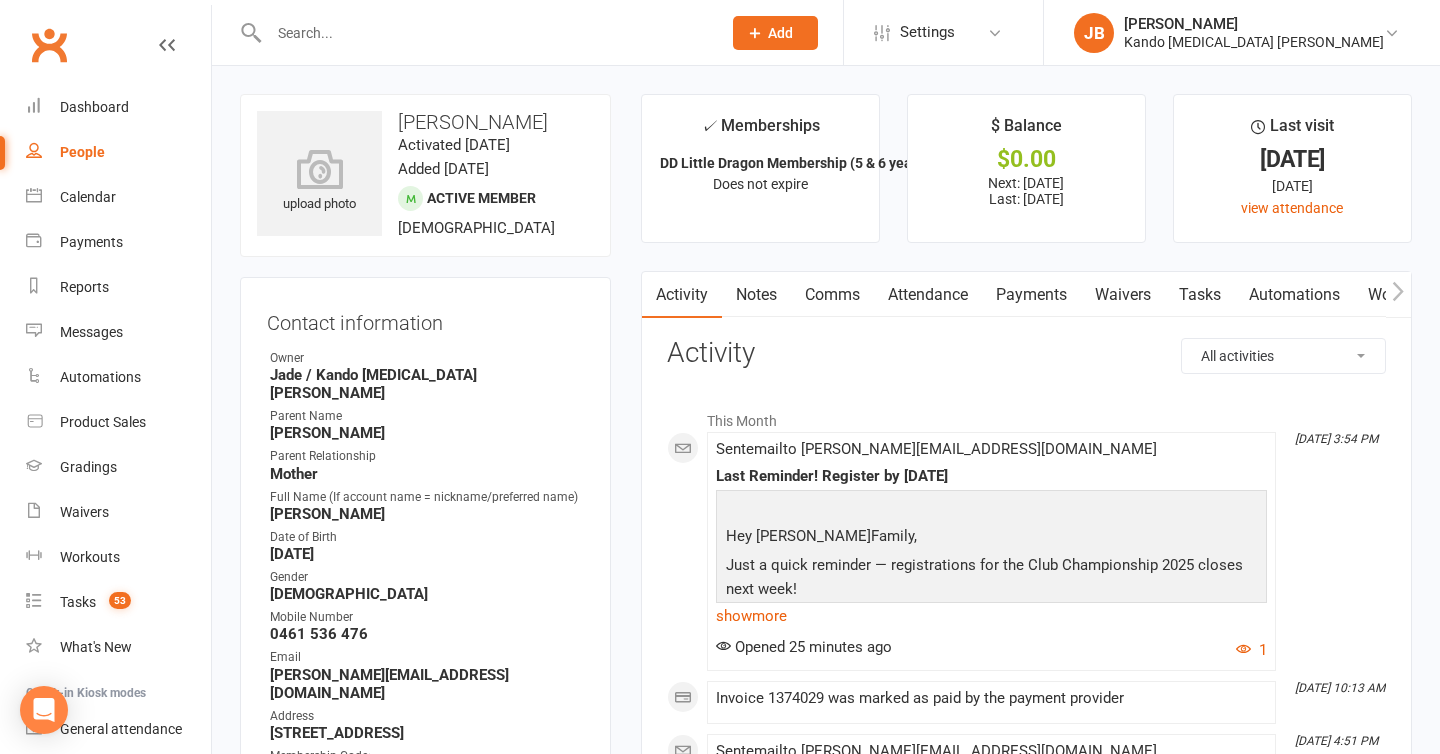 click on "Attendance" at bounding box center (928, 295) 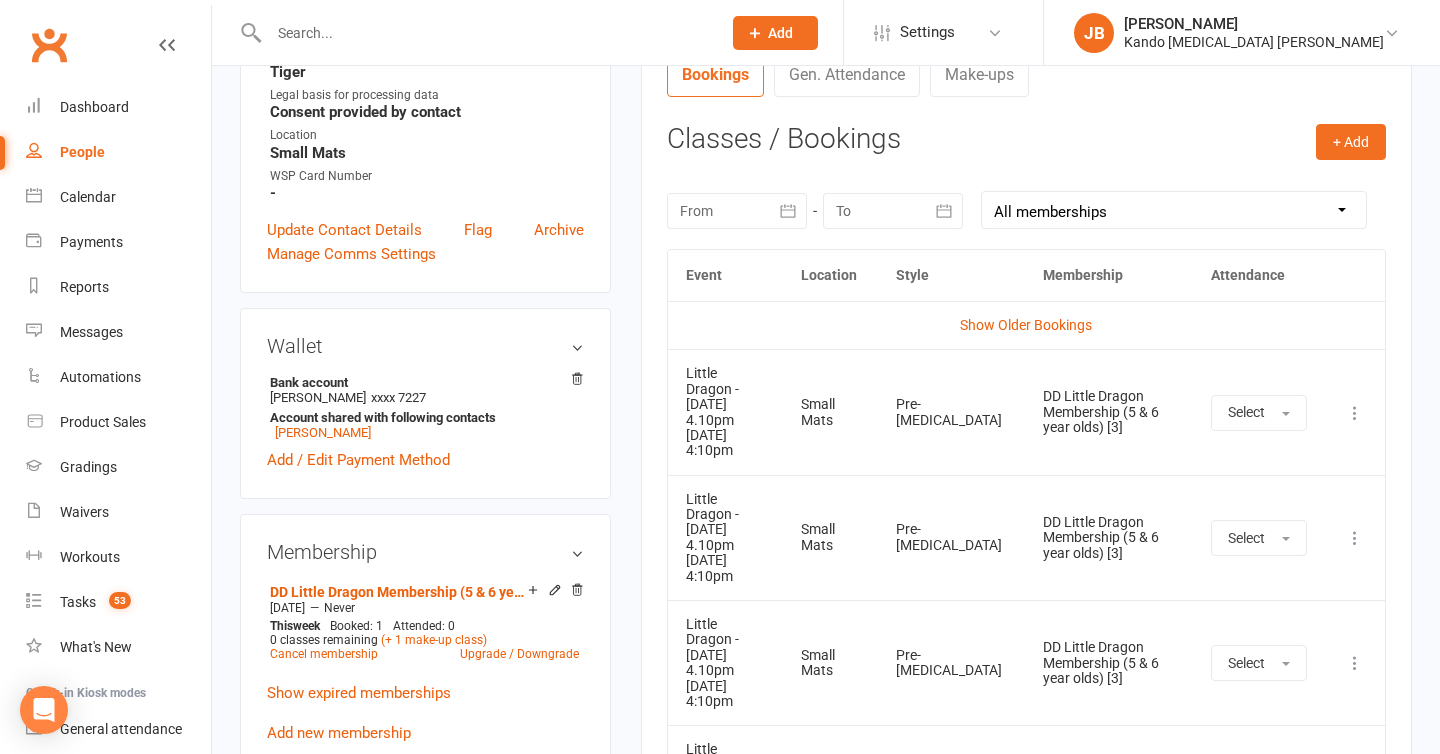 scroll, scrollTop: 0, scrollLeft: 0, axis: both 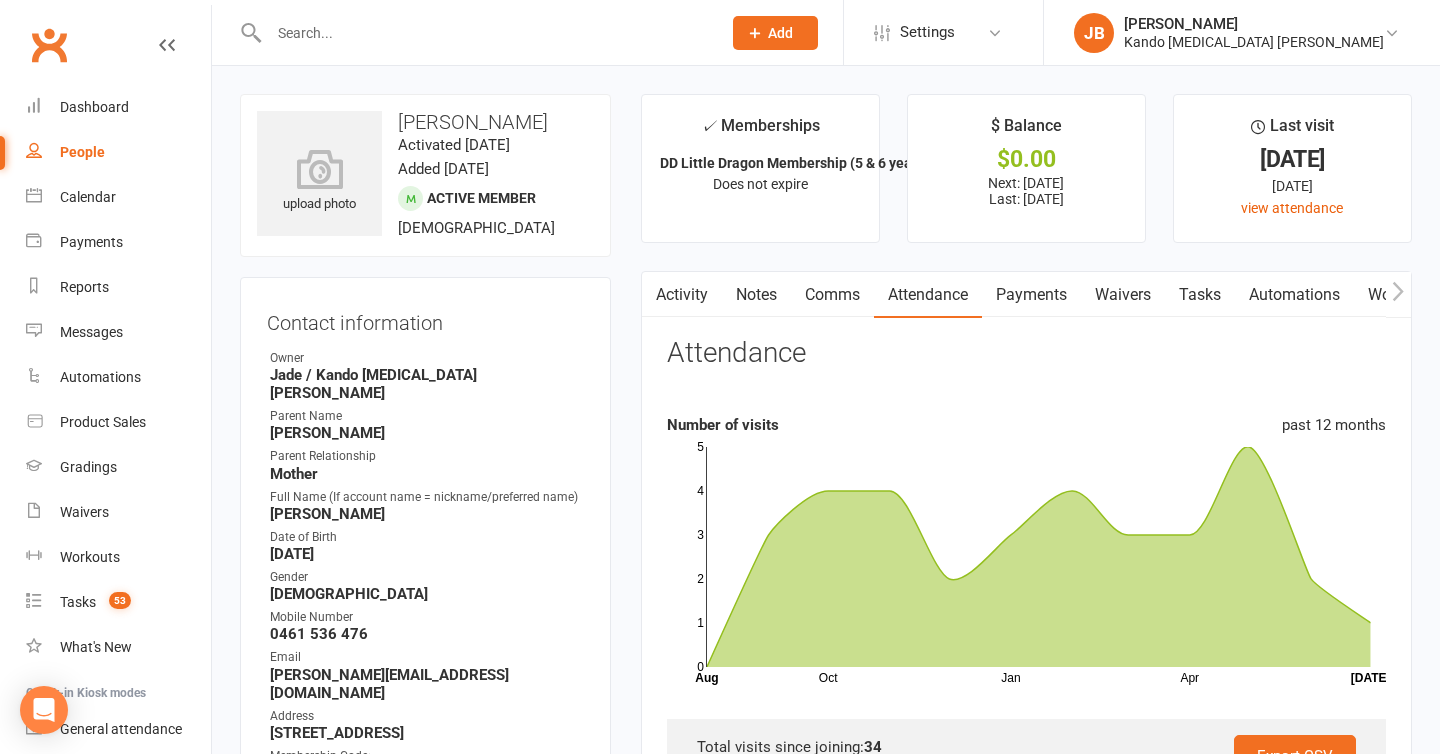 click on "Tasks" at bounding box center (1200, 295) 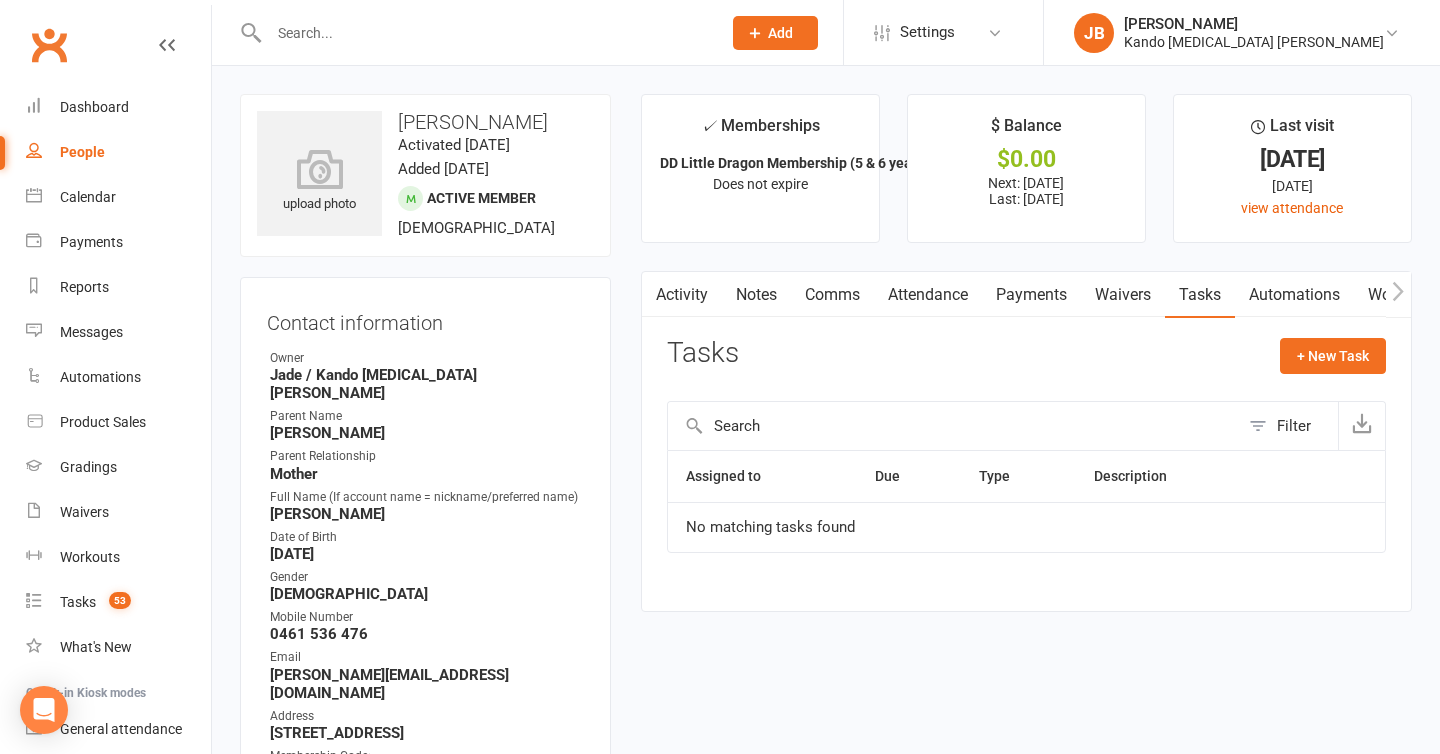 click on "Automations" at bounding box center [1294, 295] 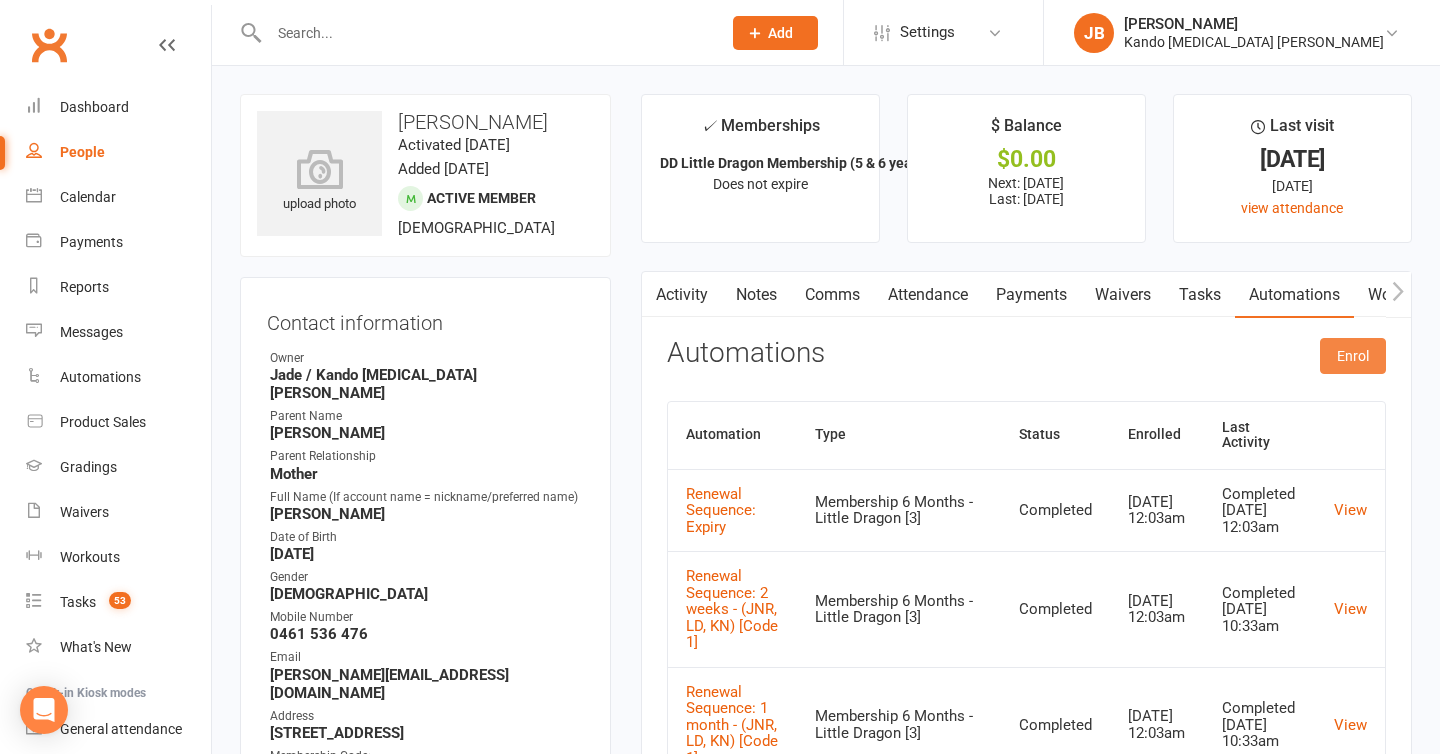click on "Enrol" at bounding box center (1353, 356) 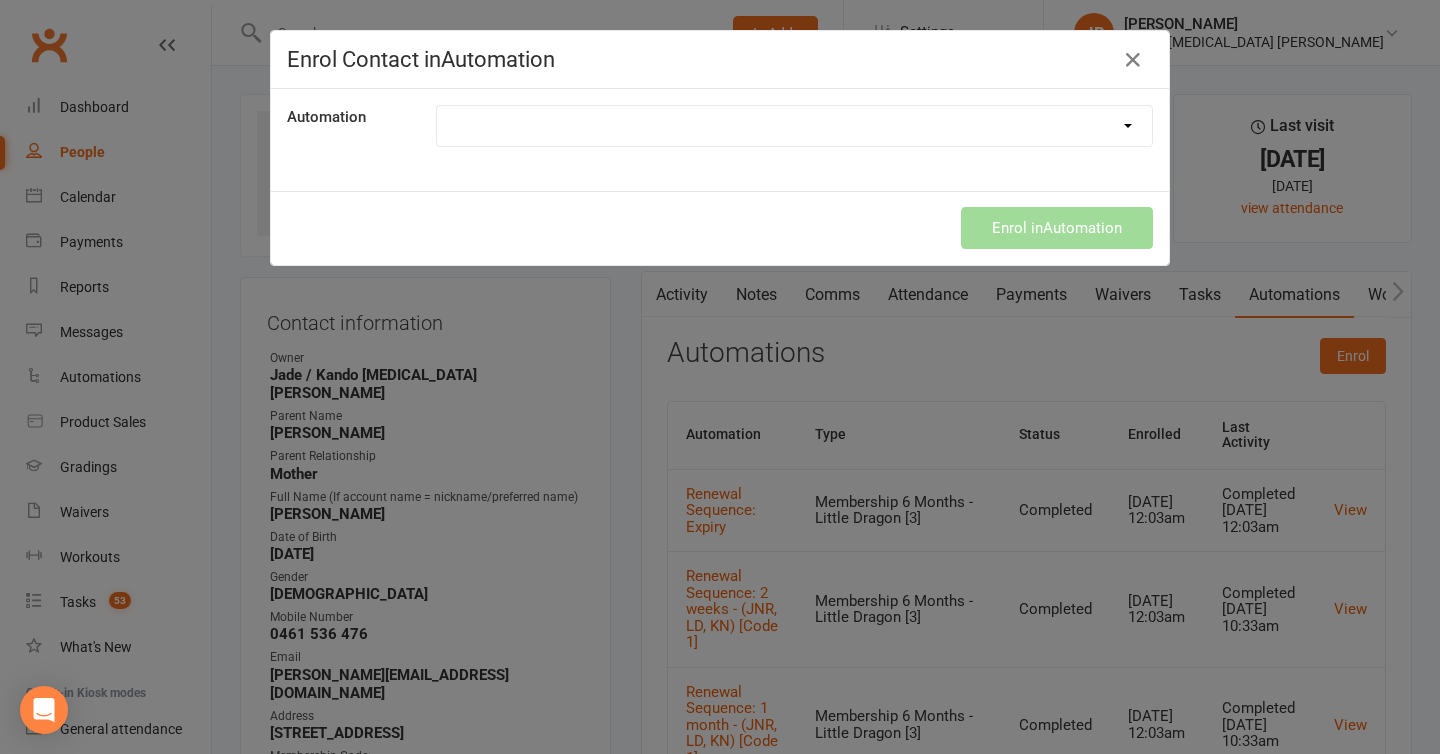 click at bounding box center (794, 126) 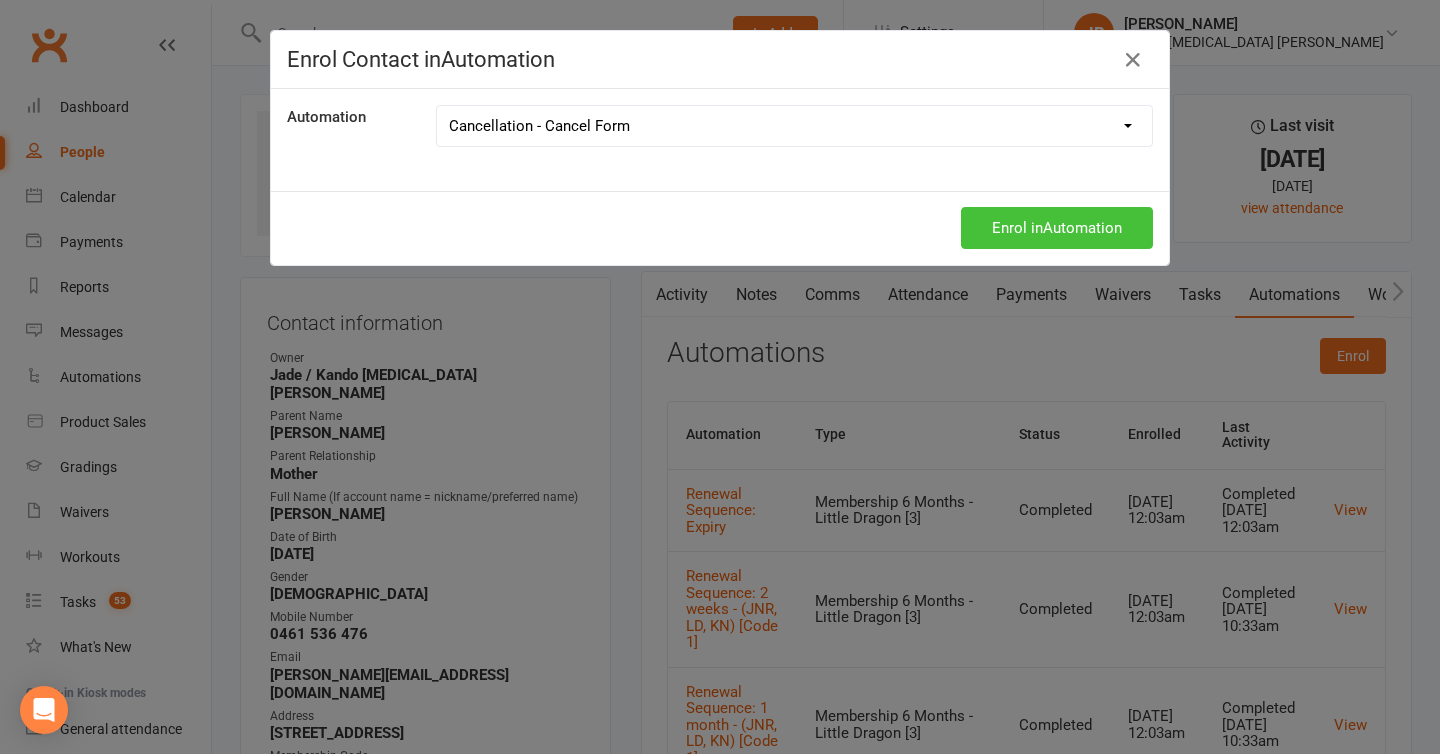 click on "Enrol in  Automation" at bounding box center (1057, 228) 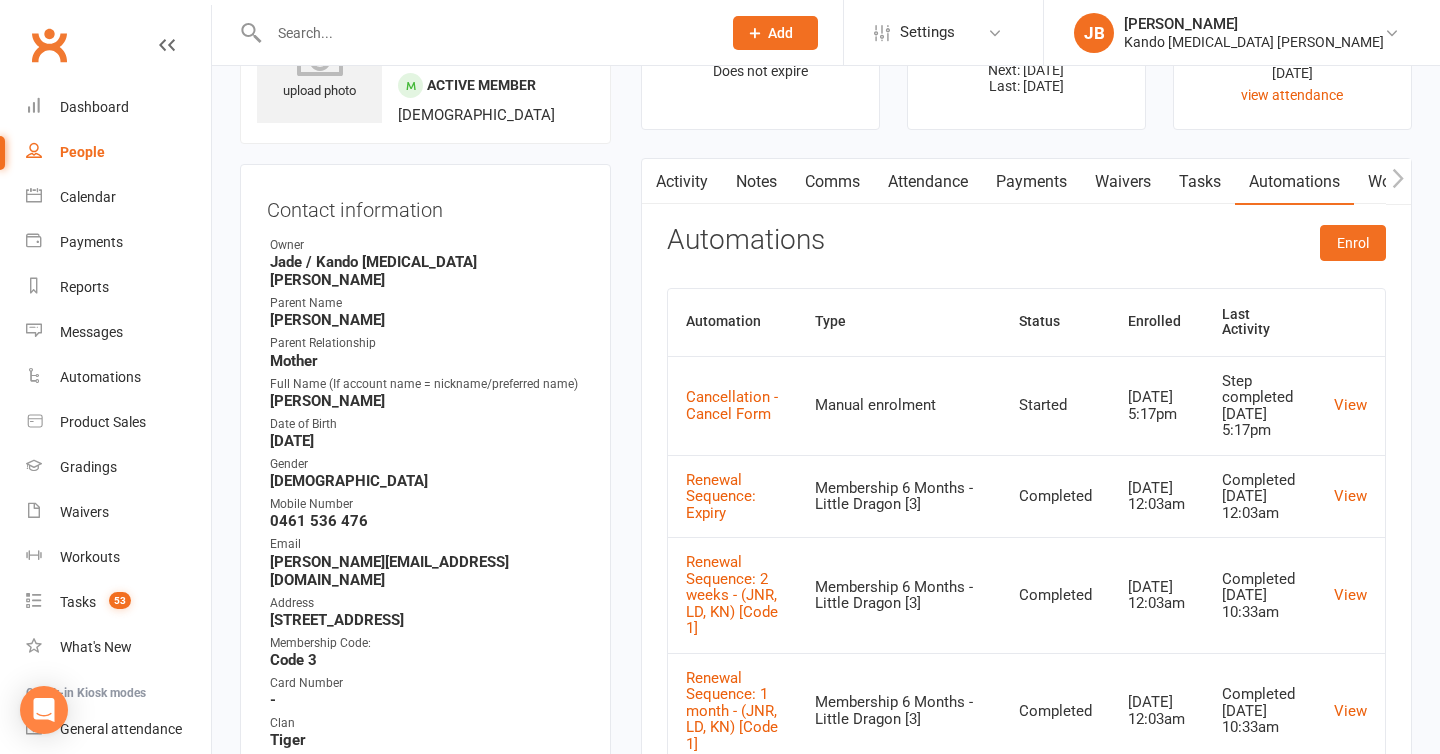 scroll, scrollTop: 0, scrollLeft: 0, axis: both 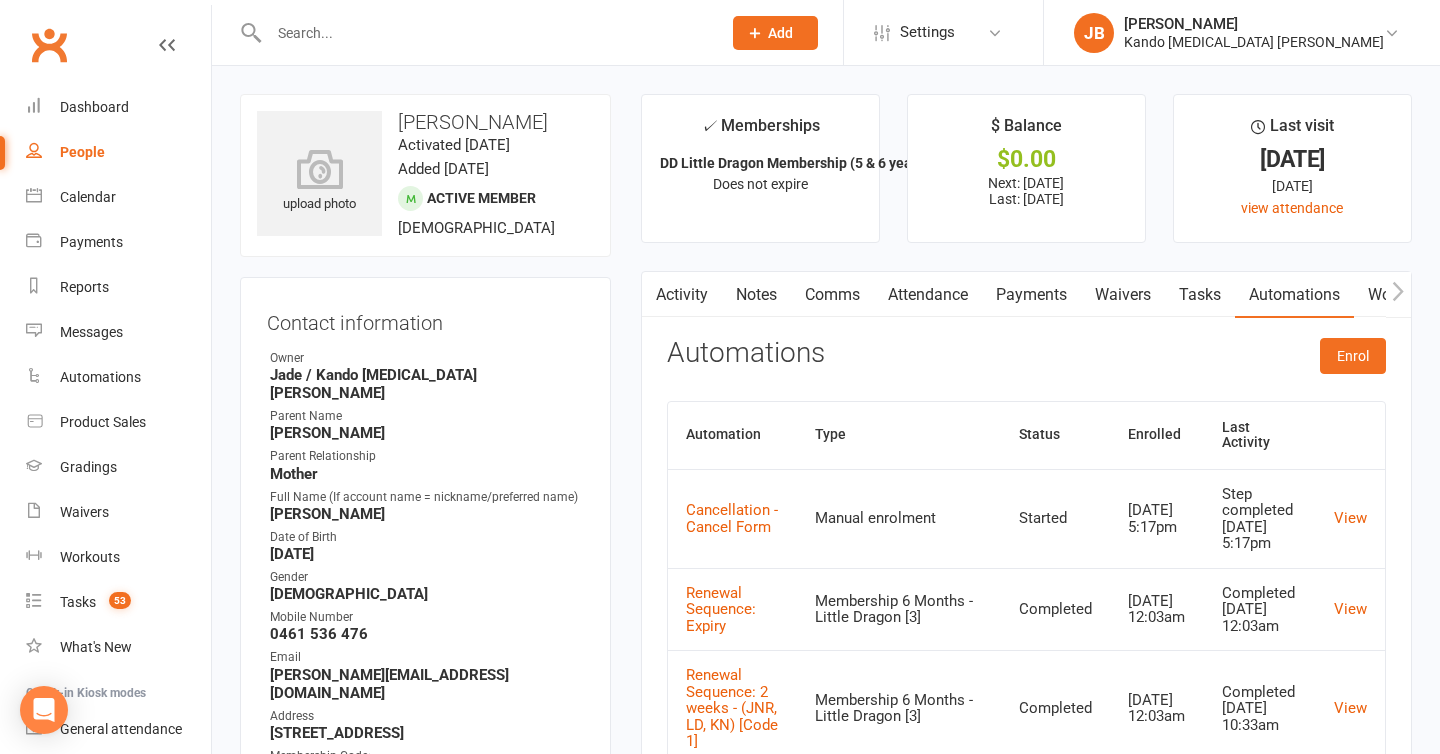 click on "Attendance" at bounding box center [928, 295] 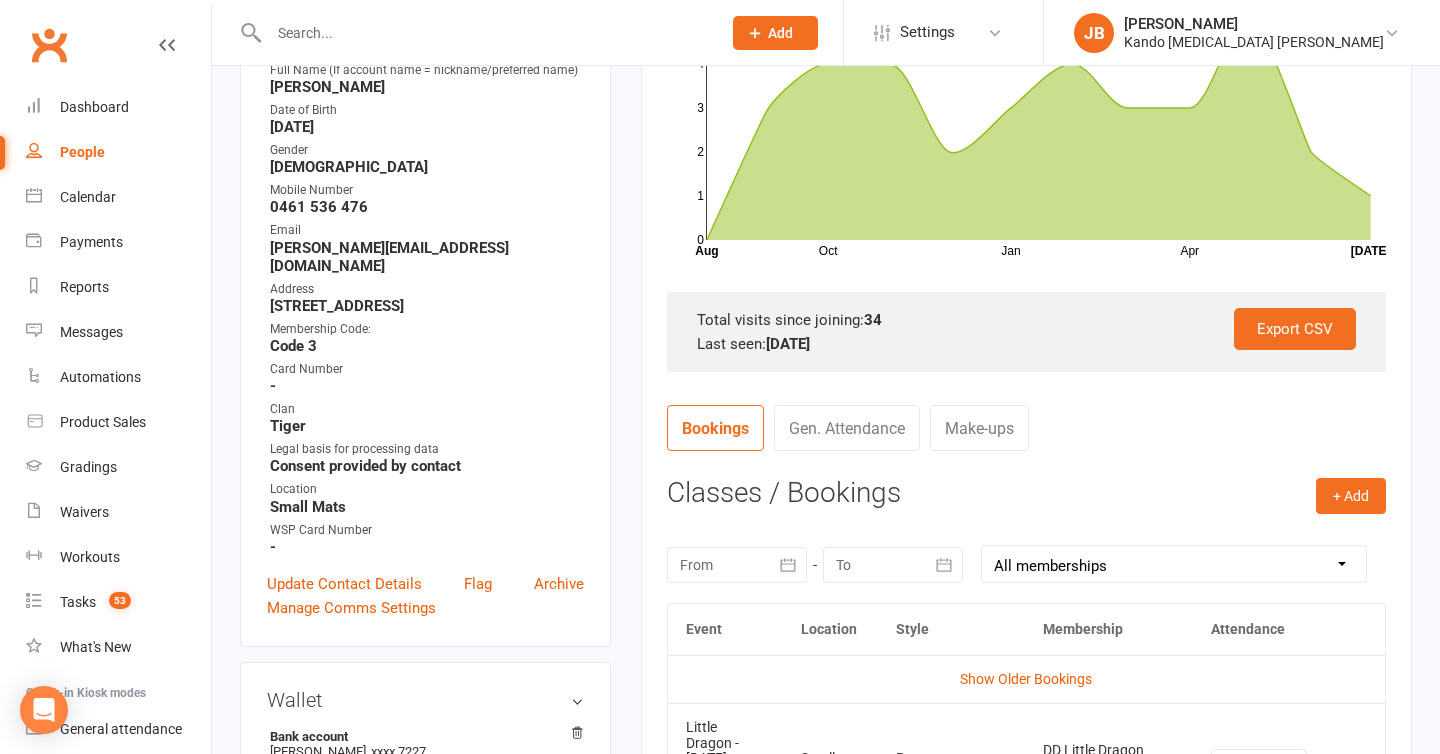 scroll, scrollTop: 0, scrollLeft: 0, axis: both 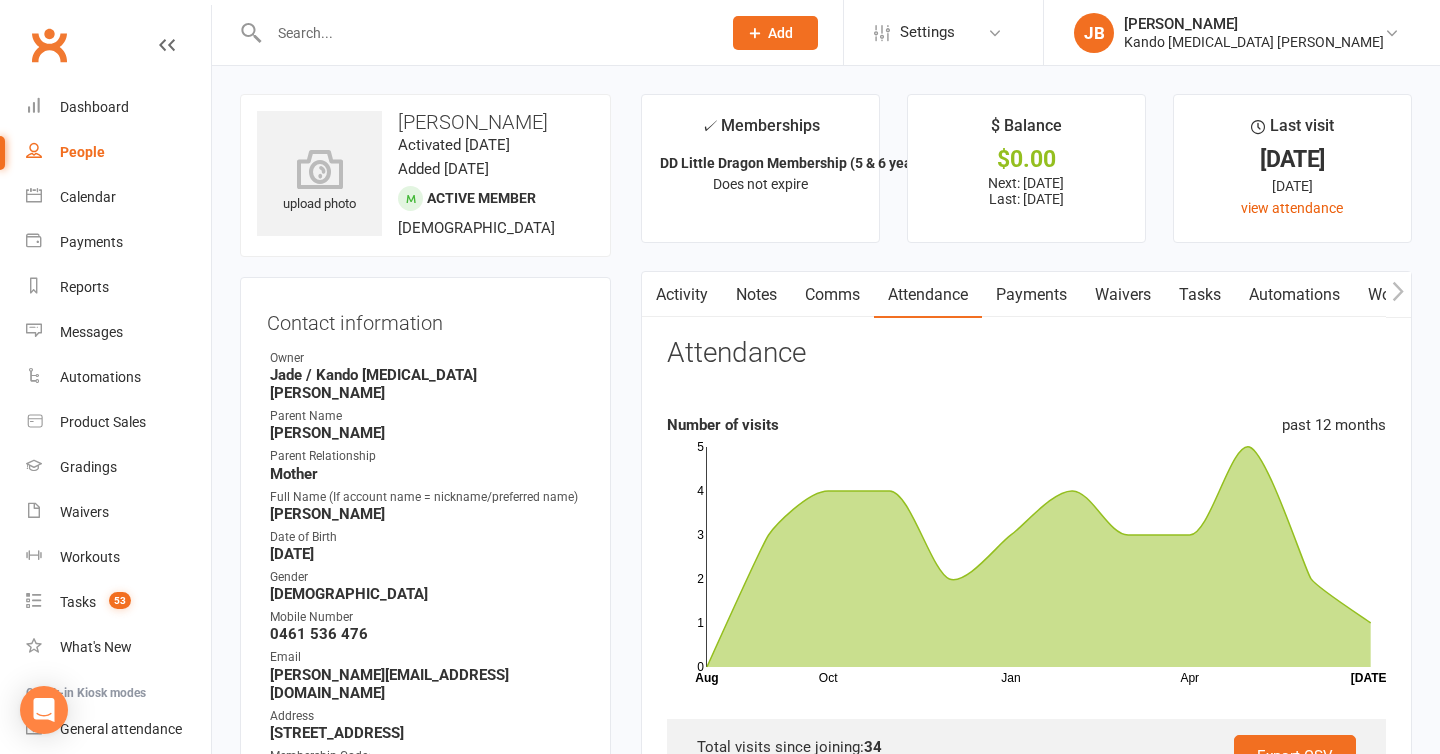 click on "Payments" at bounding box center (1031, 295) 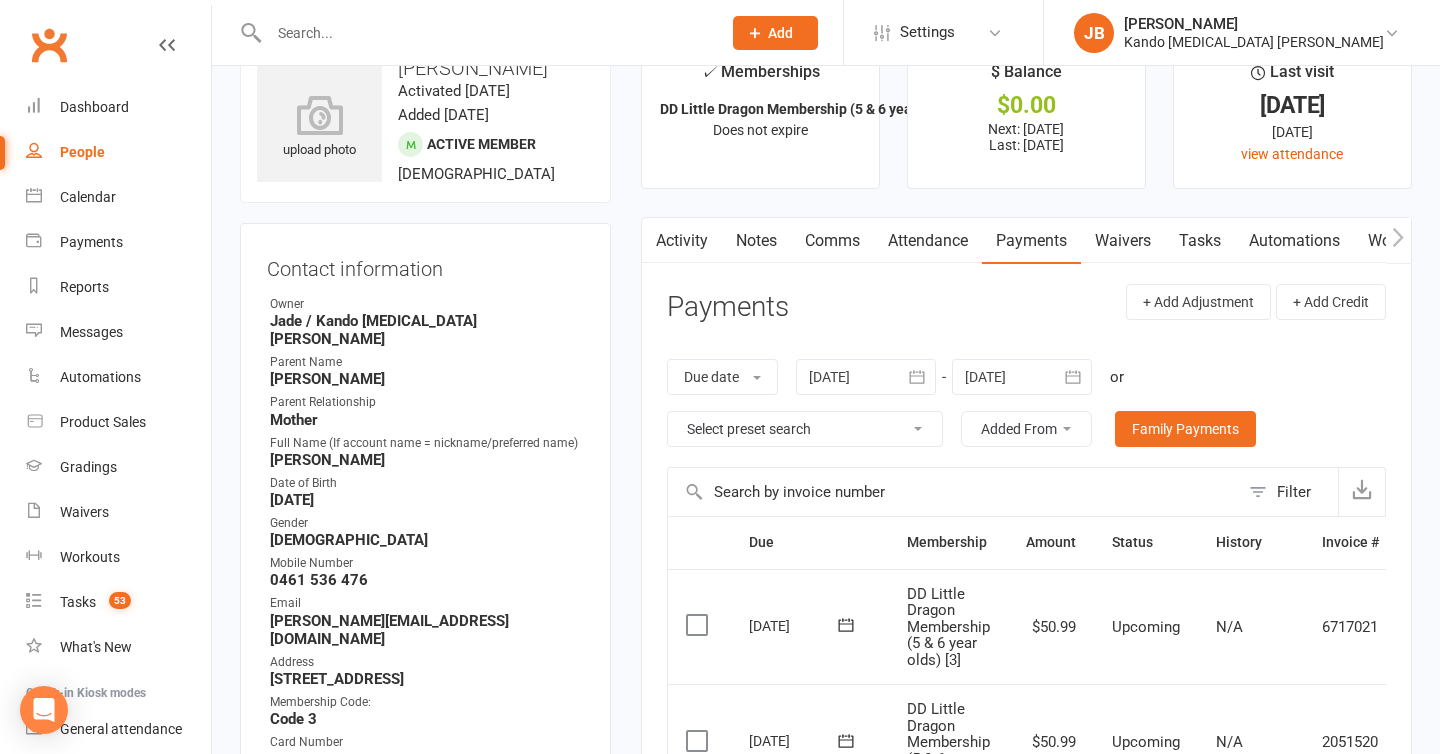 scroll, scrollTop: 0, scrollLeft: 0, axis: both 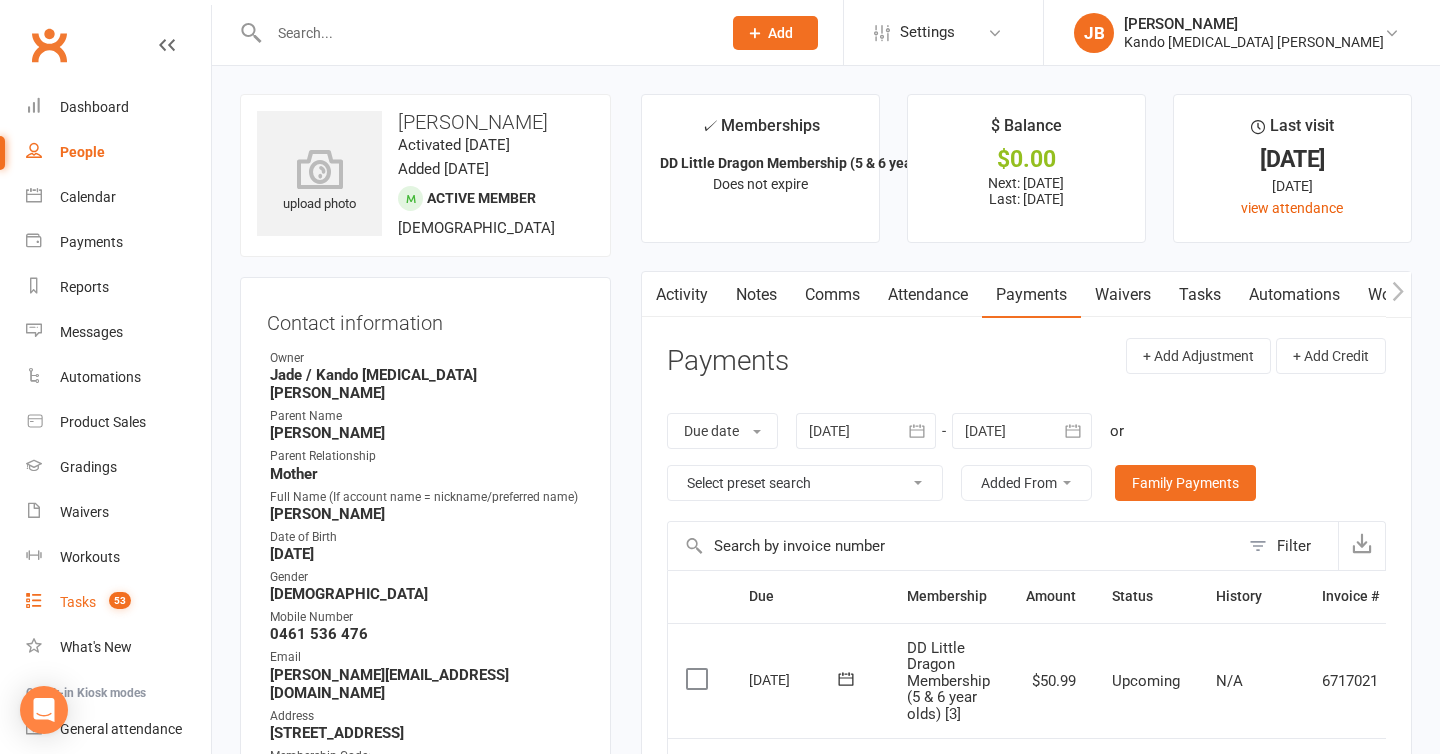 click on "Tasks   53" at bounding box center [118, 602] 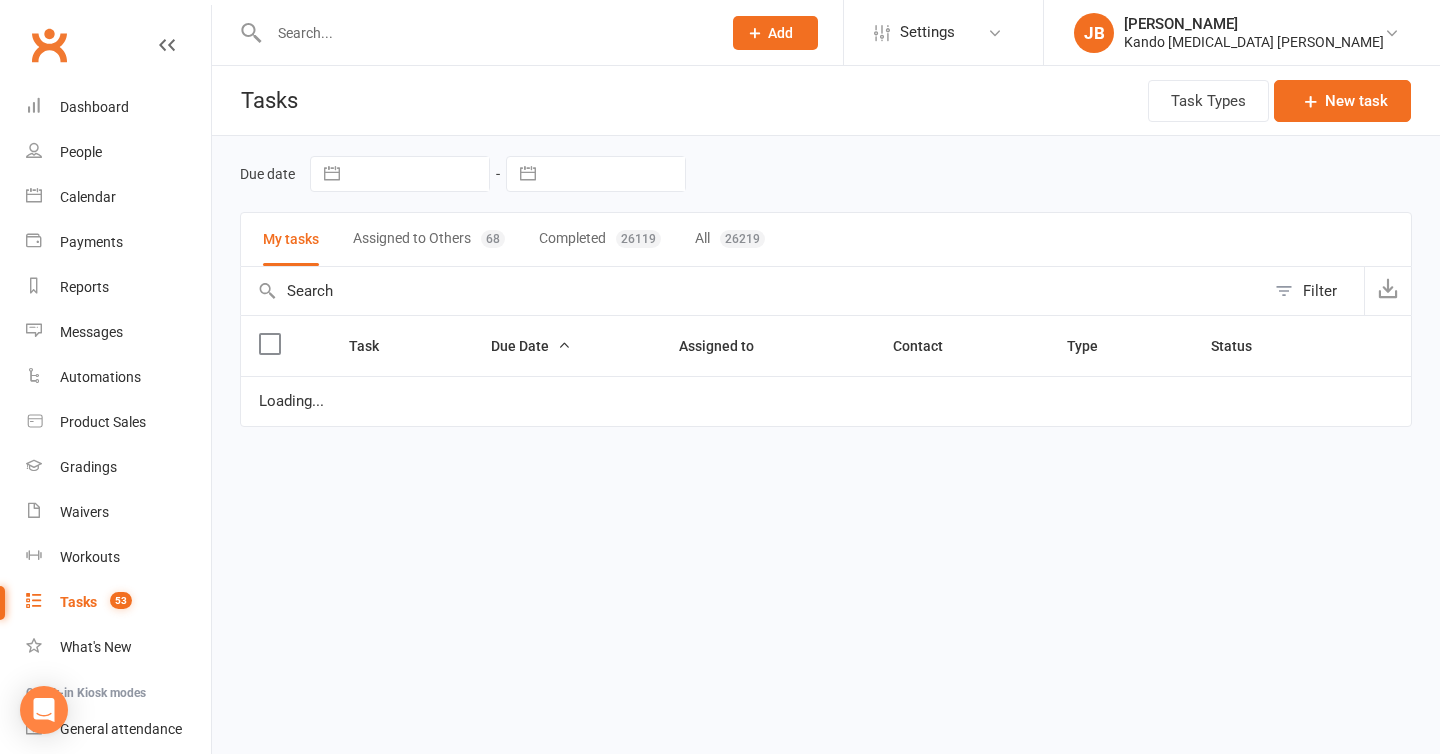 select on "started" 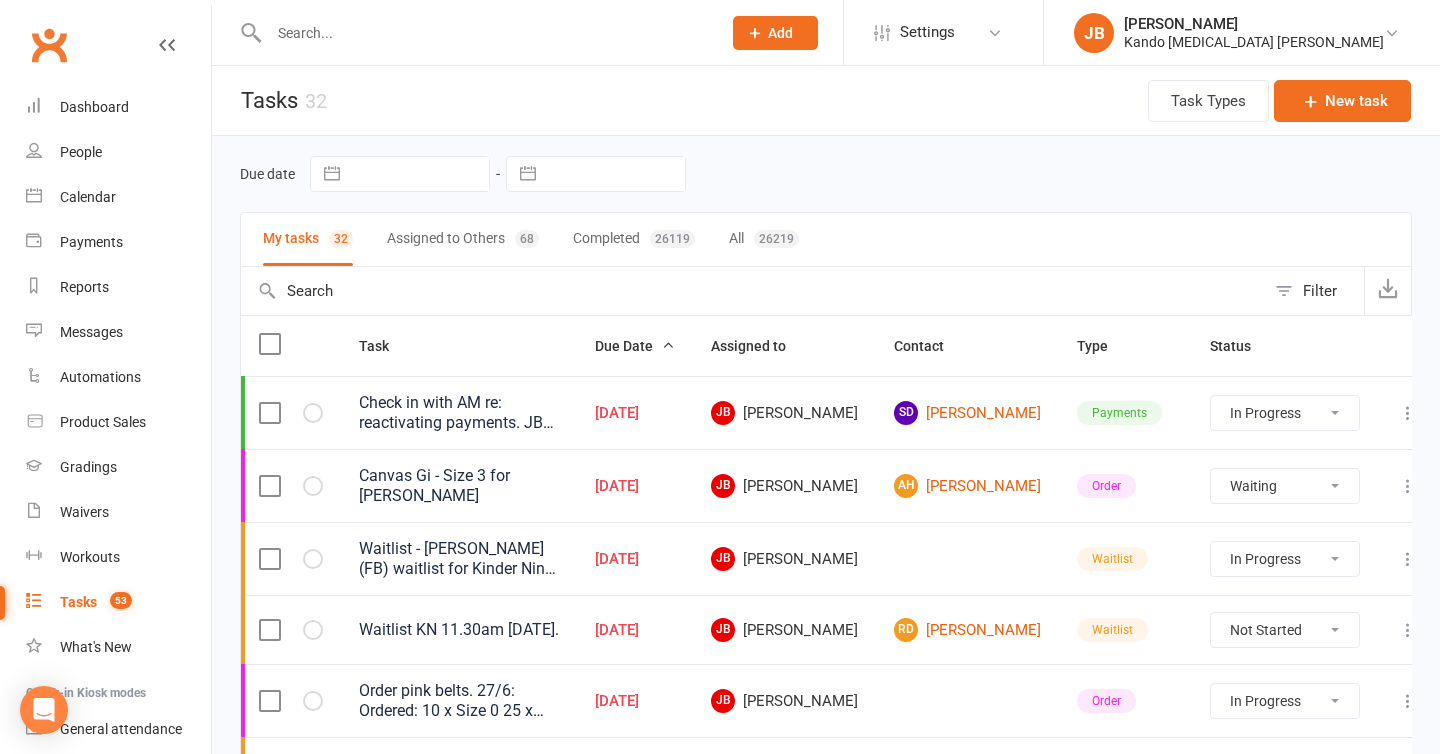 click on "All 26219" at bounding box center [764, 239] 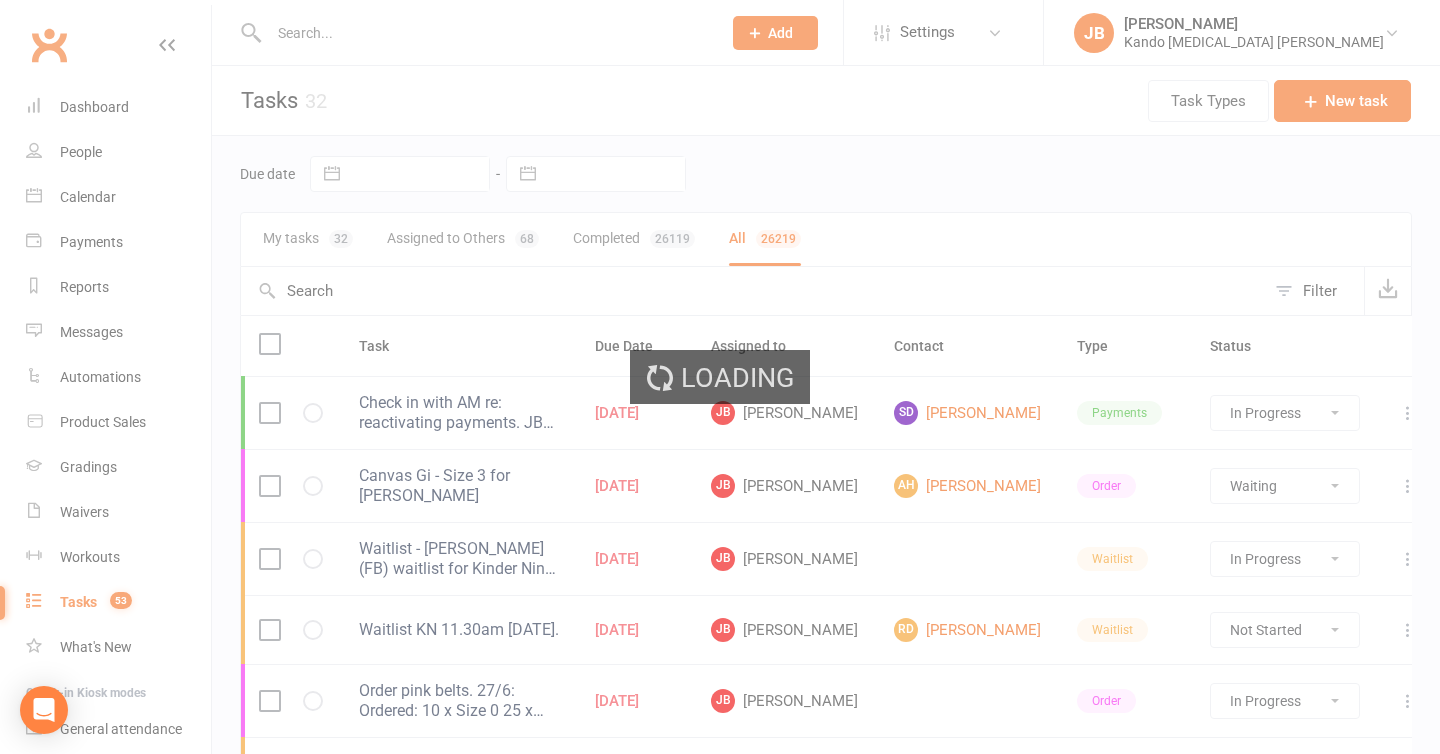 select on "started" 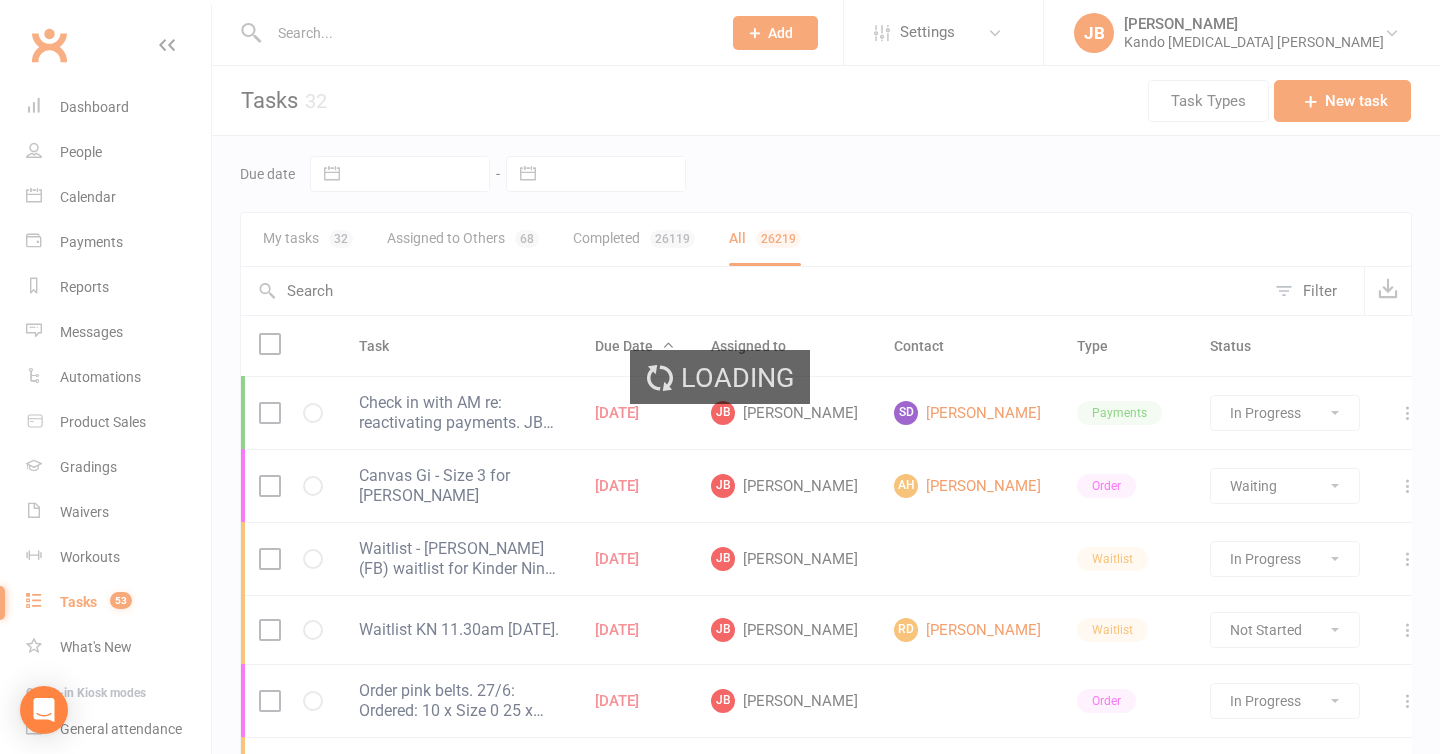 select on "started" 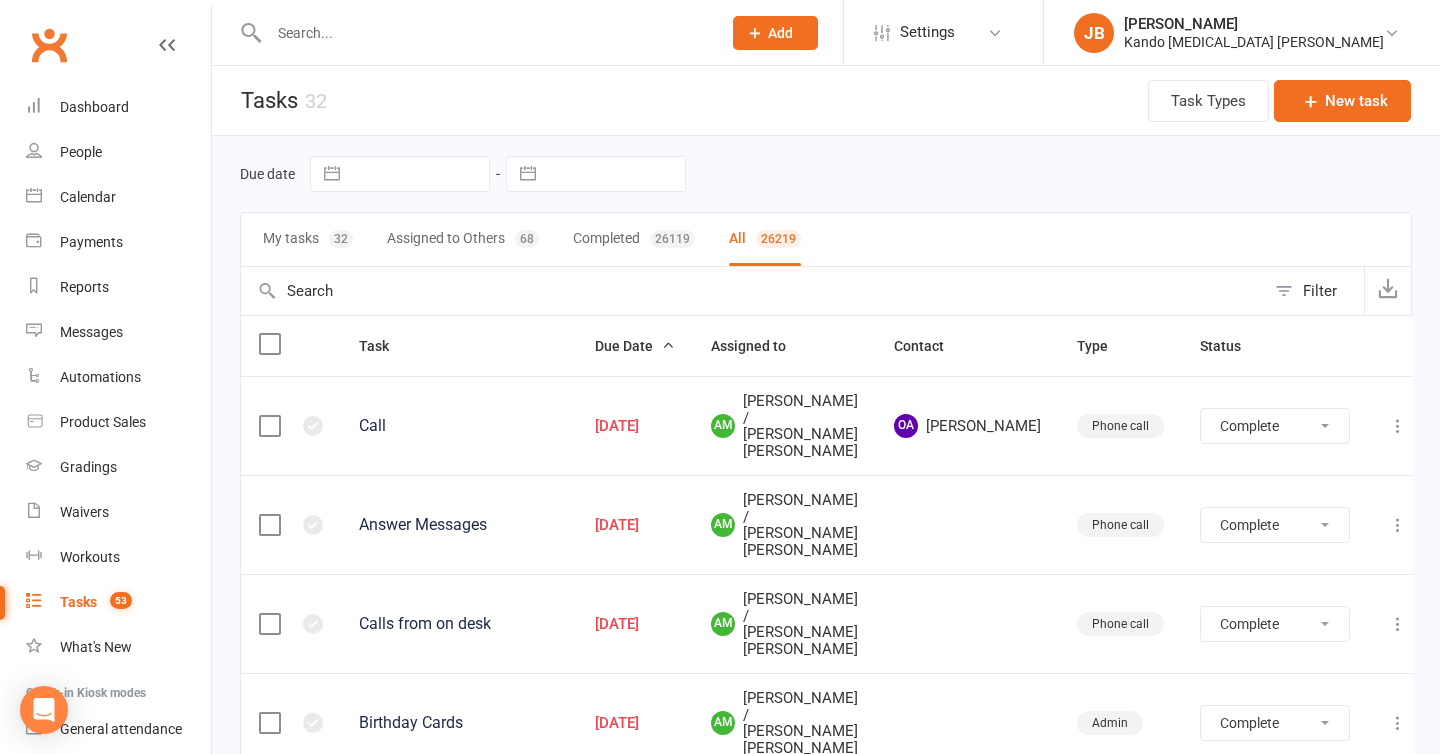 click on "Filter" at bounding box center (1320, 291) 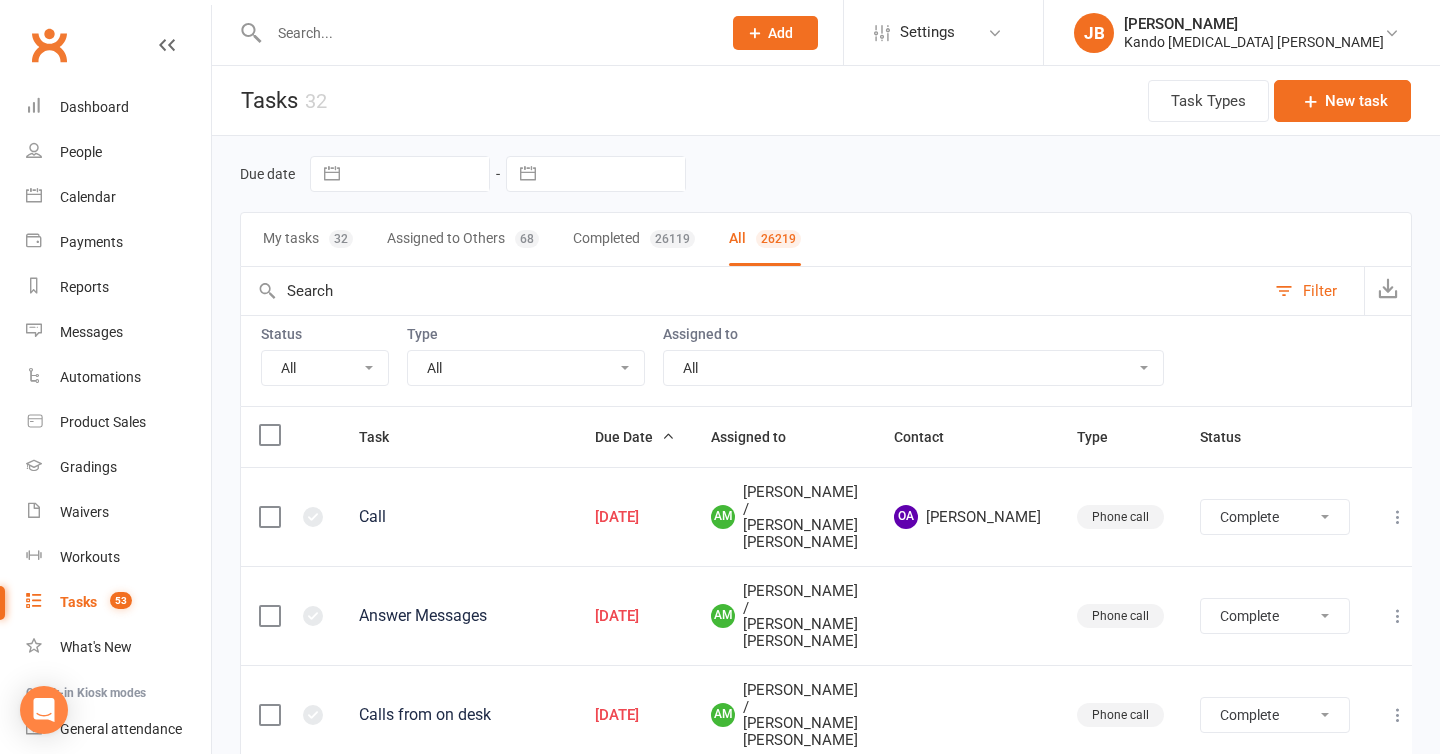 click on "All Incomplete Not Started In Progress Waiting Complete" at bounding box center (325, 368) 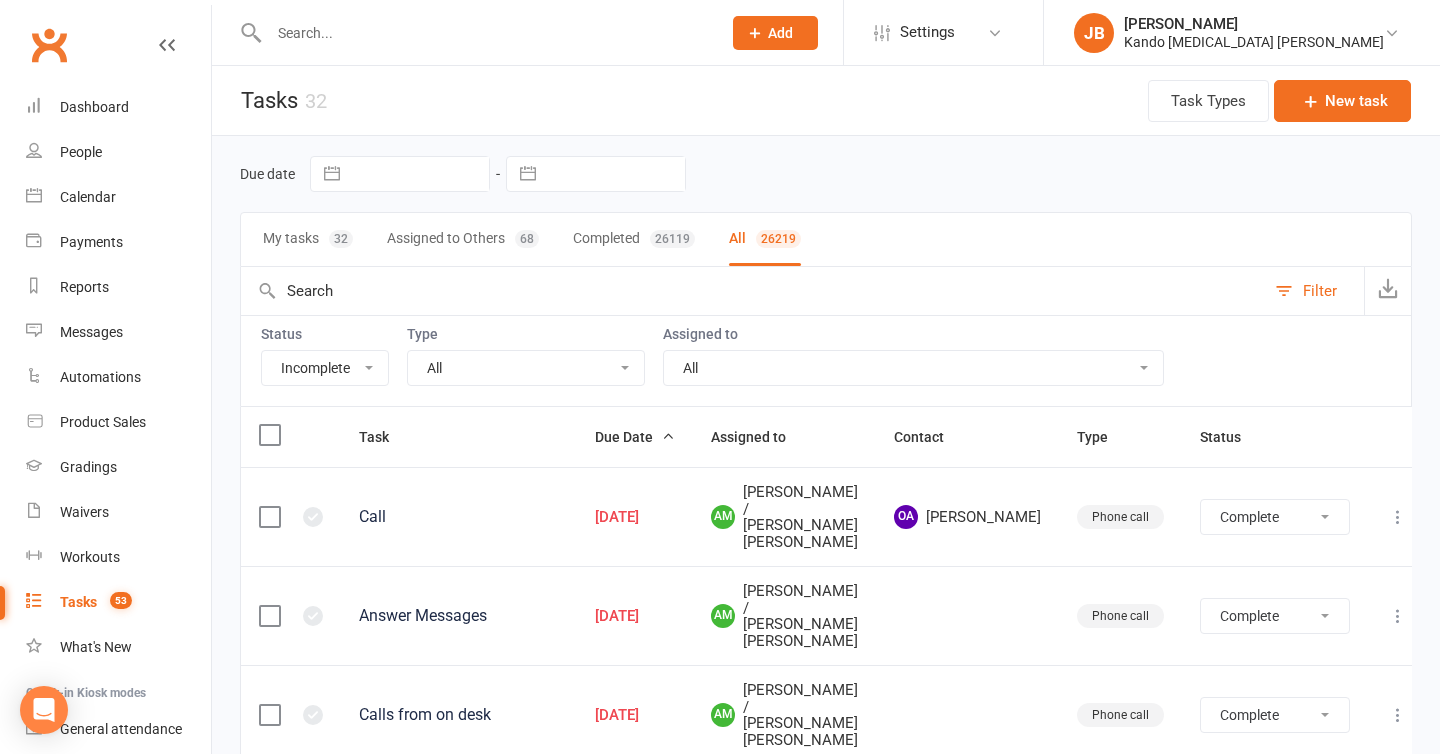 select on "finished" 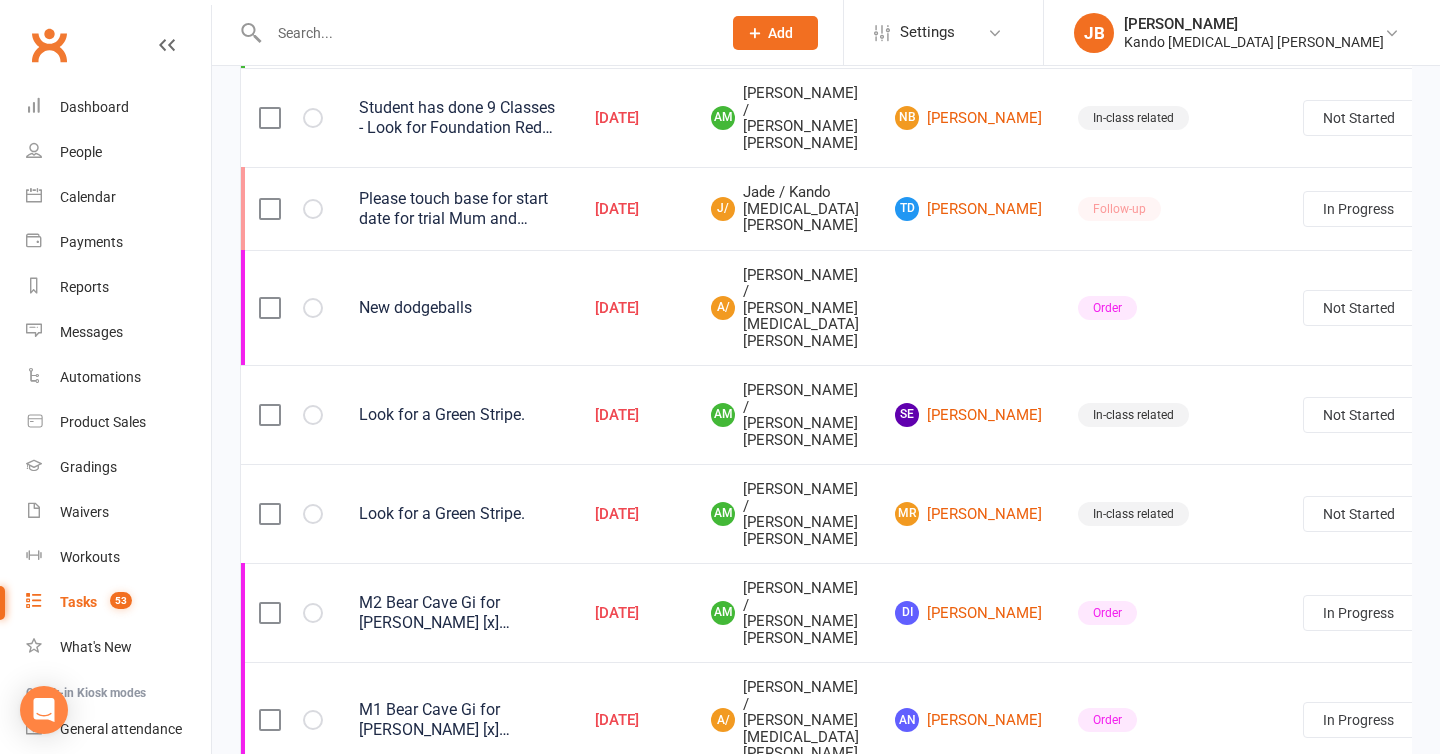 scroll, scrollTop: 0, scrollLeft: 0, axis: both 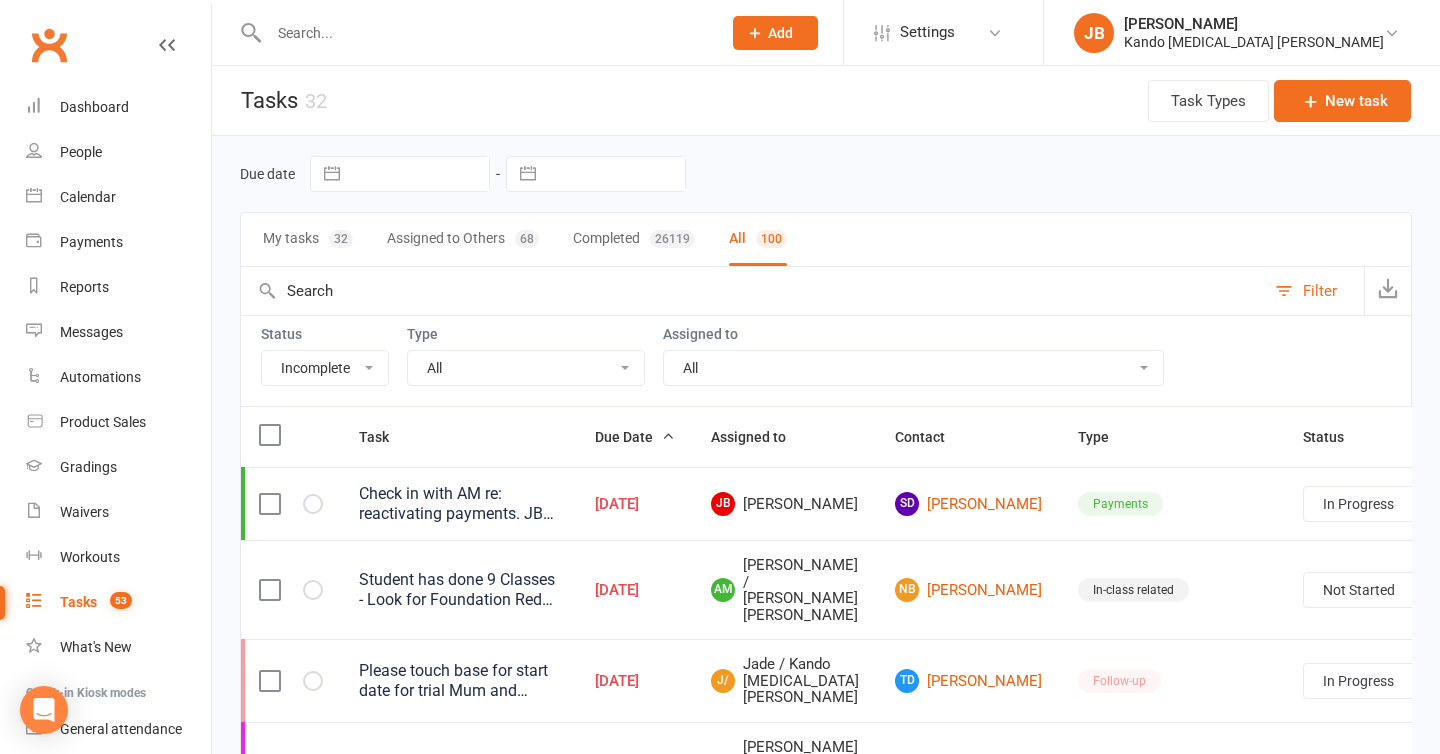 click on "All Admin Bbpc - black belt prep course Cancellation Enquiry Follow-up In-class related Membership Order Payments Renewal / membership expiry Send communication Sensei check Sequences Suspension Trial Upgrade Waitlist" at bounding box center (526, 368) 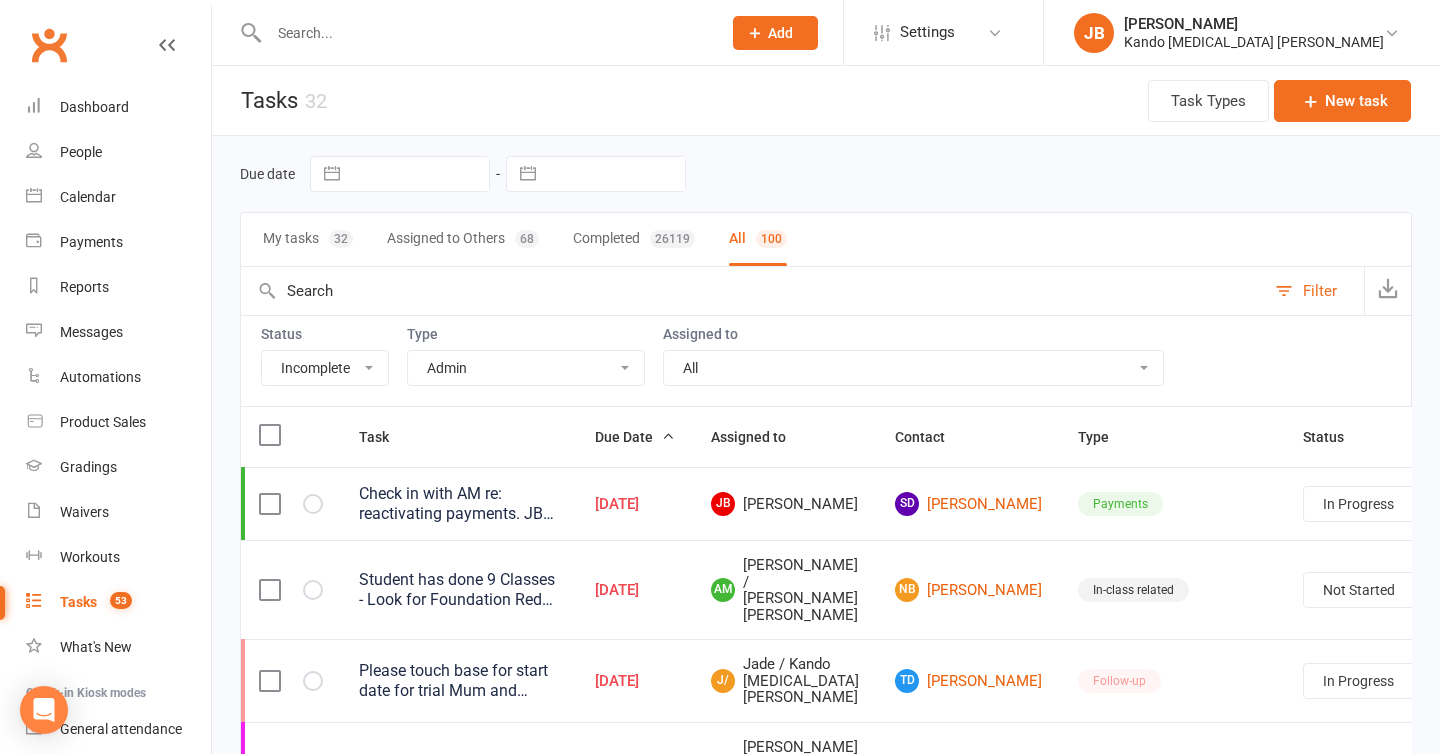 select on "started" 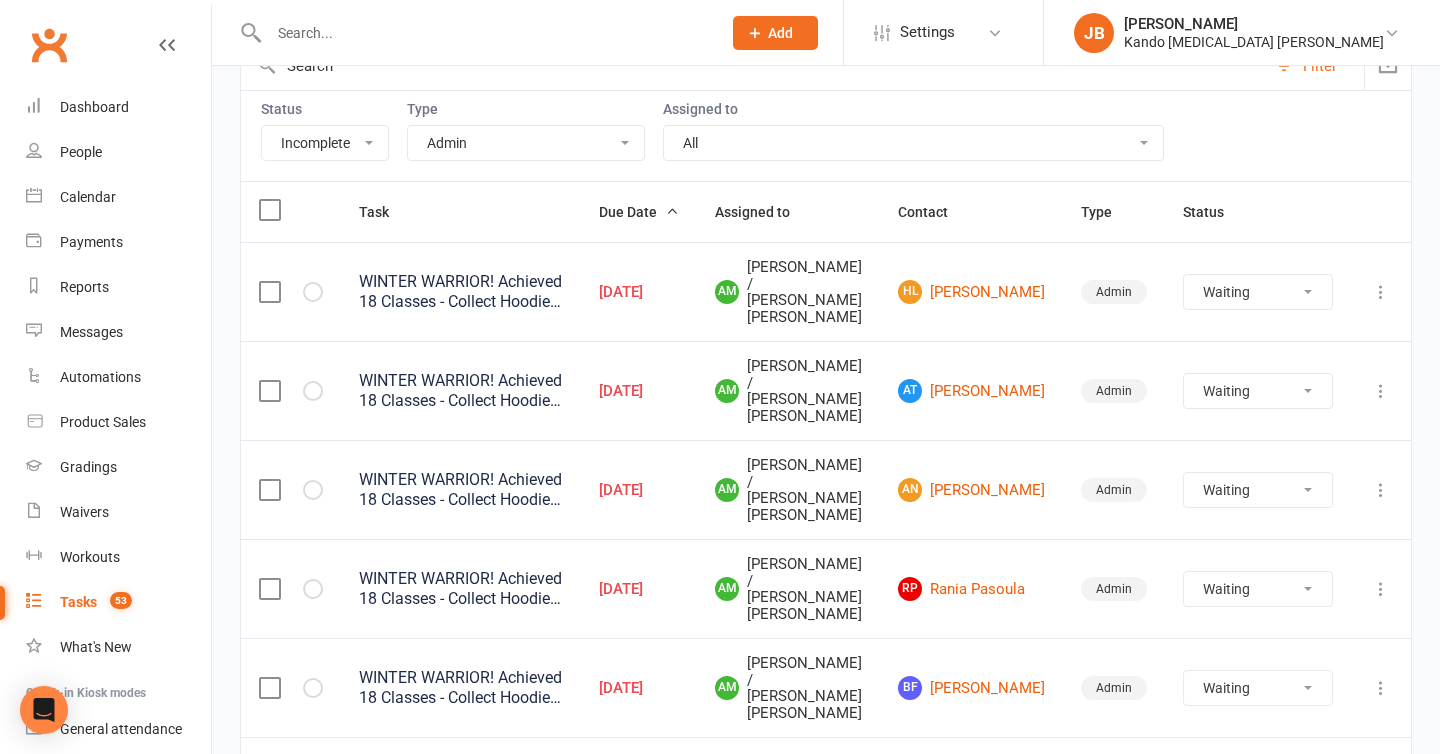 scroll, scrollTop: 0, scrollLeft: 0, axis: both 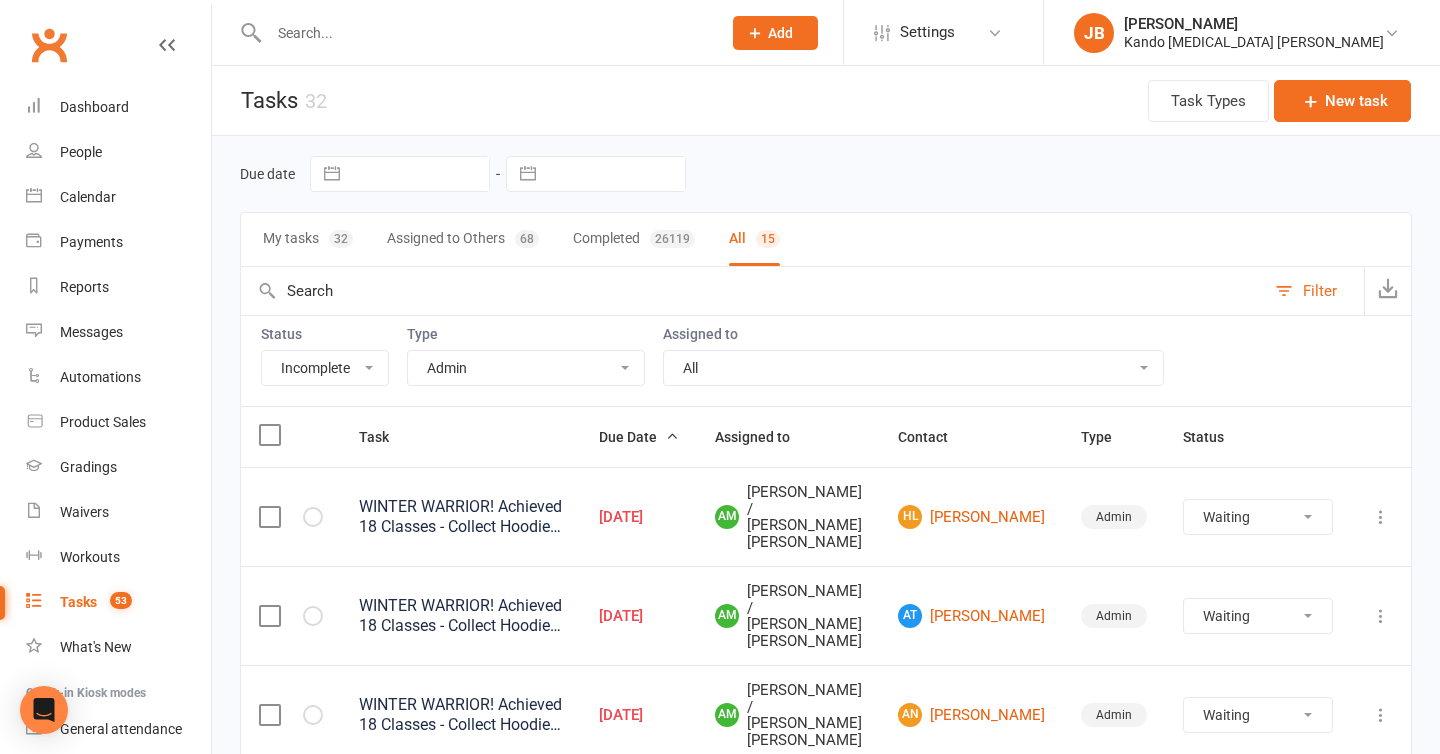 click on "All Admin Bbpc - black belt prep course Cancellation Enquiry Follow-up In-class related Membership Order Payments Renewal / membership expiry Send communication Sensei check Sequences Suspension Trial Upgrade Waitlist" at bounding box center (526, 368) 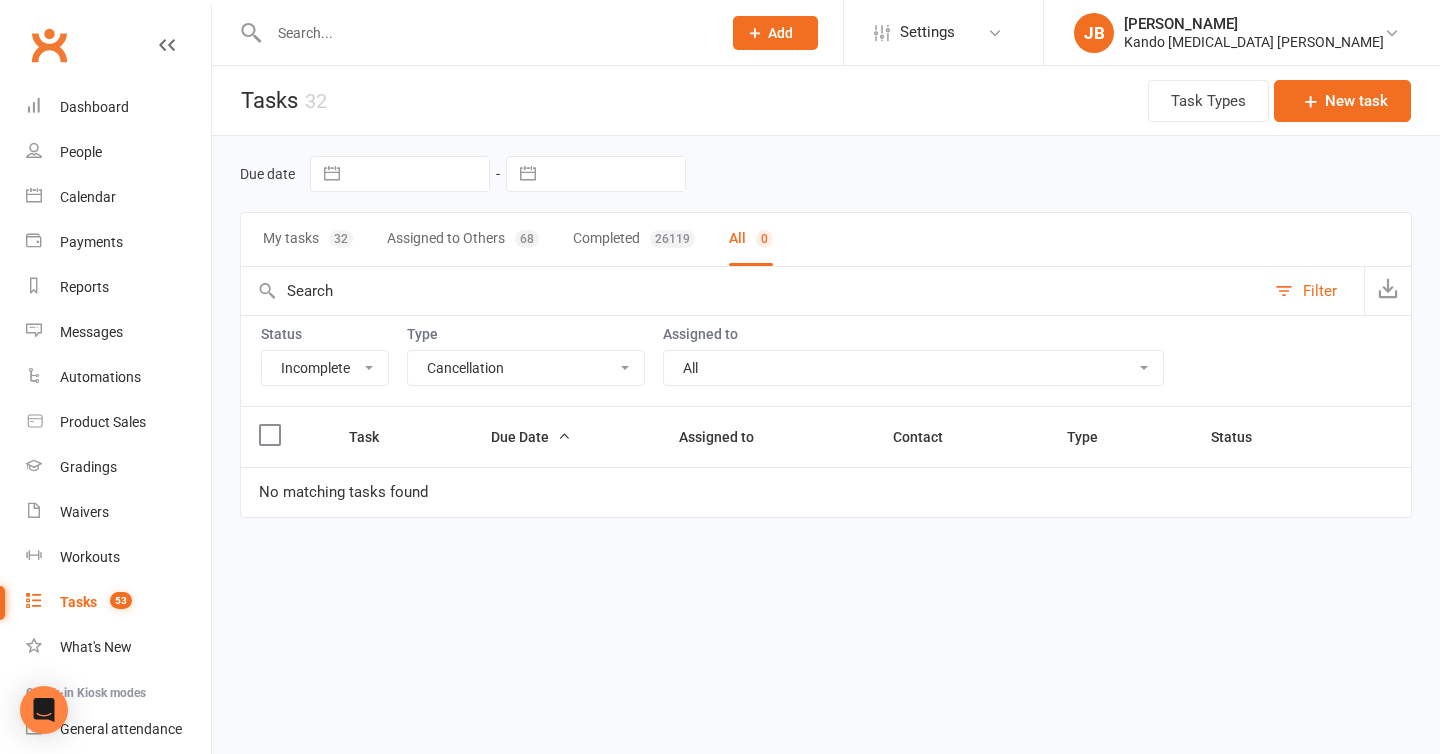 click on "Status All Incomplete Not Started In Progress Waiting Complete Type All Admin Bbpc - black belt prep course Cancellation Enquiry Follow-up In-class related Membership Order Payments Renewal / membership expiry Send communication Sensei check Sequences Suspension Trial Upgrade Waitlist Assigned to All Me All other users Andy Muser / Kando Knox Sonya Watz Neve Sharry Jade / Kando Martial Arts Knox Sonya / Kando Martial Arts Knox Jackie Kerr Irene Kottaridis Andy / Kando Martial Arts Knox" at bounding box center (826, 360) 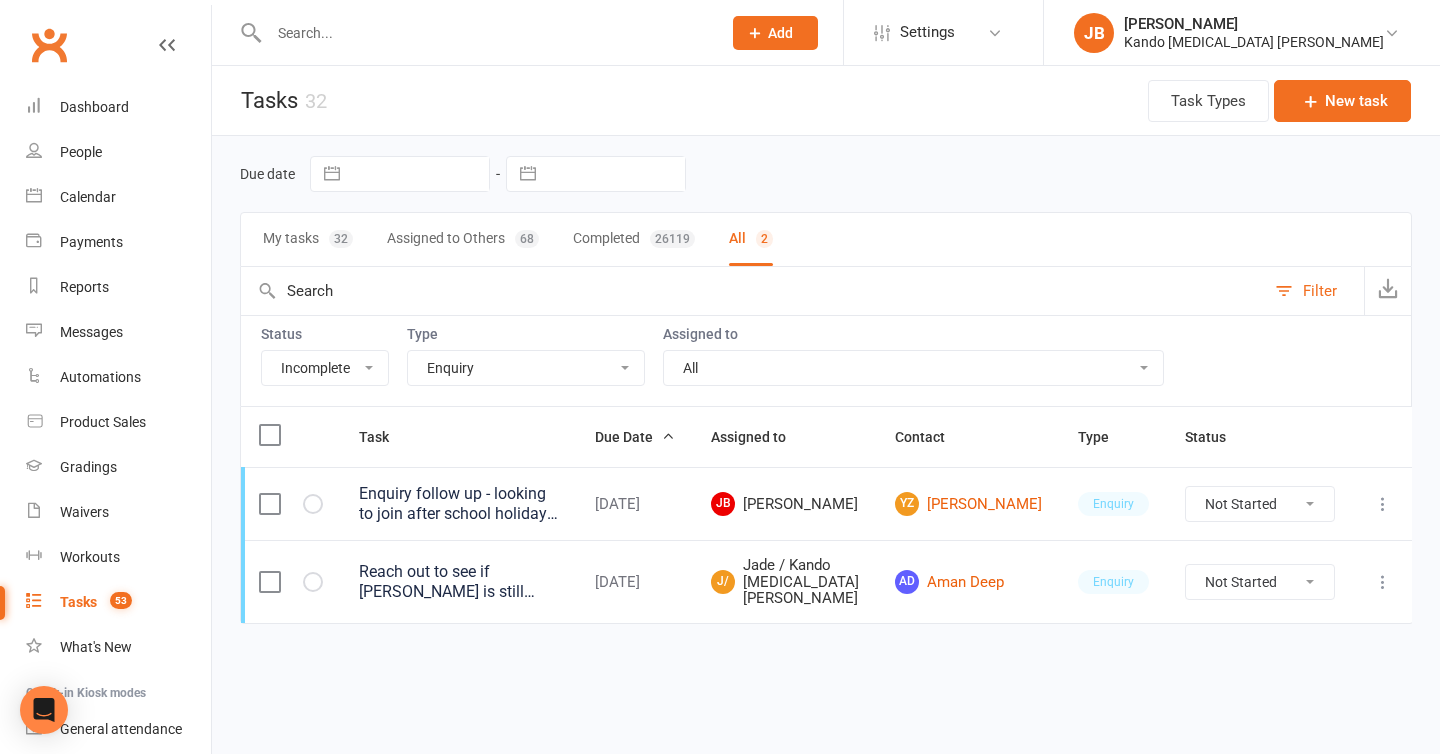 click on "All Admin Bbpc - black belt prep course Cancellation Enquiry Follow-up In-class related Membership Order Payments Renewal / membership expiry Send communication Sensei check Sequences Suspension Trial Upgrade Waitlist" at bounding box center (526, 368) 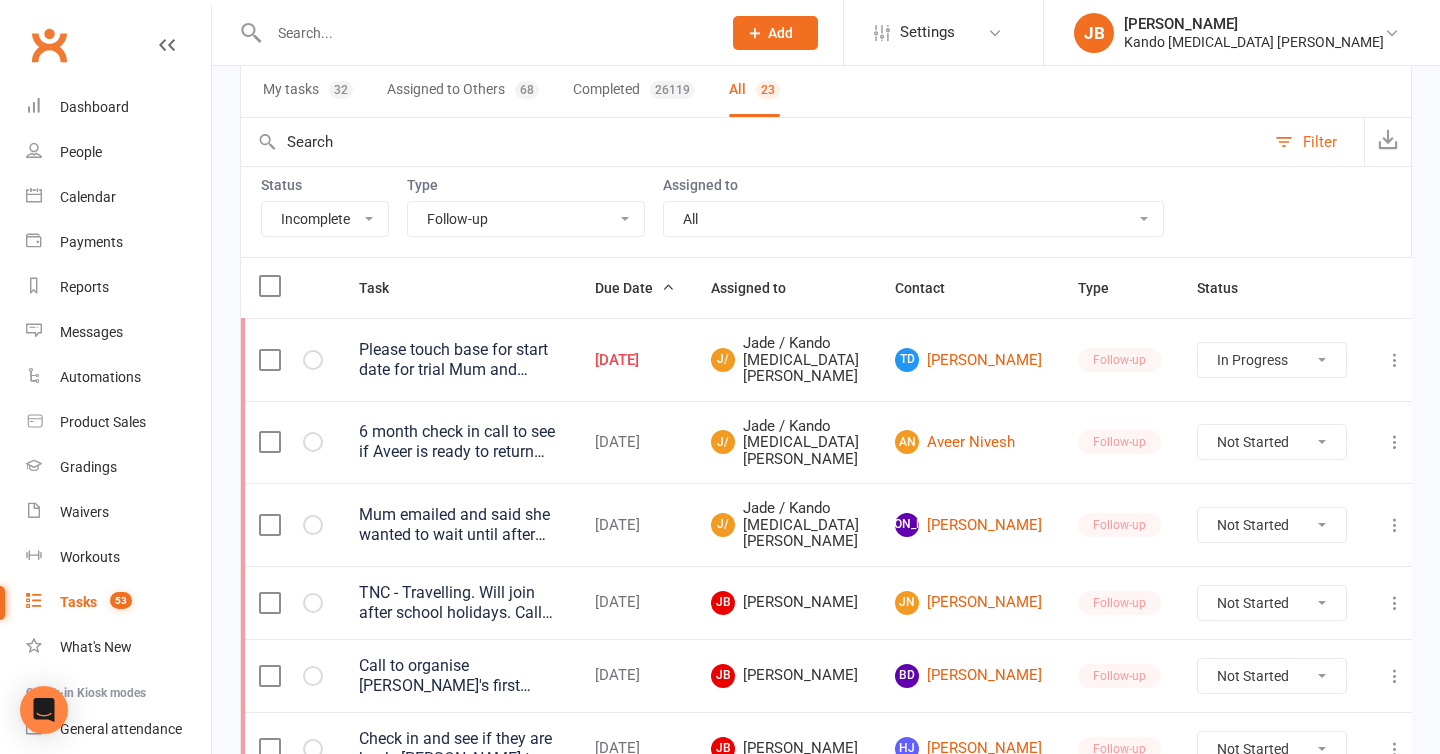 scroll, scrollTop: 133, scrollLeft: 0, axis: vertical 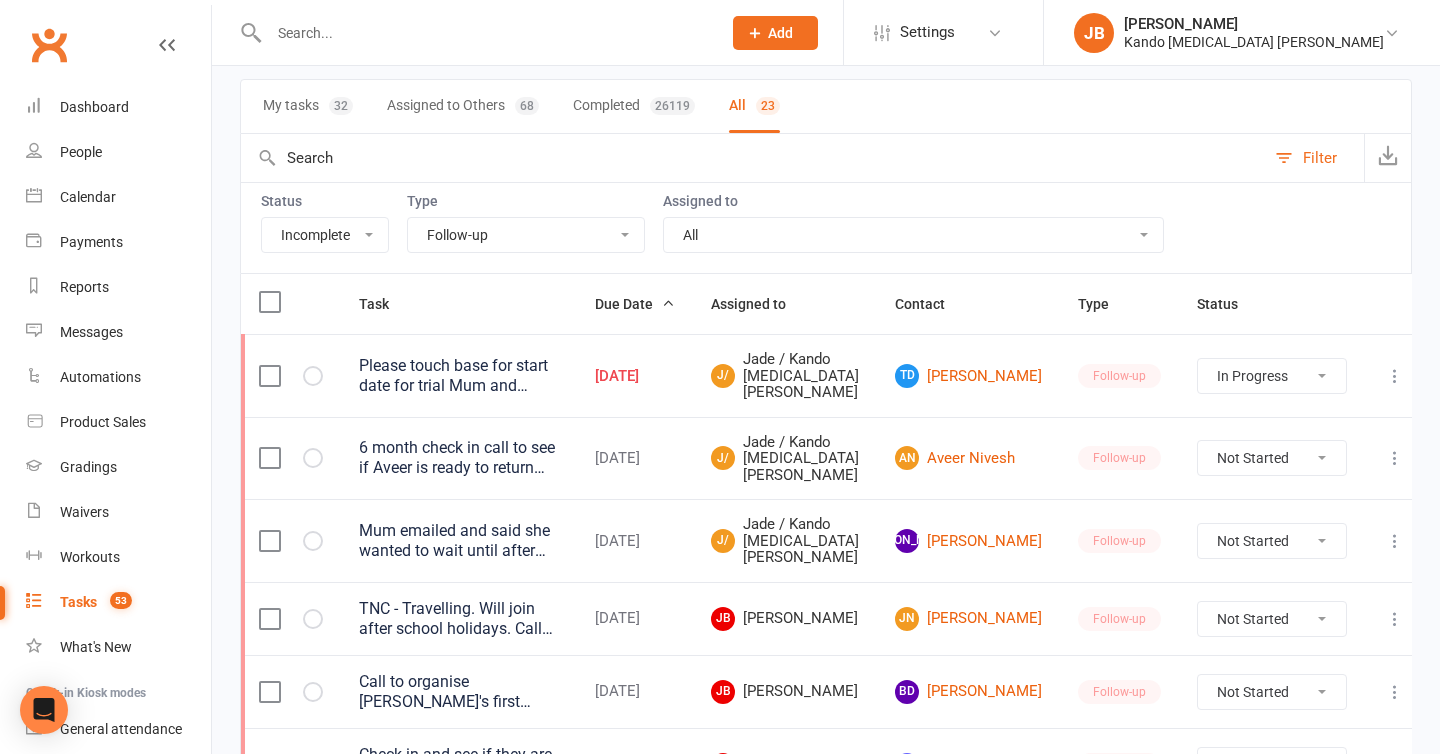 click on "All Admin Bbpc - black belt prep course Cancellation Enquiry Follow-up In-class related Membership Order Payments Renewal / membership expiry Send communication Sensei check Sequences Suspension Trial Upgrade Waitlist" at bounding box center [526, 235] 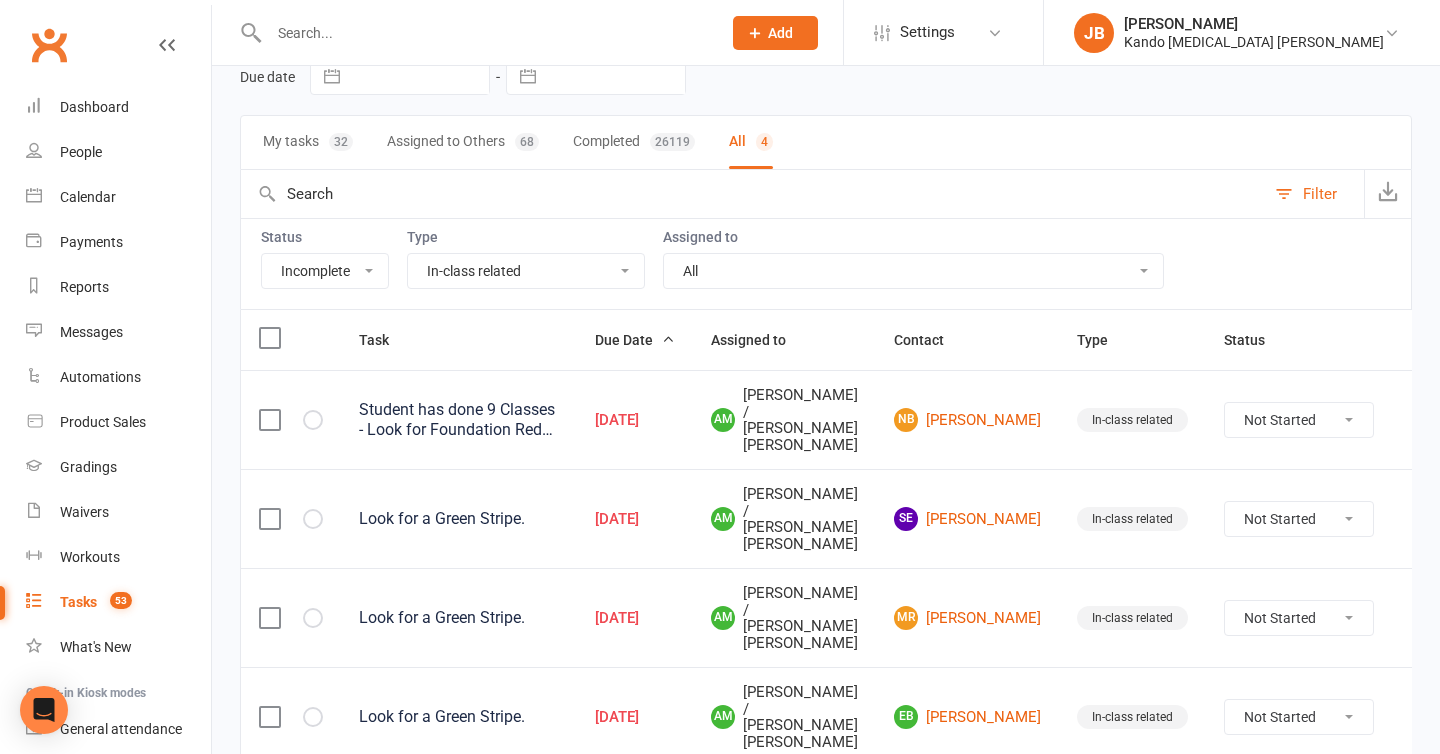scroll, scrollTop: 195, scrollLeft: 0, axis: vertical 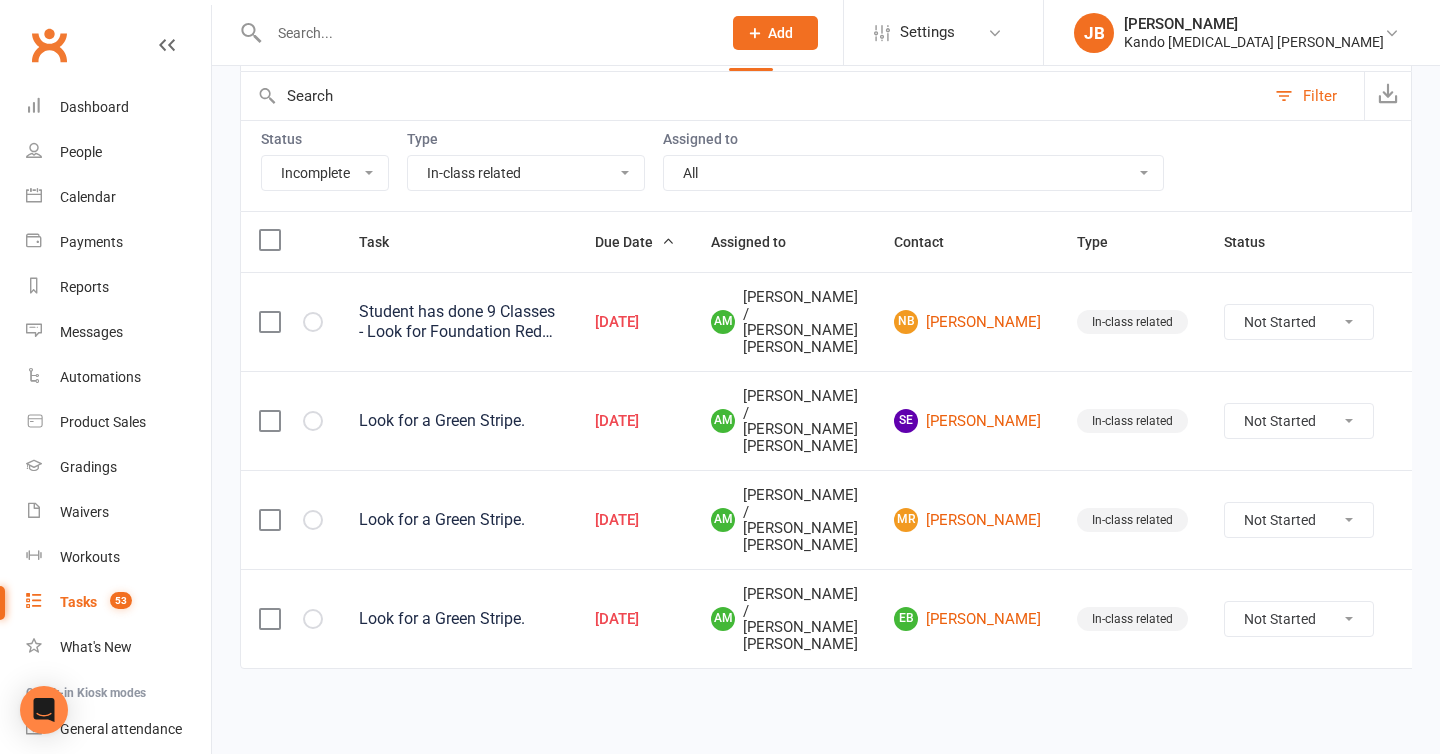 click on "All Admin Bbpc - black belt prep course Cancellation Enquiry Follow-up In-class related Membership Order Payments Renewal / membership expiry Send communication Sensei check Sequences Suspension Trial Upgrade Waitlist" at bounding box center (526, 173) 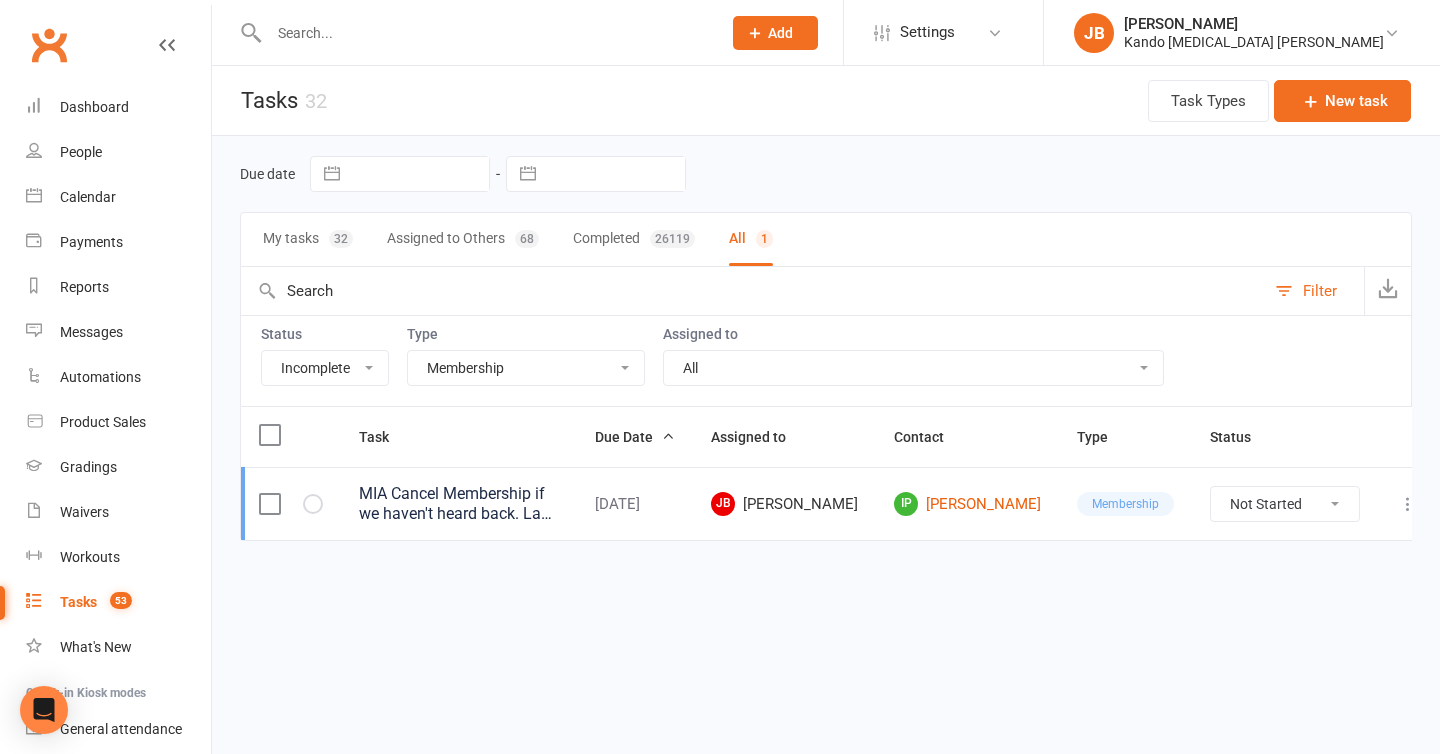 scroll, scrollTop: 0, scrollLeft: 0, axis: both 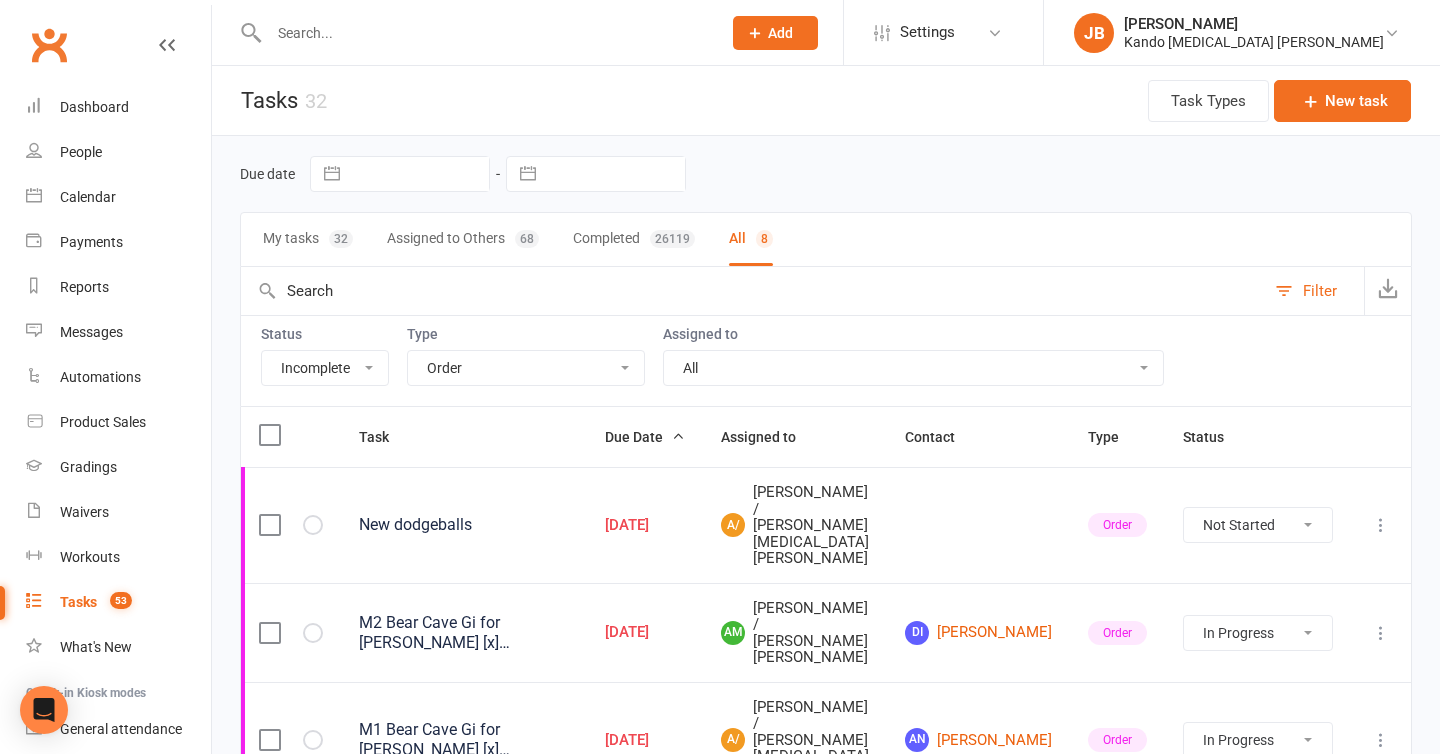 click on "All Admin Bbpc - black belt prep course Cancellation Enquiry Follow-up In-class related Membership Order Payments Renewal / membership expiry Send communication Sensei check Sequences Suspension Trial Upgrade Waitlist" at bounding box center (526, 368) 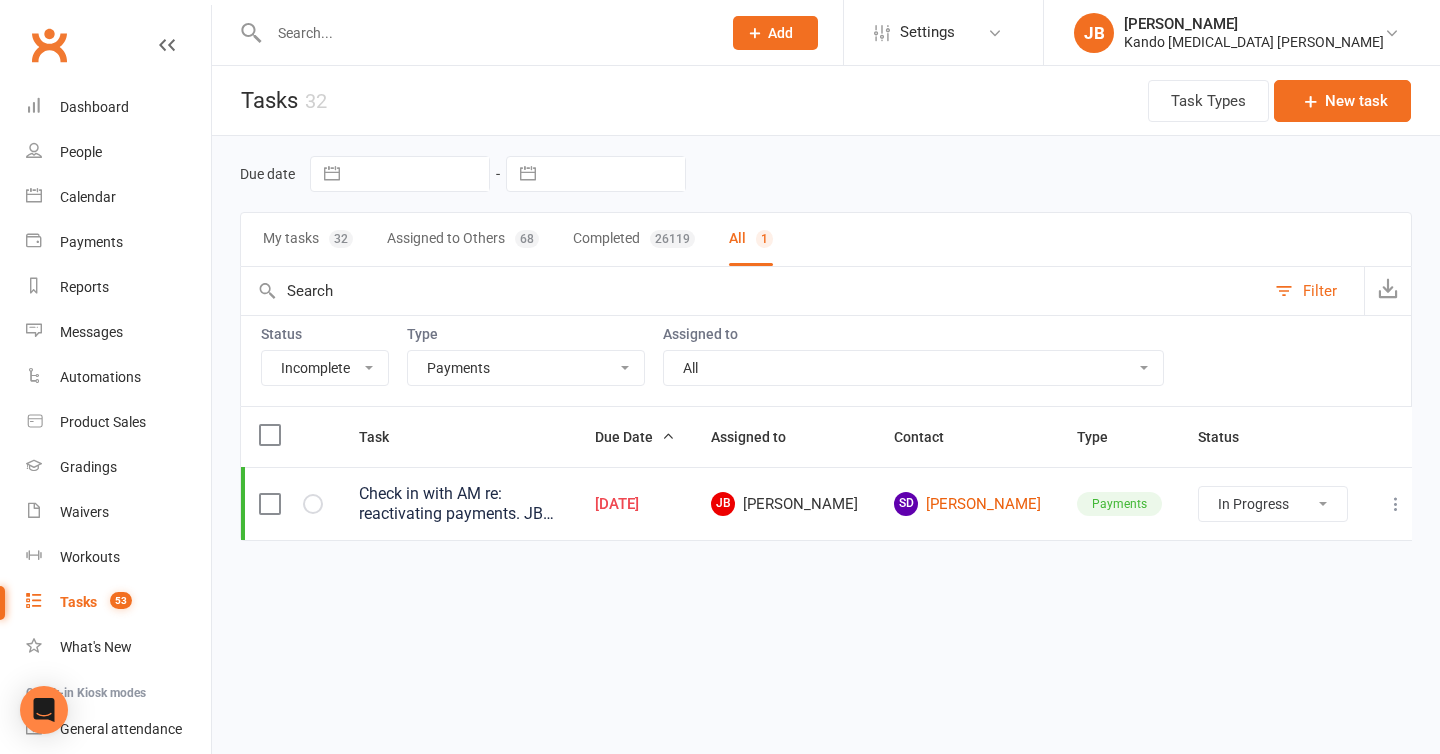 click on "All Admin Bbpc - black belt prep course Cancellation Enquiry Follow-up In-class related Membership Order Payments Renewal / membership expiry Send communication Sensei check Sequences Suspension Trial Upgrade Waitlist" at bounding box center (526, 368) 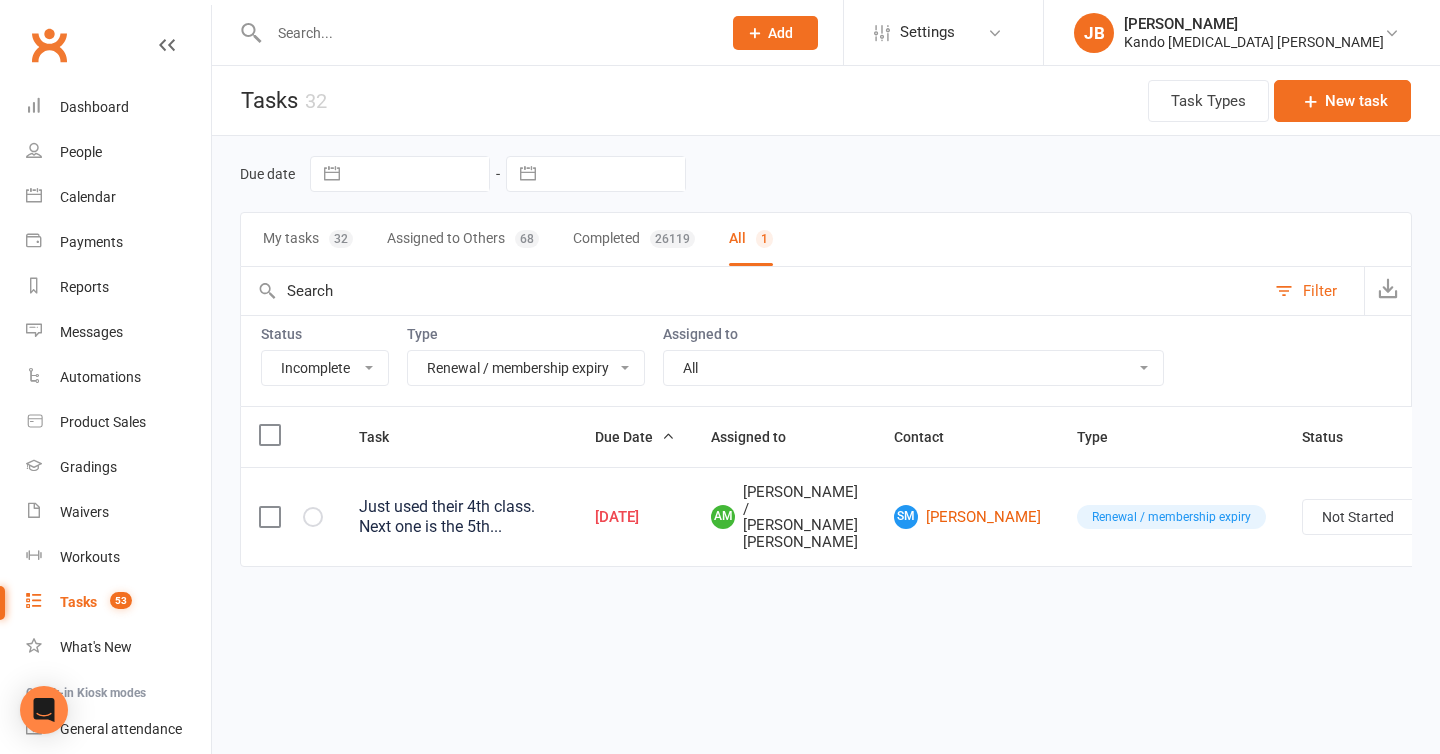 click on "All Admin Bbpc - black belt prep course Cancellation Enquiry Follow-up In-class related Membership Order Payments Renewal / membership expiry Send communication Sensei check Sequences Suspension Trial Upgrade Waitlist" at bounding box center (526, 368) 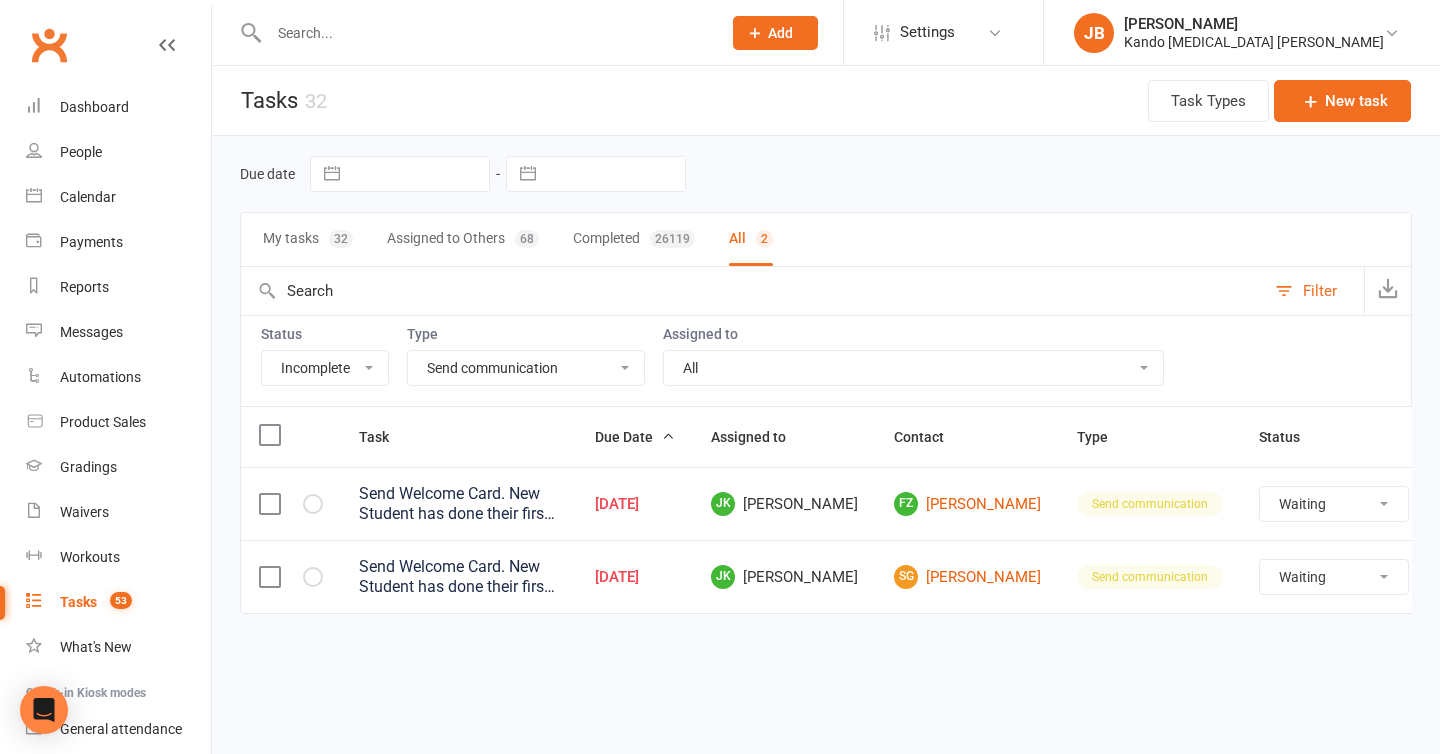 click at bounding box center (753, 291) 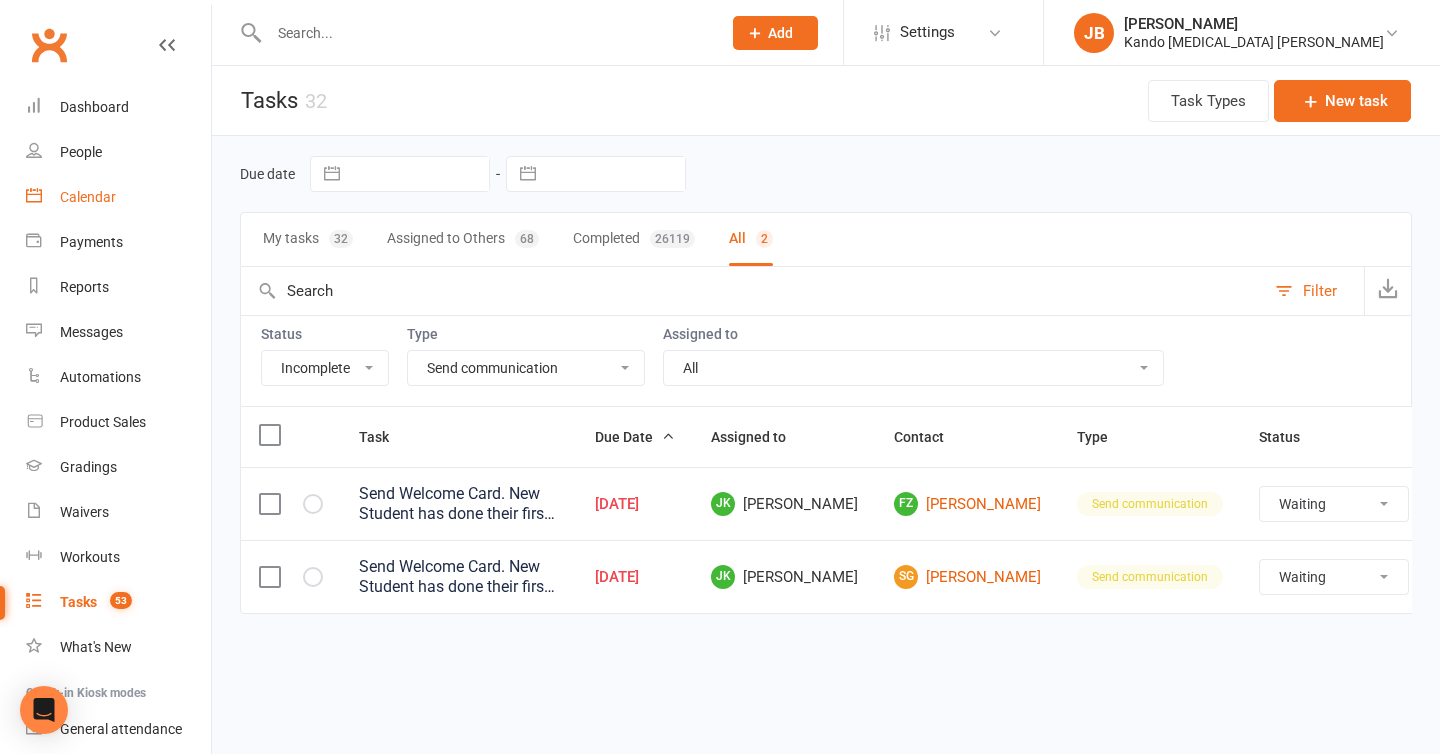 click on "Calendar" at bounding box center [88, 197] 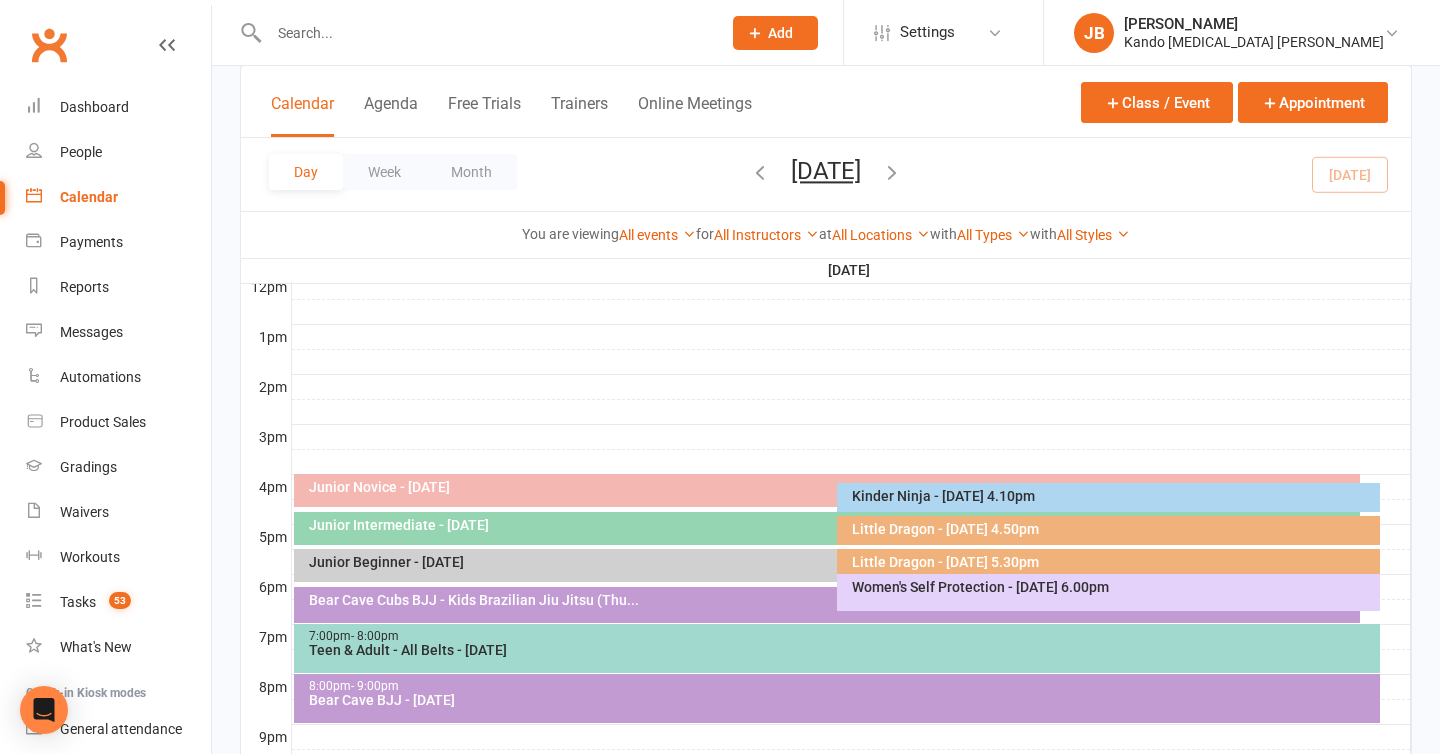 scroll, scrollTop: 910, scrollLeft: 0, axis: vertical 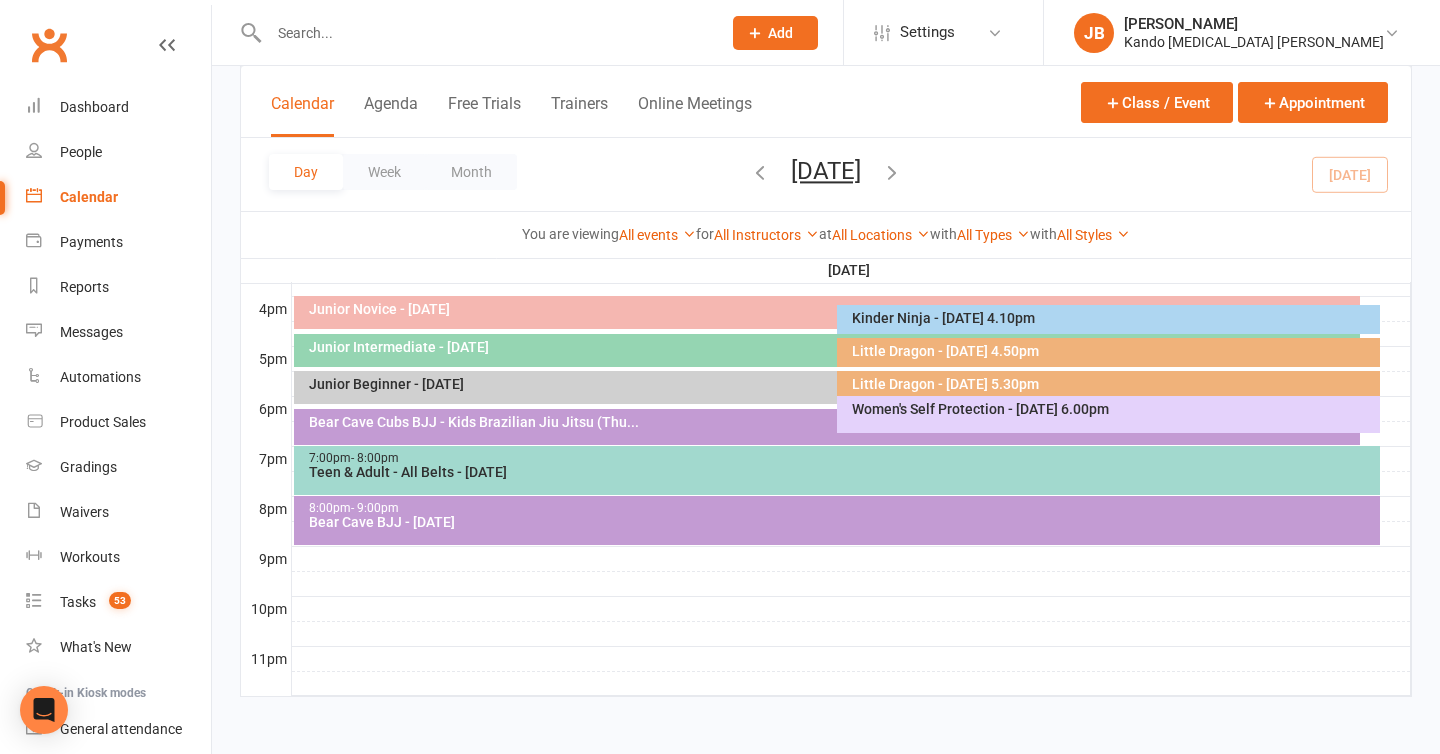 click on "Women's Self Protection - [DATE] 6.00pm" at bounding box center [1108, 414] 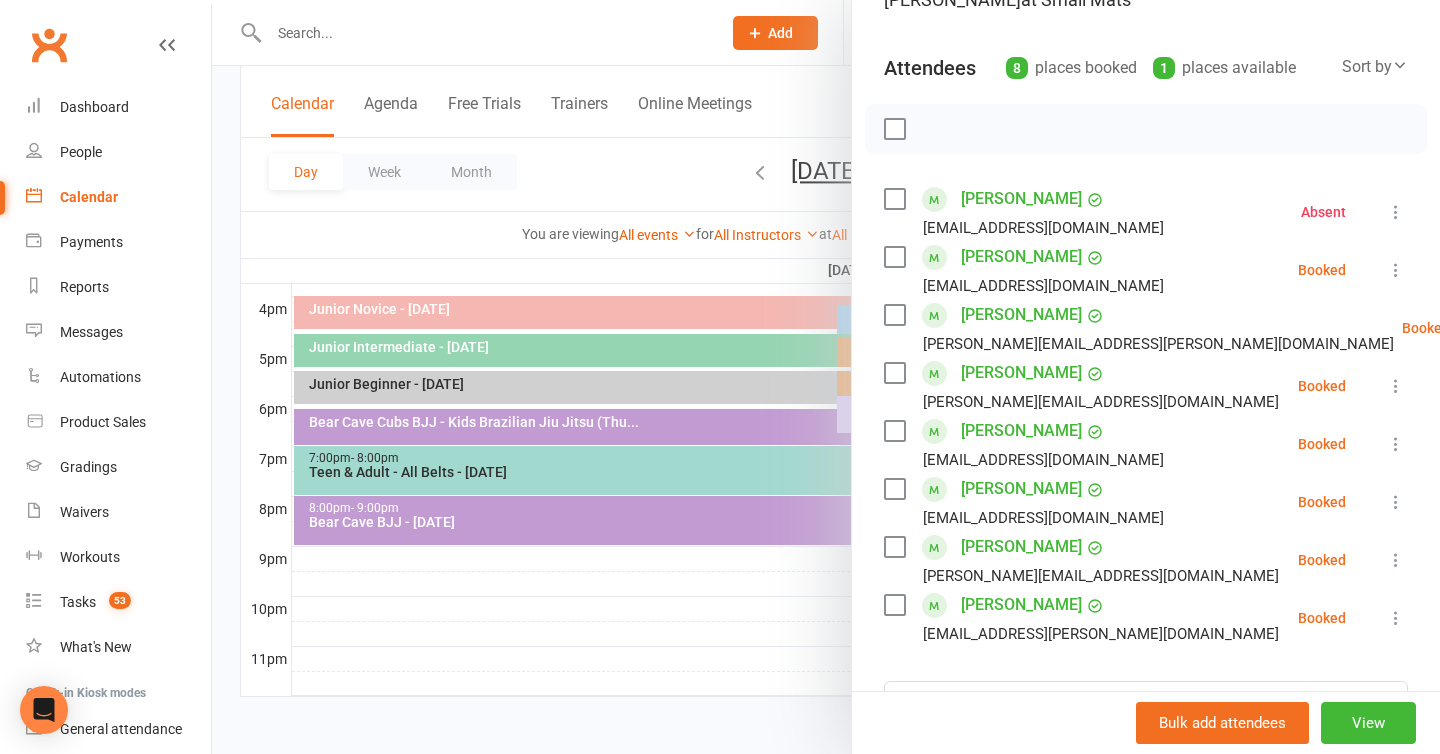 scroll, scrollTop: 224, scrollLeft: 0, axis: vertical 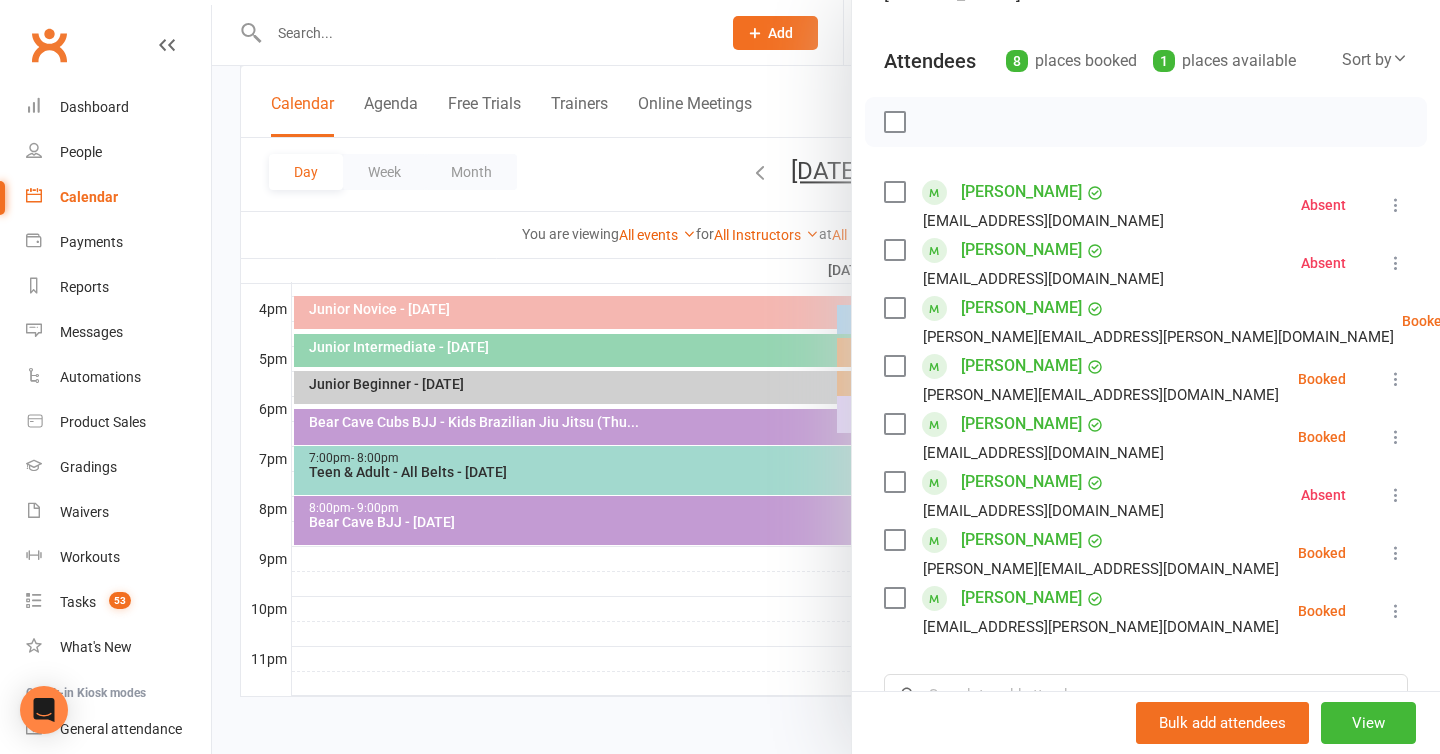 click on "ellentremlett@gmail.com" at bounding box center (1028, 453) 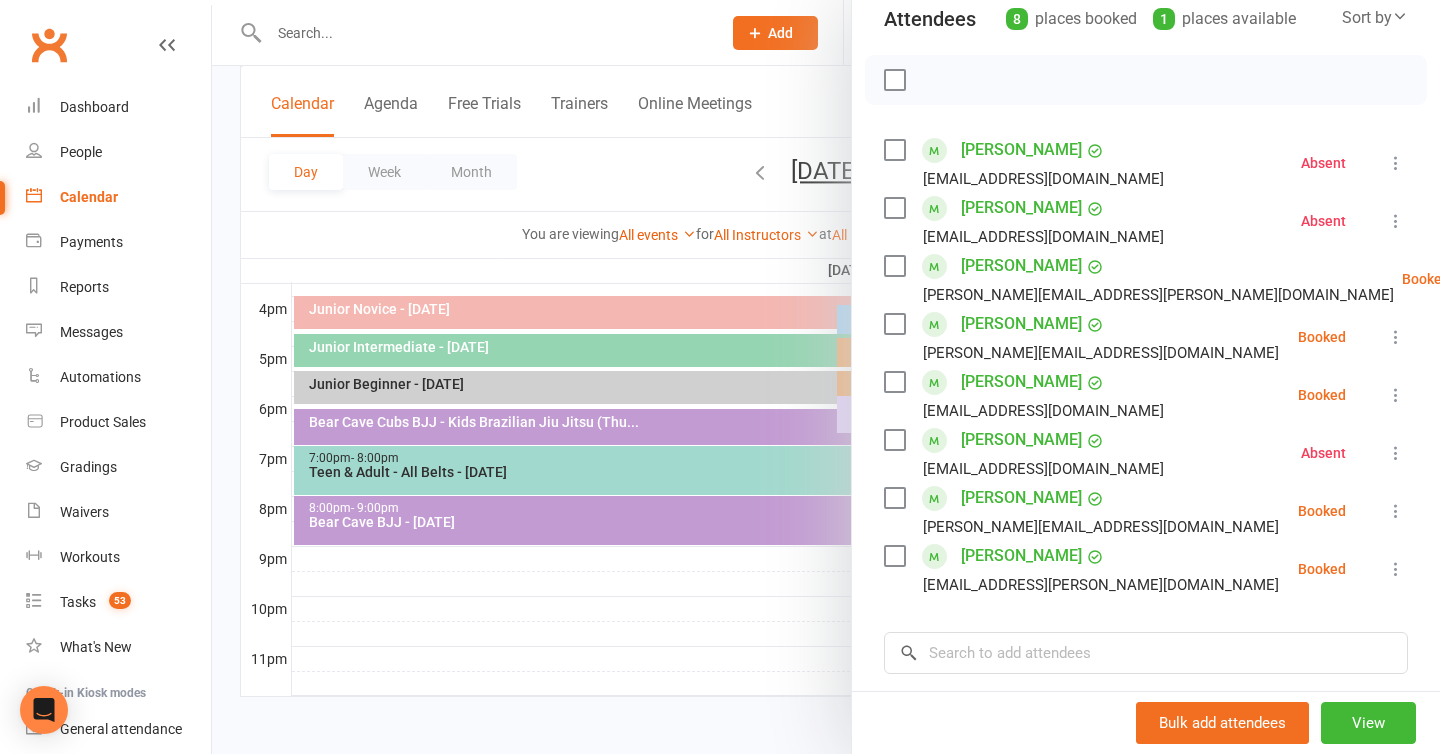 scroll, scrollTop: 286, scrollLeft: 0, axis: vertical 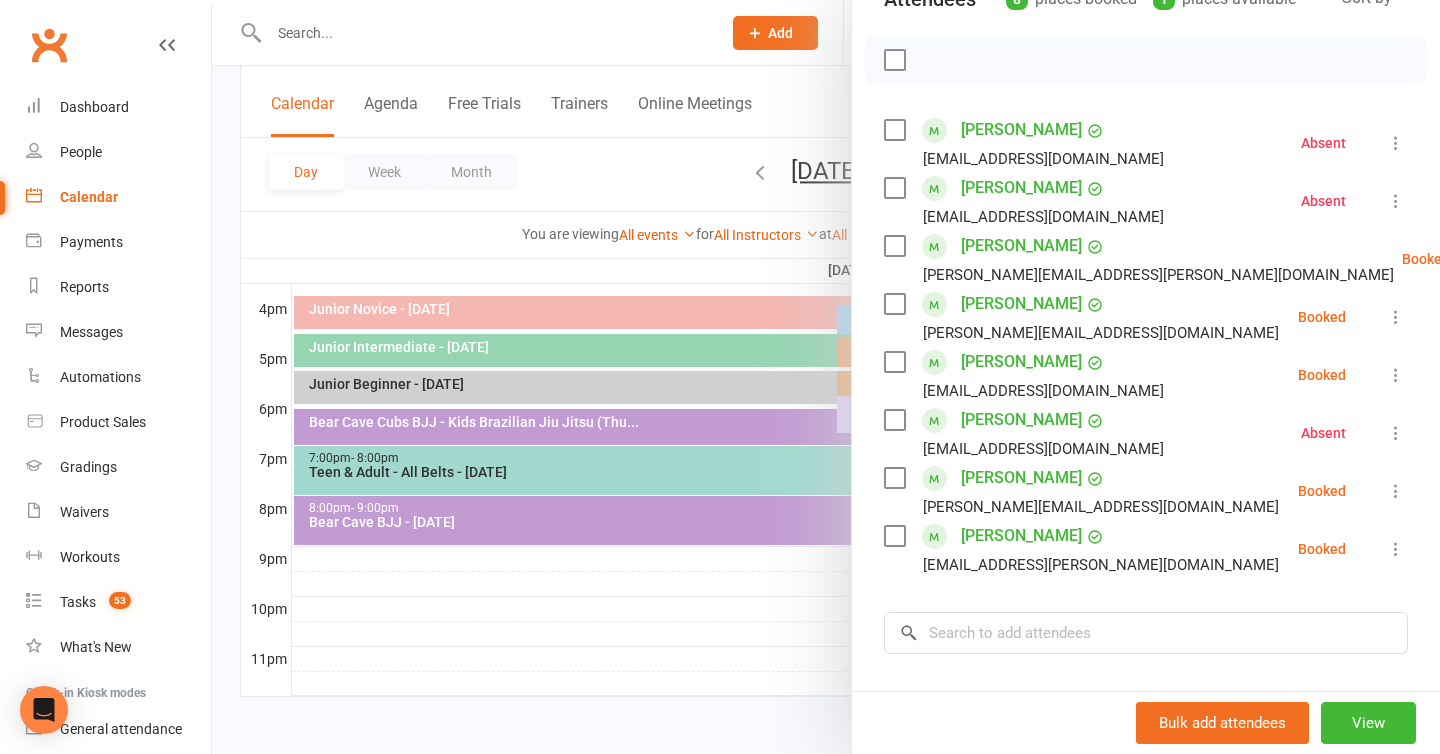 click at bounding box center (1396, 549) 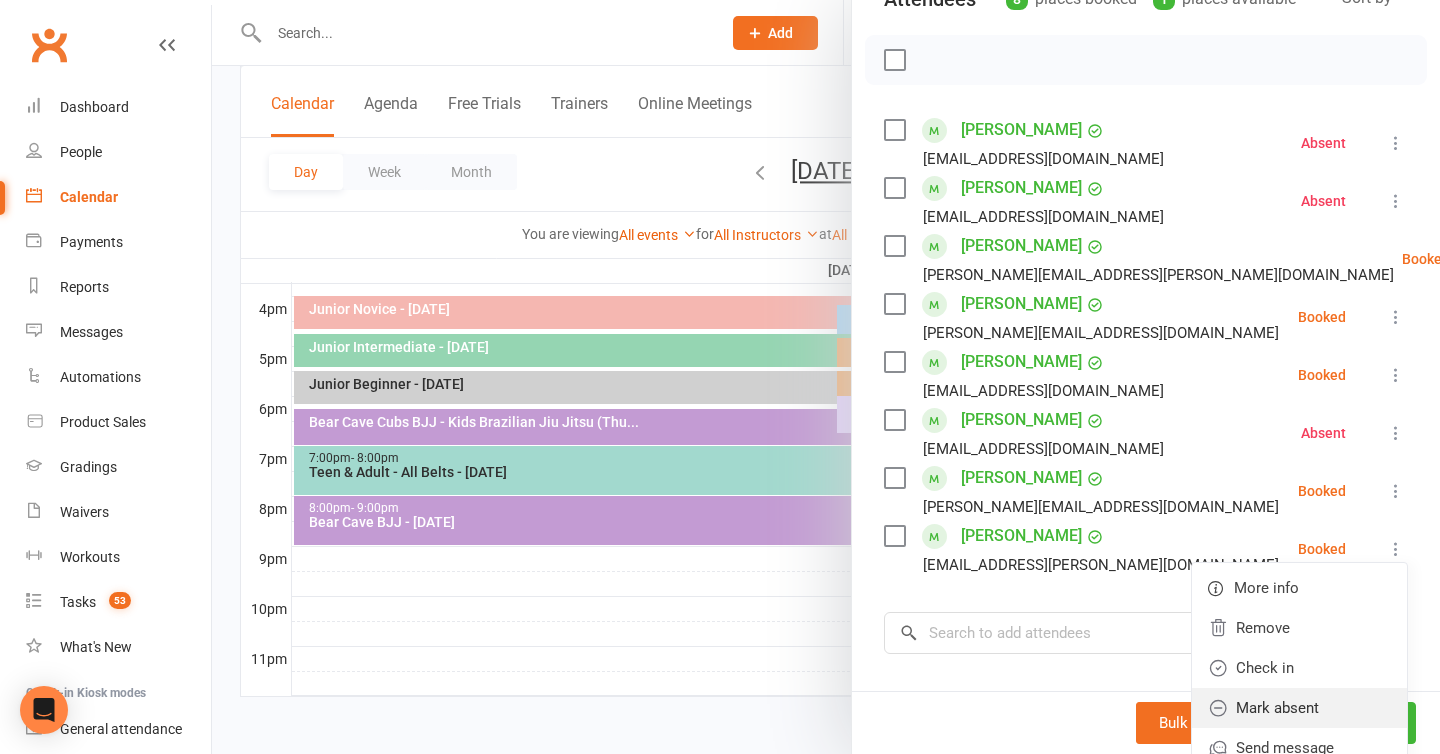 click on "Mark absent" at bounding box center [1299, 708] 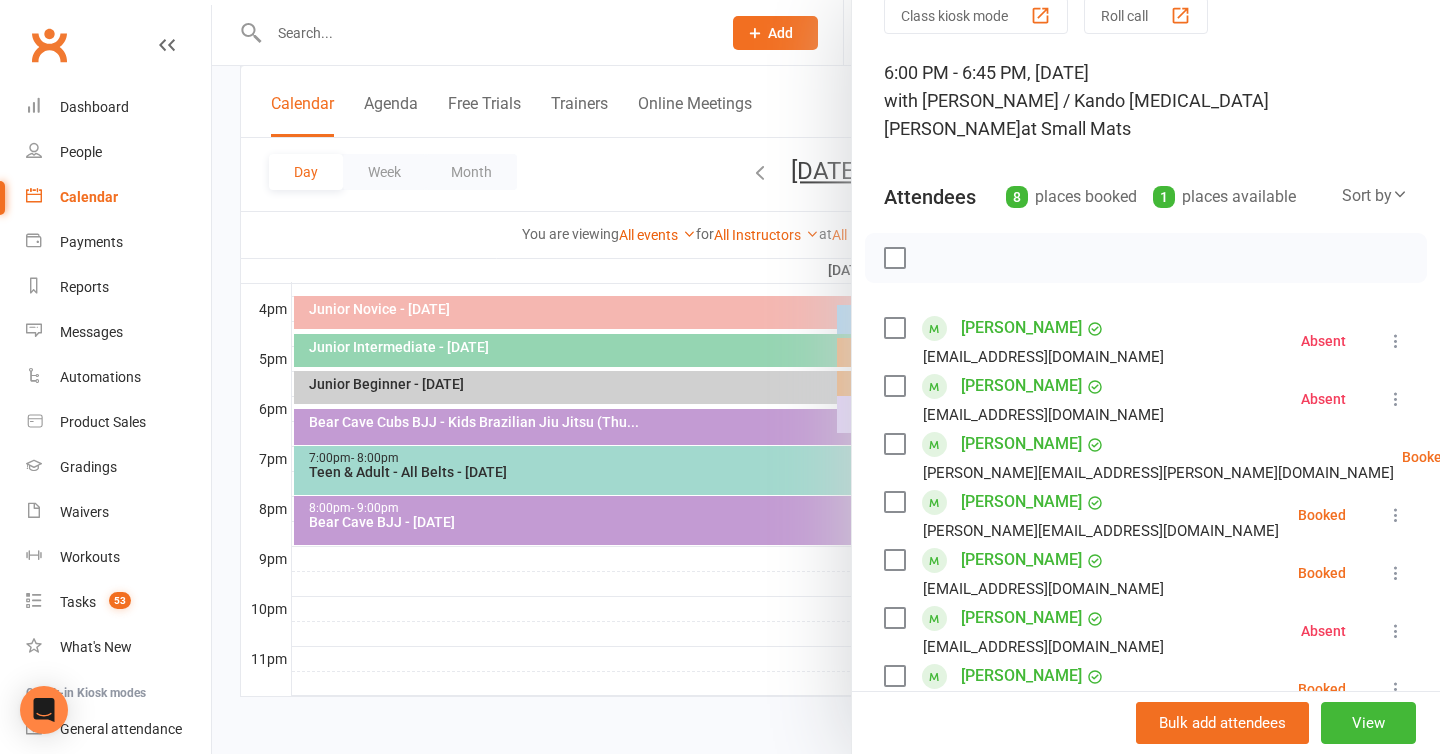 scroll, scrollTop: 0, scrollLeft: 0, axis: both 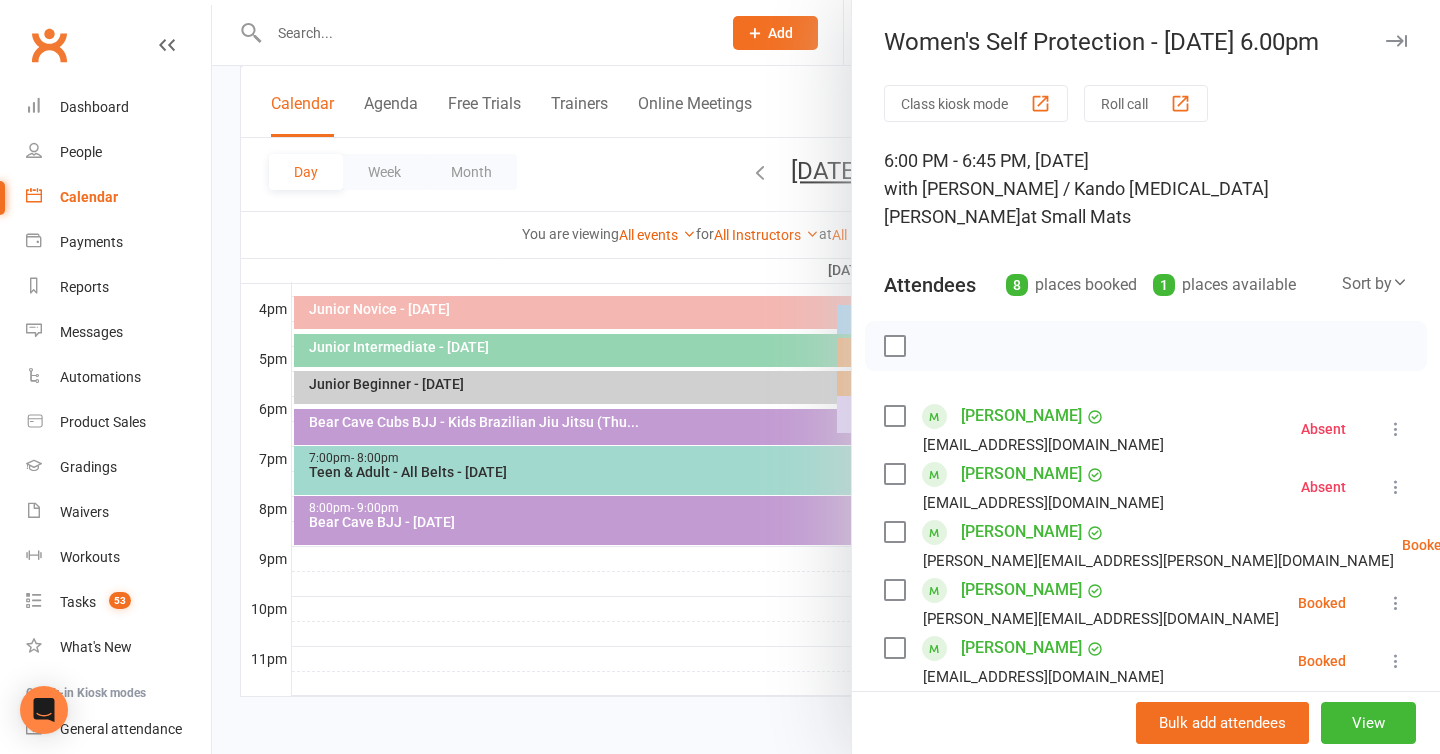 click at bounding box center (1396, 41) 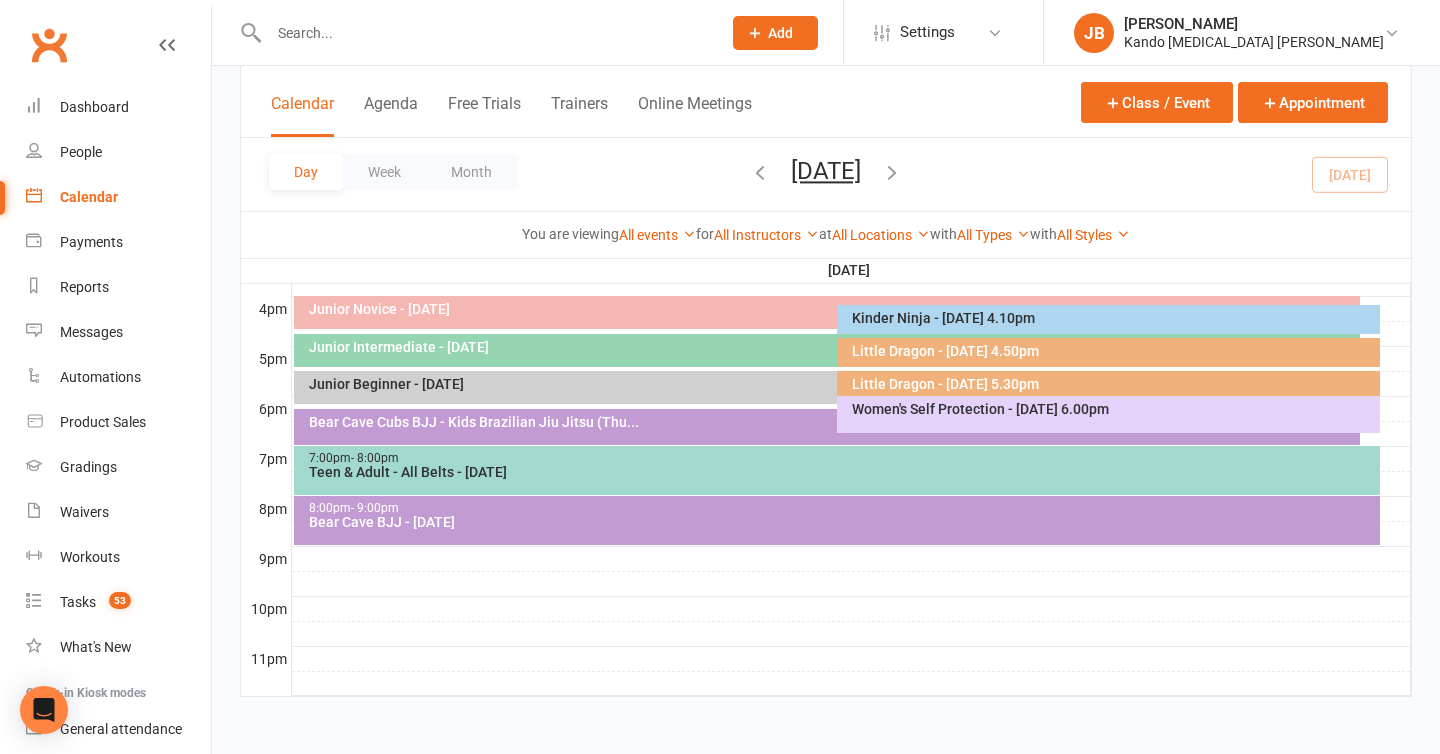 click at bounding box center (851, 609) 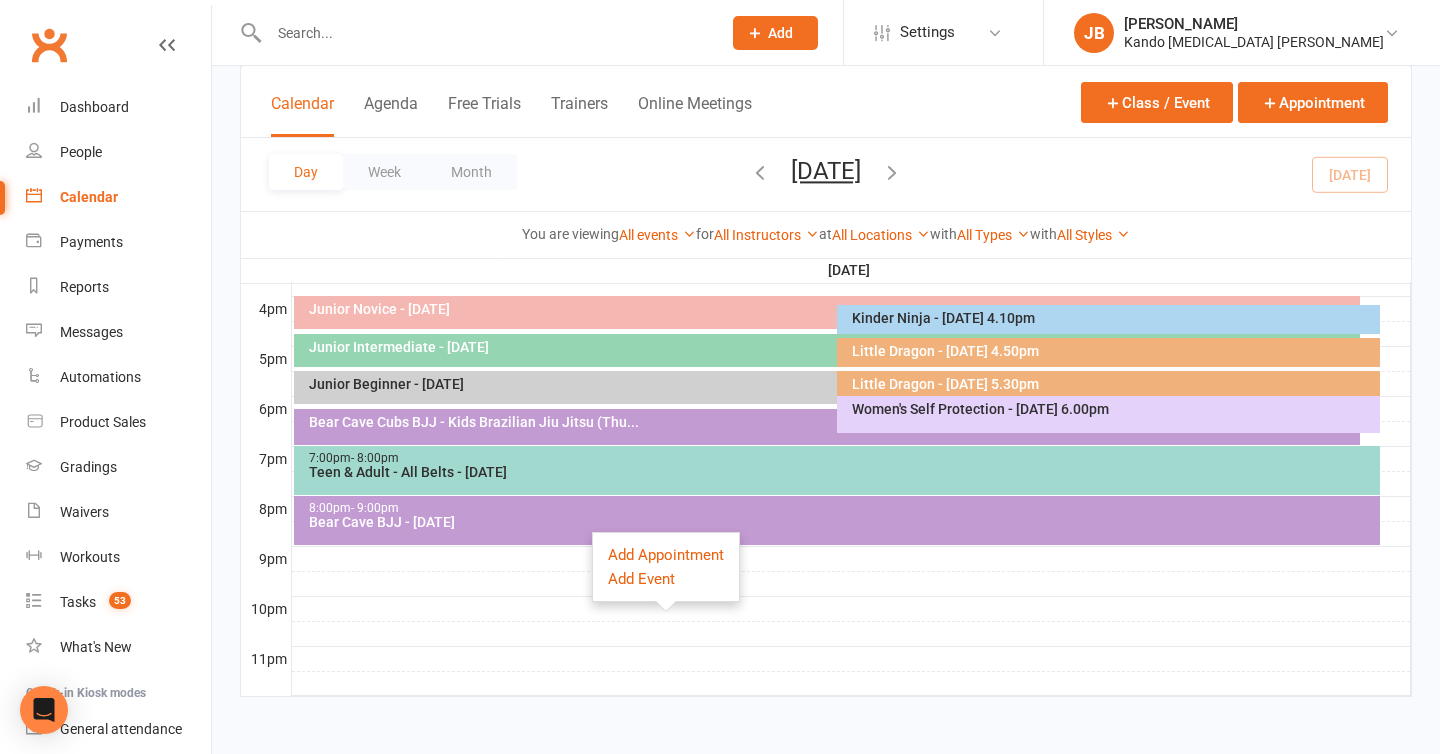 click on "Class kiosk mode Member self check-in Roll call kiosk mode Staff check-in for members General attendance kiosk mode Great for the front desk Kiosk modes:  General attendance  General attendance Class Roll call
Calendar Agenda Free Trials Trainers Online Meetings
Class / Event  Appointment Day Week Month Thursday, Jul 10, 2025
July 2025
Sun Mon Tue Wed Thu Fri Sat
29
30
01
02
03
04
05
06
07
08
09
10
11
12
13
14
15
16
17
18
19
20
21
22" at bounding box center [826, -60] 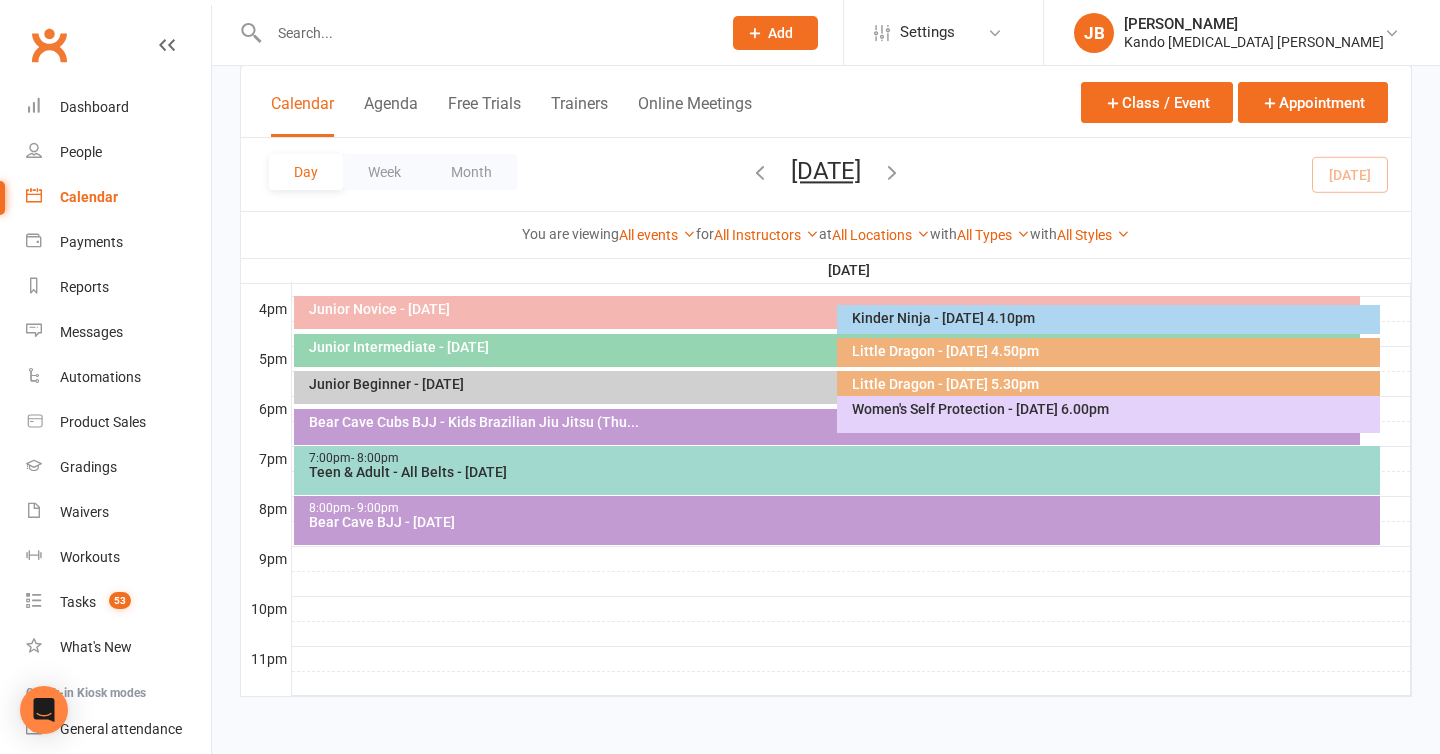 click at bounding box center [485, 33] 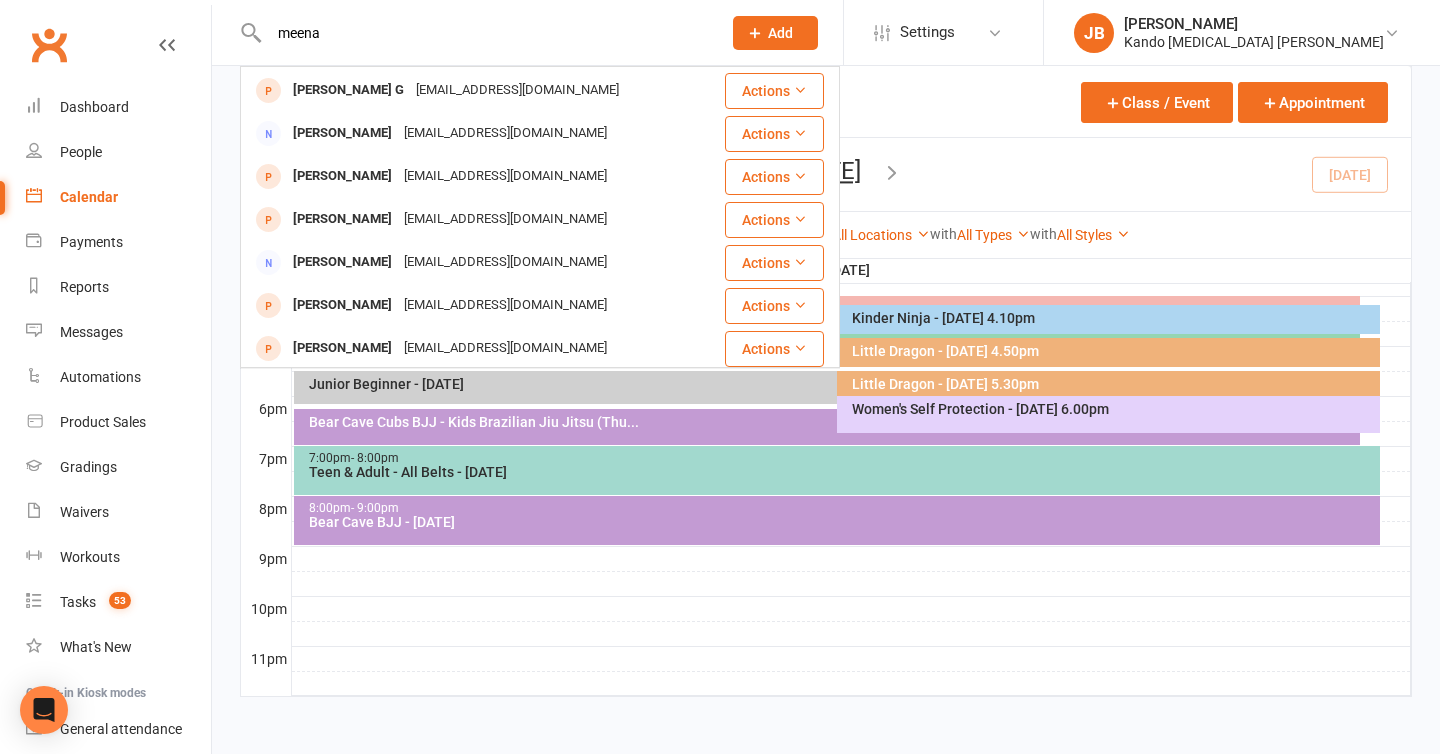 scroll, scrollTop: 0, scrollLeft: 0, axis: both 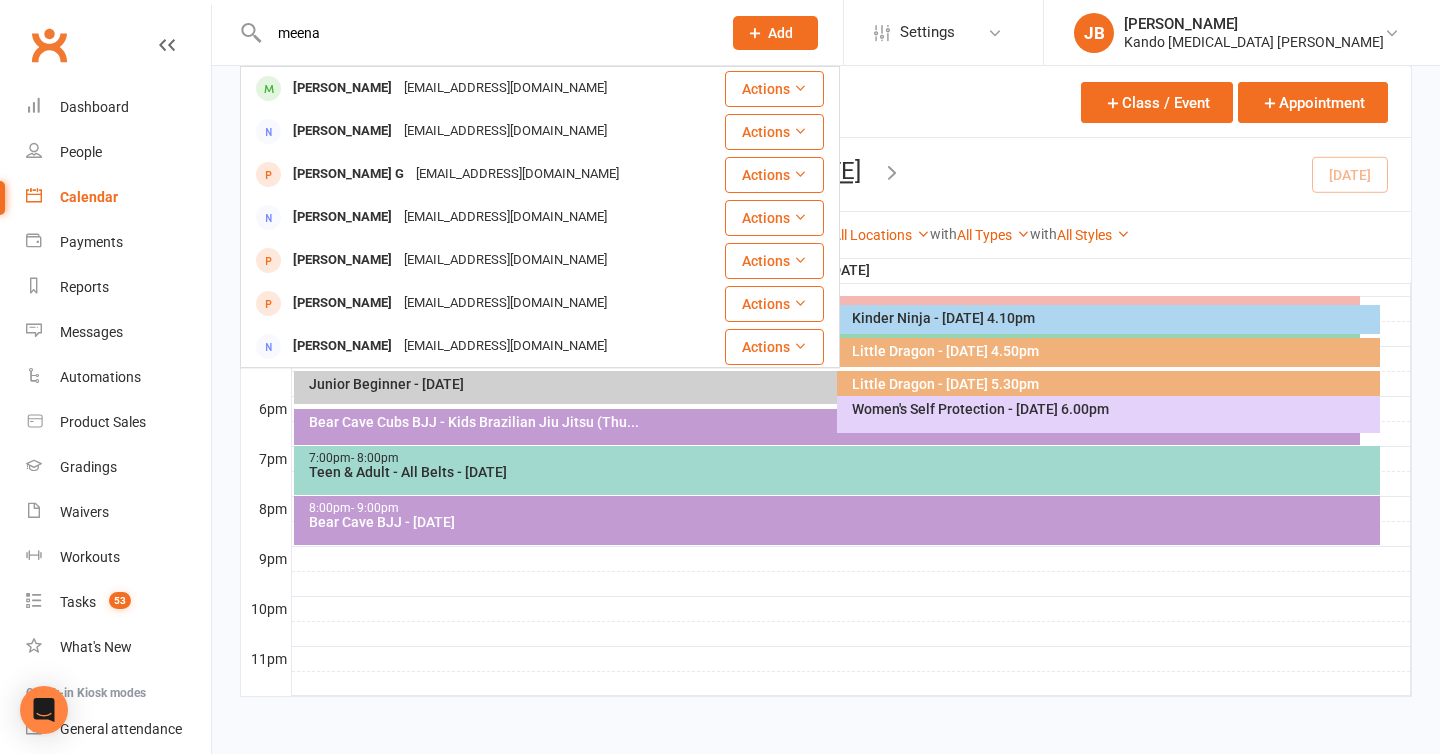 click on "meena" at bounding box center [485, 33] 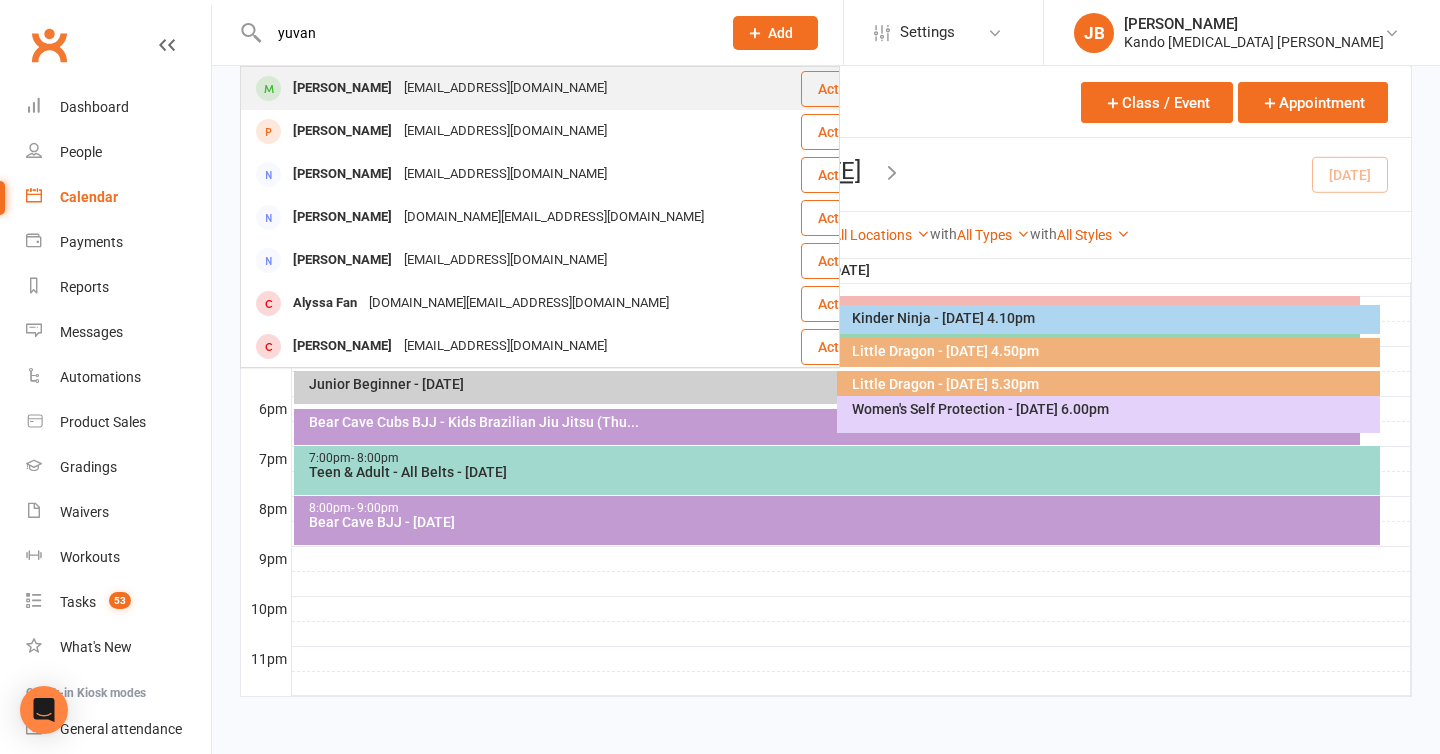click on "Yuvan Rizal Rizalarjun6@gmail.com" at bounding box center (520, 88) 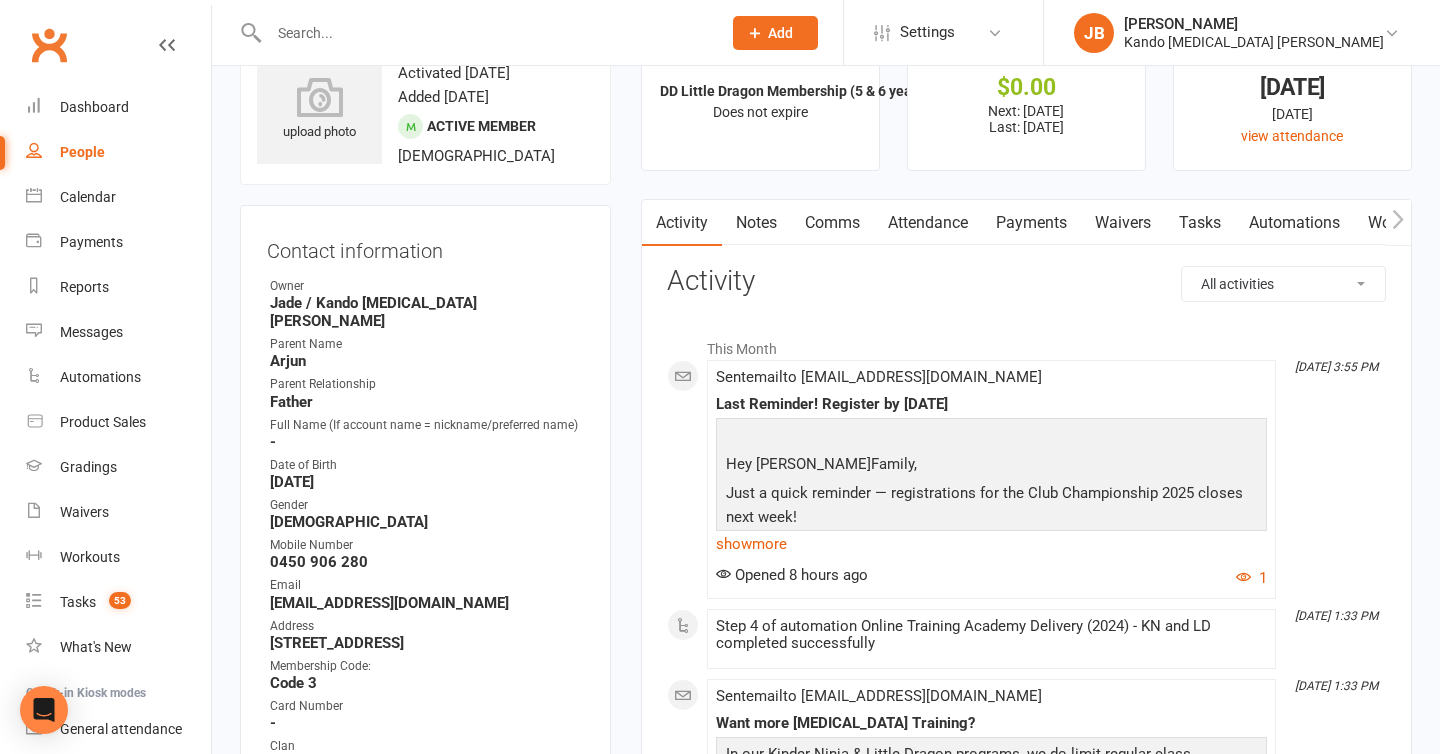 scroll, scrollTop: 70, scrollLeft: 0, axis: vertical 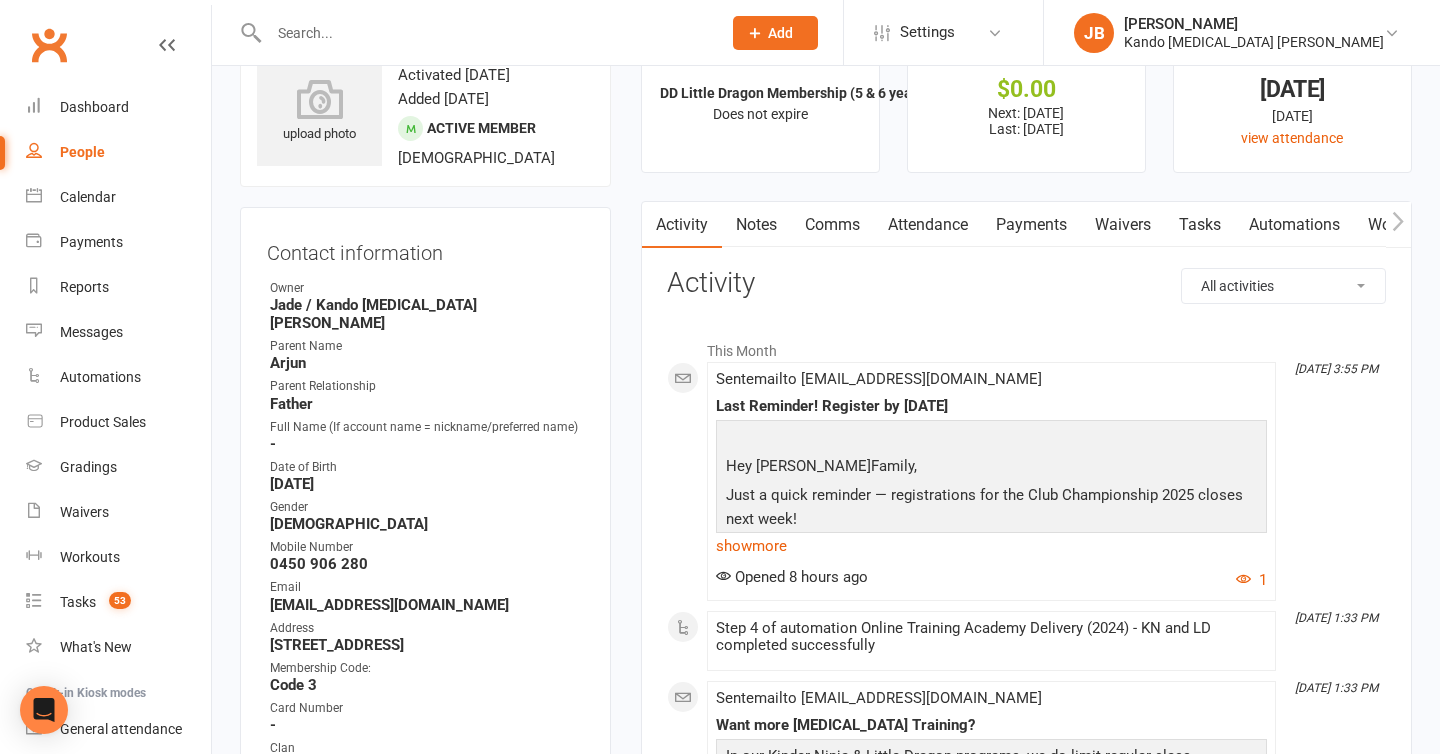 click at bounding box center (485, 33) 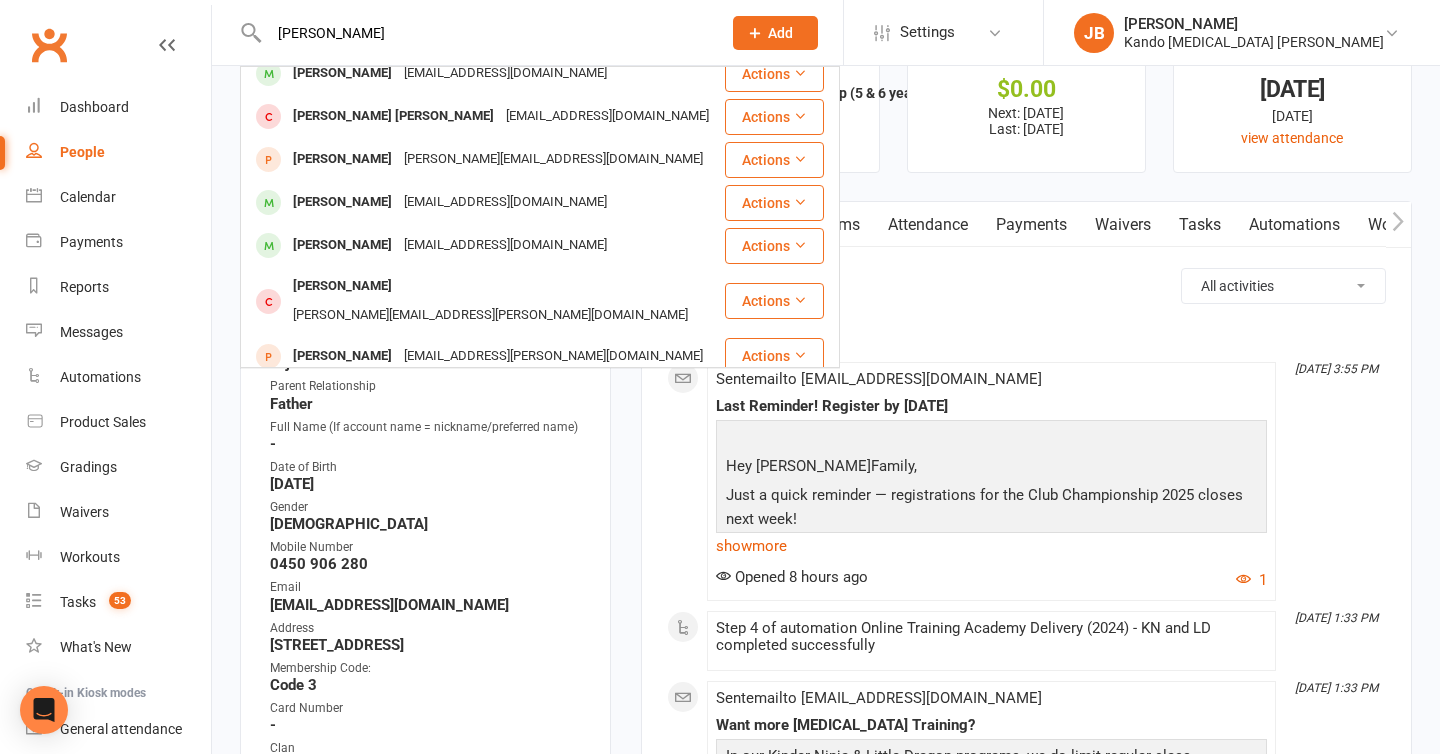 scroll, scrollTop: 321, scrollLeft: 0, axis: vertical 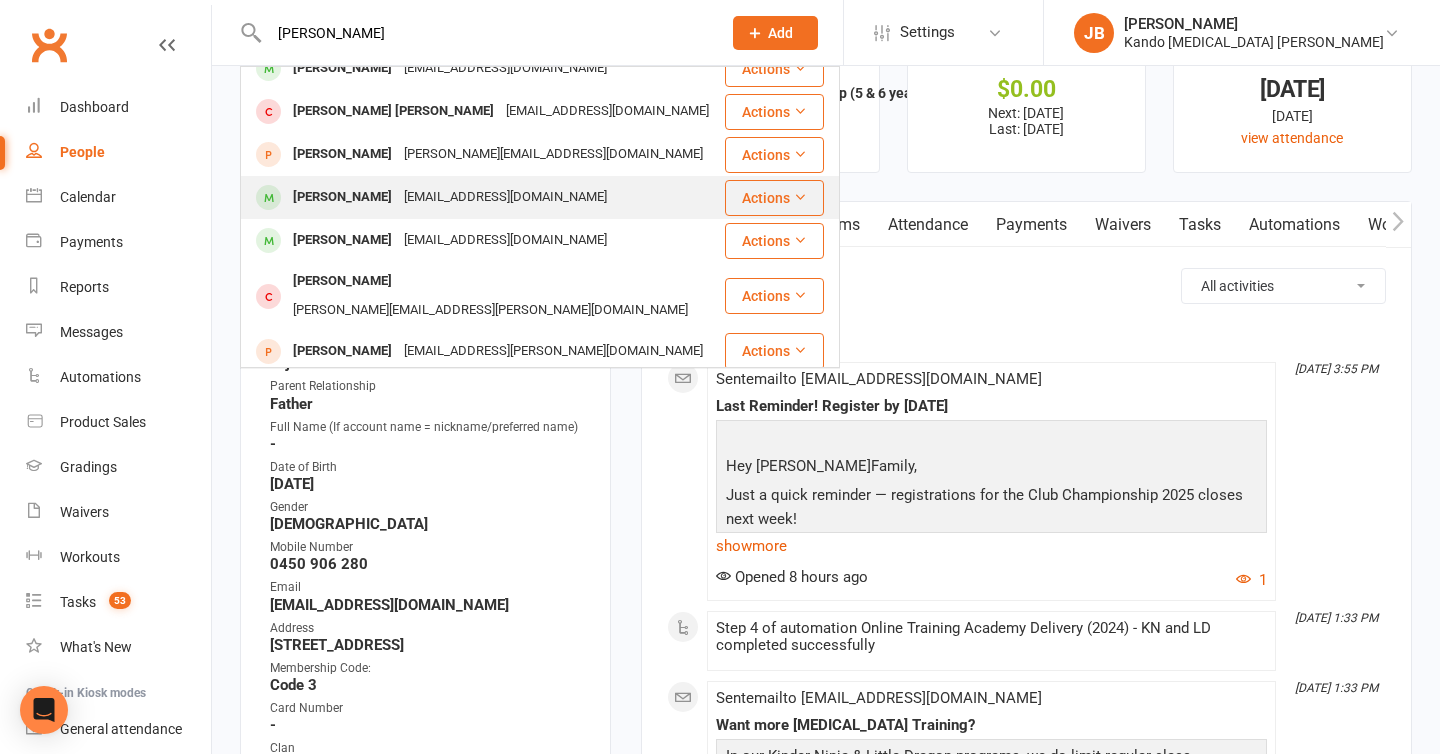 click on "Cooper Kristof" at bounding box center [342, 197] 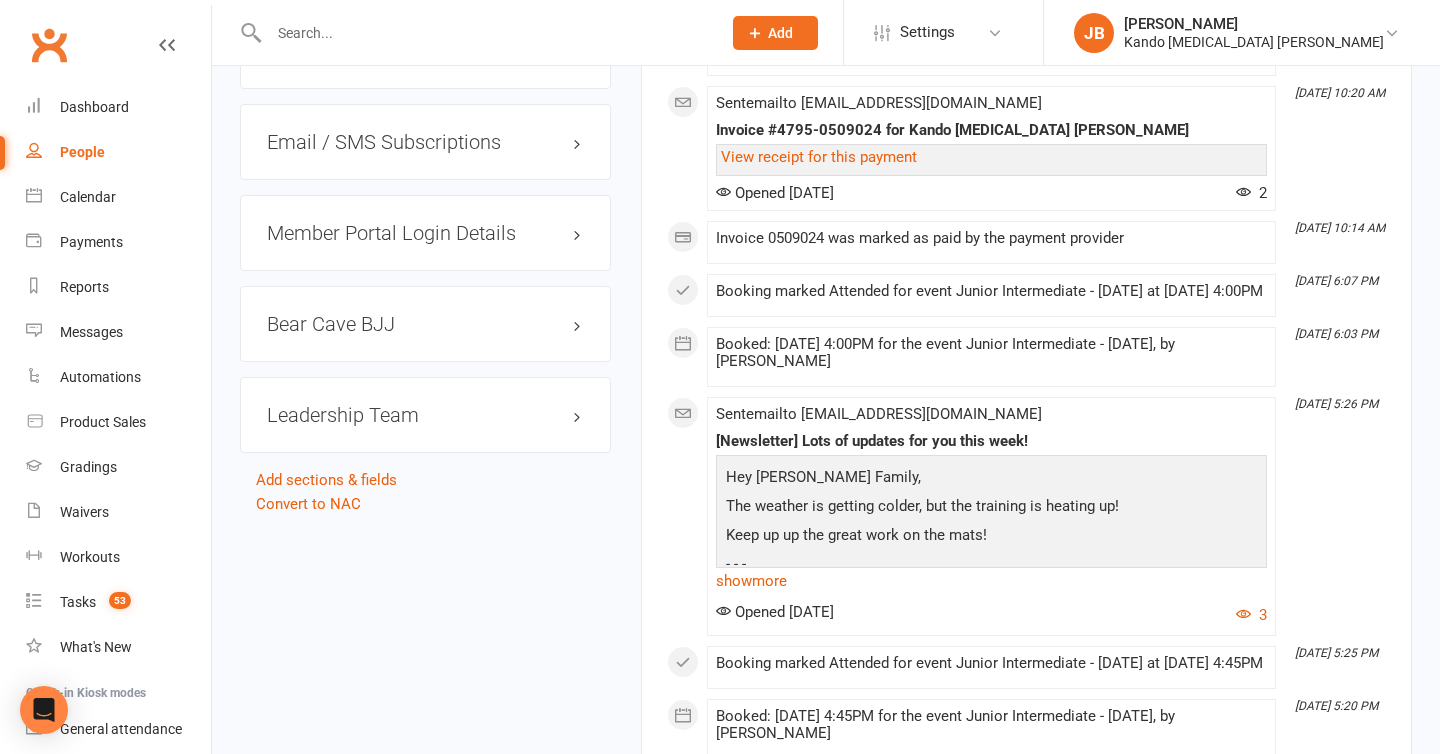 scroll, scrollTop: 3130, scrollLeft: 0, axis: vertical 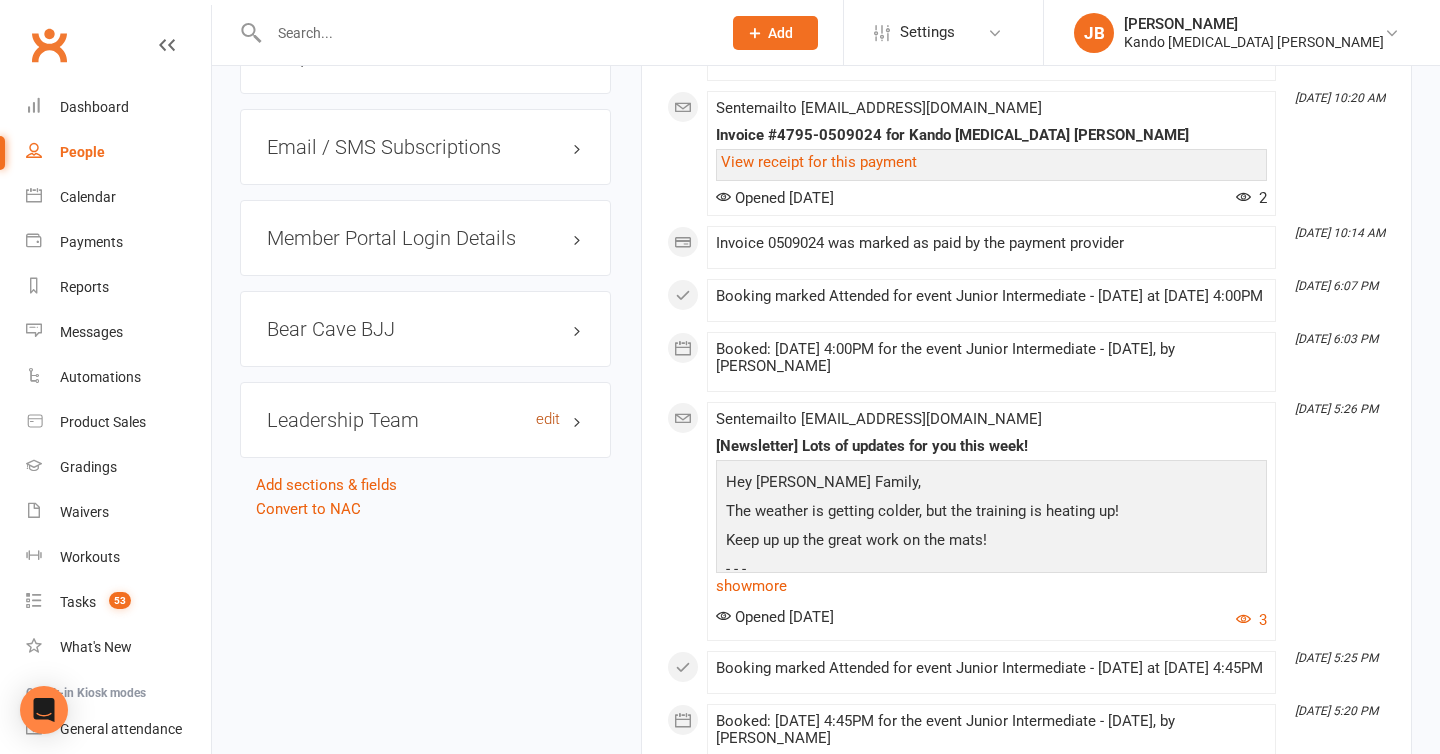 click on "edit" at bounding box center (548, 419) 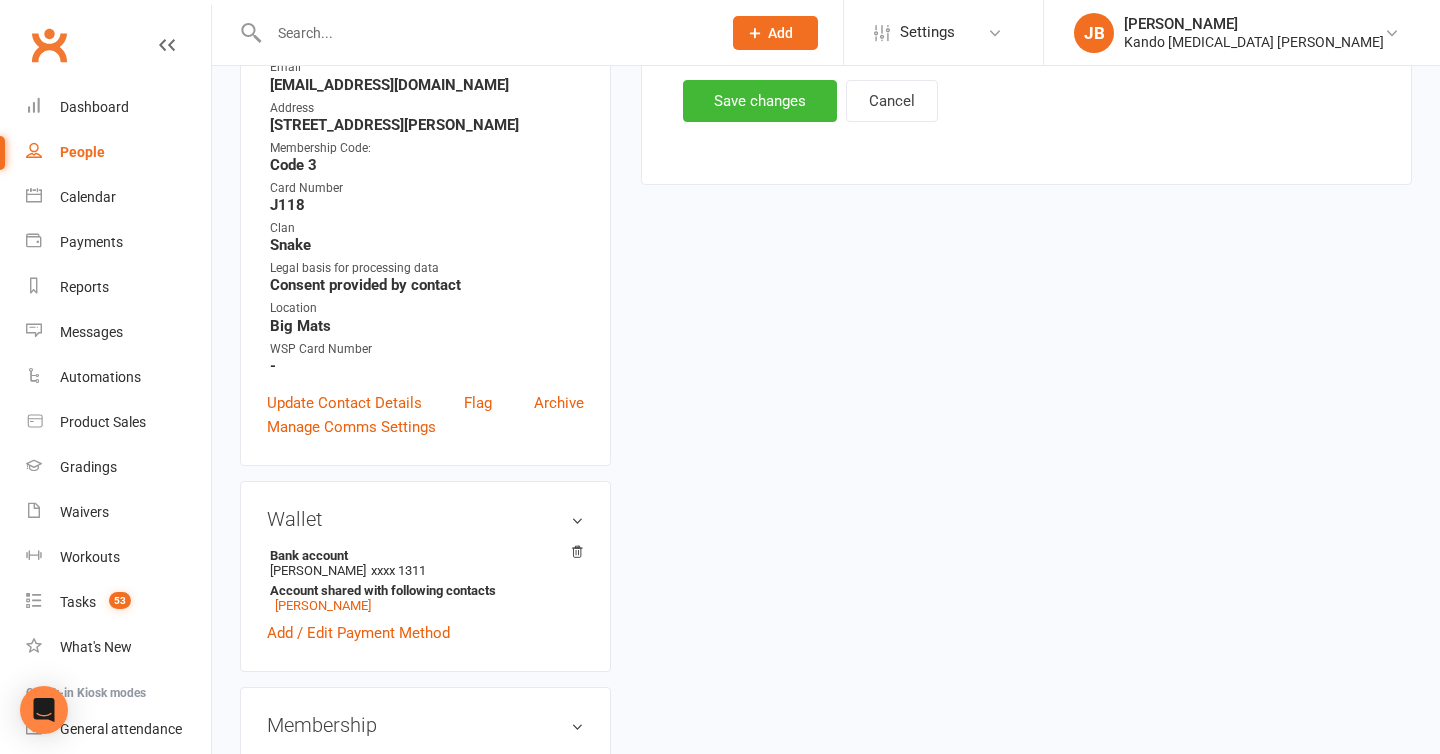 scroll, scrollTop: 171, scrollLeft: 0, axis: vertical 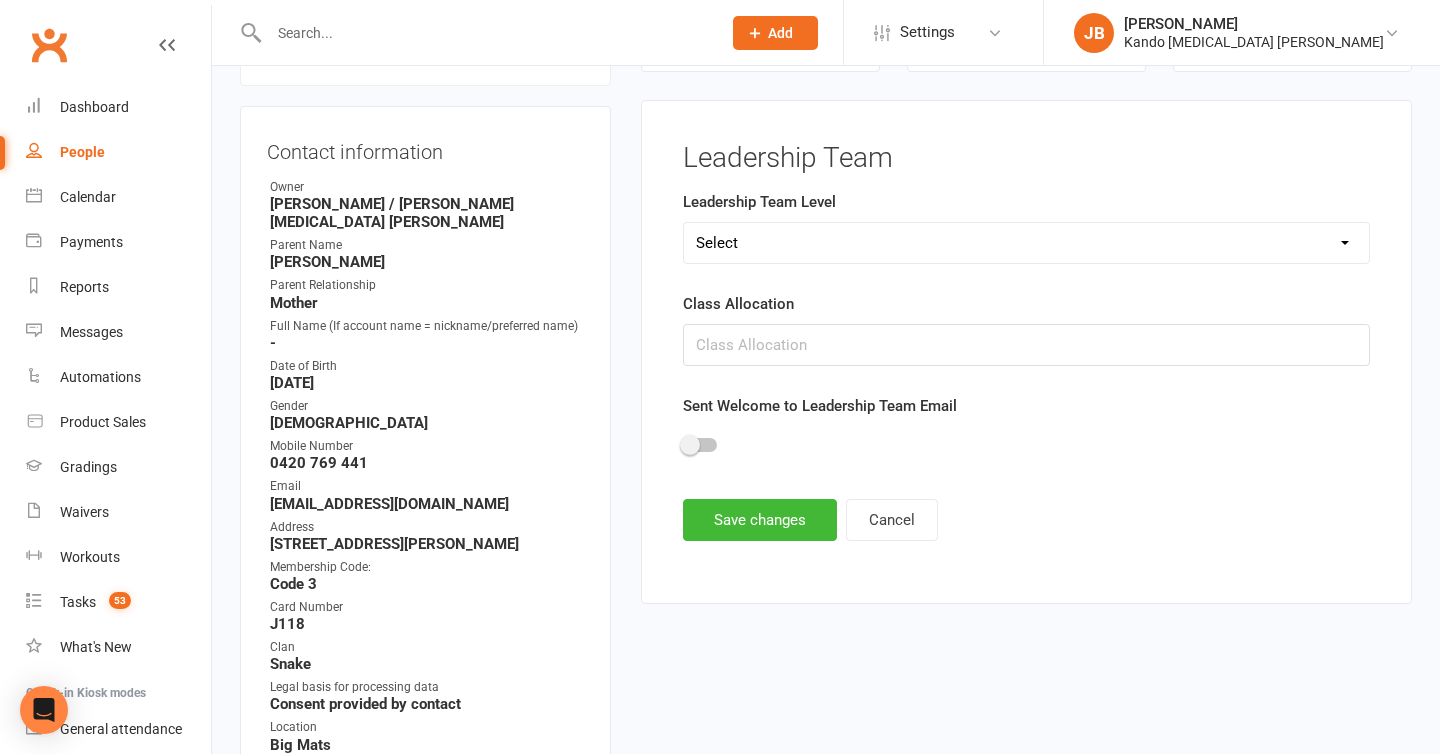 click on "Select Pad Pal Leadership Level 1 Leadership Level 2 Leadership Level 3 Leadership Level 4 Leadership Level 5 Leadership Captain Assistant Instructor Instructor Senior Instructor" at bounding box center (1026, 243) 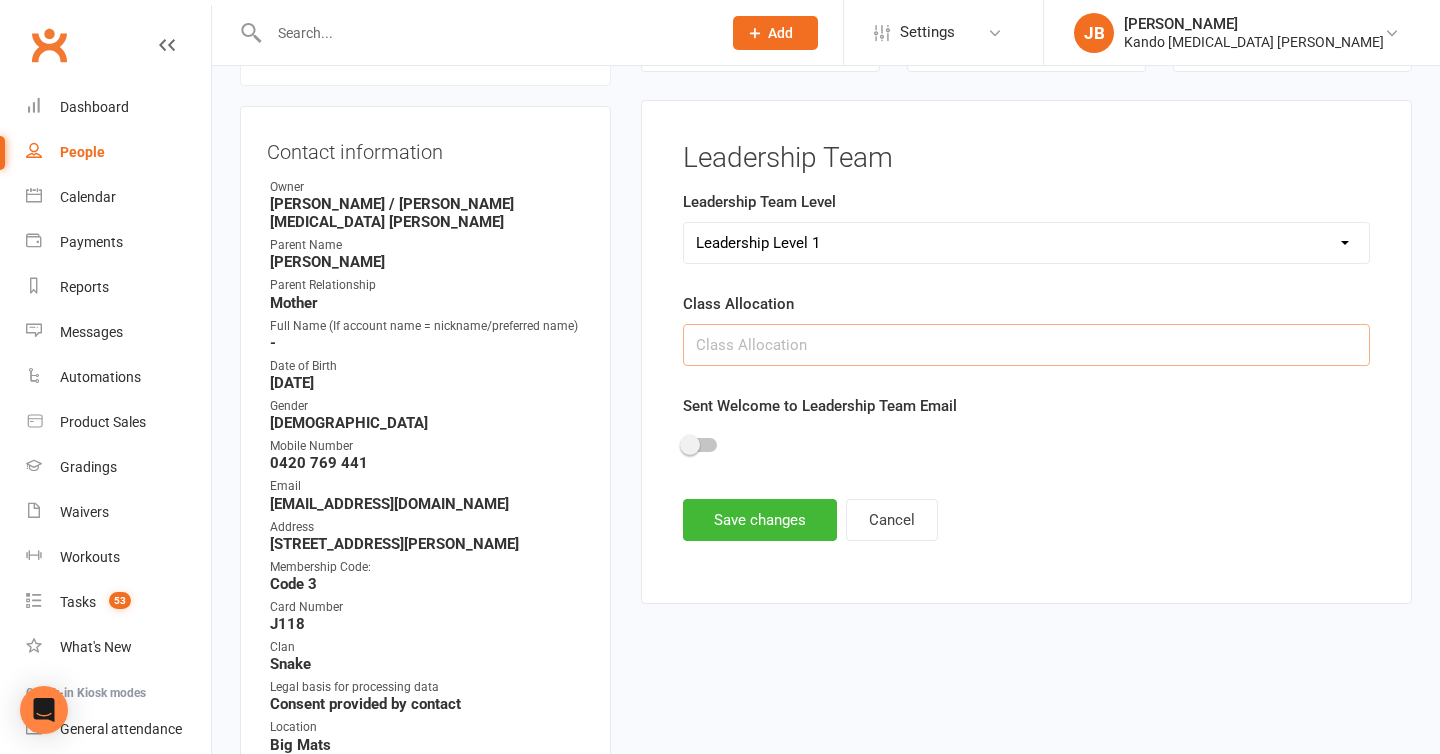 click at bounding box center [1026, 345] 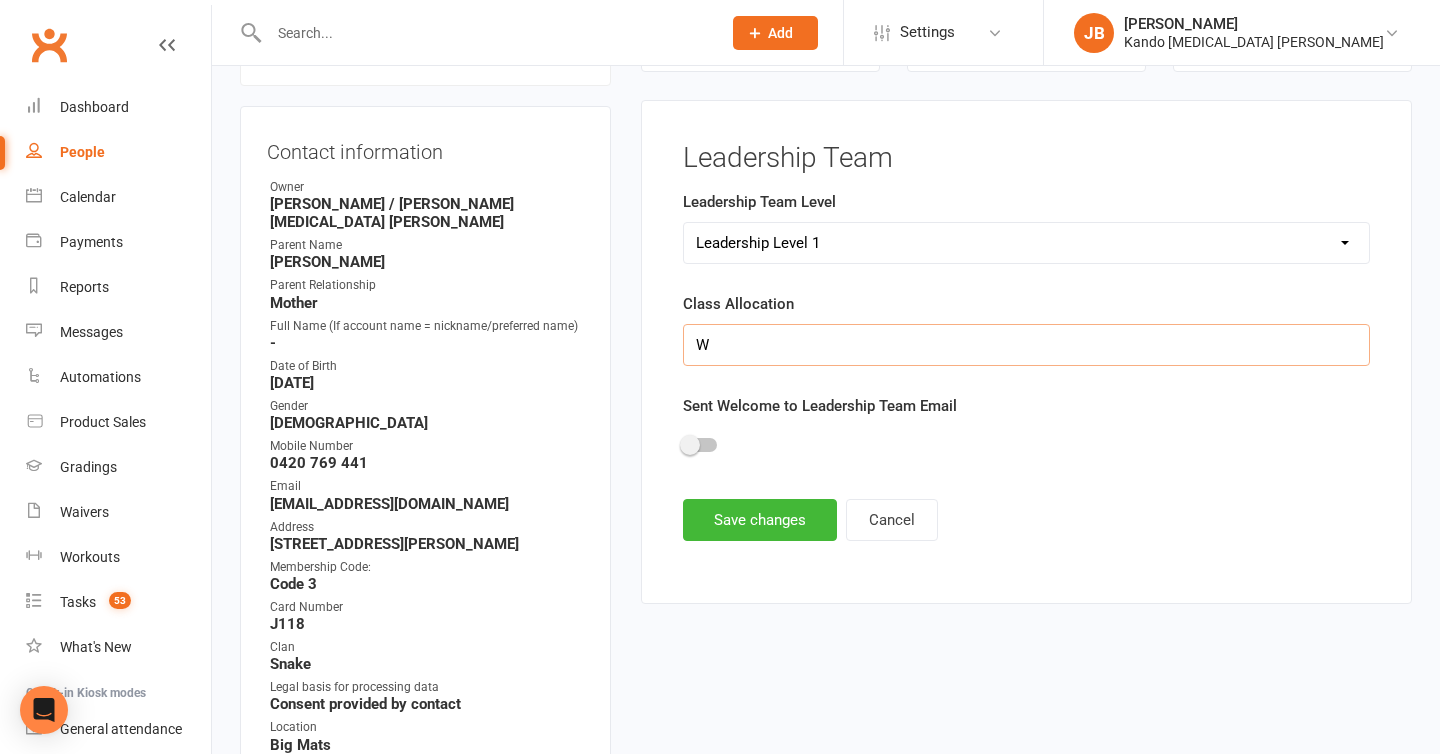 click on "W" at bounding box center [1026, 345] 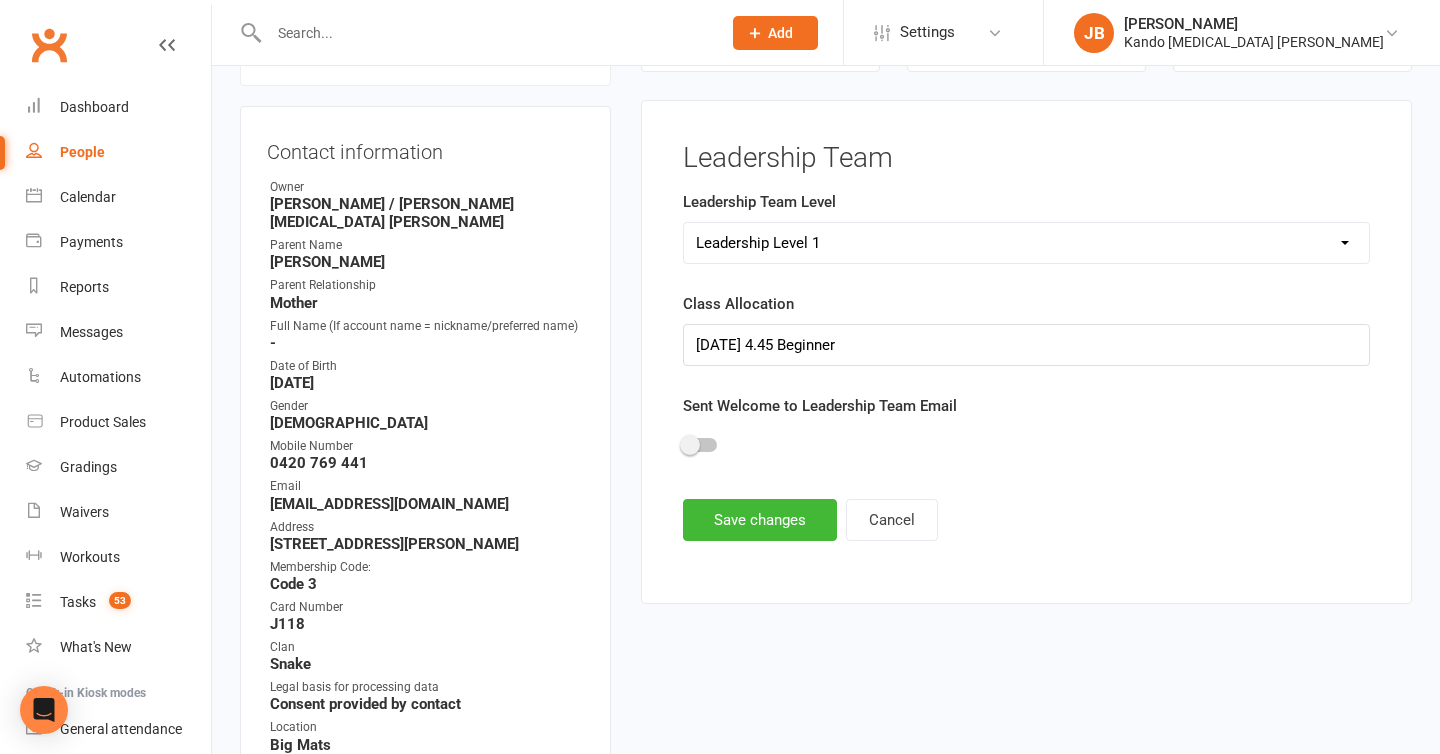 click at bounding box center (700, 445) 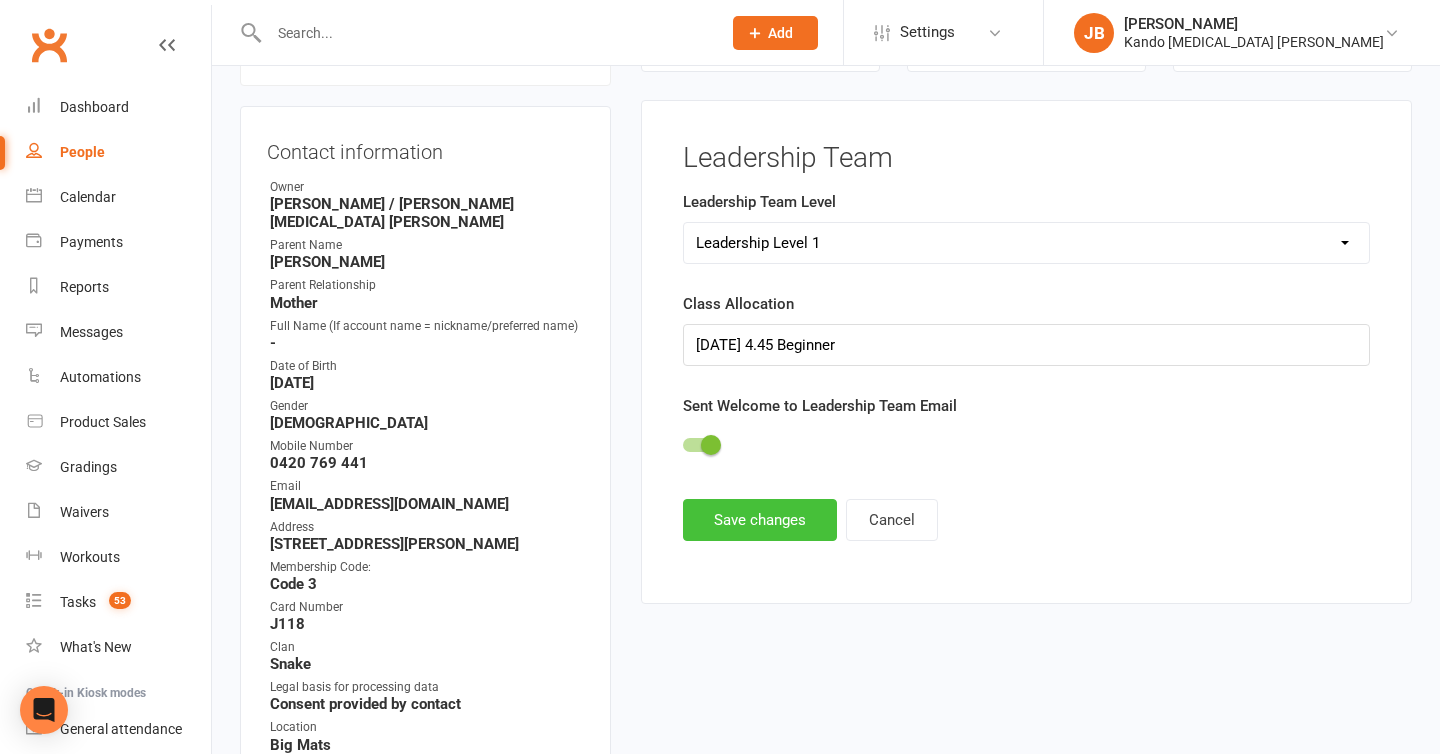 click on "Save changes" at bounding box center (760, 520) 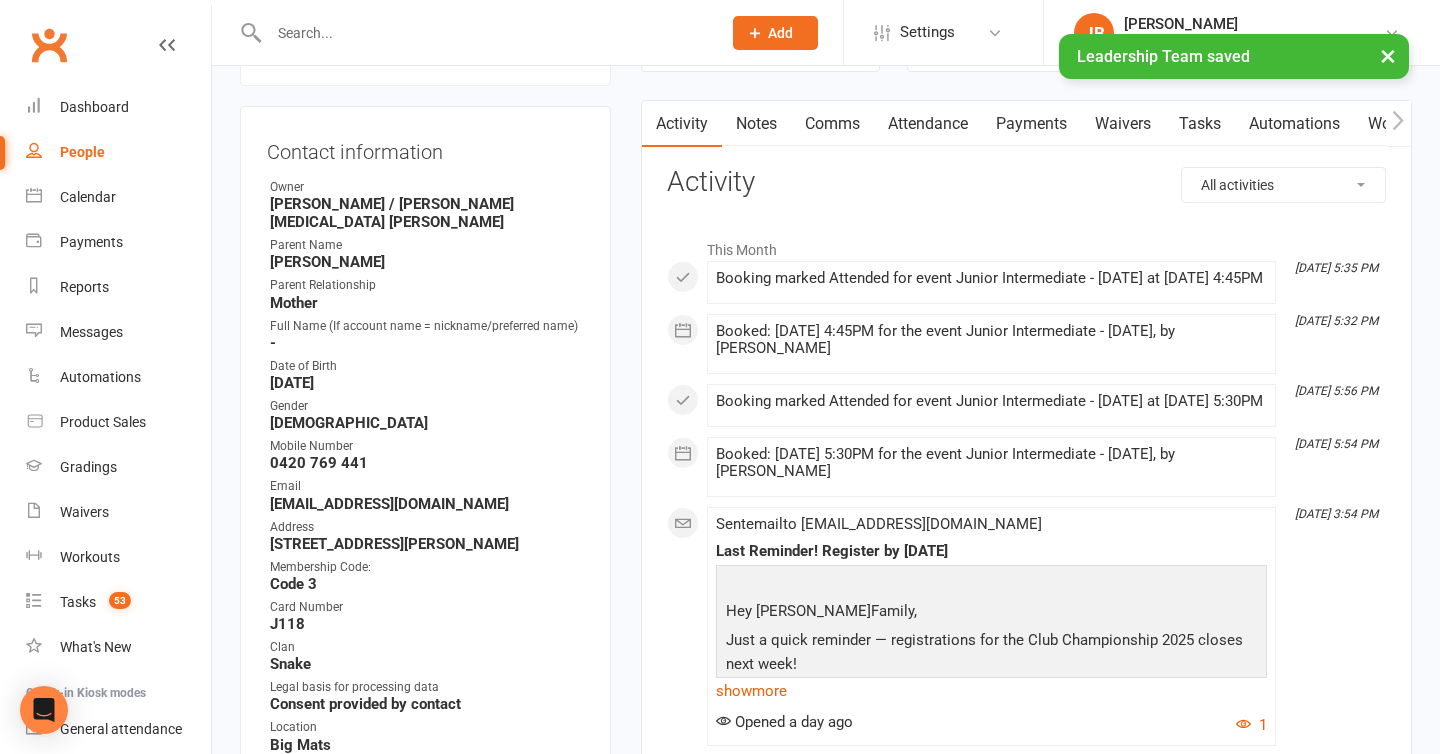 click on "Comms" at bounding box center (832, 124) 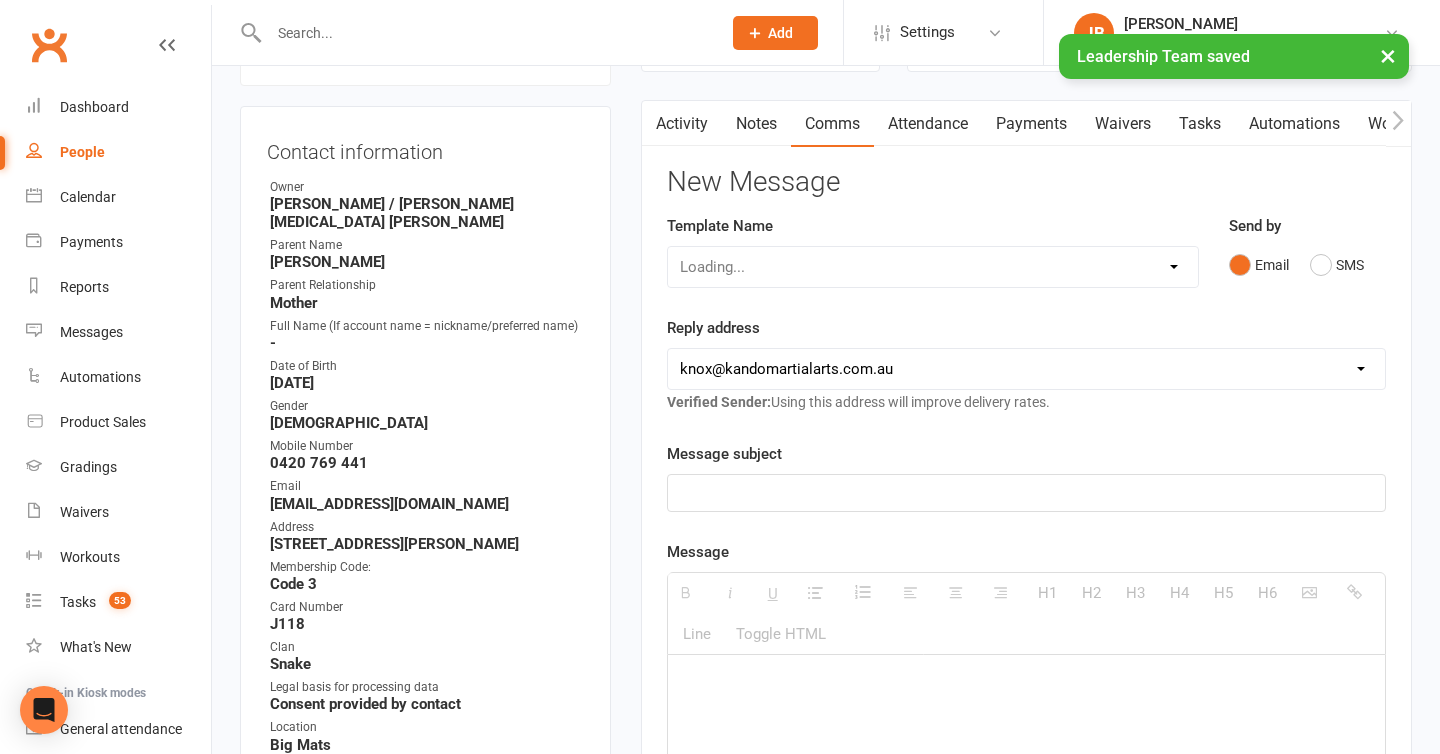 click on "Loading..." at bounding box center [933, 267] 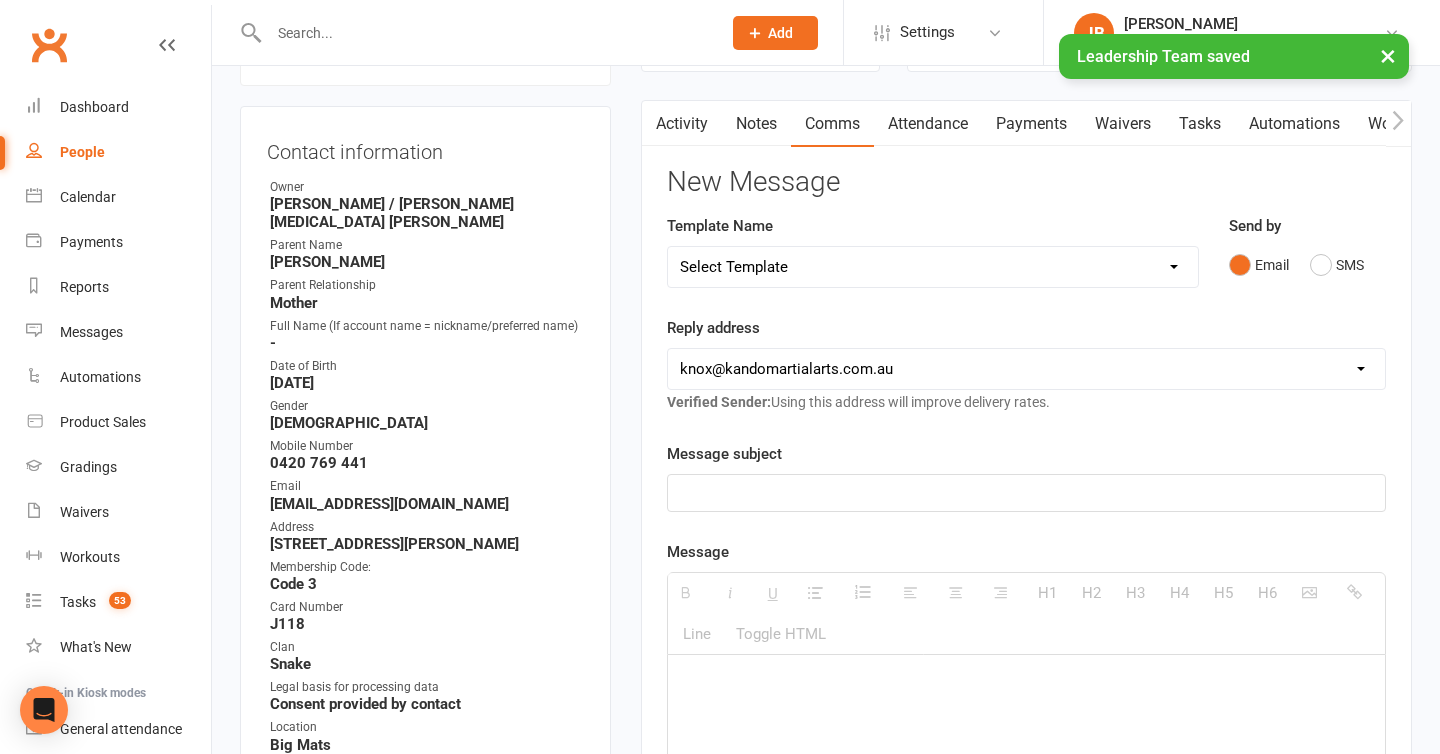 click on "Select Template [Email] Andy Muser [prospect super signature] [Email] Andy Muser [to member] [Email] Jade Brownlie [prospect super signature] [Email] Jade Brownlie [to member] [Email] [NEWSLETTER] [Email] Sonya Watz [prospect super signature] [Email] Sonya Watz [to member] [Email] WSP Interrogator Email [Email] COVID - Extending Trial Membership [Email] End of 50% membership [Email] Hybrid Timetable [Email] Junior Blue Stripes [Email] Kahoot Event [Email] KN & LD Stripes (Lockdown 6) [Email] Live Virtual Class Link - FRIDAY (Kids) [Email] Live Virtual Class Link - Hughesdale Kicks & Tricks [Email] Live Virtual Class Link - MONDAY (Adults) [Email] Live Virtual Class Link - MONDAY (LD & Junior) [Email] Live Virtual Class Link - Rowville Lego Masters [Email] Live Virtual Class Link - SATURDAY (Adults) [Email] Live Virtual Class Link - SATURDAY (Junior Classes) [Email] Live Virtual Class Link - SATURDAY (KN & LD) [Email] Live Virtual Class Link - THURSDAY (Adults) [Email] Magic Show [Email] Train Sensei - 1 hr" at bounding box center [933, 267] 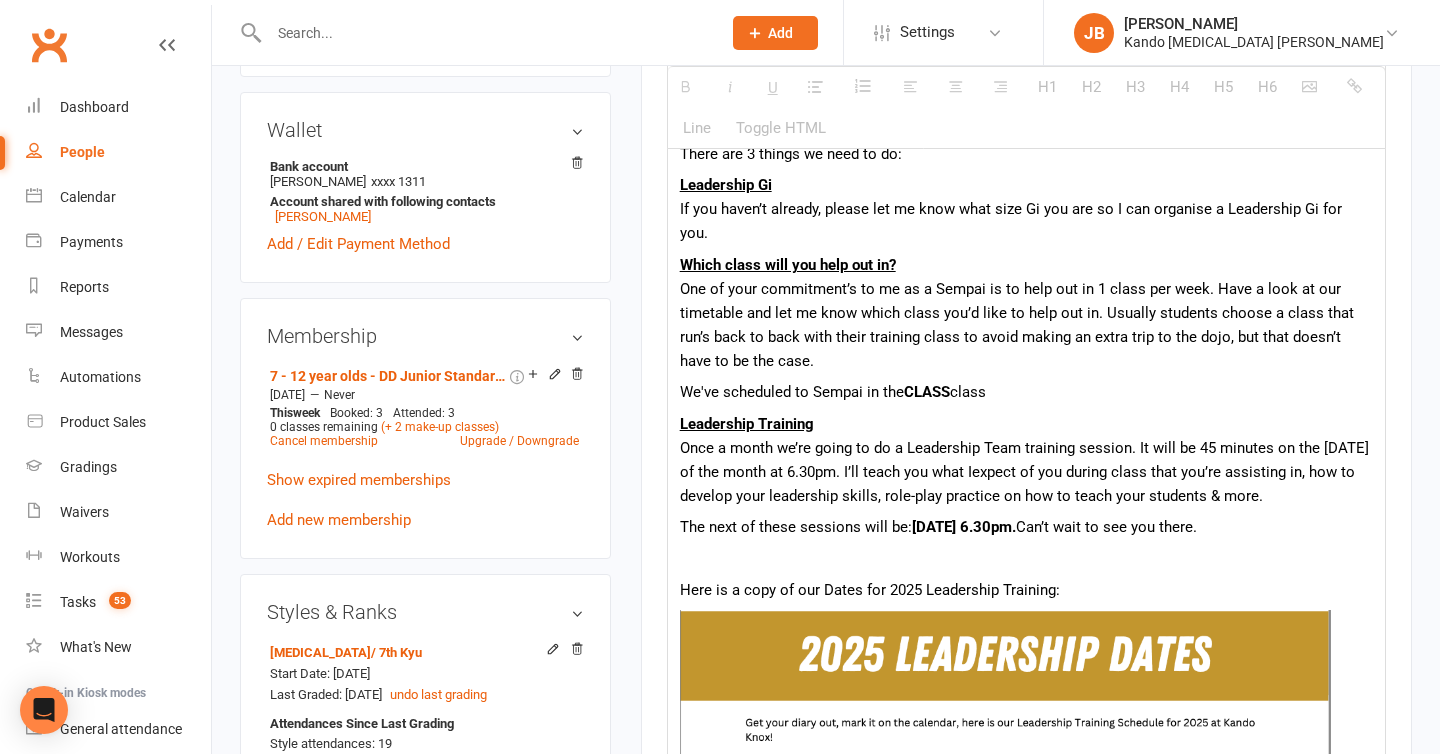 scroll, scrollTop: 1000, scrollLeft: 0, axis: vertical 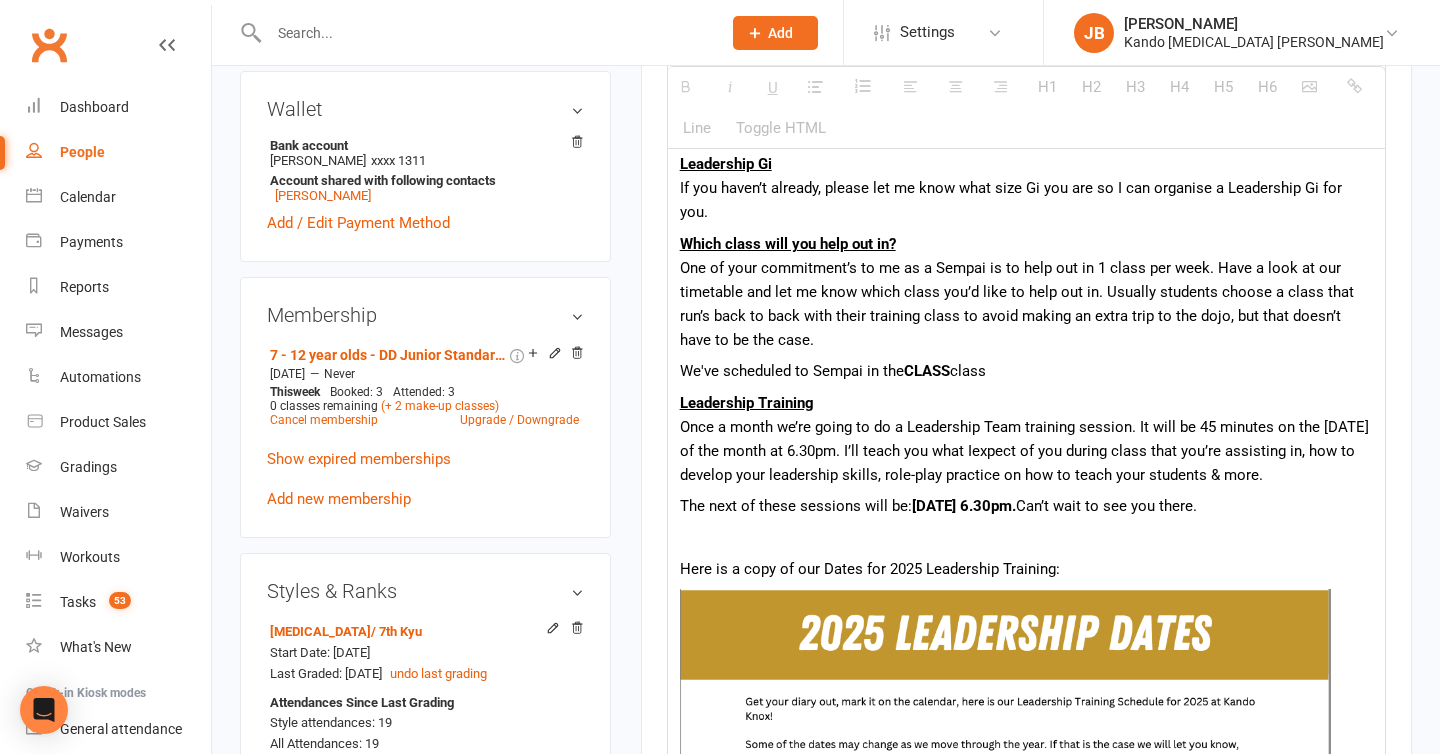 click on "CLASS" at bounding box center (927, 371) 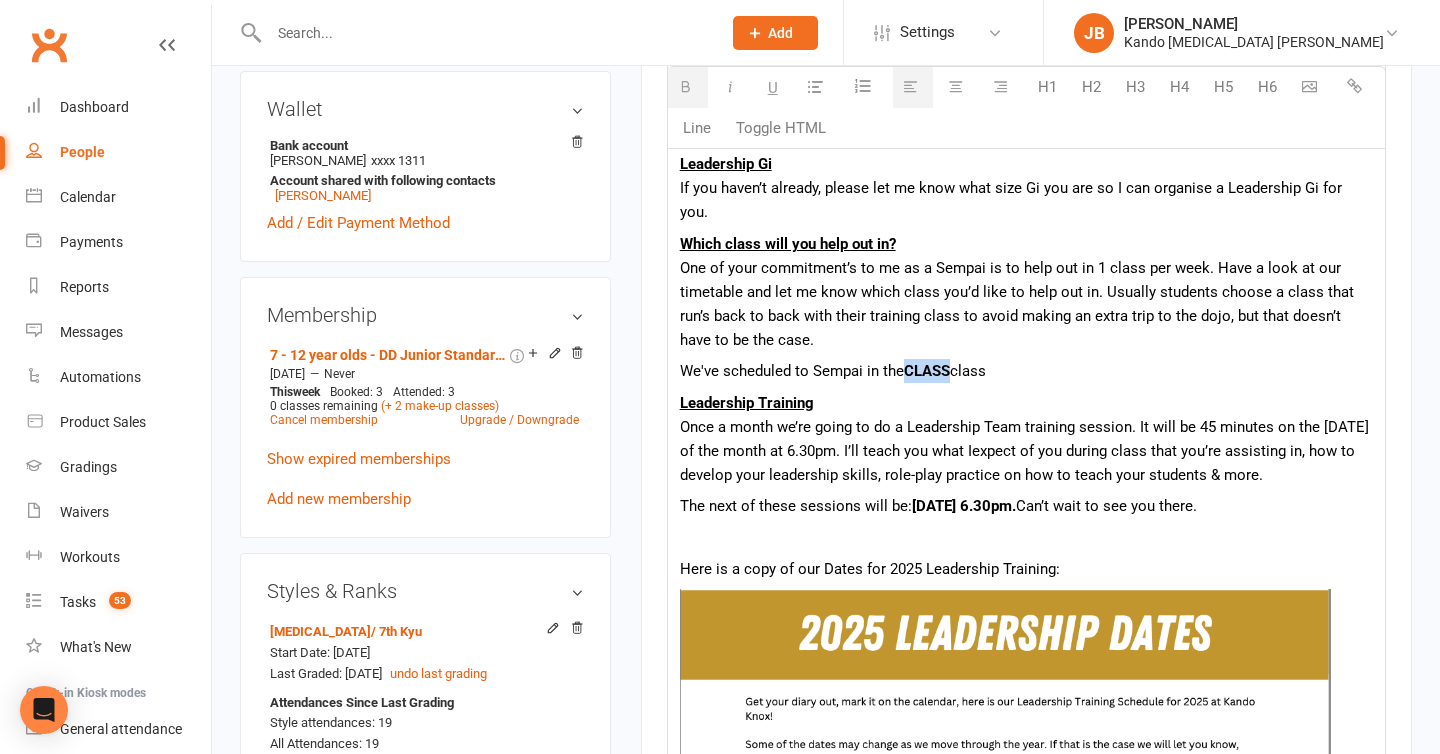 click on "CLASS" at bounding box center (927, 371) 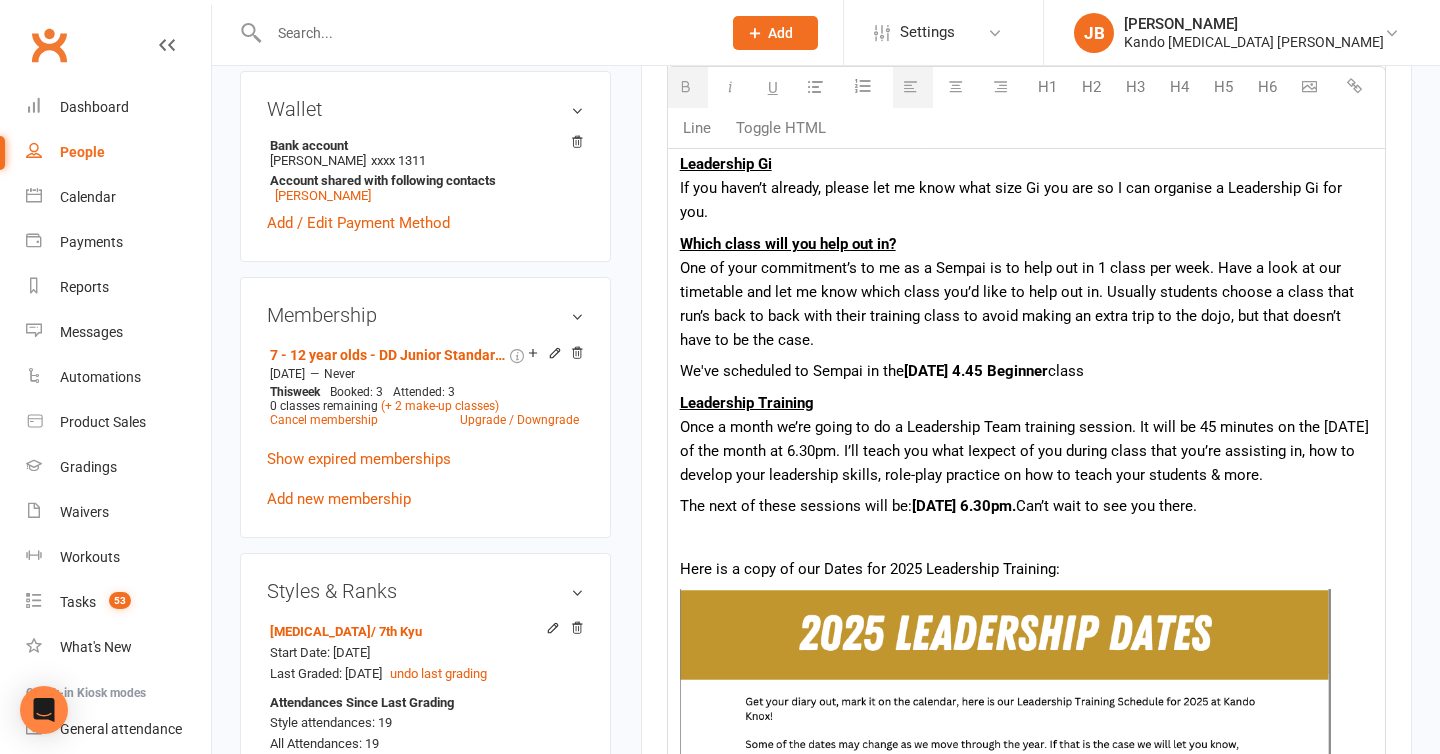 click on "Tuesday 4.45 Beginner" at bounding box center (976, 371) 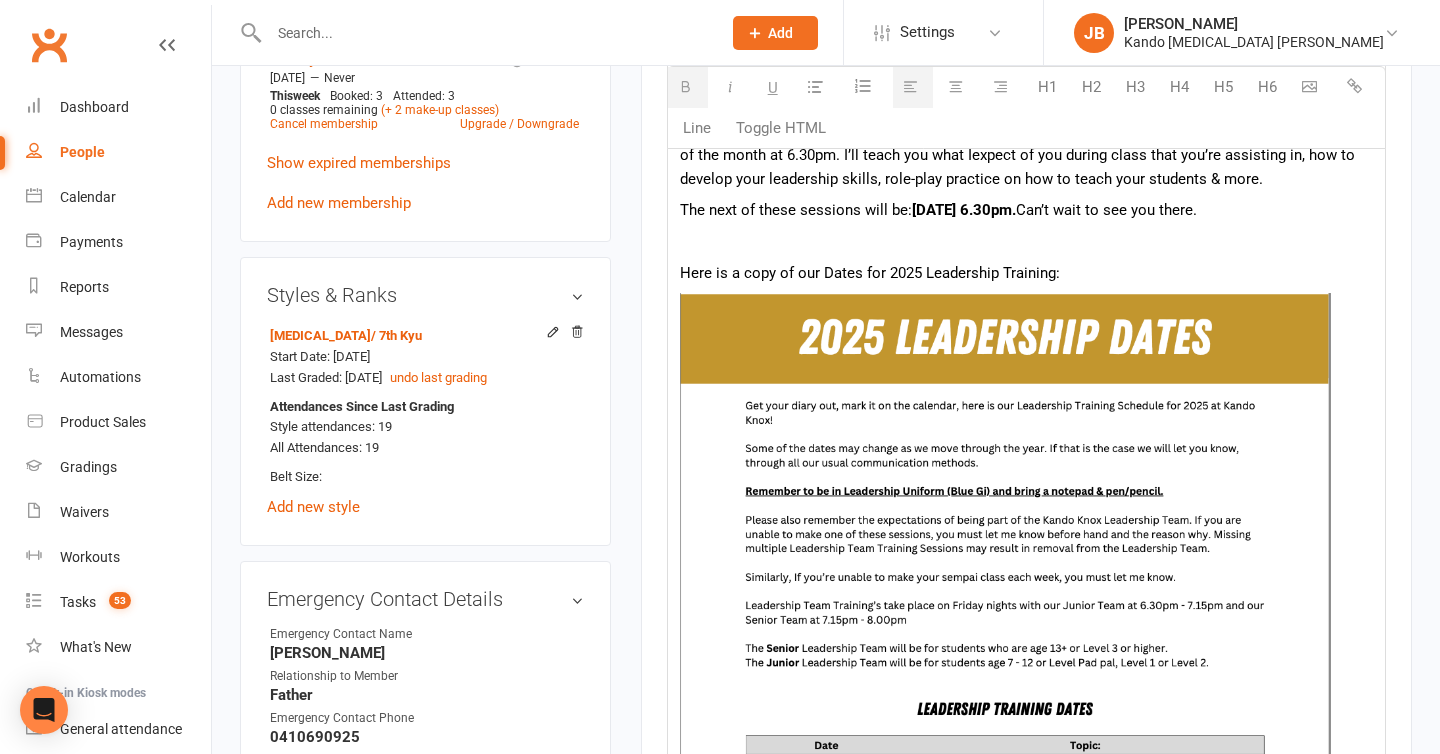 scroll, scrollTop: 1278, scrollLeft: 0, axis: vertical 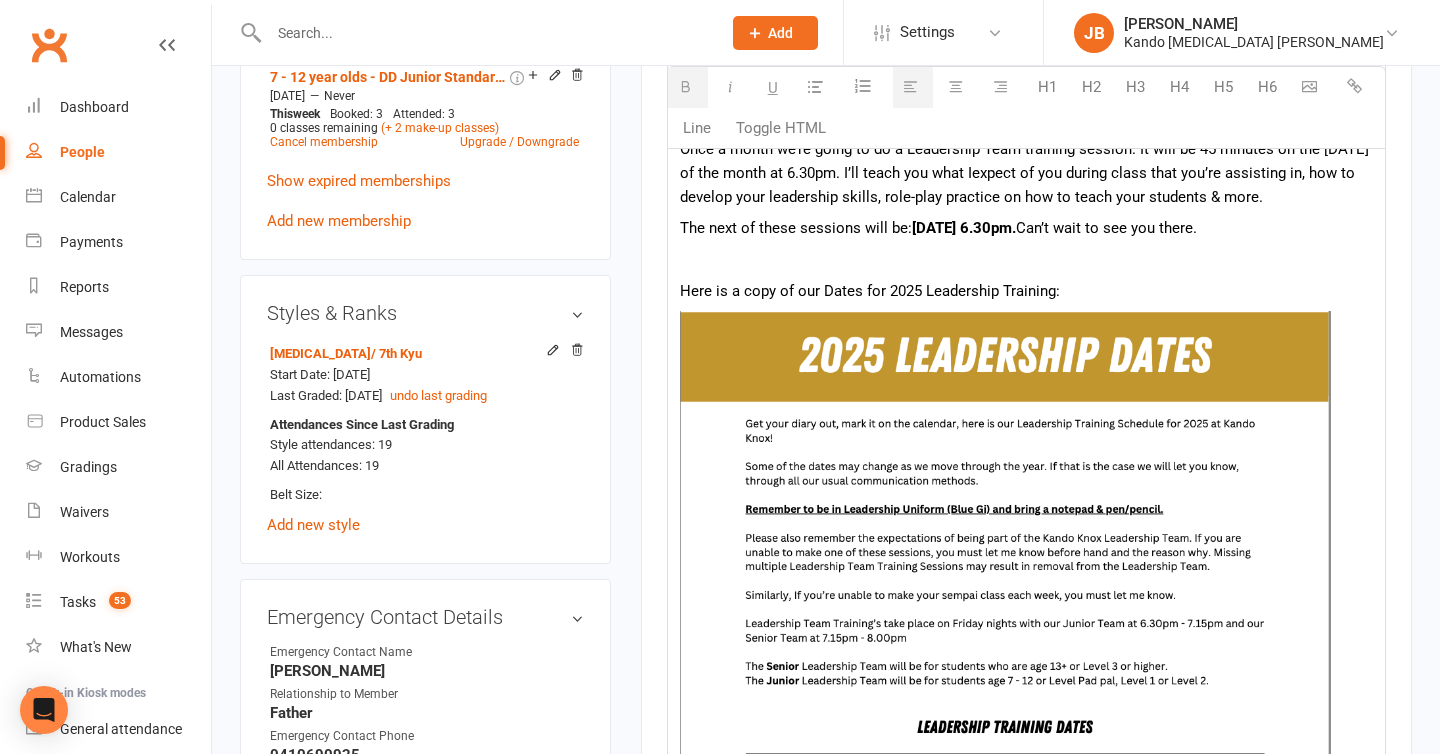 click at bounding box center [1005, 674] 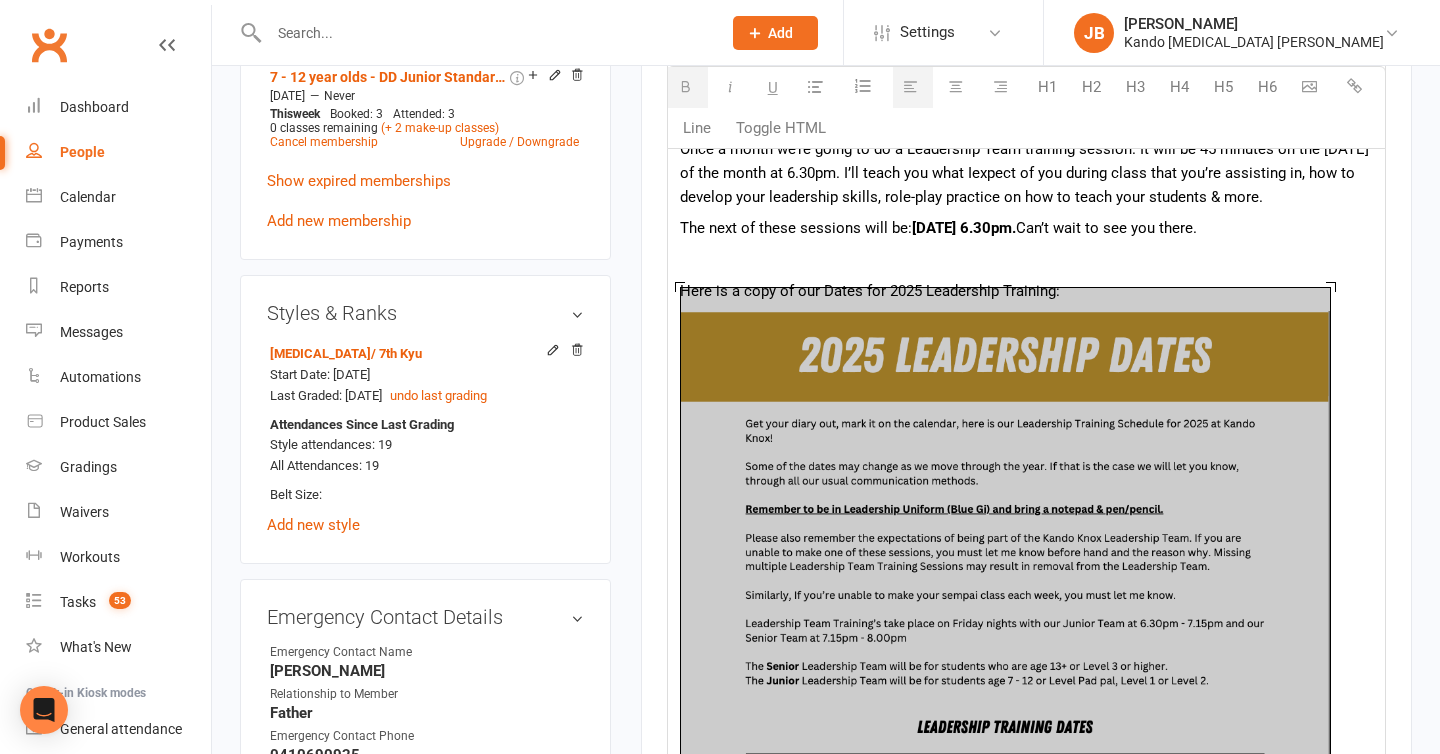 click on "Friday 28th Feb 2025 6" at bounding box center (940, 228) 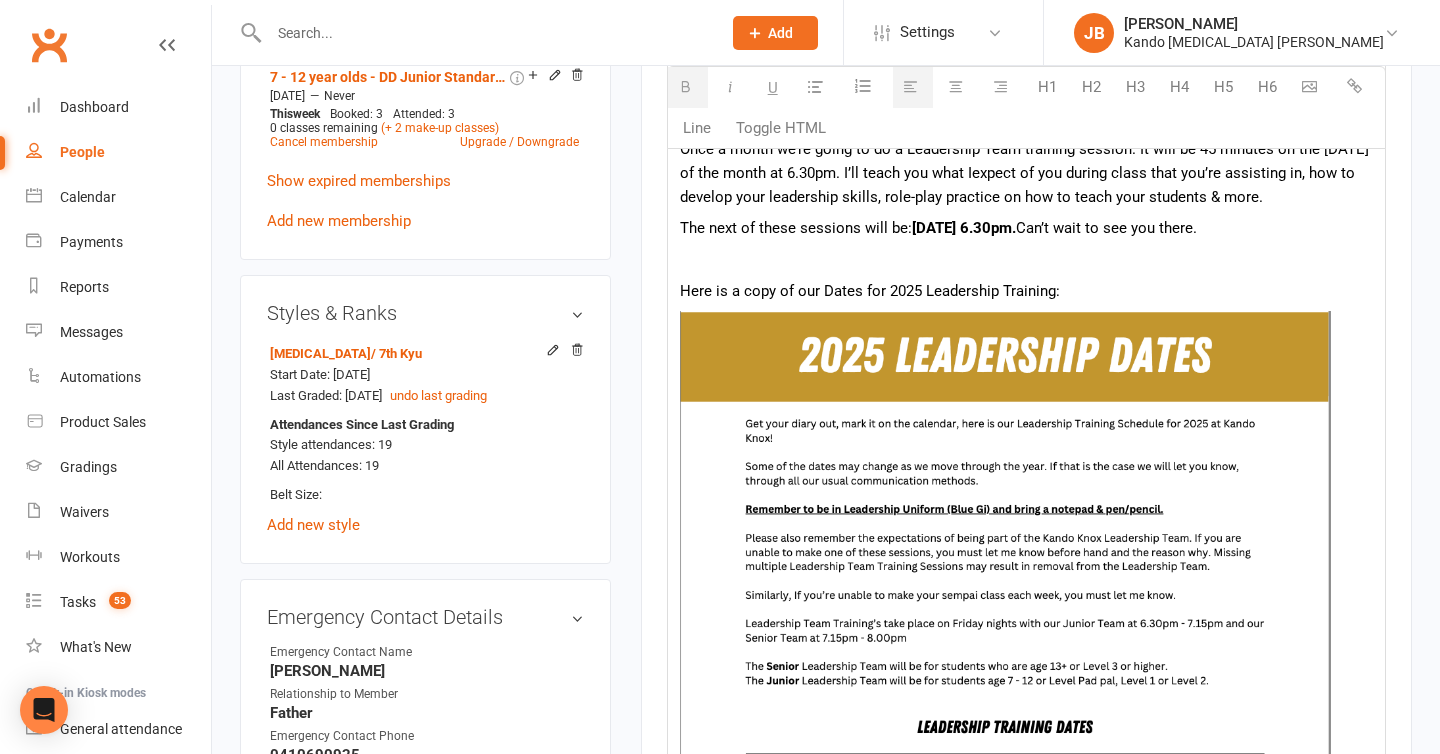 click on "Friday 28th Feb 2025 6" at bounding box center [940, 228] 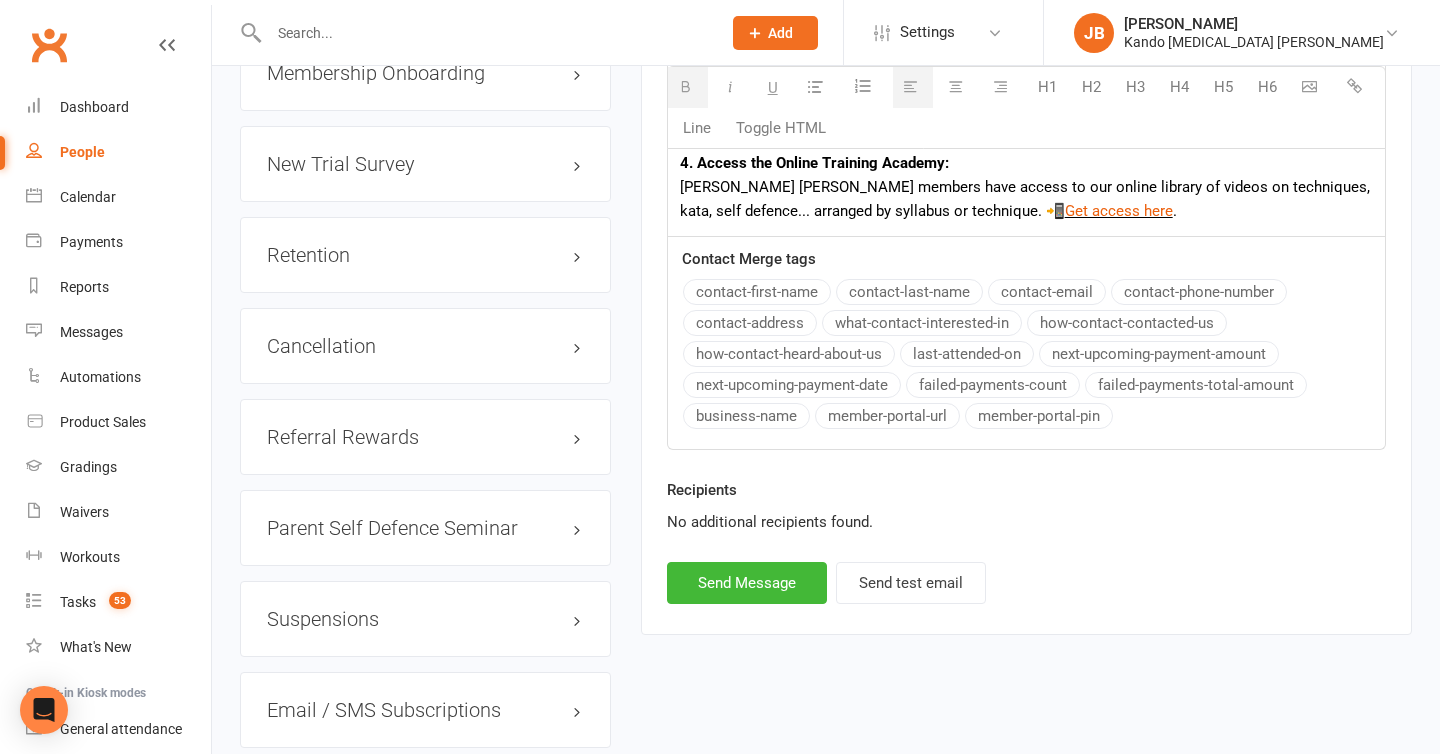 scroll, scrollTop: 2587, scrollLeft: 0, axis: vertical 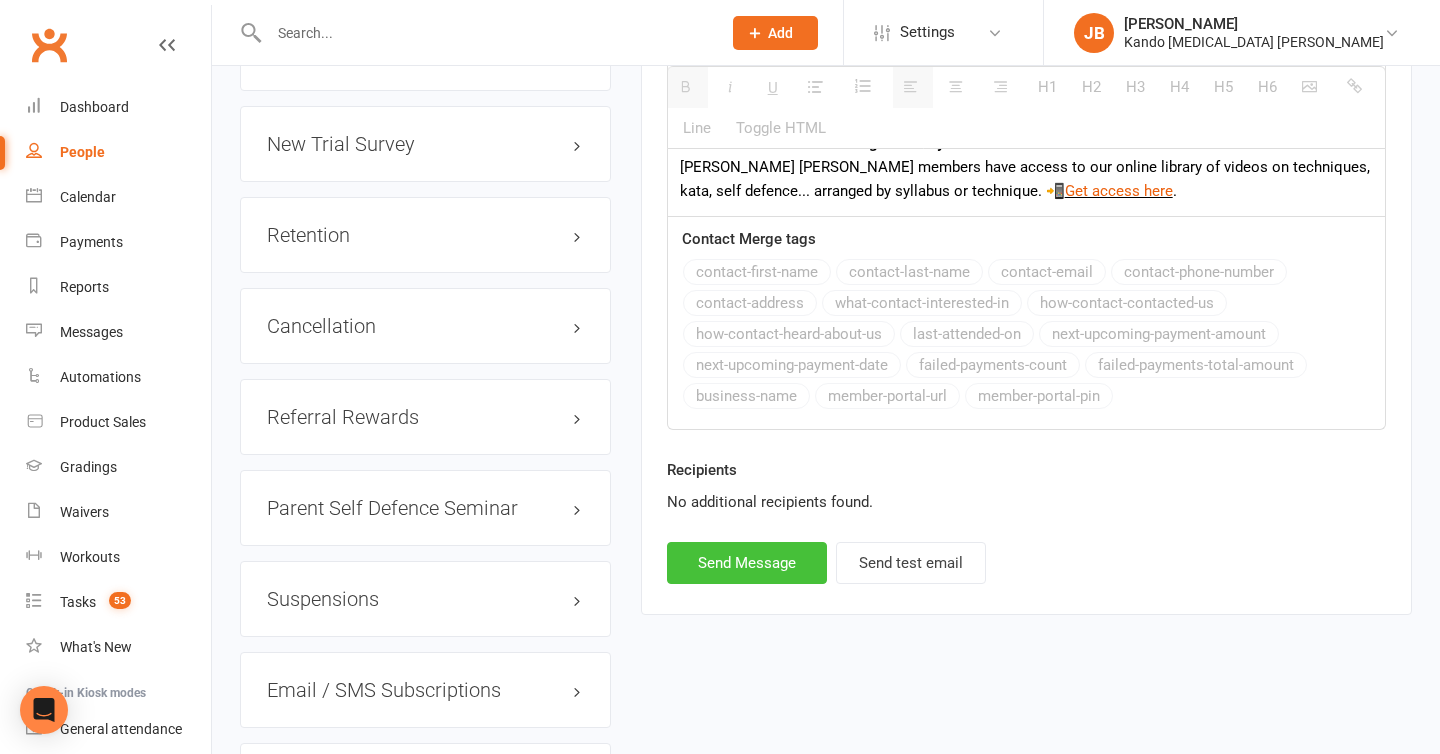 click on "Send Message" at bounding box center (747, 563) 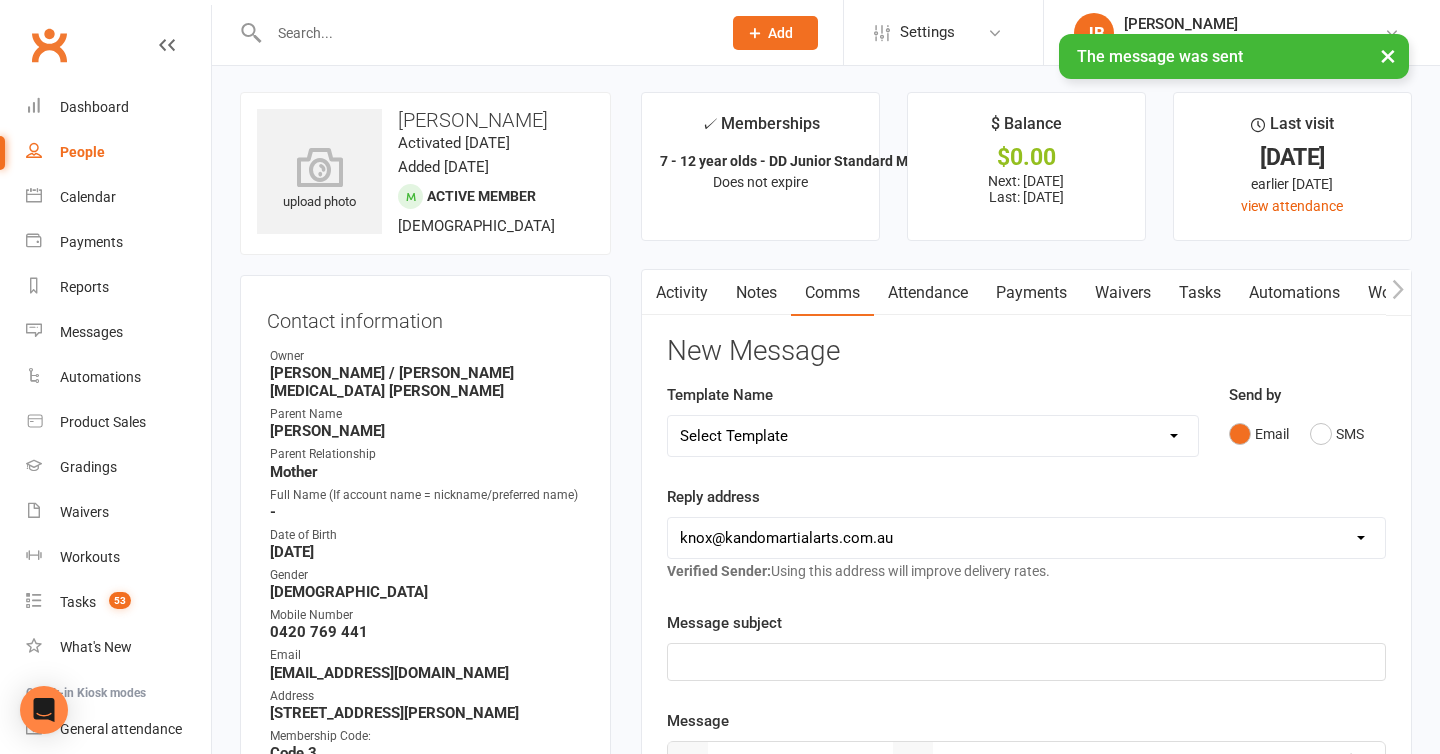 scroll, scrollTop: 0, scrollLeft: 0, axis: both 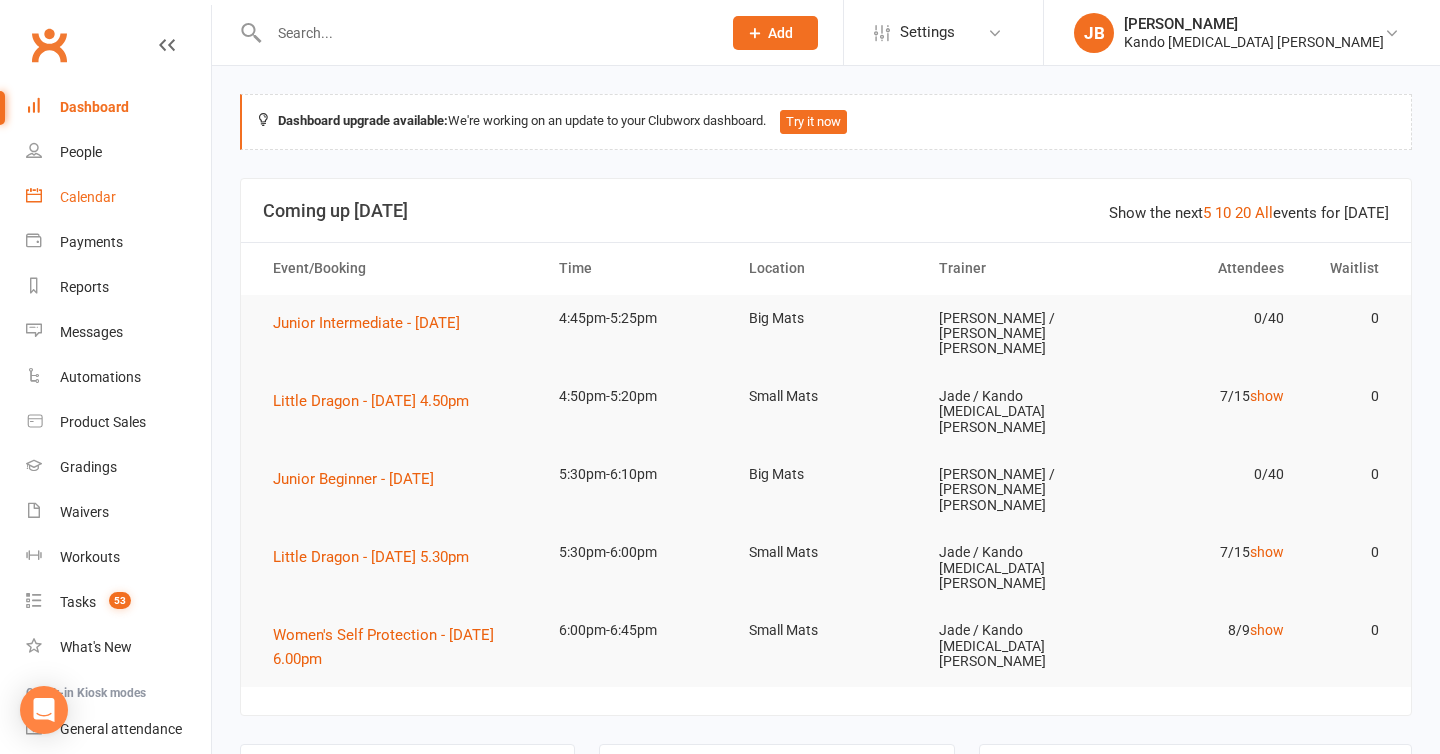 click on "Calendar" at bounding box center (88, 197) 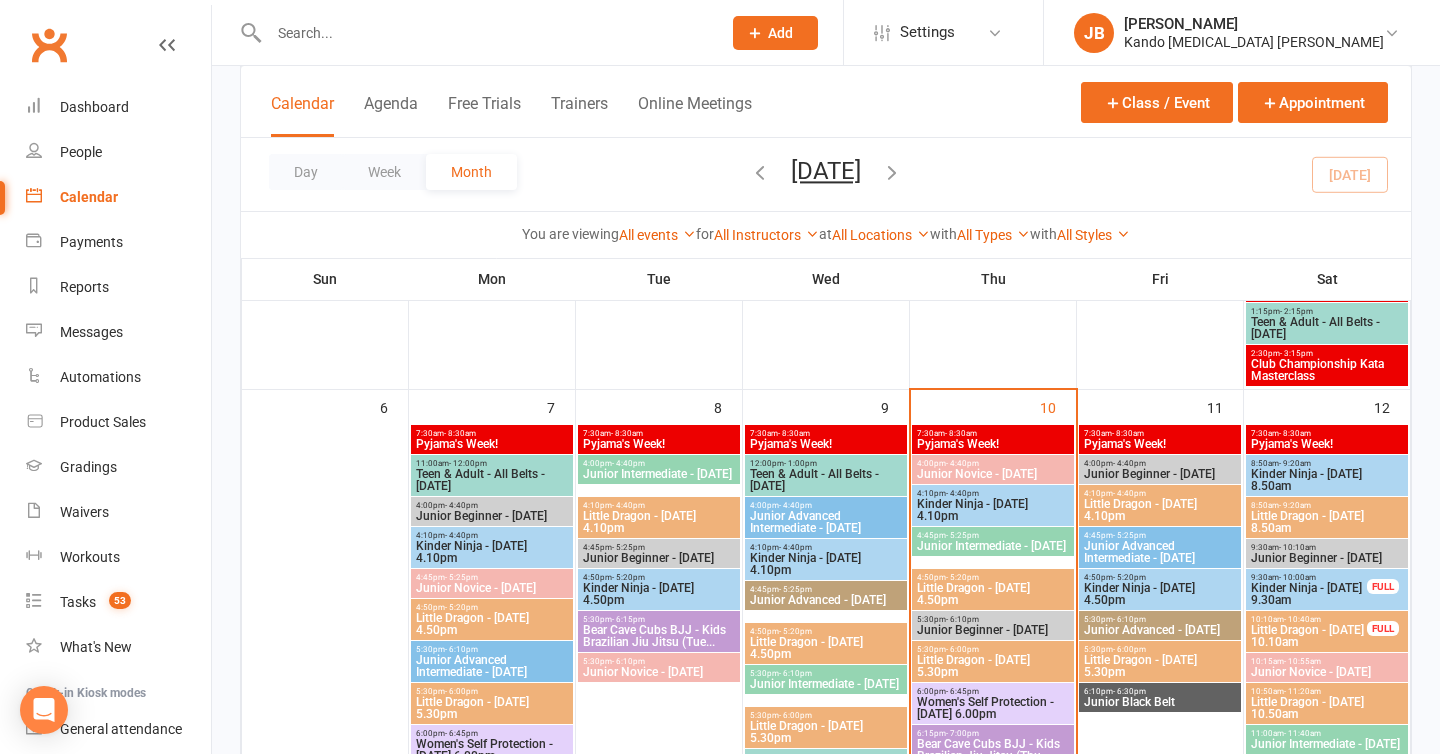 scroll, scrollTop: 657, scrollLeft: 0, axis: vertical 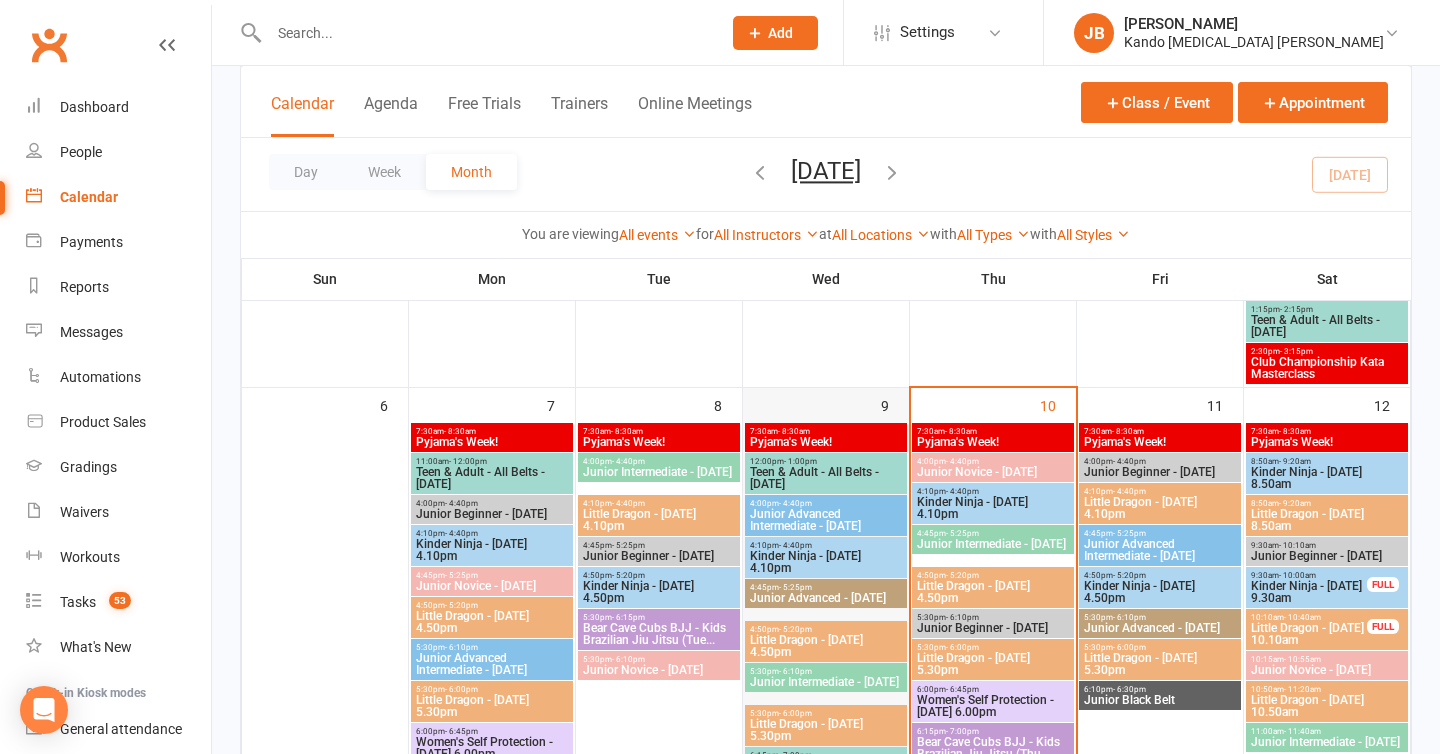 click on "9" at bounding box center [826, 730] 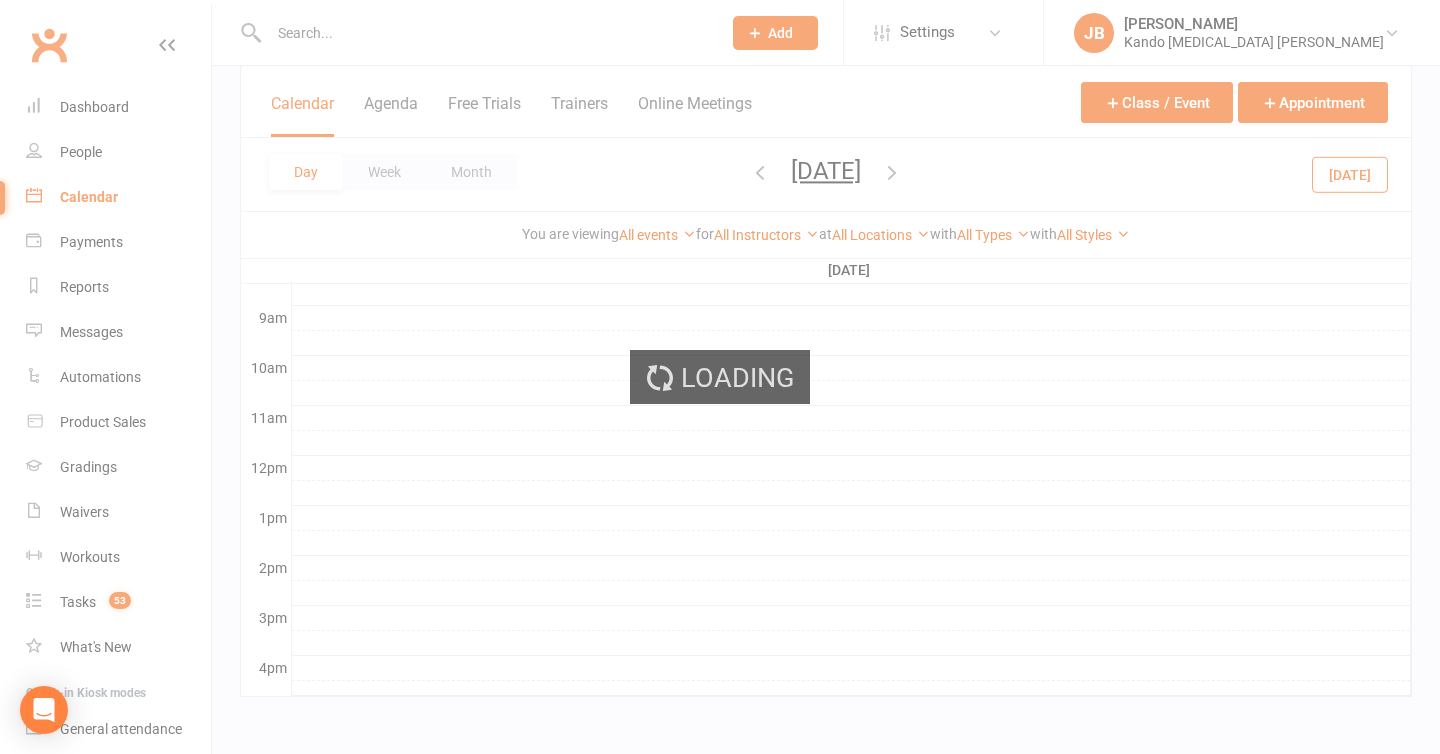 scroll, scrollTop: 551, scrollLeft: 0, axis: vertical 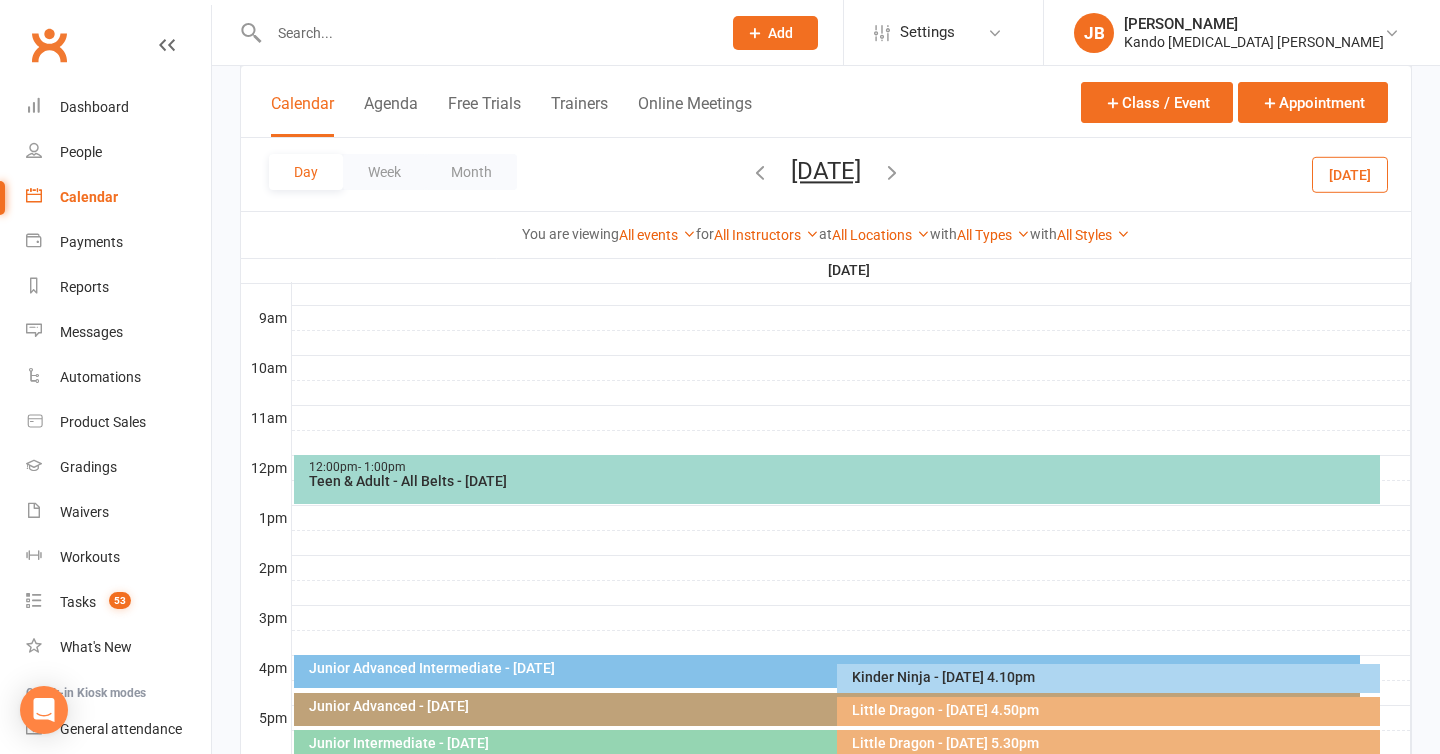 click at bounding box center (760, 172) 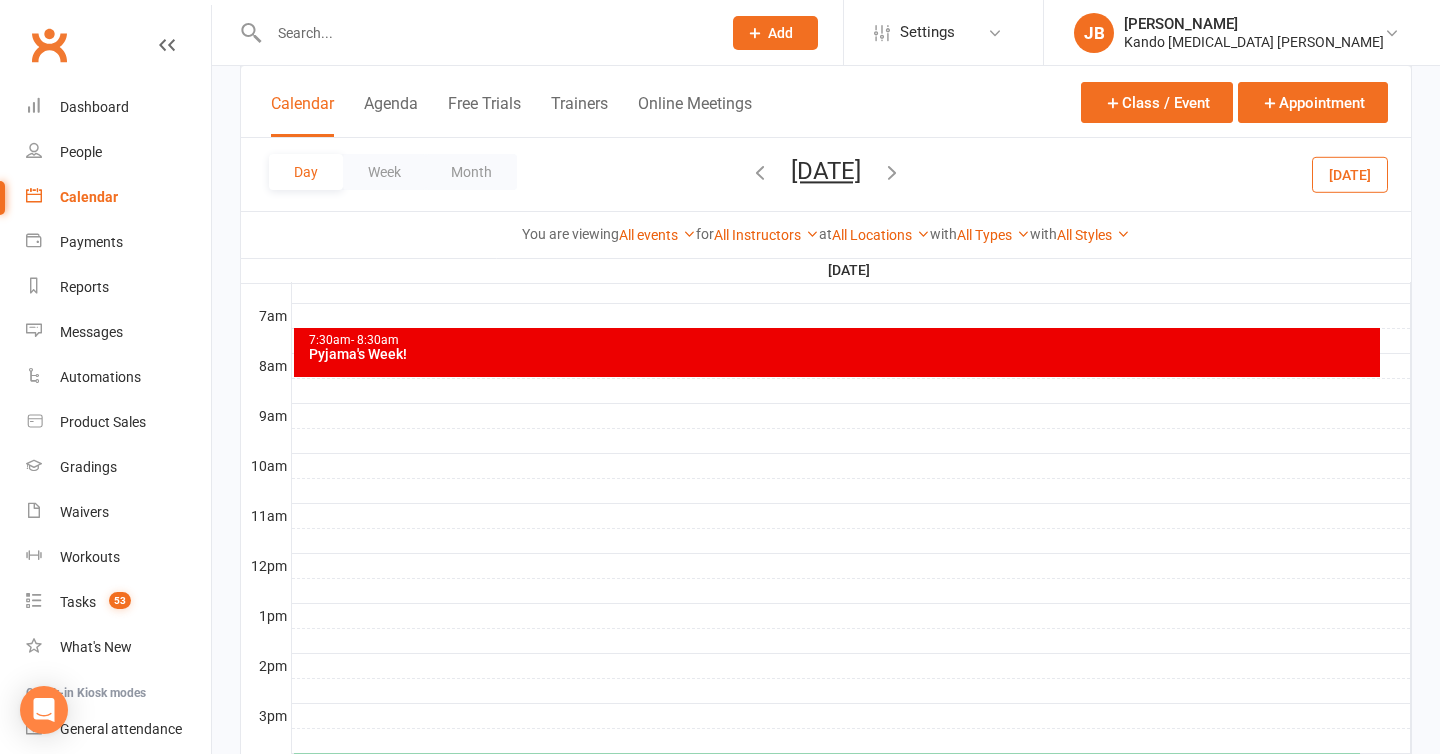 scroll, scrollTop: 372, scrollLeft: 0, axis: vertical 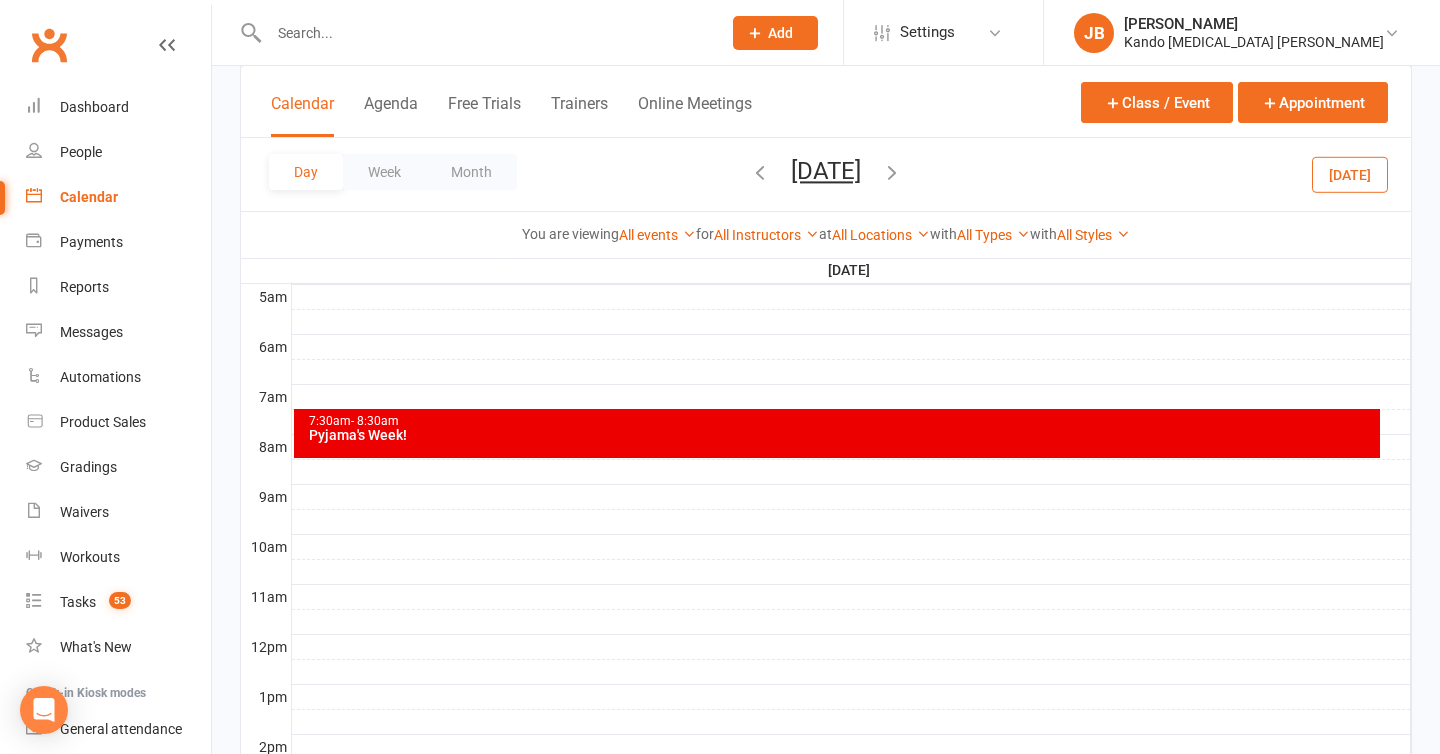 click at bounding box center [851, 472] 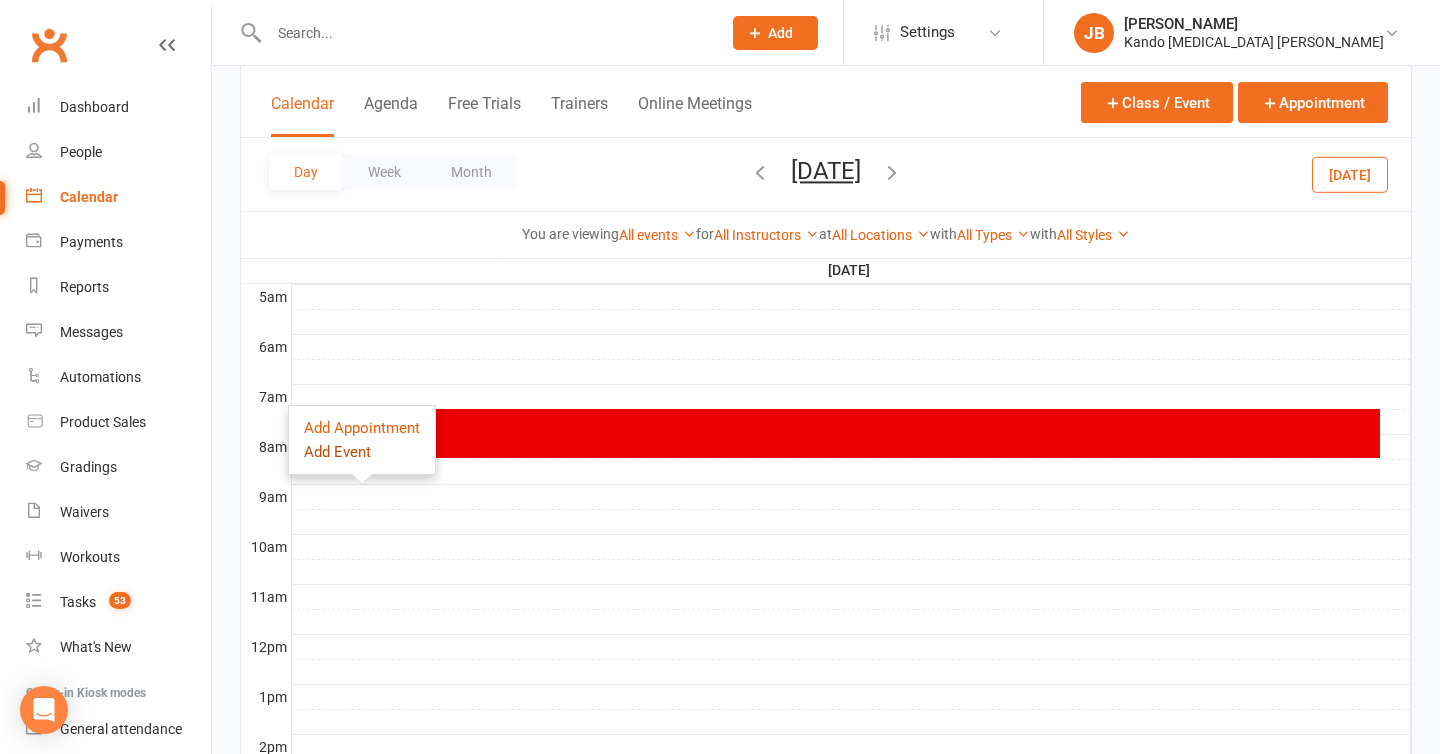 click on "Add Event" at bounding box center [337, 452] 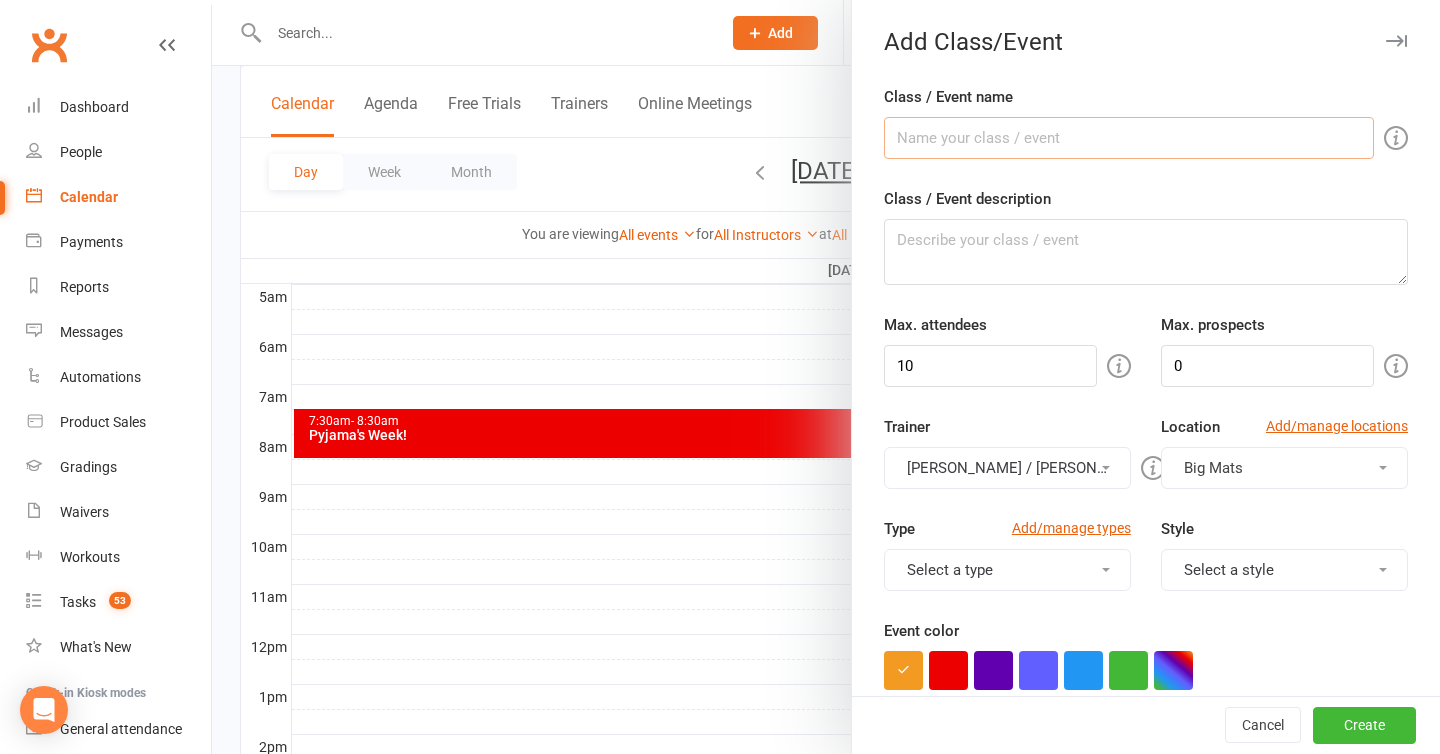 click on "Class / Event name" at bounding box center (1129, 138) 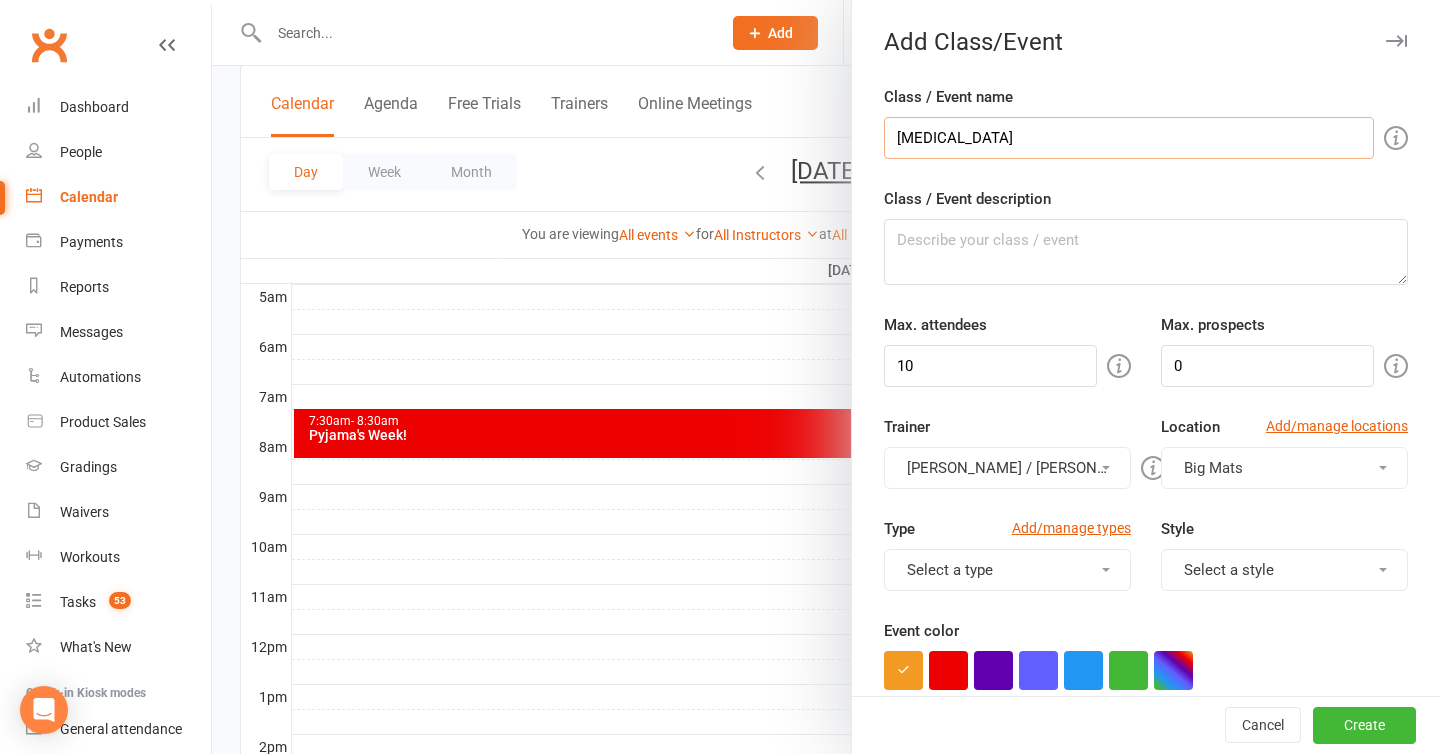 type on "[MEDICAL_DATA]" 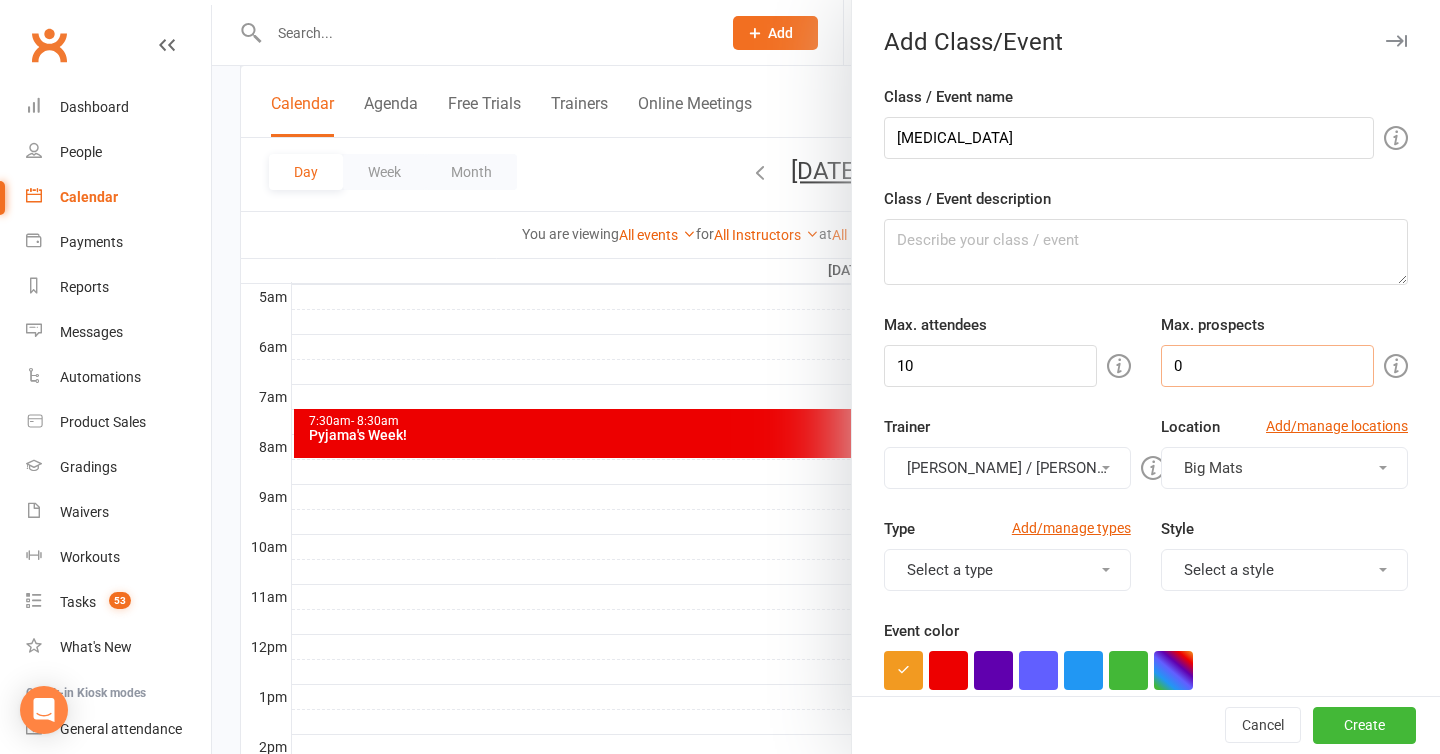 click on "0" at bounding box center (1267, 366) 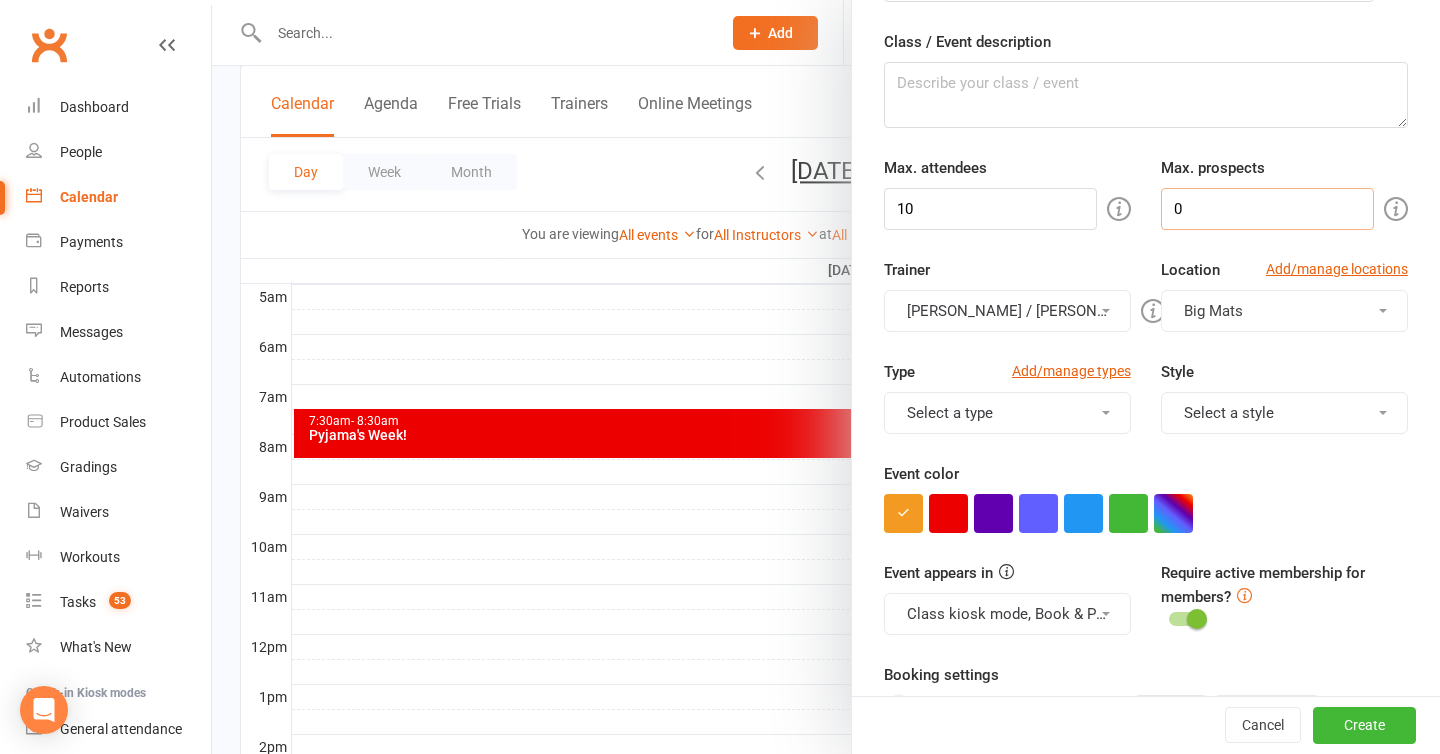 scroll, scrollTop: 170, scrollLeft: 0, axis: vertical 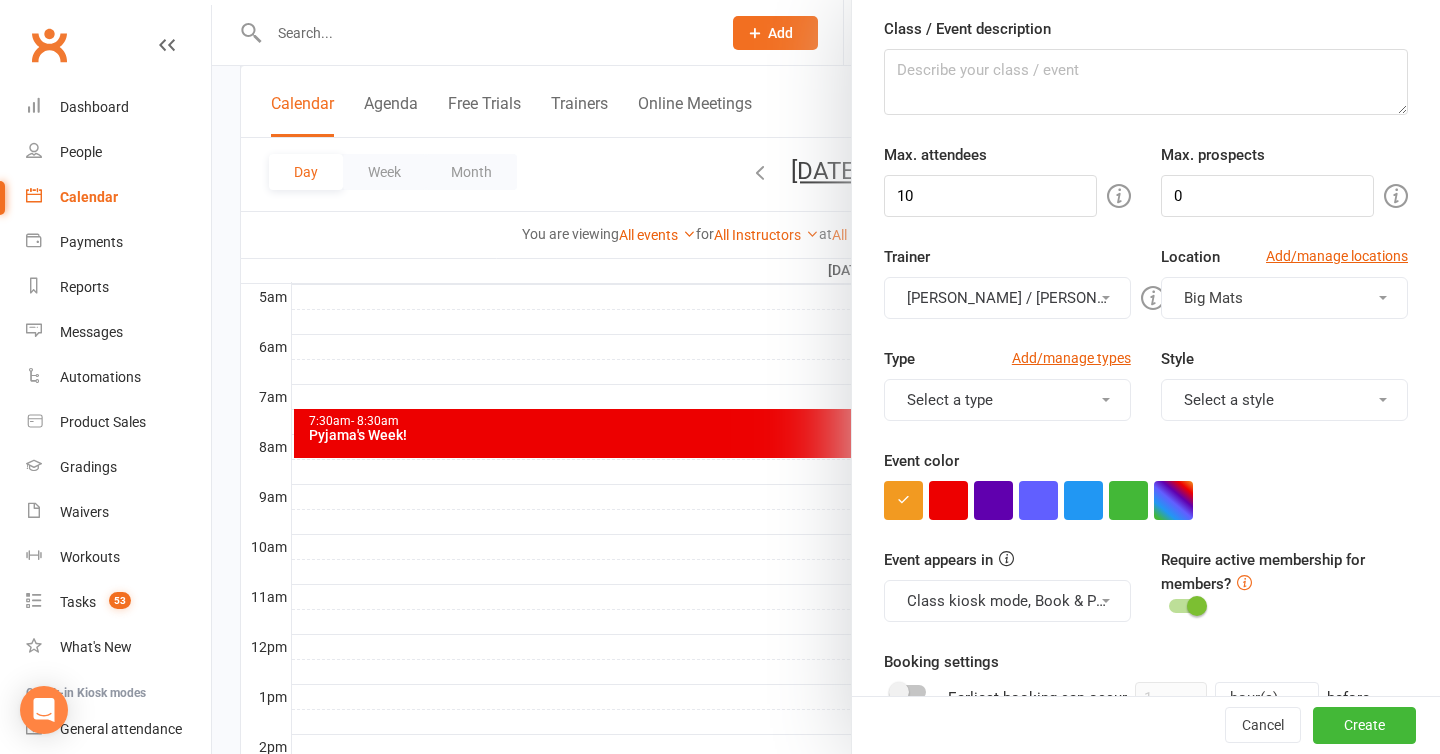 click on "Select a type" at bounding box center (1007, 400) 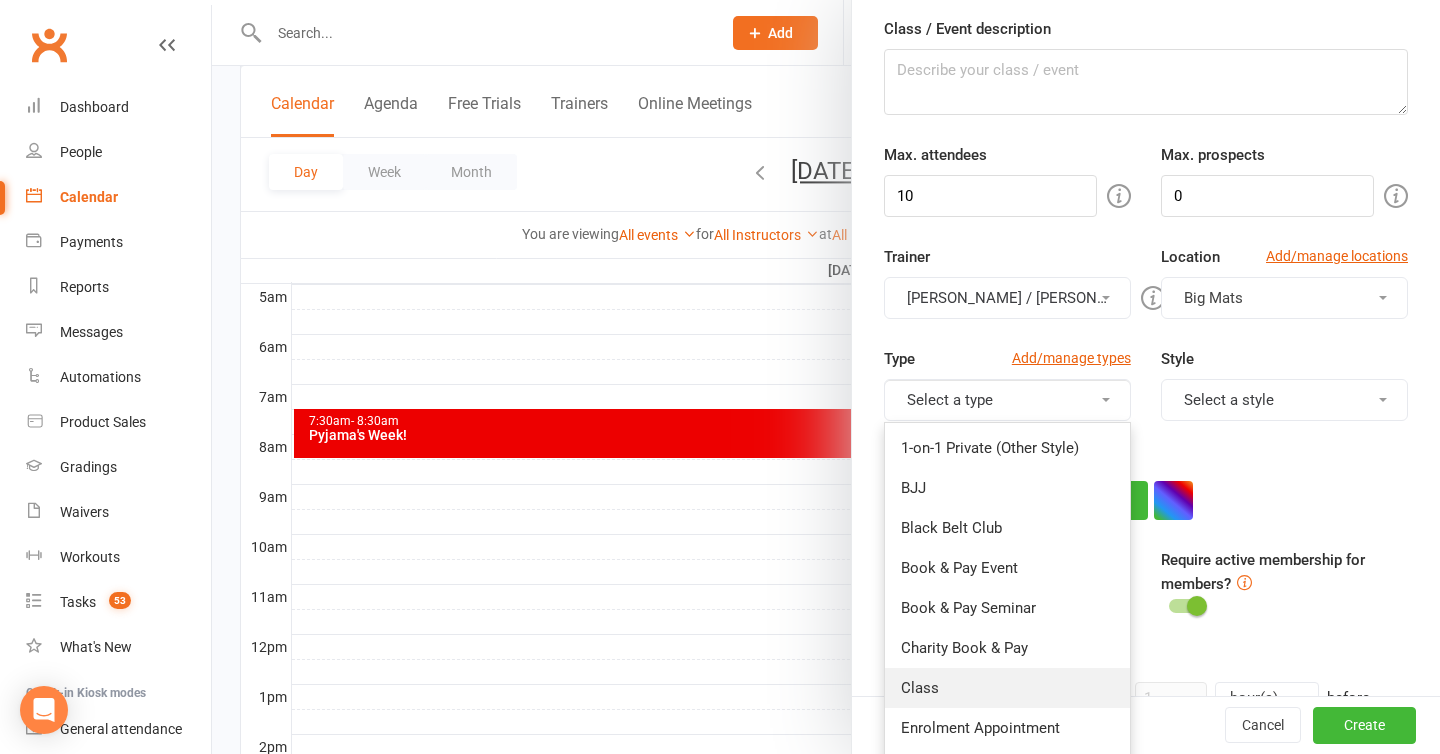 click on "Class" at bounding box center (1007, 688) 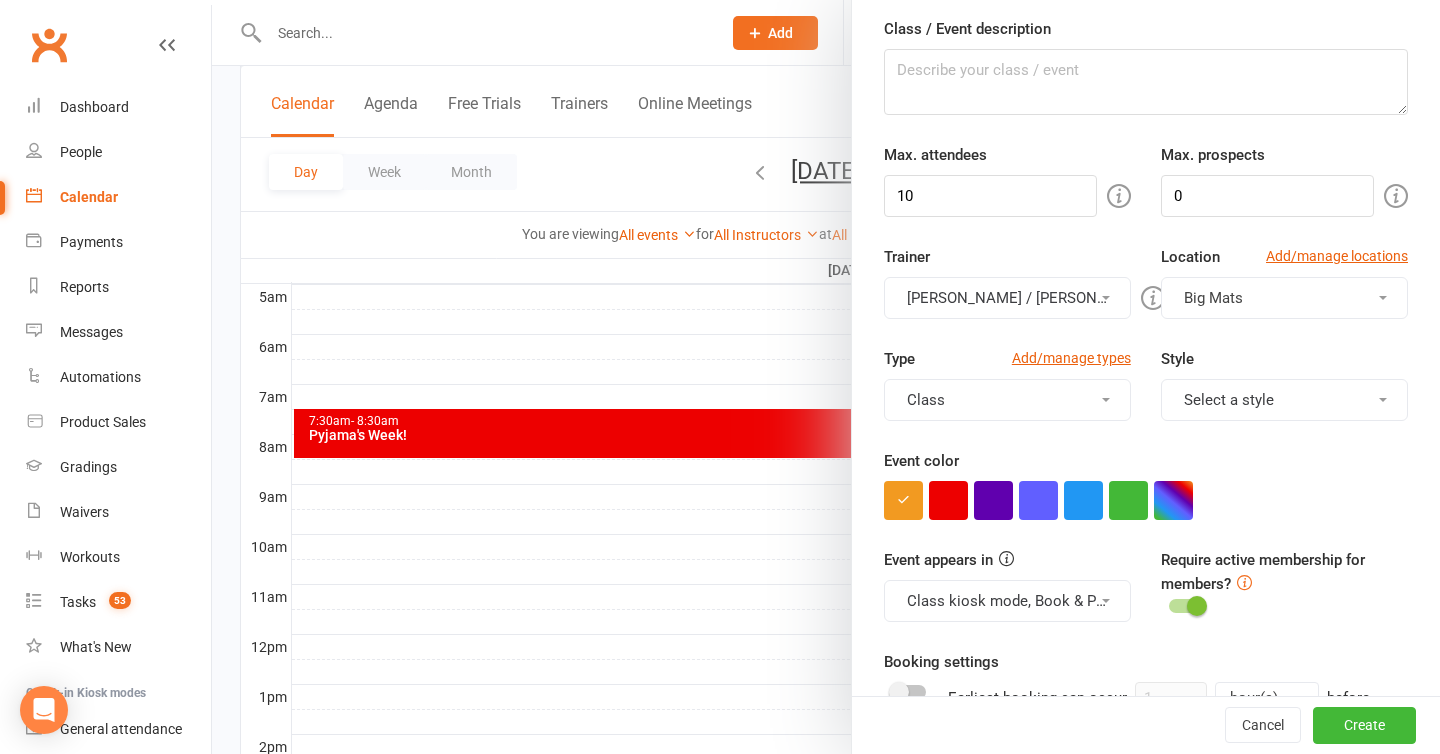 click on "Select a style" at bounding box center (1284, 400) 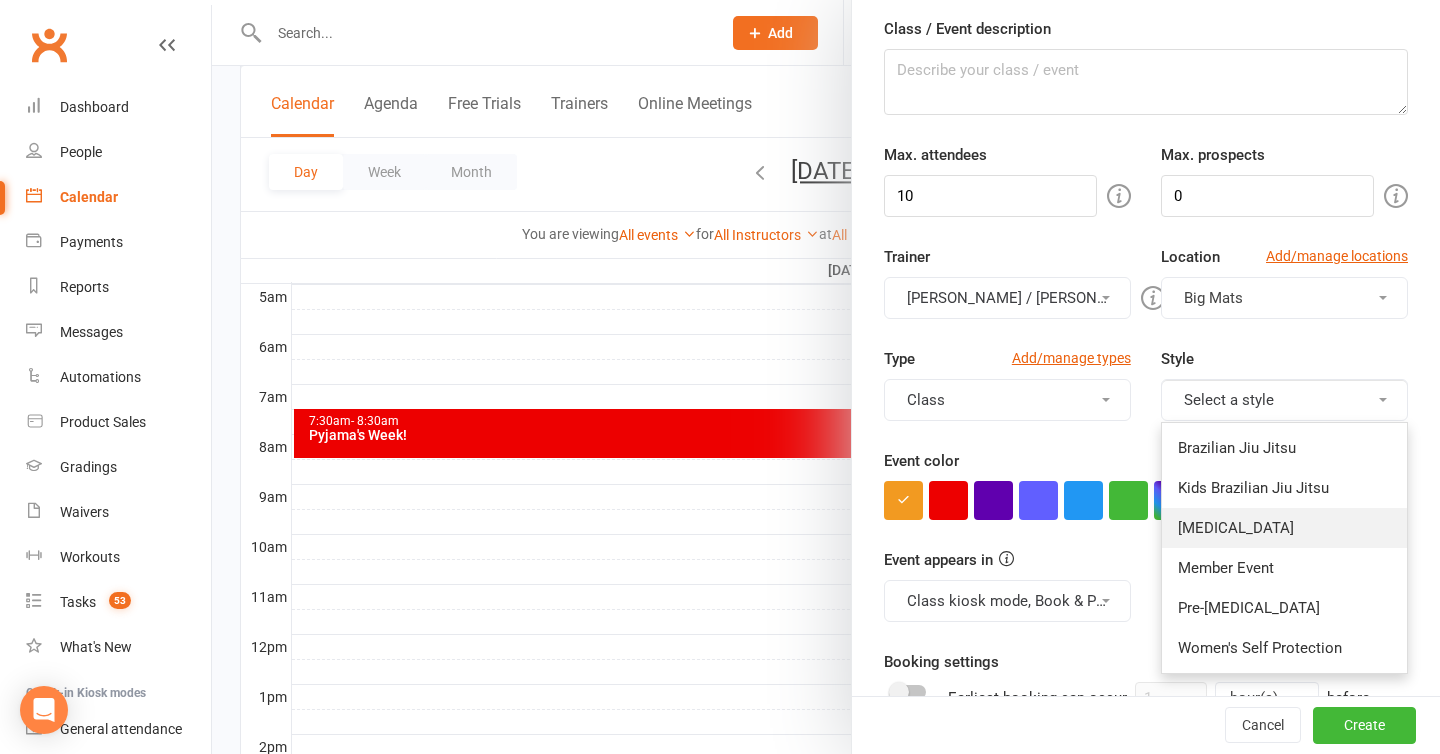 click on "[MEDICAL_DATA]" at bounding box center (1284, 528) 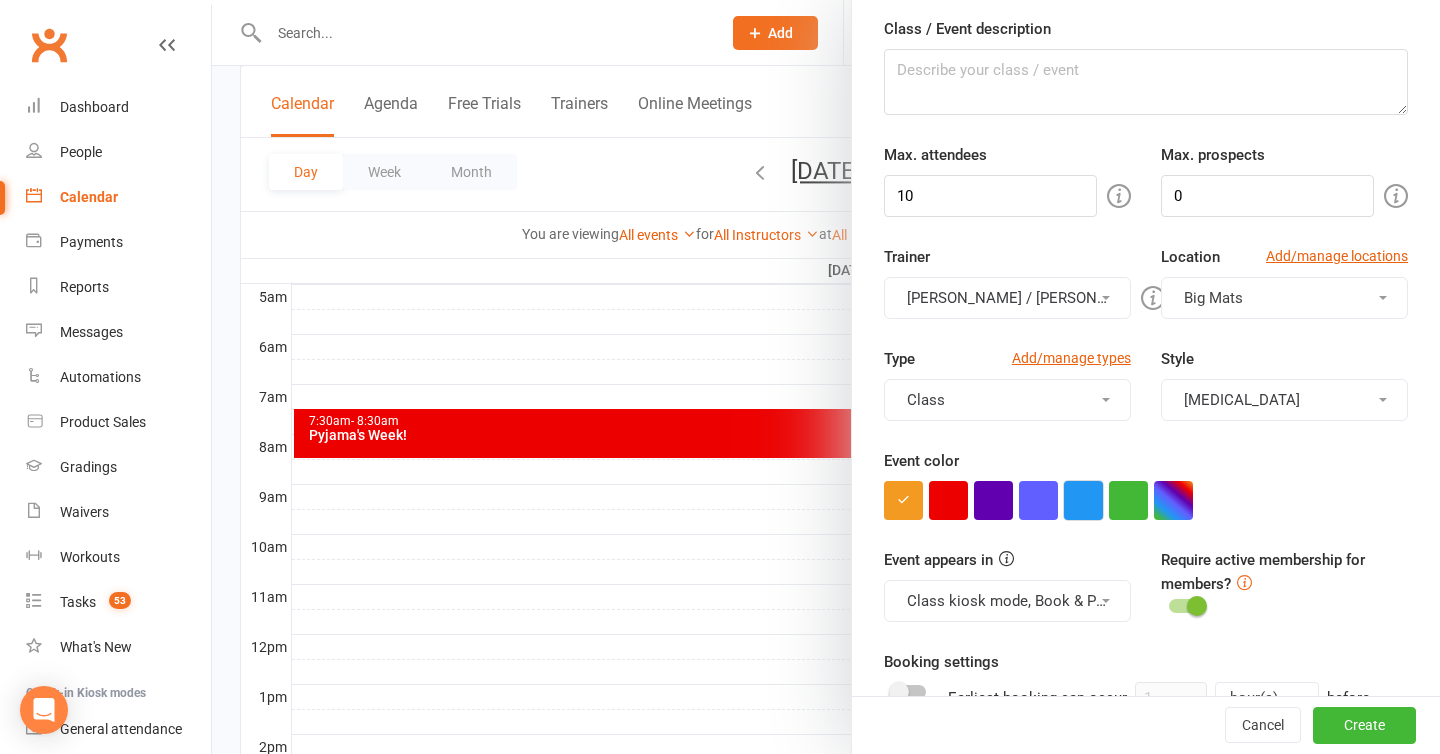 click at bounding box center (1083, 500) 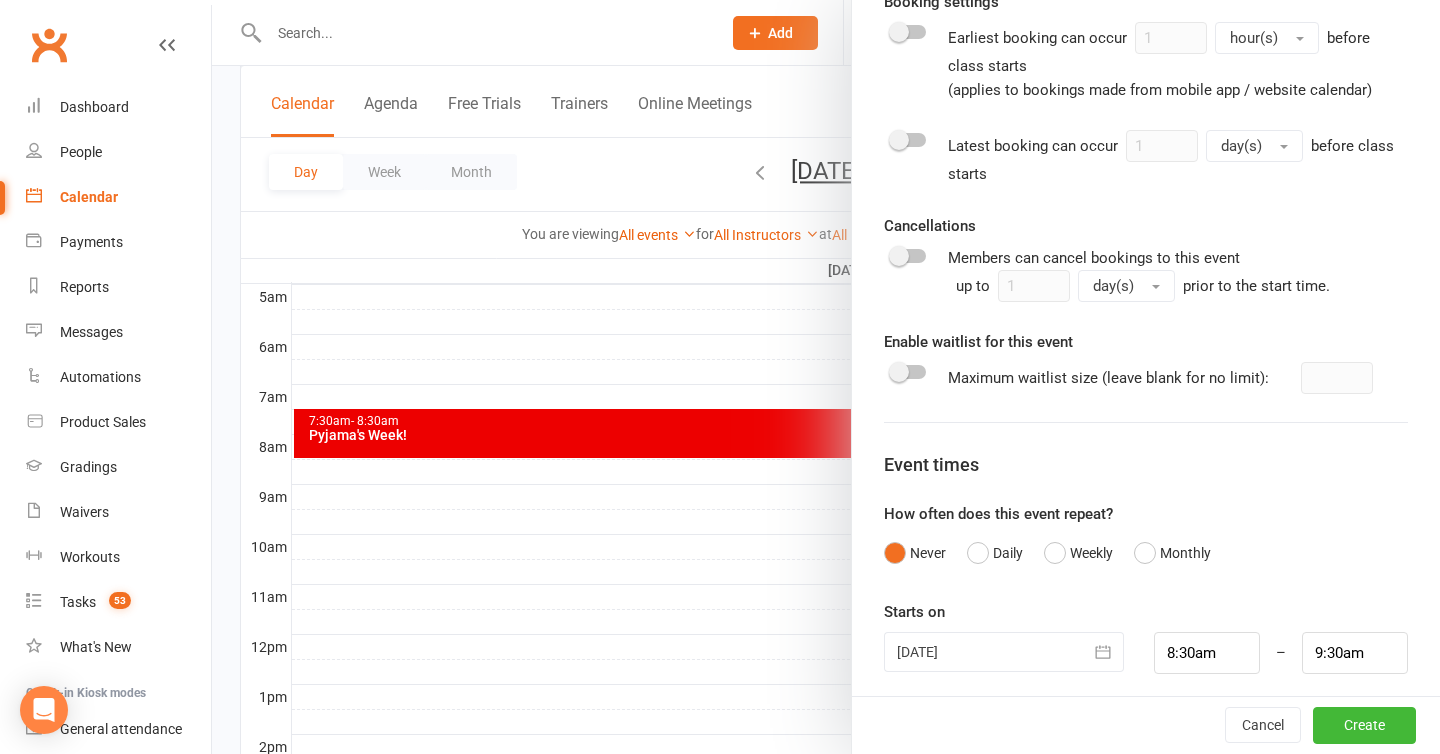 scroll, scrollTop: 839, scrollLeft: 0, axis: vertical 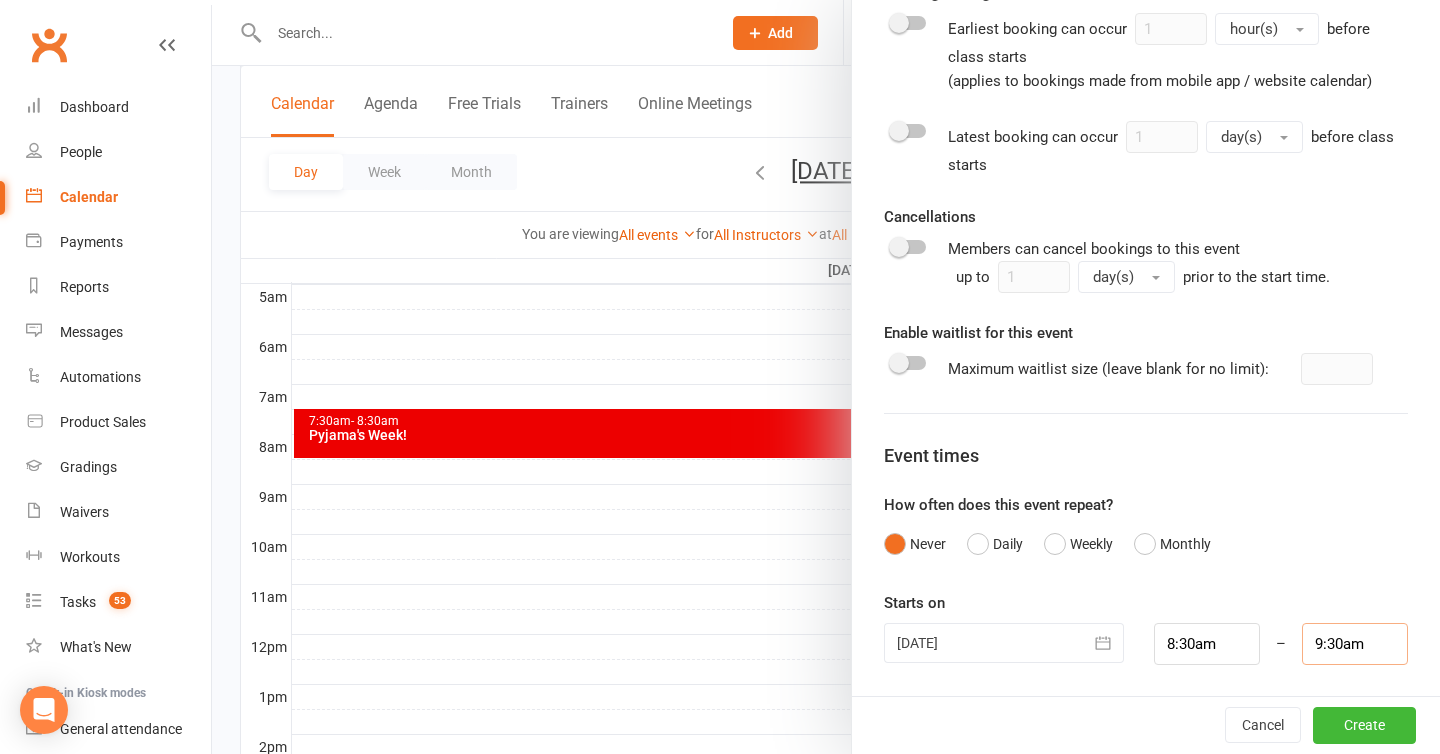 click on "9:30am" at bounding box center (1355, 644) 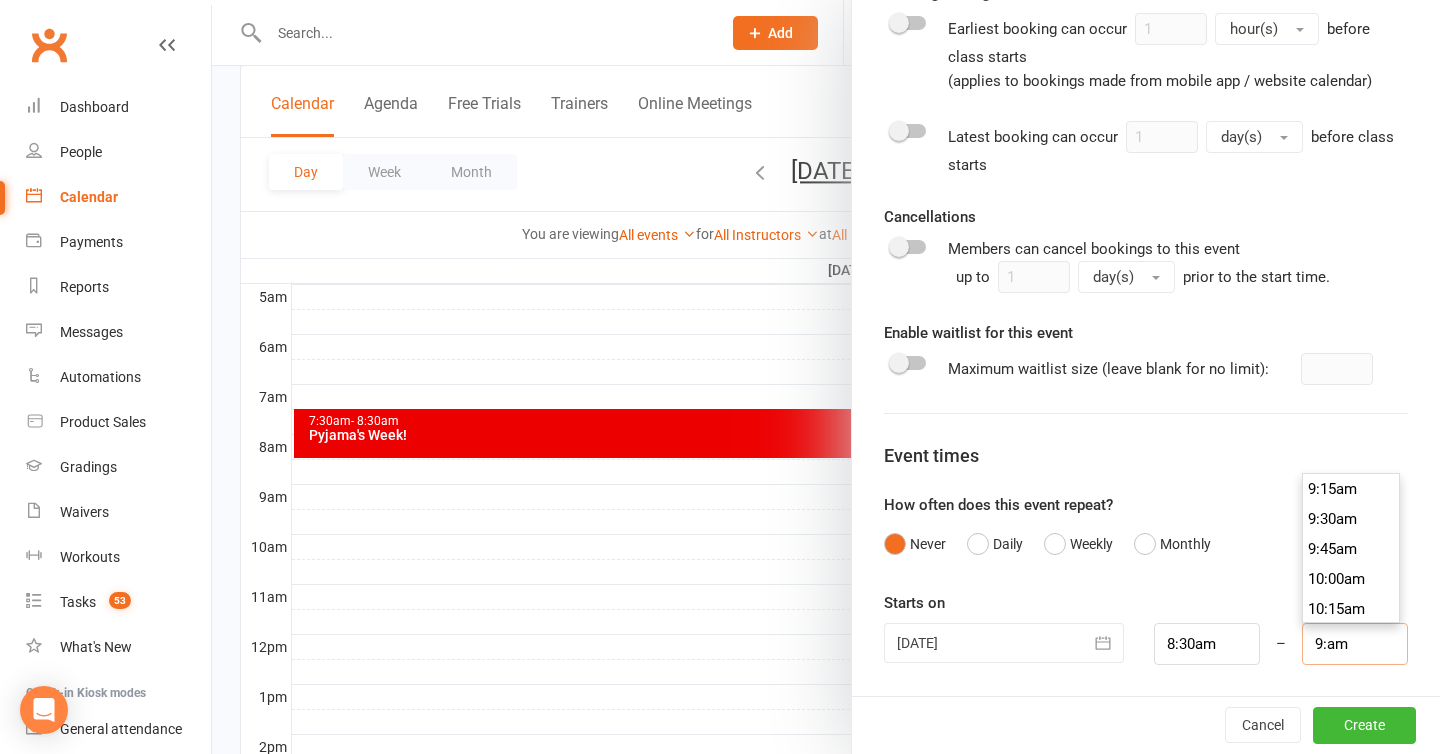 scroll, scrollTop: 1050, scrollLeft: 0, axis: vertical 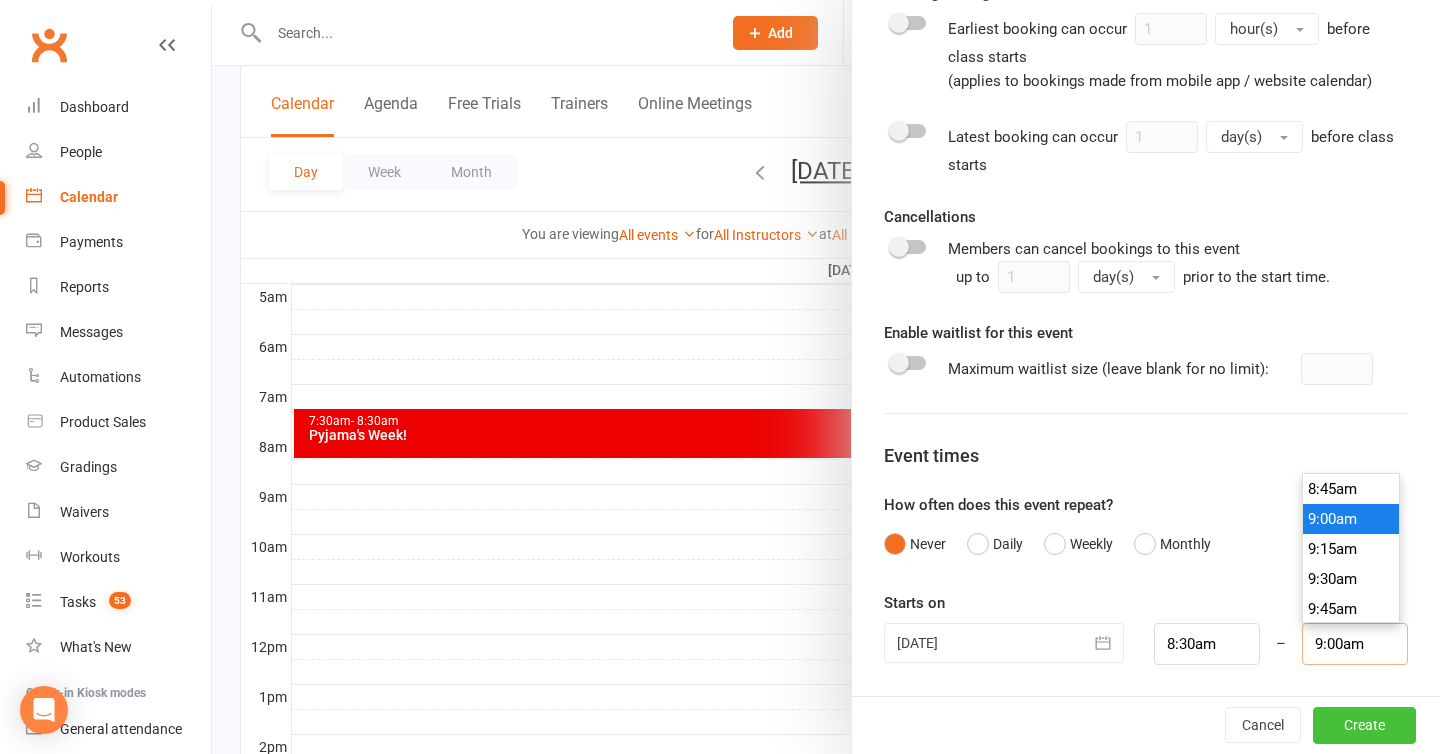 type on "9:00am" 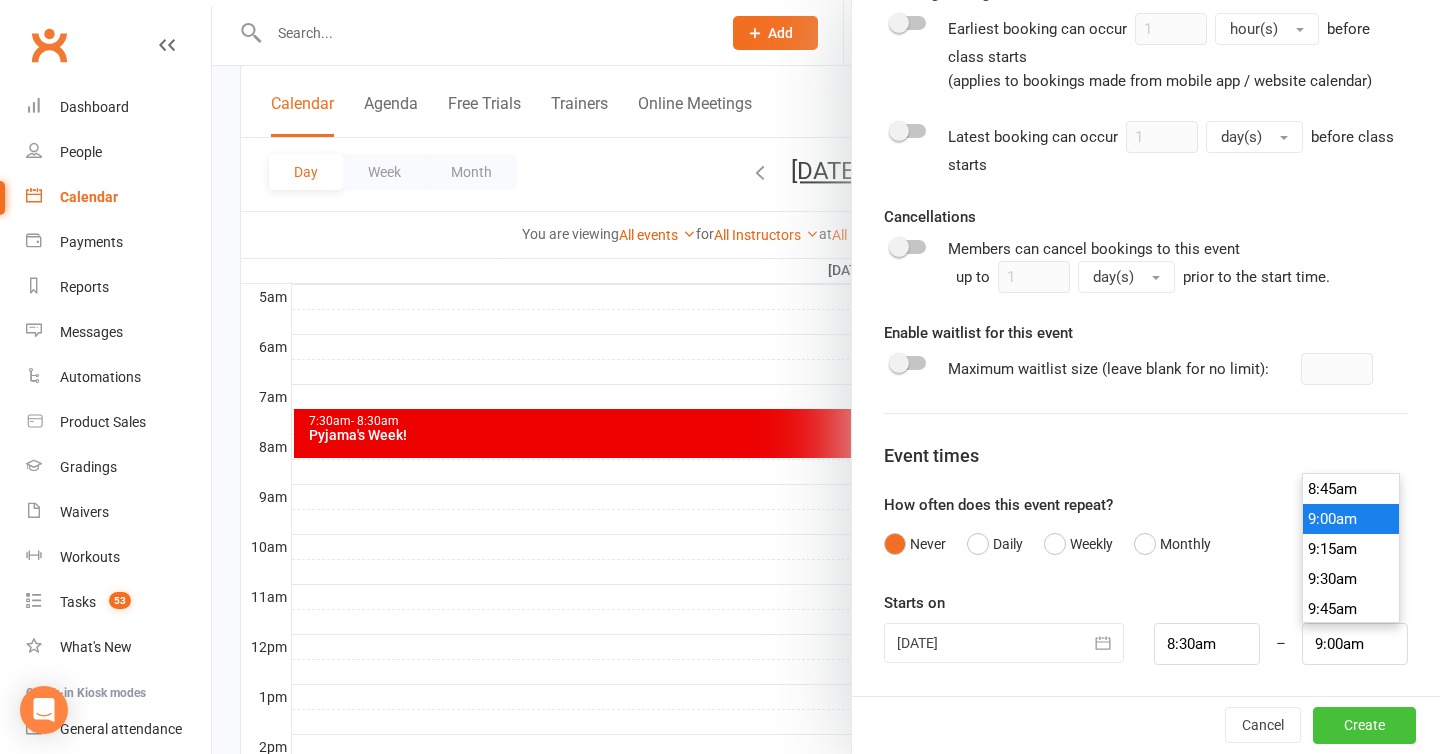 click on "Create" at bounding box center [1364, 726] 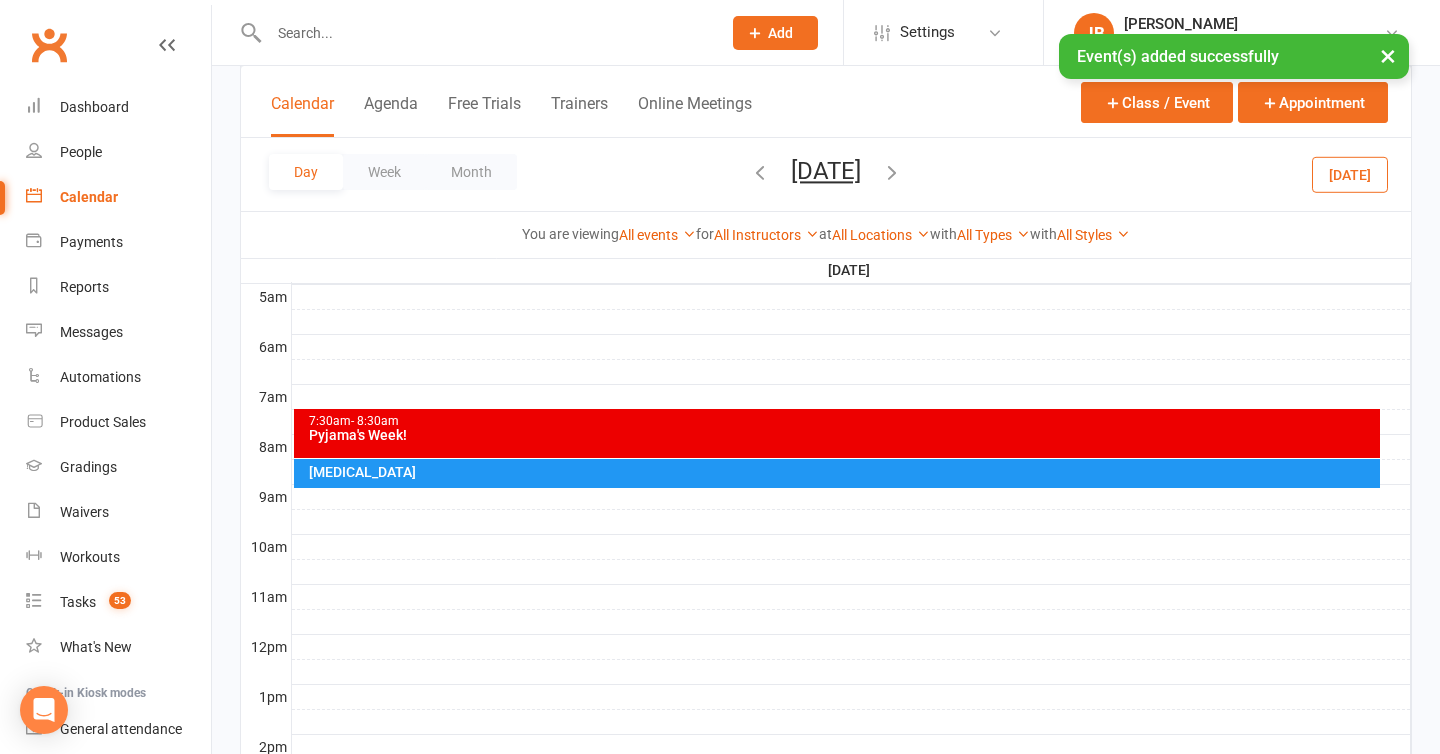 click at bounding box center [892, 172] 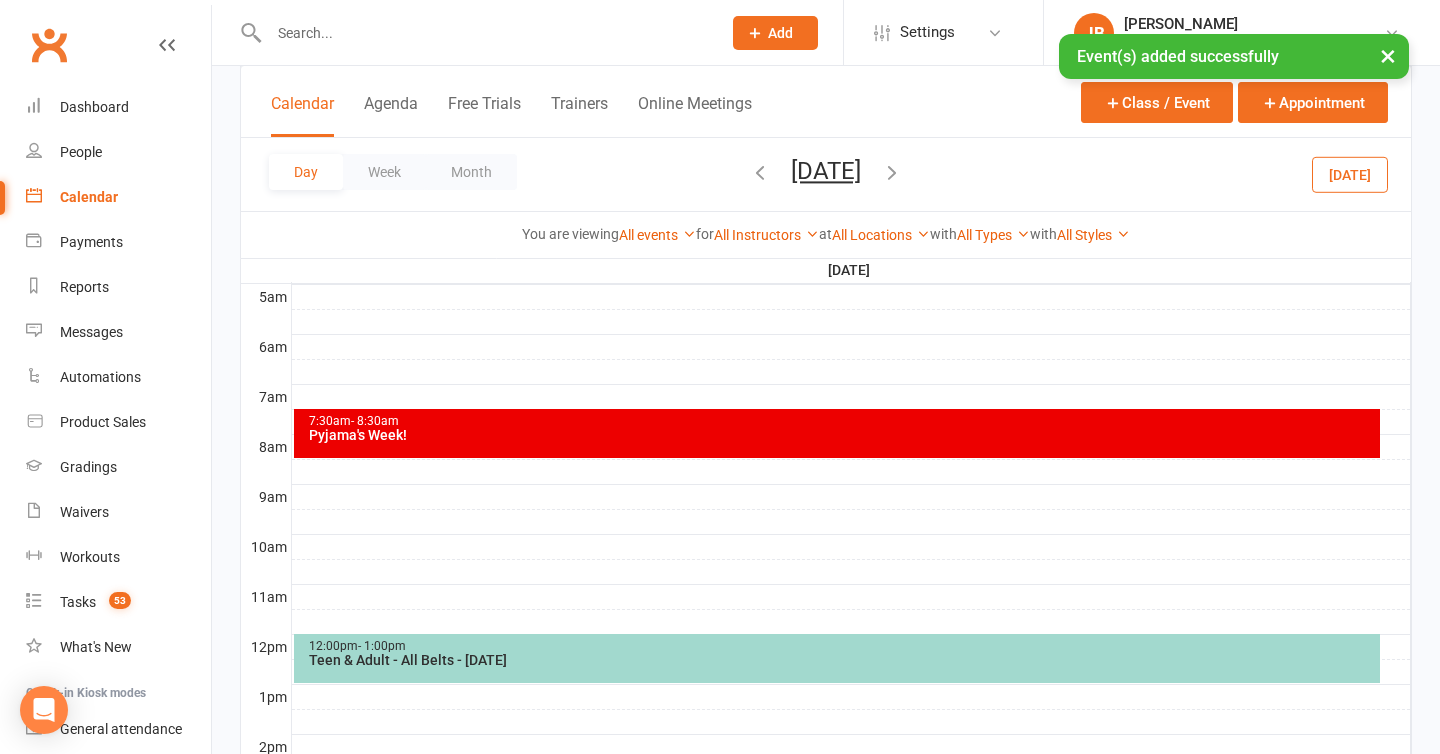 click at bounding box center (892, 172) 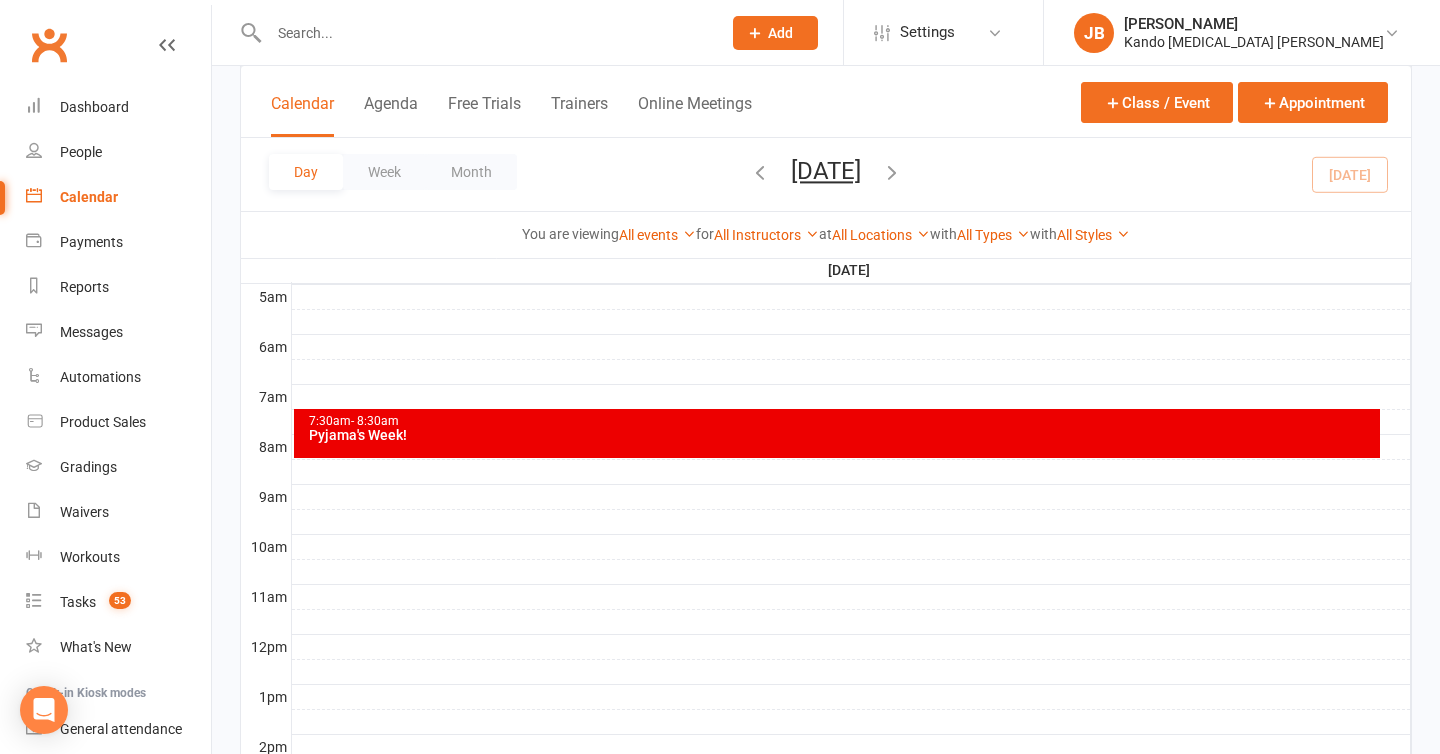 click at bounding box center [851, 472] 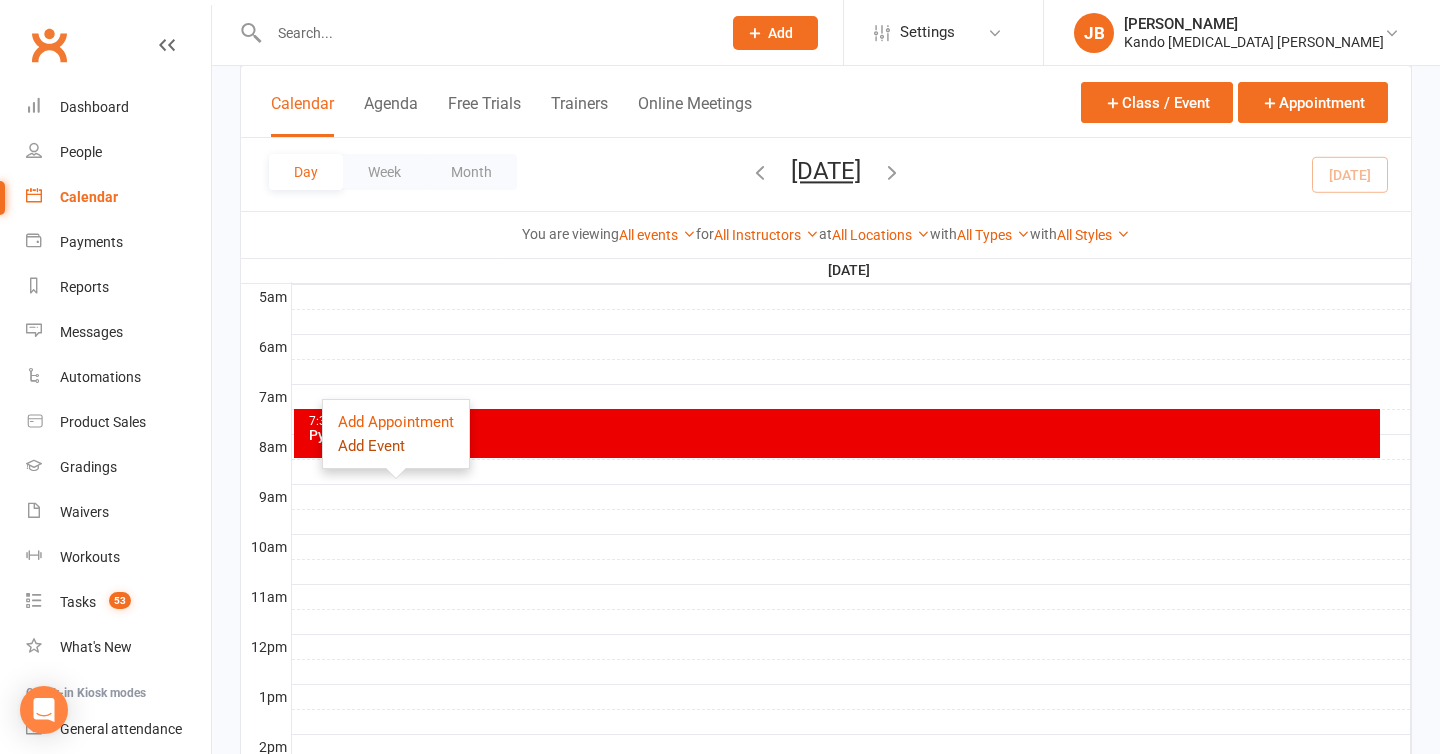click on "Add Event" at bounding box center (371, 446) 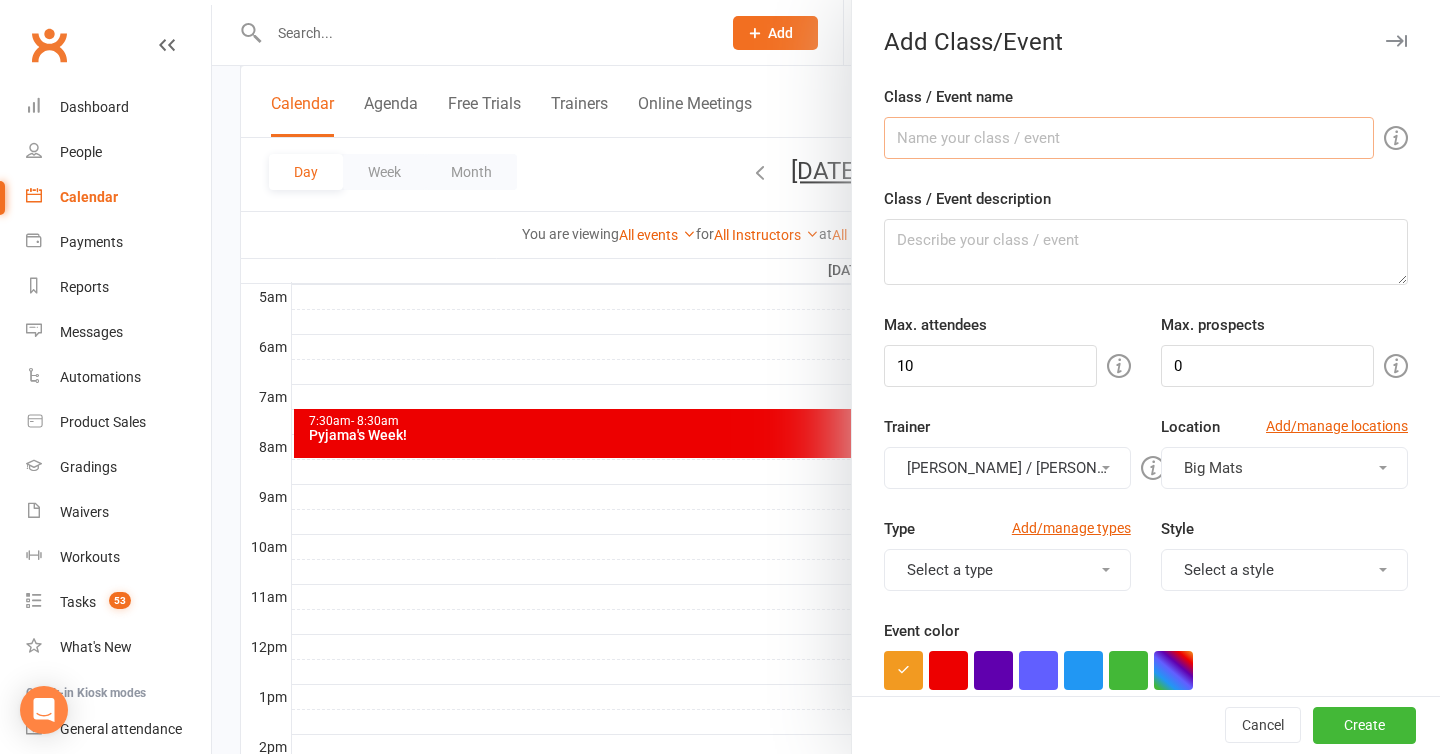click on "Class / Event name" at bounding box center [1129, 138] 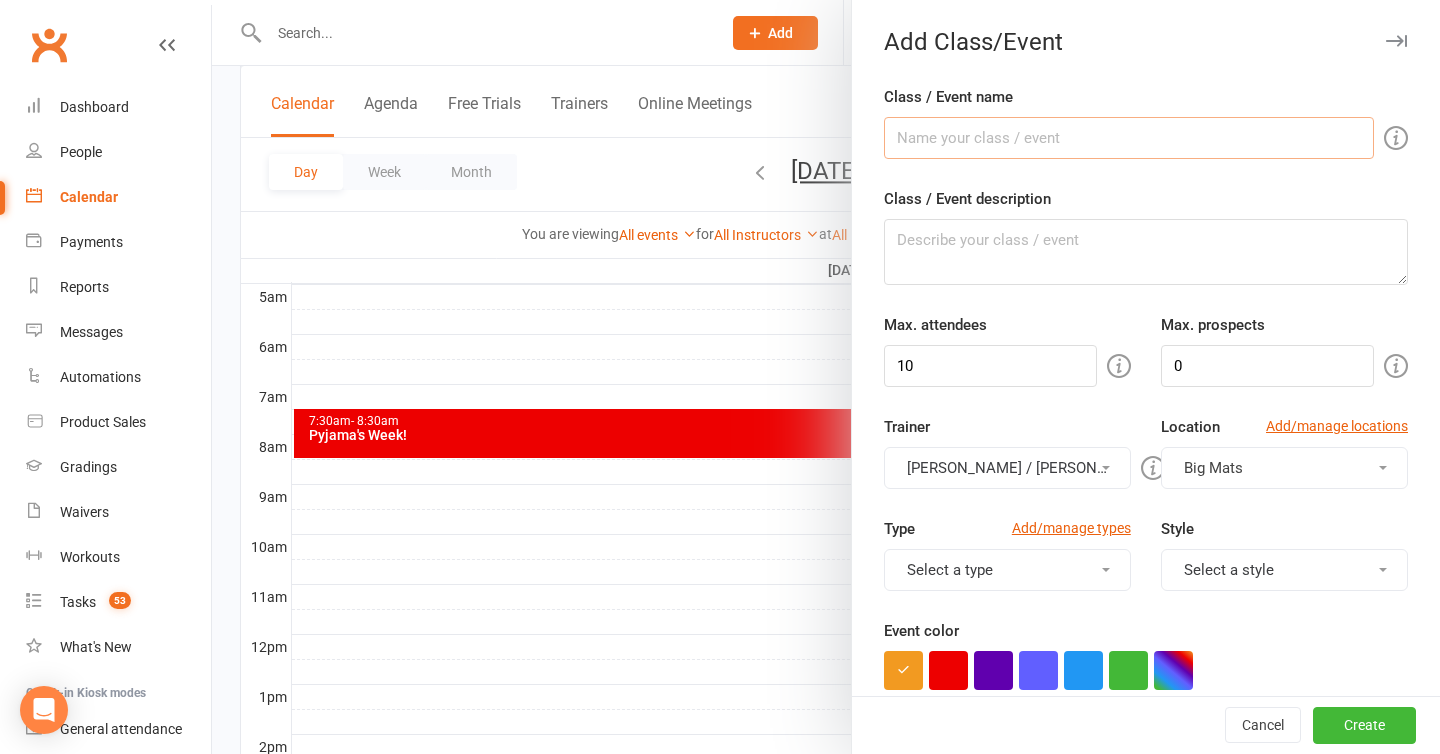 type on "[MEDICAL_DATA]" 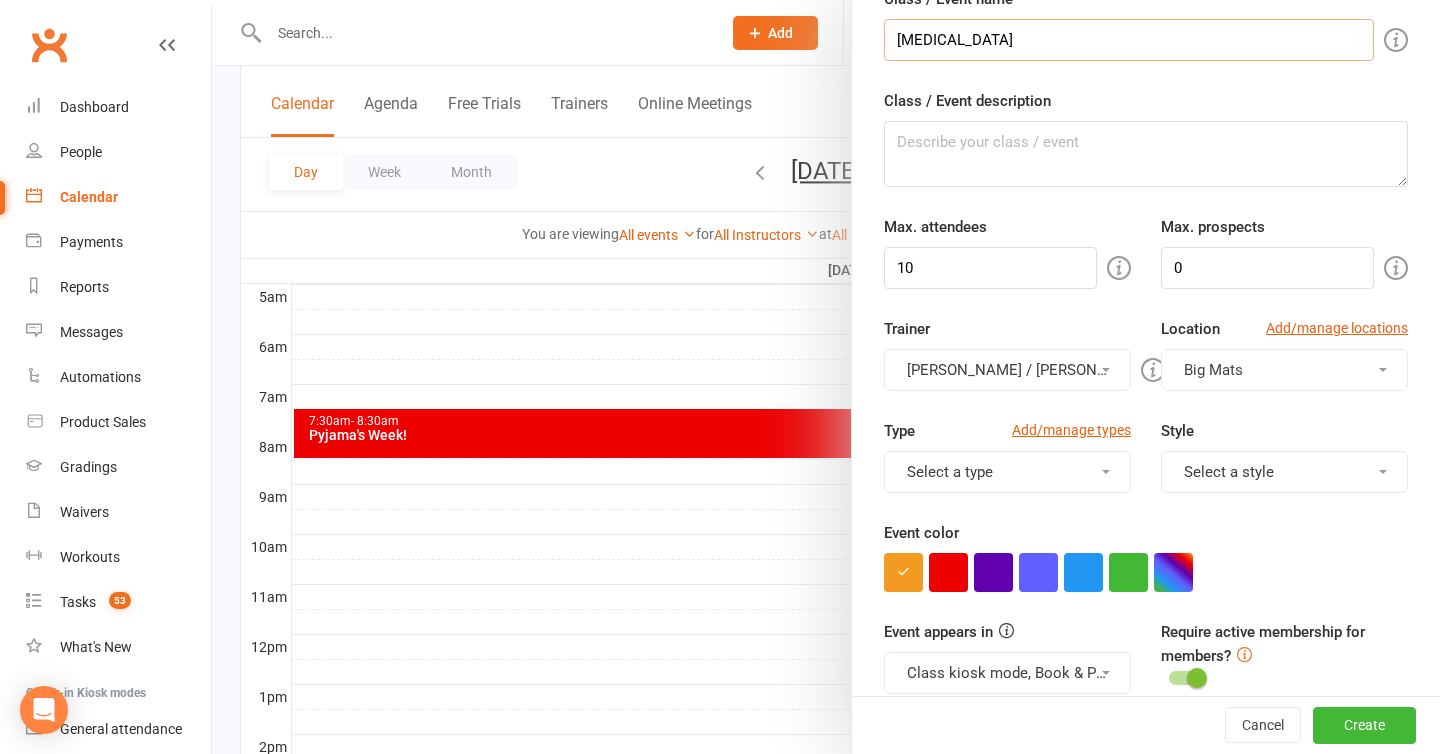 scroll, scrollTop: 99, scrollLeft: 0, axis: vertical 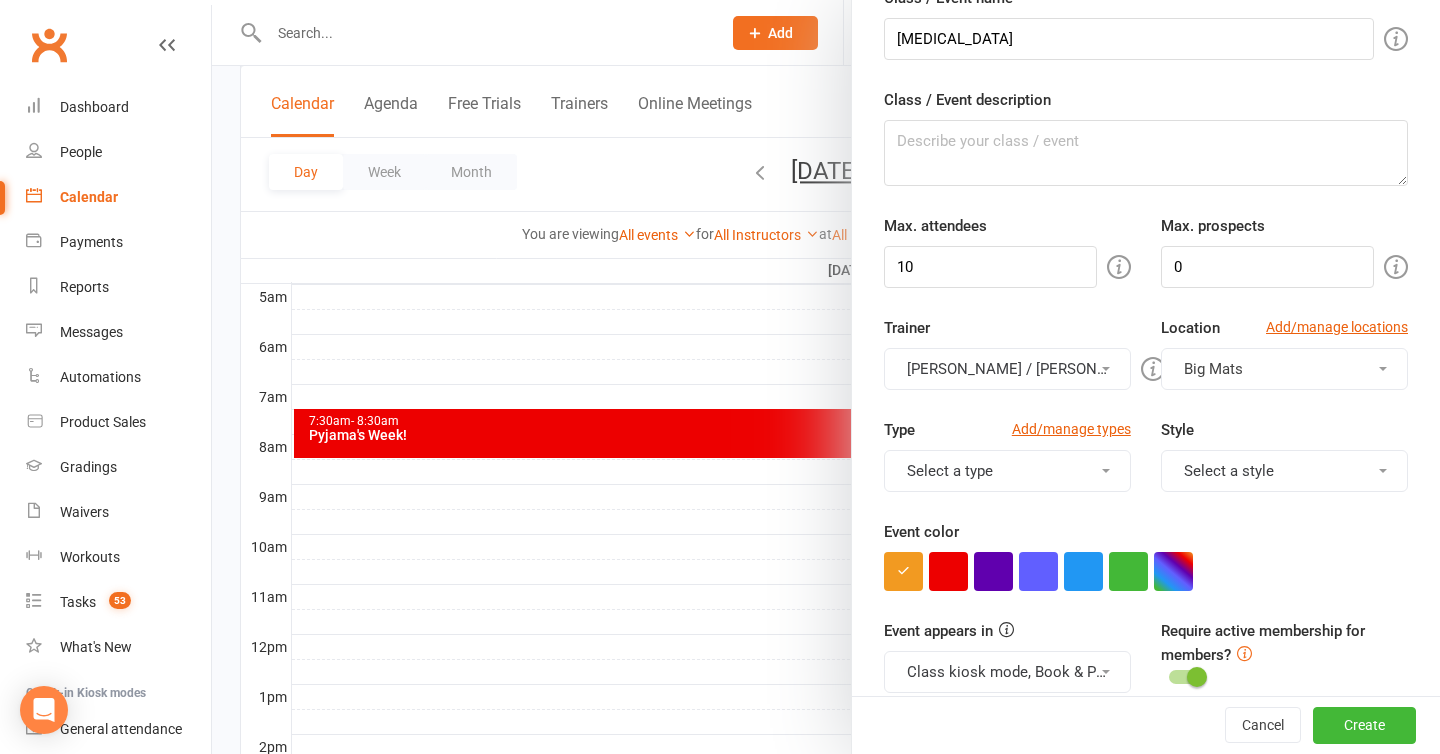 click on "Select a type" at bounding box center [1007, 471] 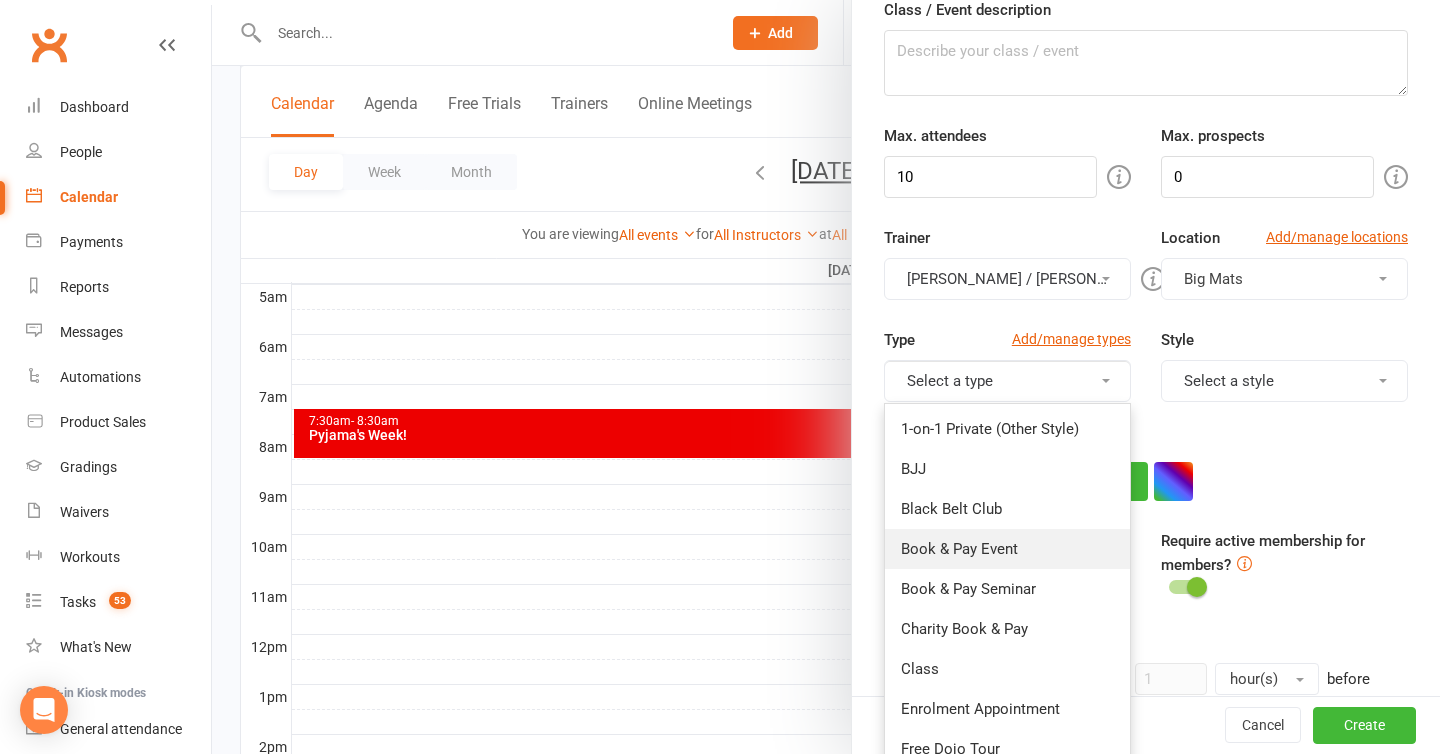scroll, scrollTop: 196, scrollLeft: 0, axis: vertical 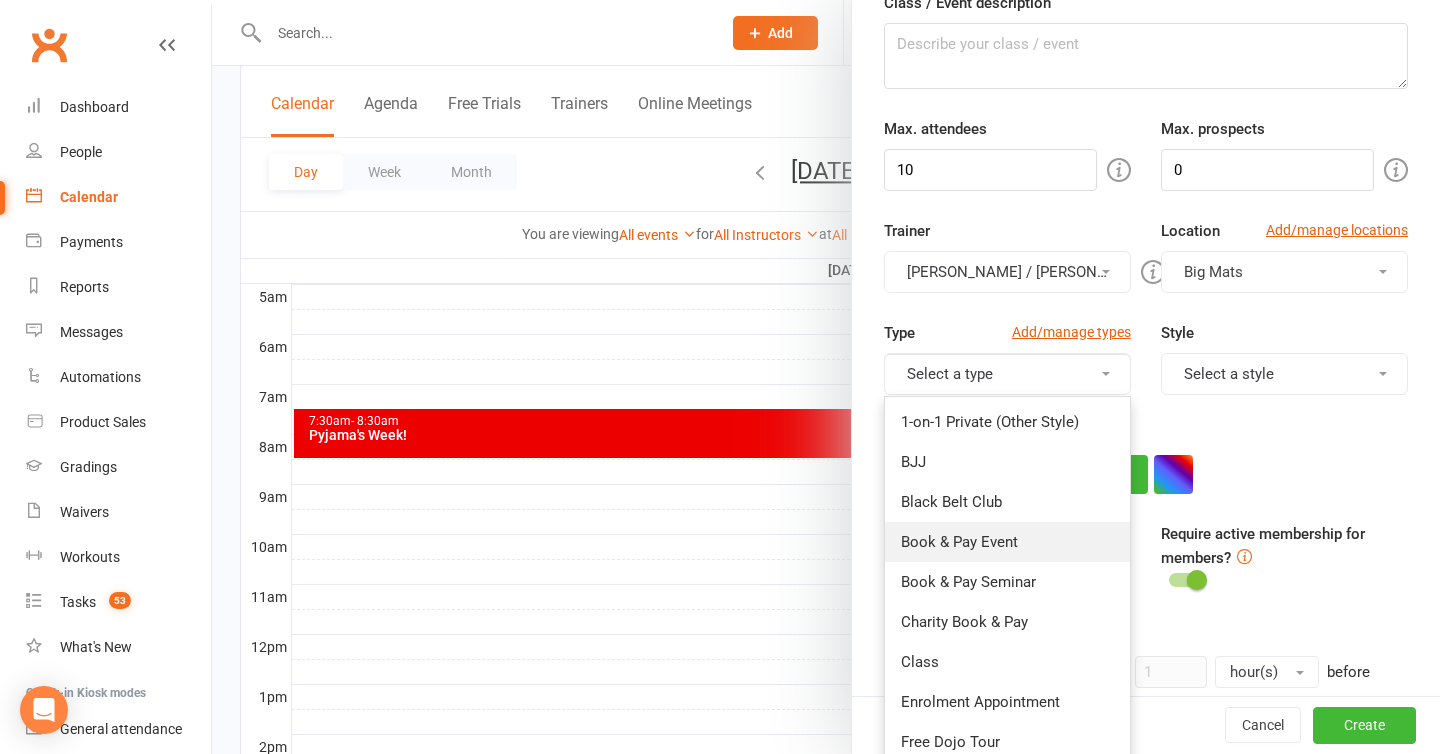 click on "Class" at bounding box center [1007, 662] 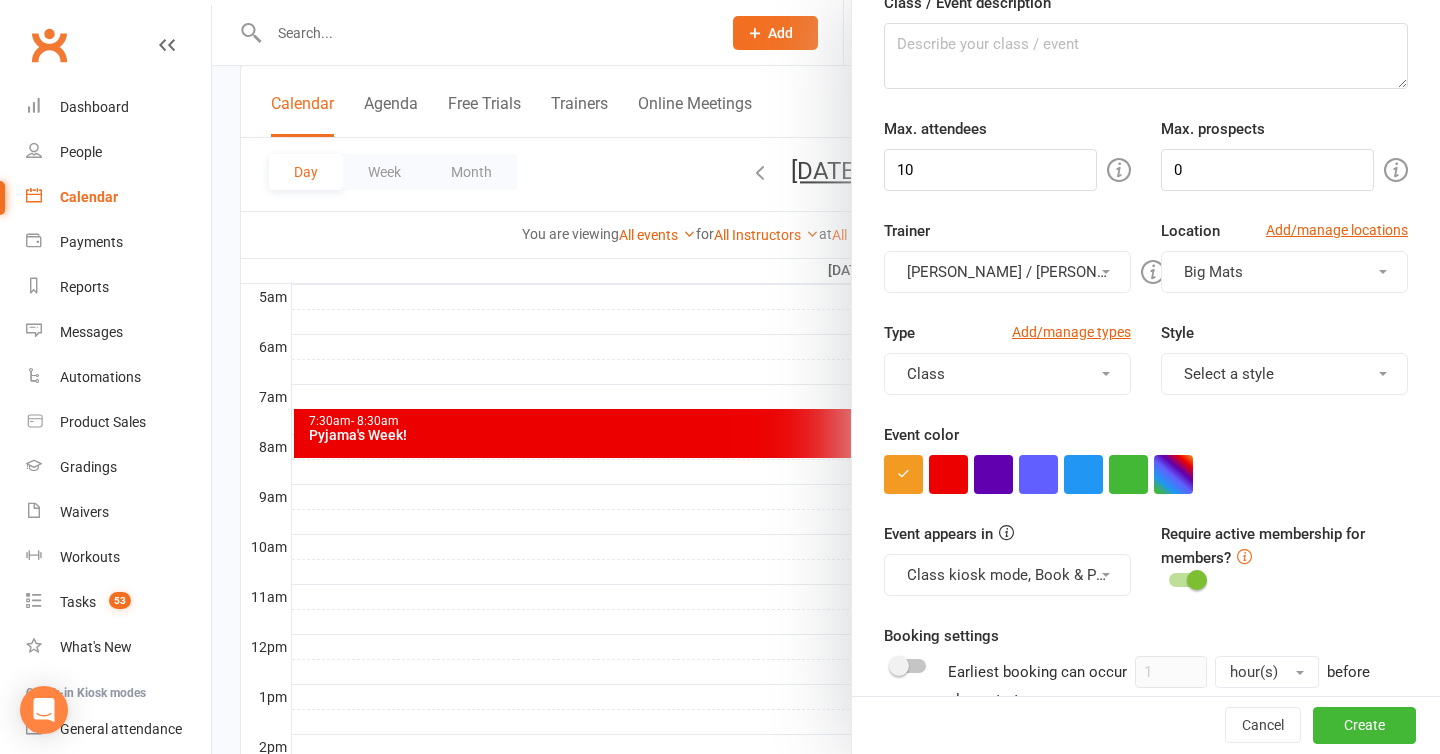 click on "Select a style" at bounding box center (1284, 374) 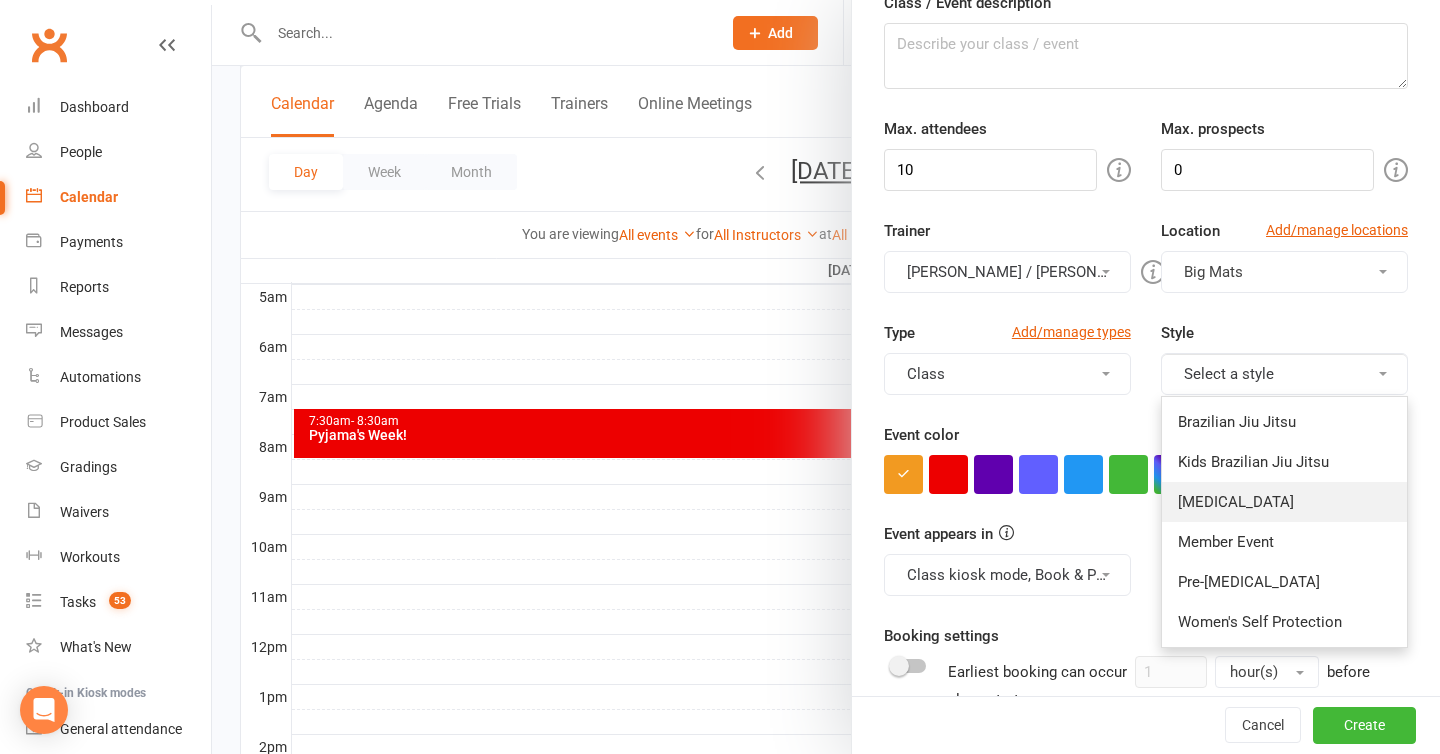 click on "[MEDICAL_DATA]" at bounding box center (1284, 502) 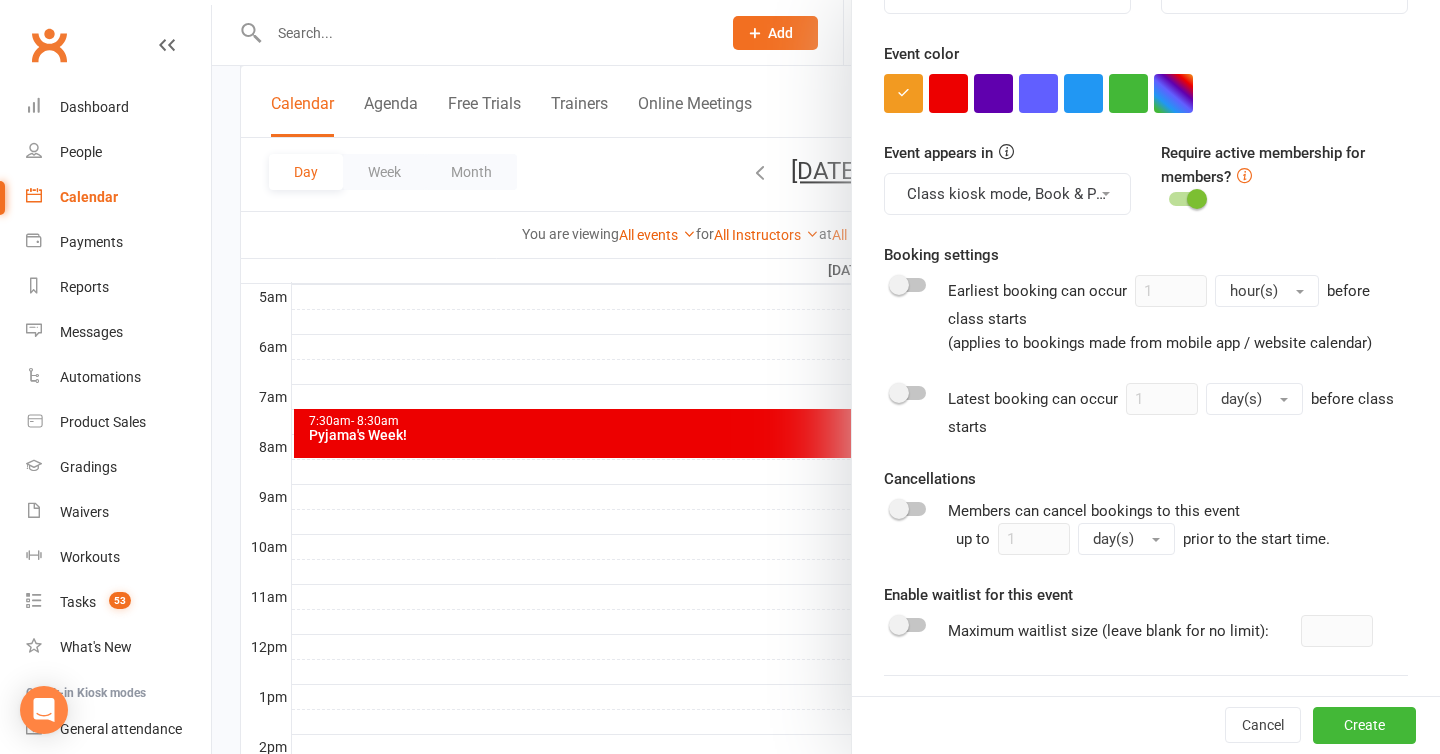scroll, scrollTop: 576, scrollLeft: 0, axis: vertical 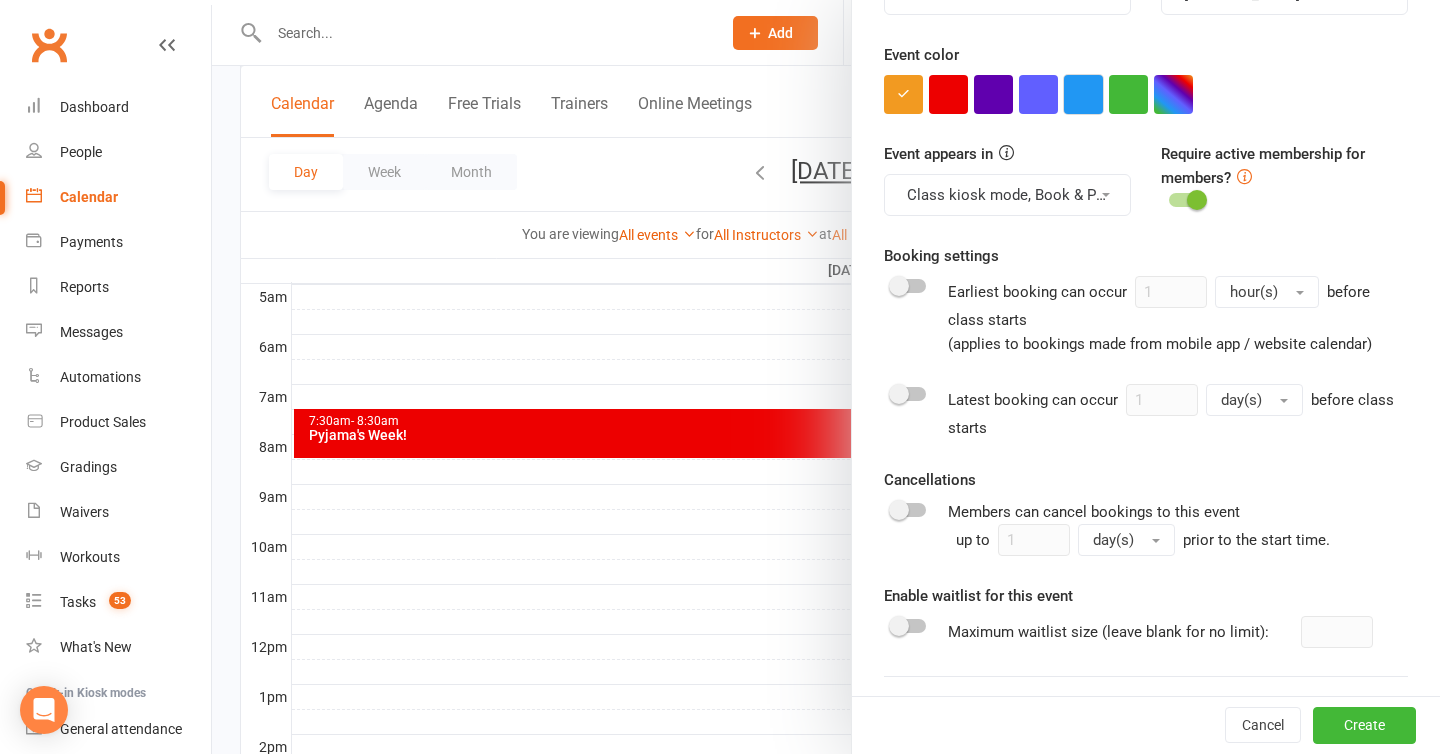 click at bounding box center (1083, 94) 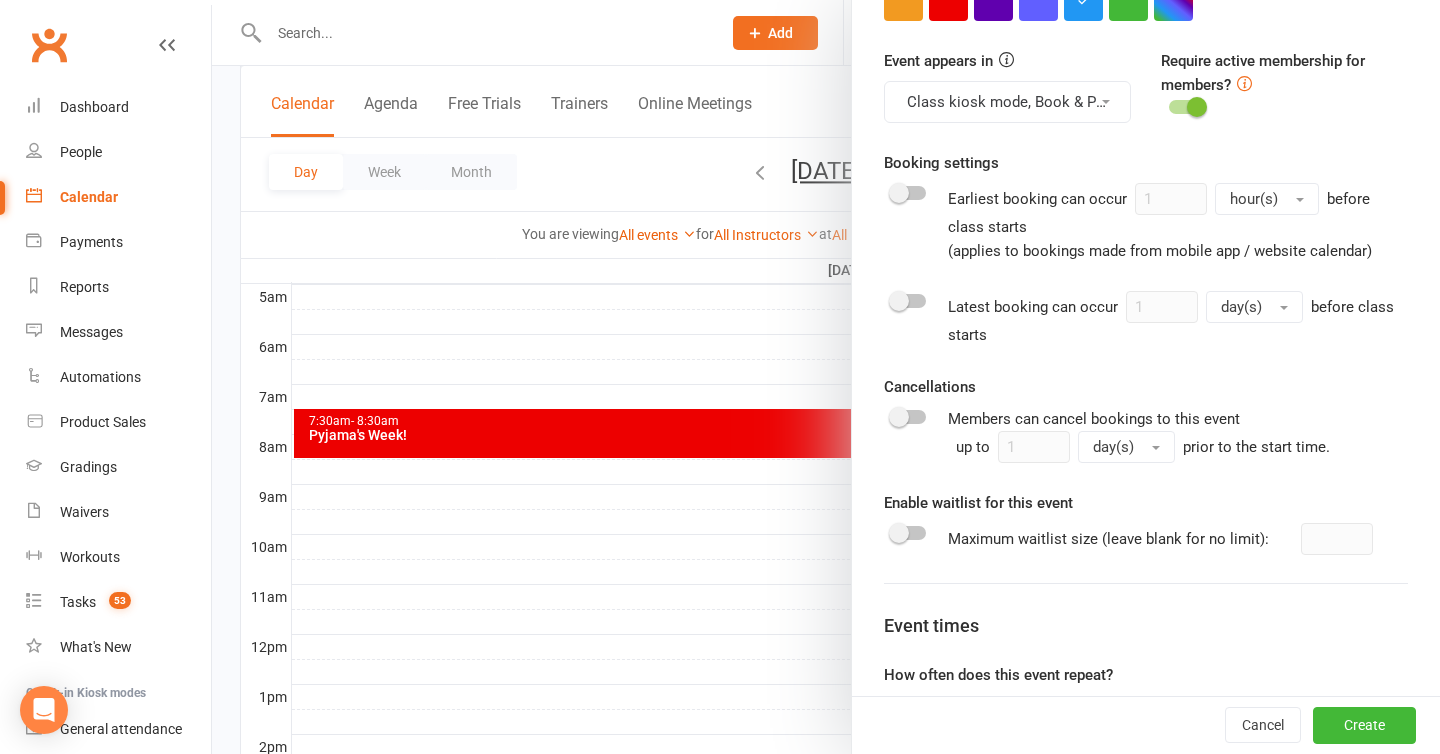 scroll, scrollTop: 839, scrollLeft: 0, axis: vertical 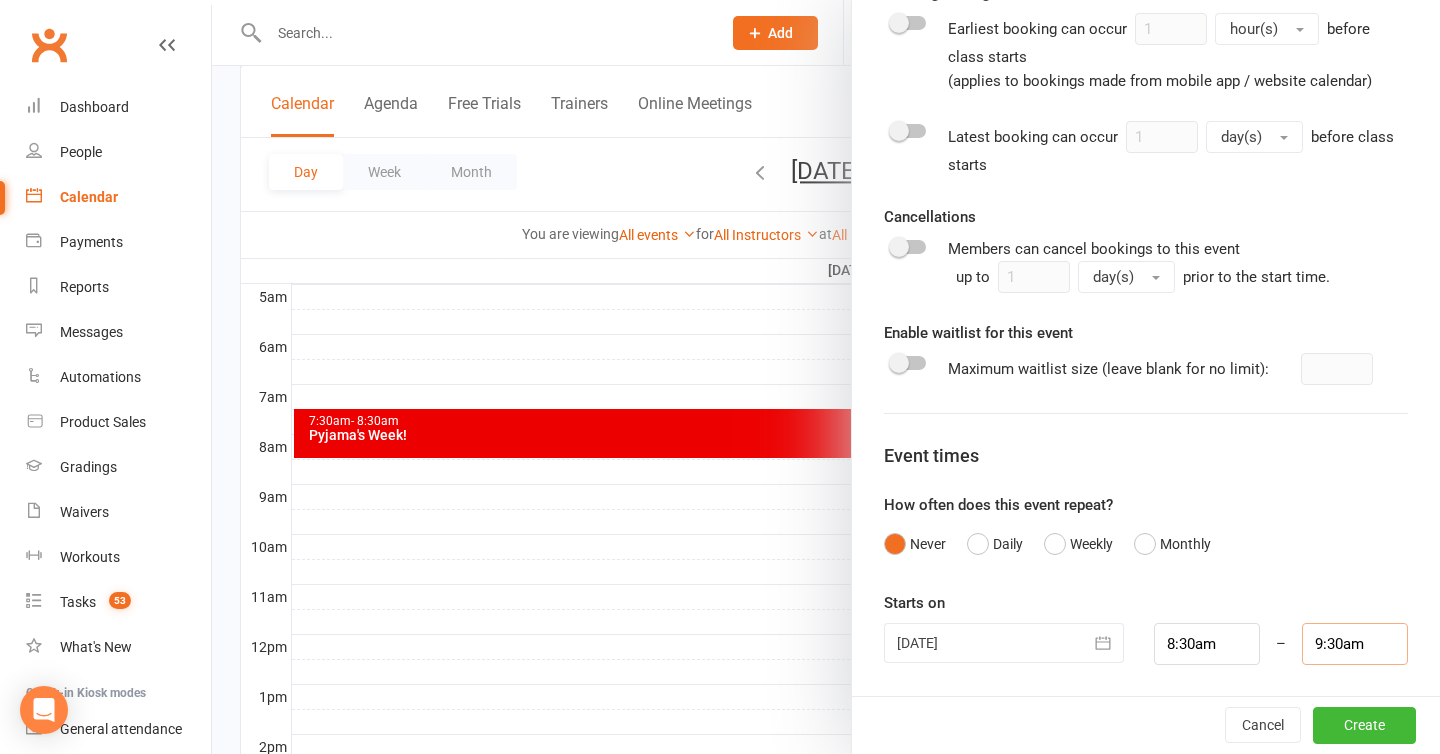 click on "9:30am" at bounding box center (1355, 644) 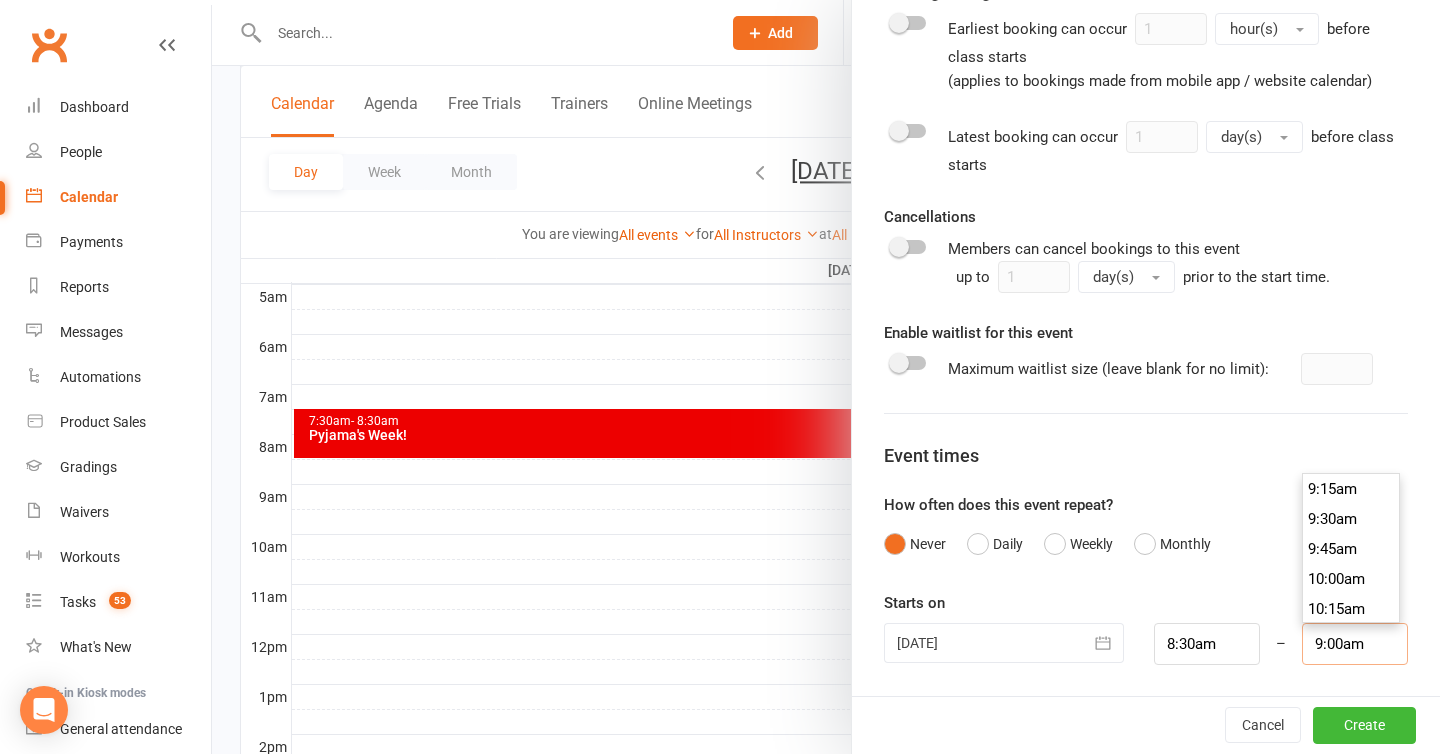 scroll, scrollTop: 1050, scrollLeft: 0, axis: vertical 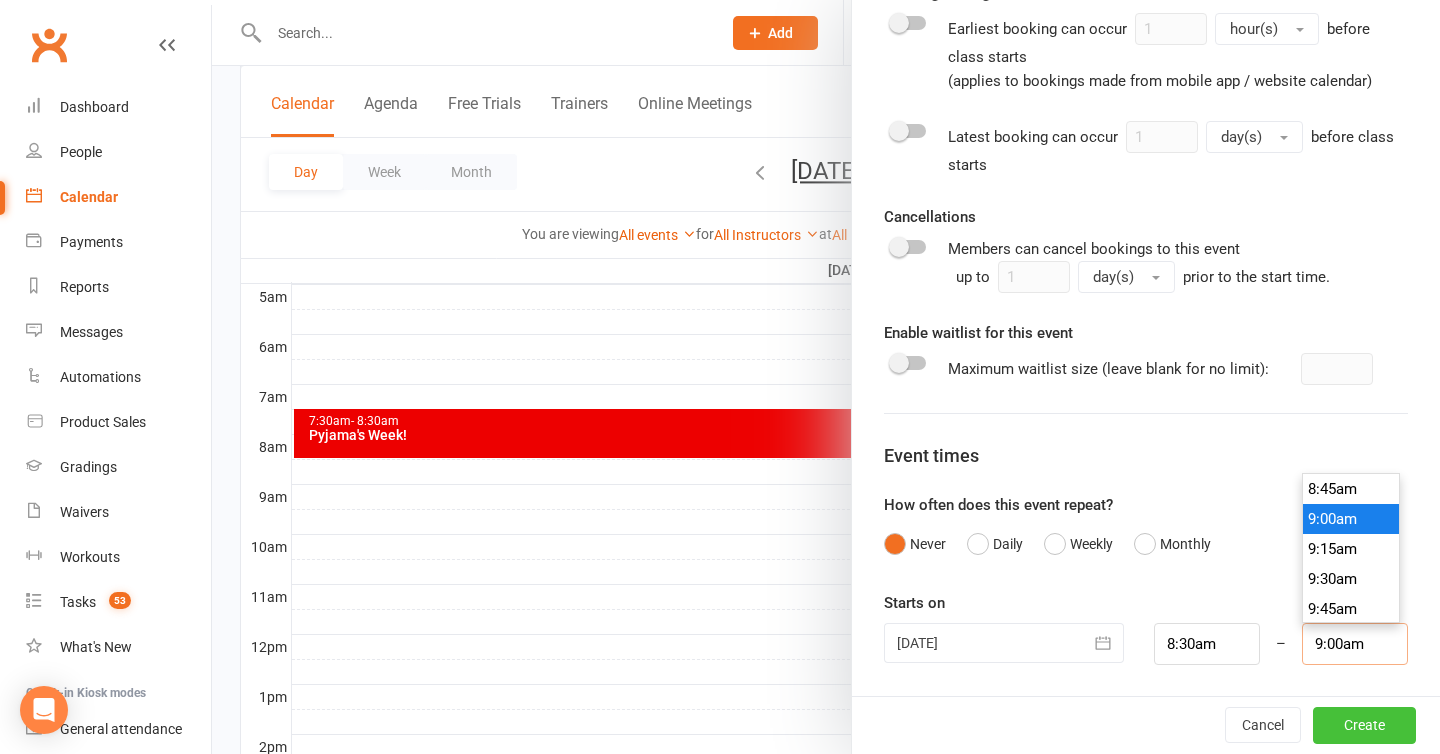 type on "9:00am" 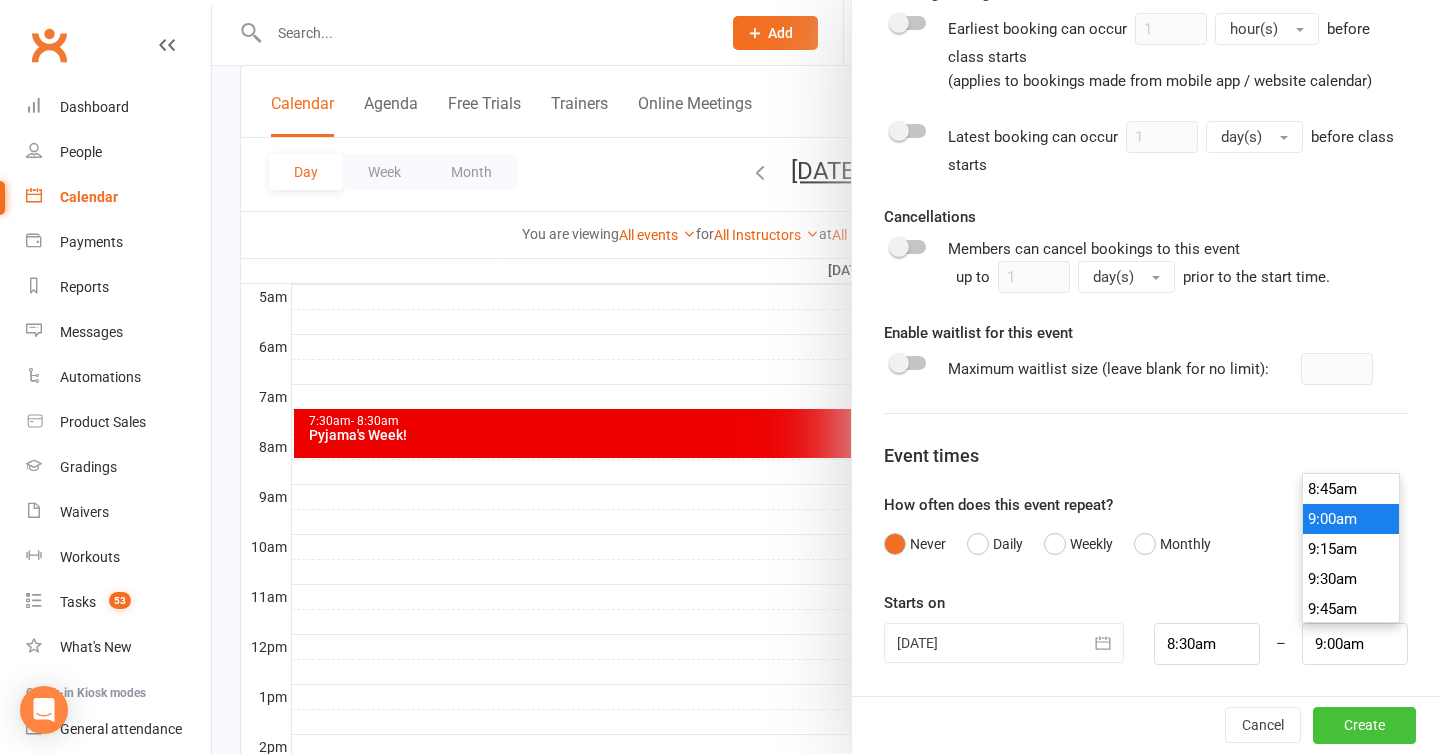 click on "Create" at bounding box center [1364, 726] 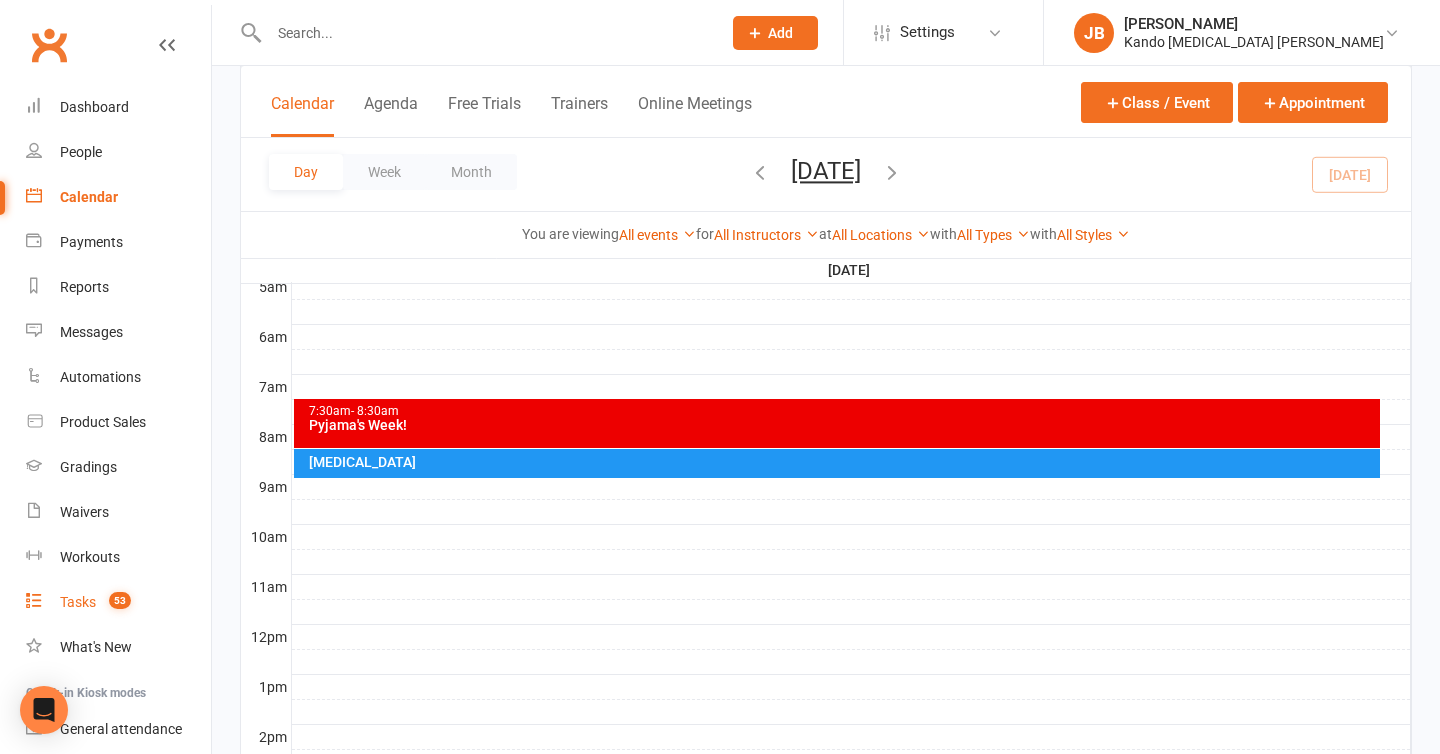 scroll, scrollTop: 394, scrollLeft: 0, axis: vertical 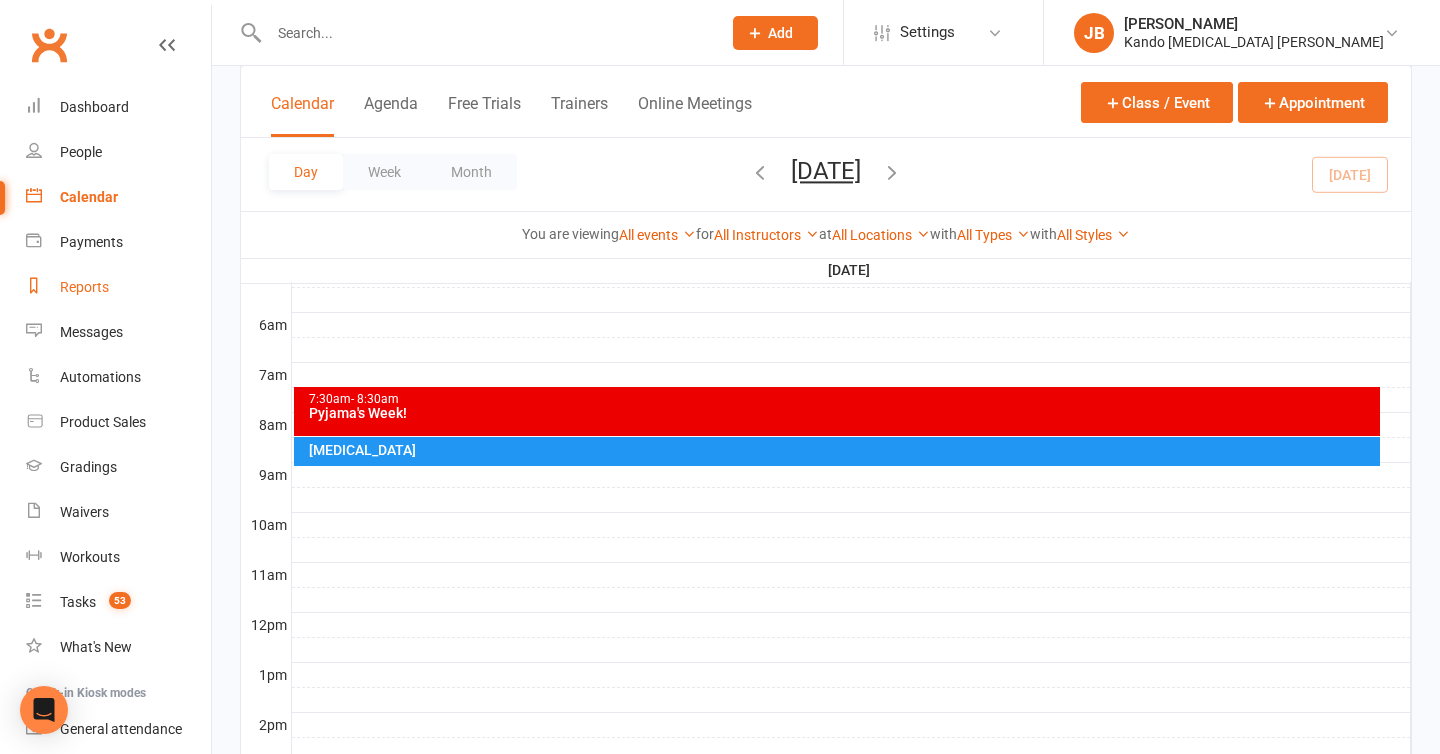 click on "Reports" at bounding box center (84, 287) 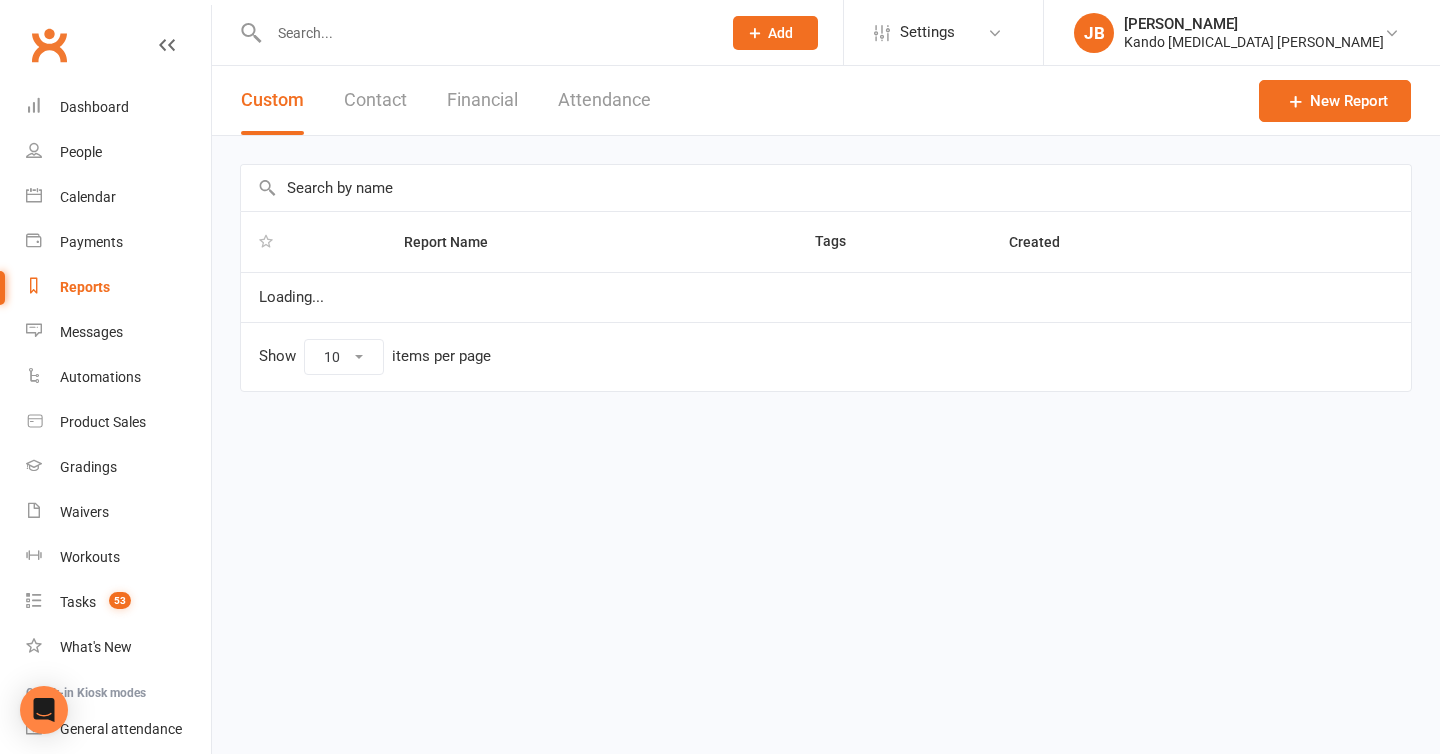 select on "100" 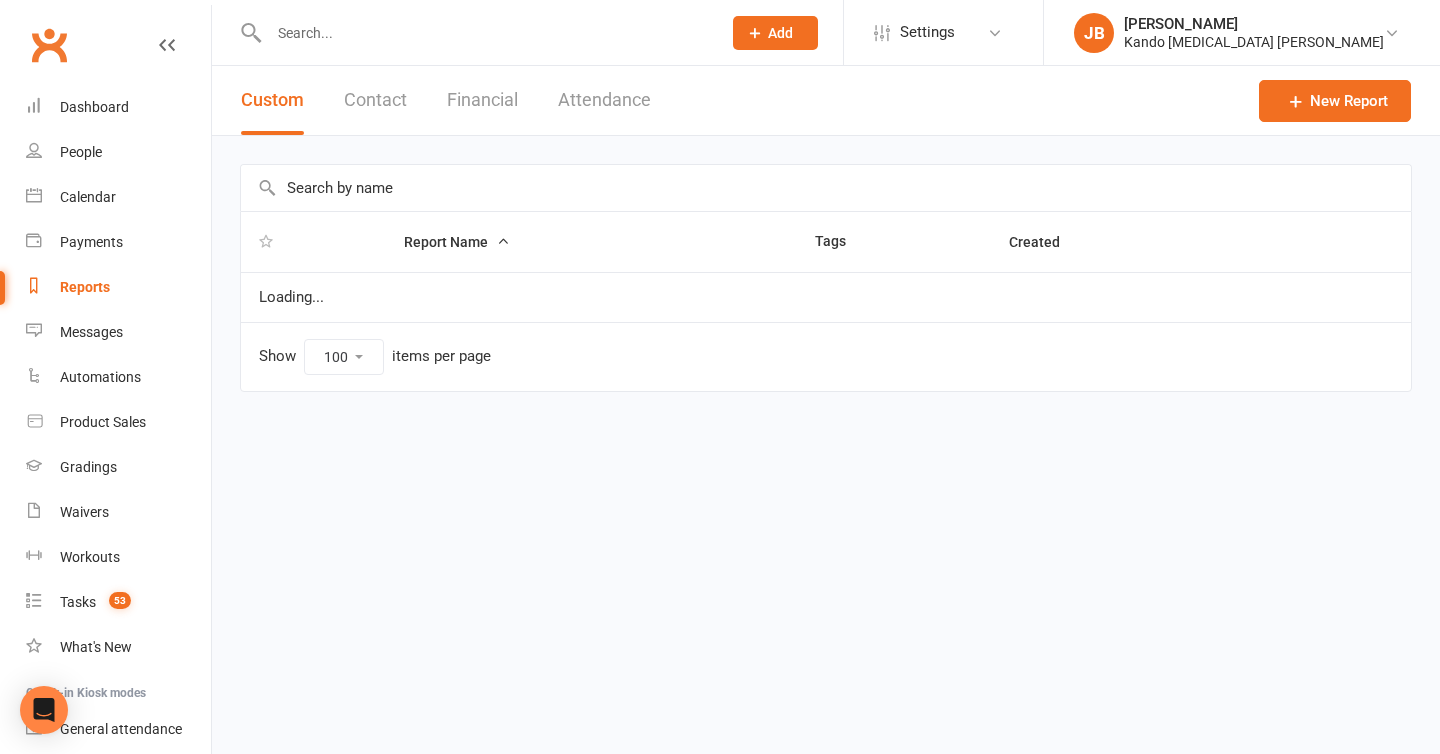 click at bounding box center [826, 188] 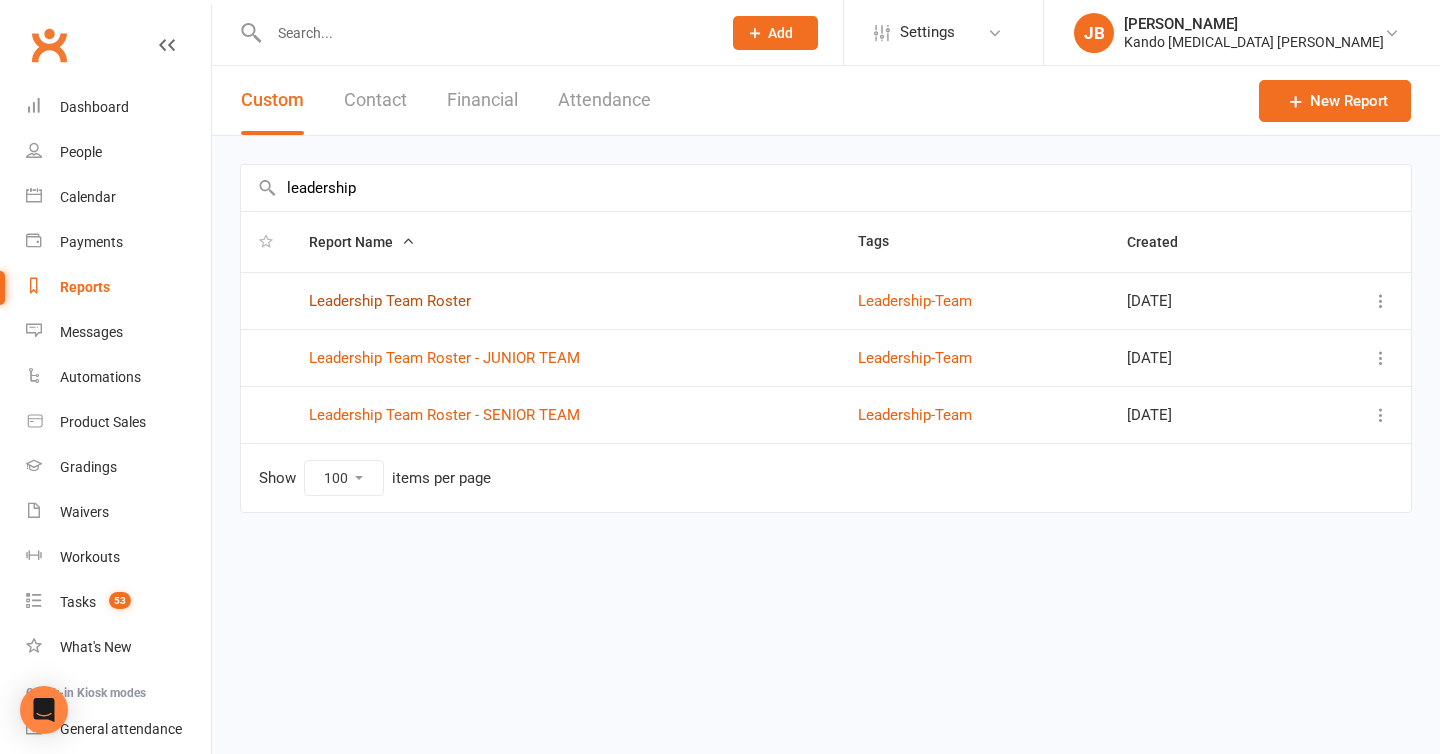 type on "leadership" 